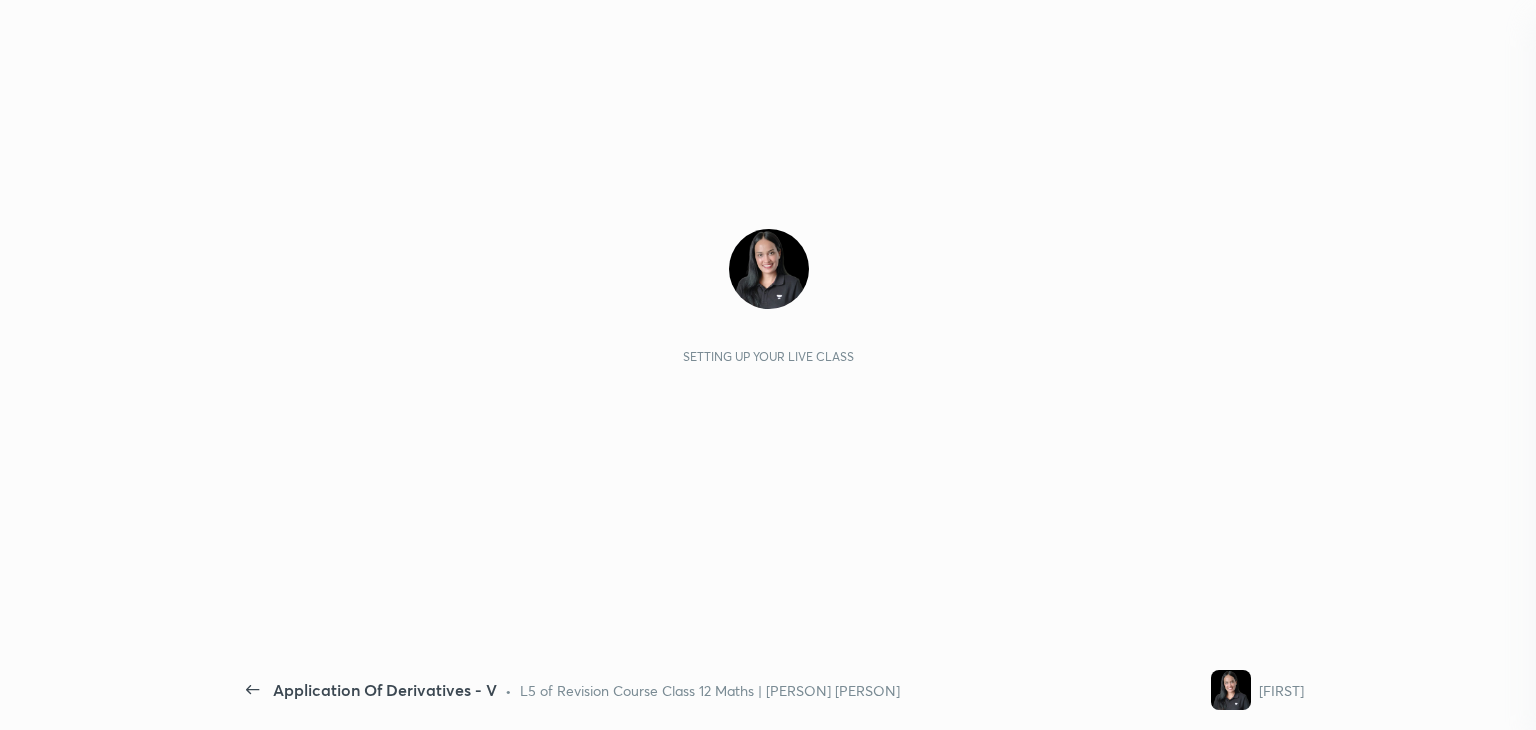 scroll, scrollTop: 0, scrollLeft: 0, axis: both 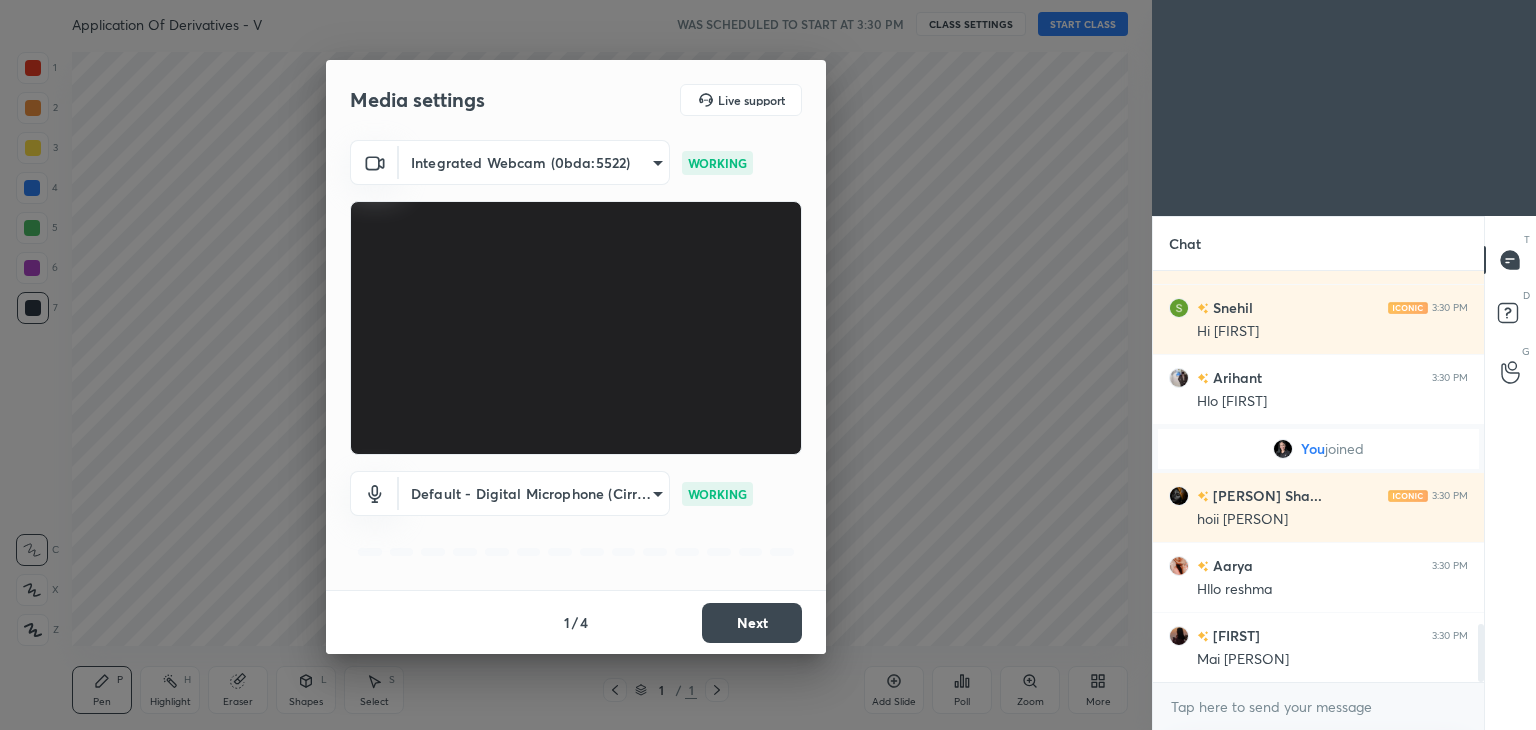 click on "Next" at bounding box center [752, 623] 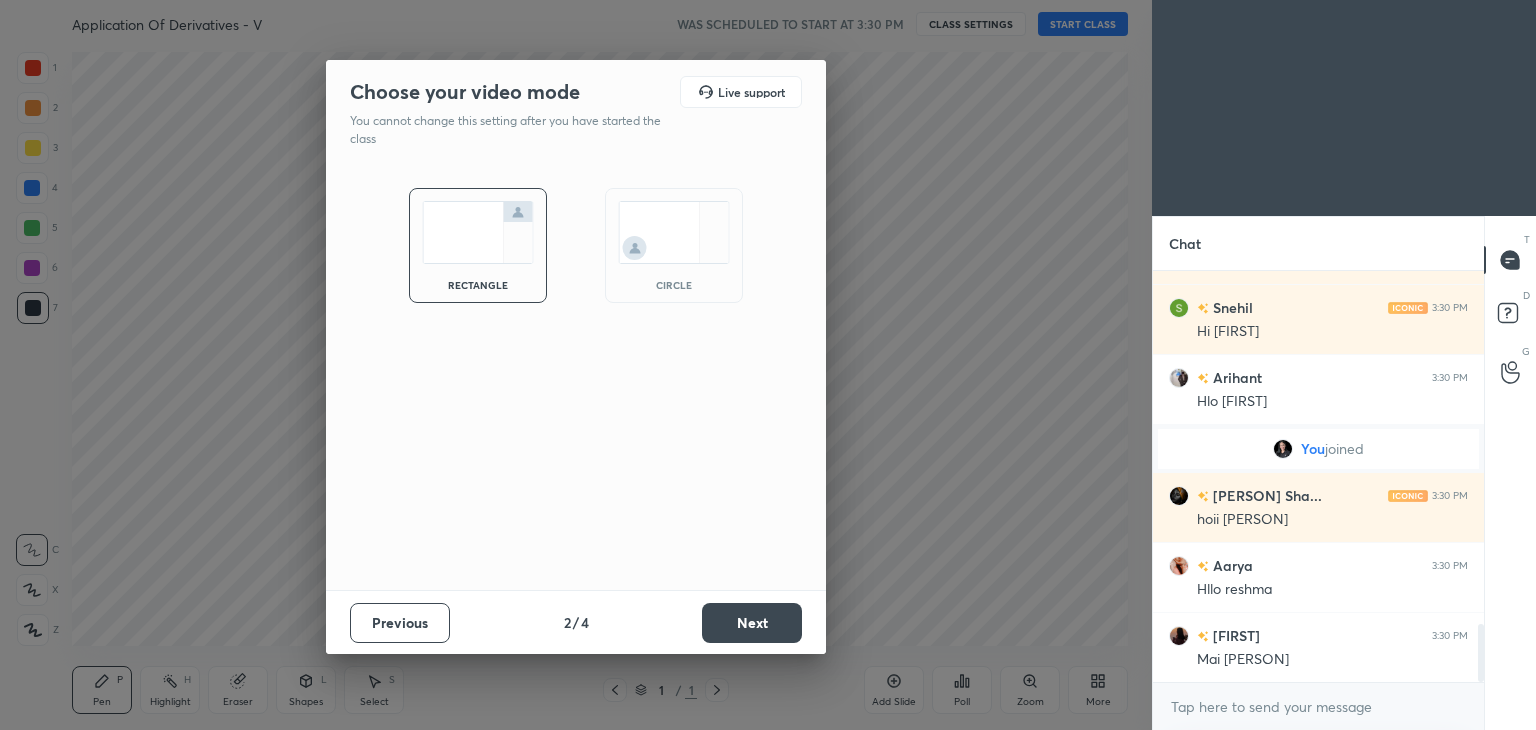 click on "Next" at bounding box center (752, 623) 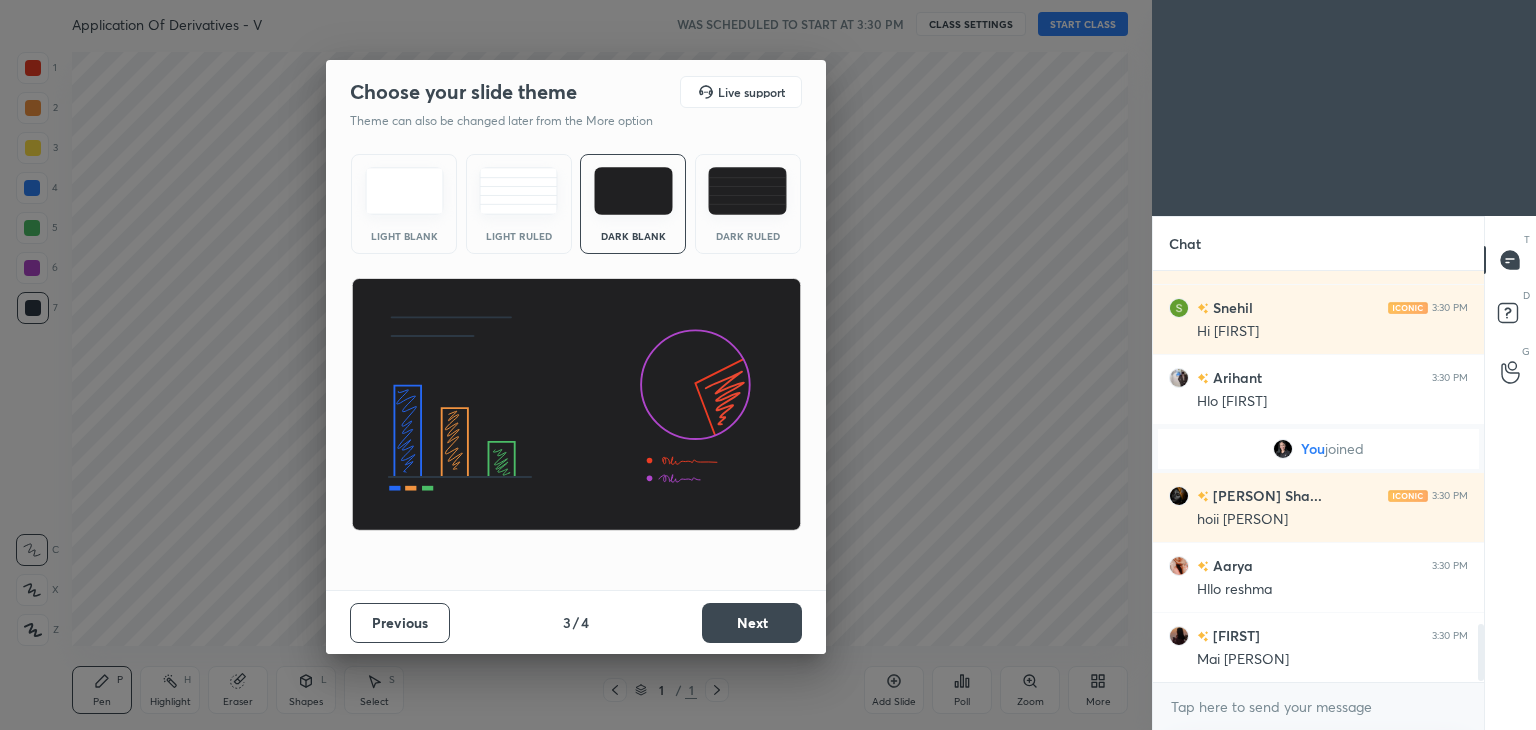 scroll, scrollTop: 2572, scrollLeft: 0, axis: vertical 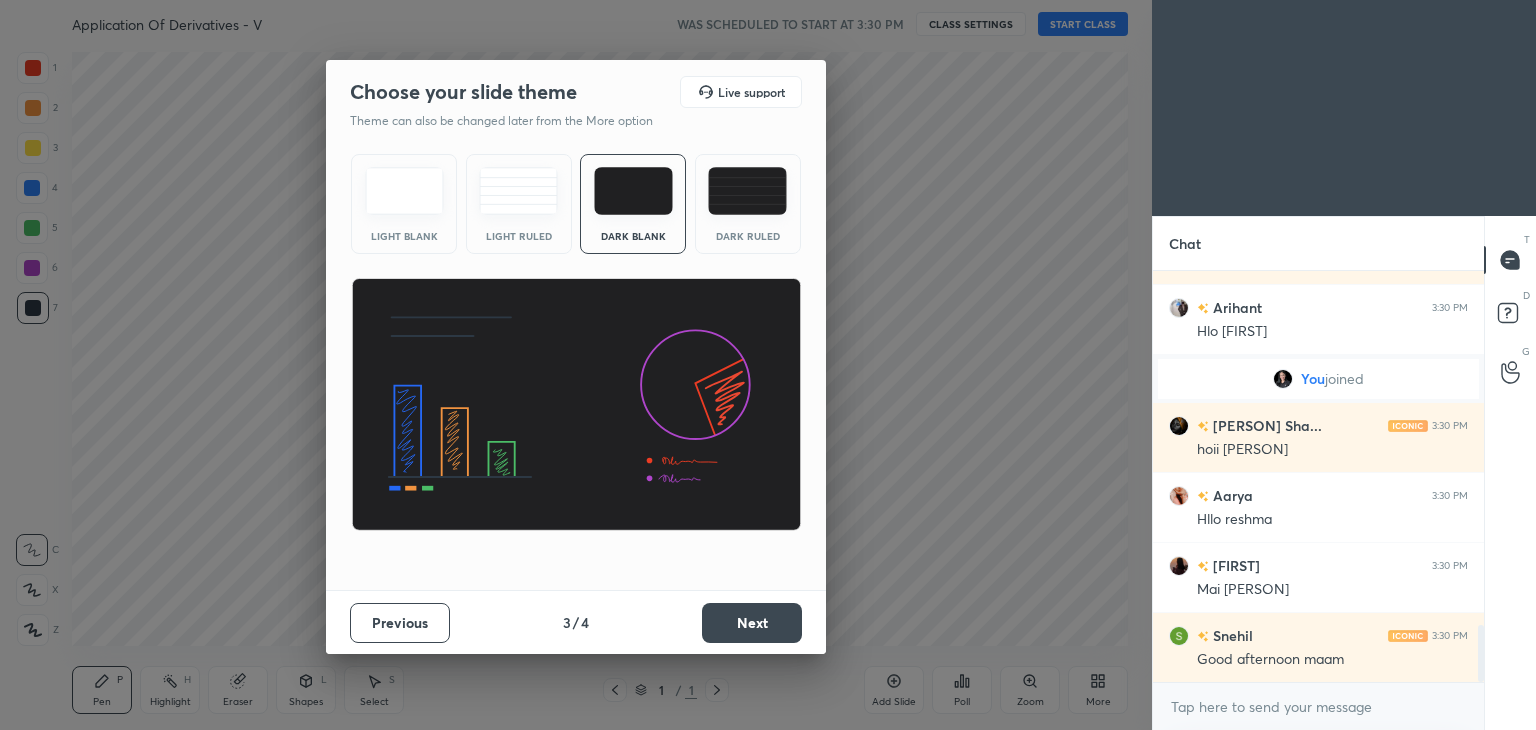 click on "Next" at bounding box center [752, 623] 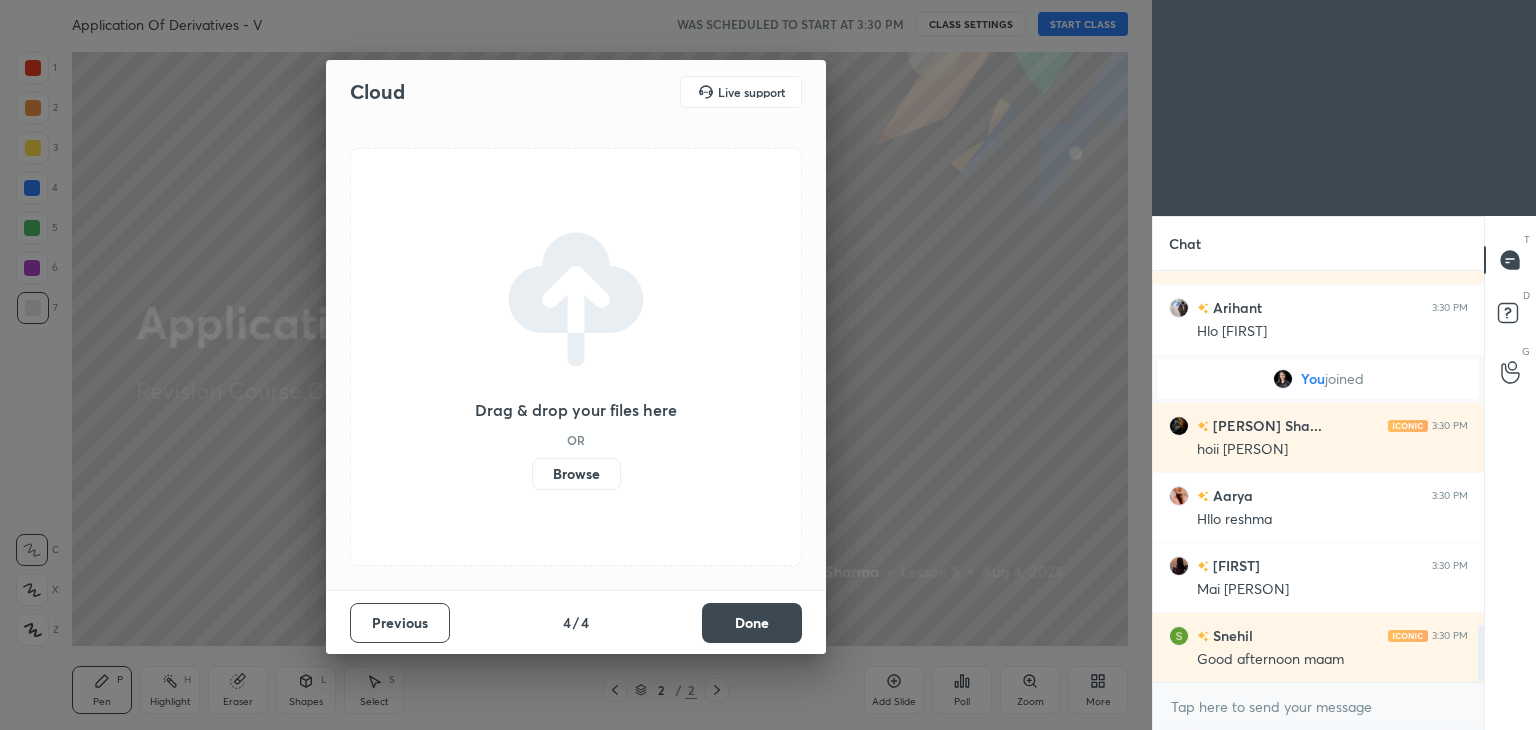click on "Done" at bounding box center (752, 623) 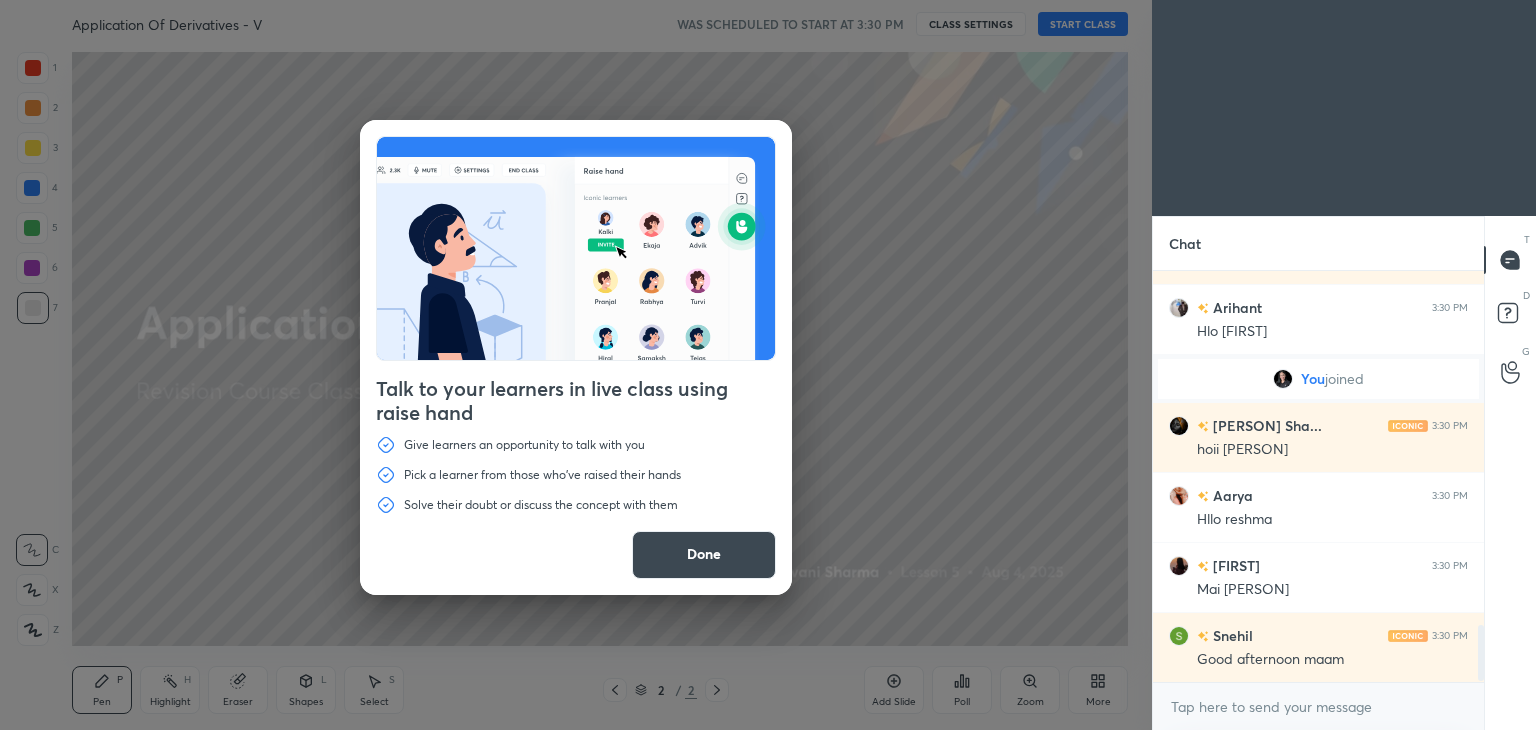 scroll, scrollTop: 2642, scrollLeft: 0, axis: vertical 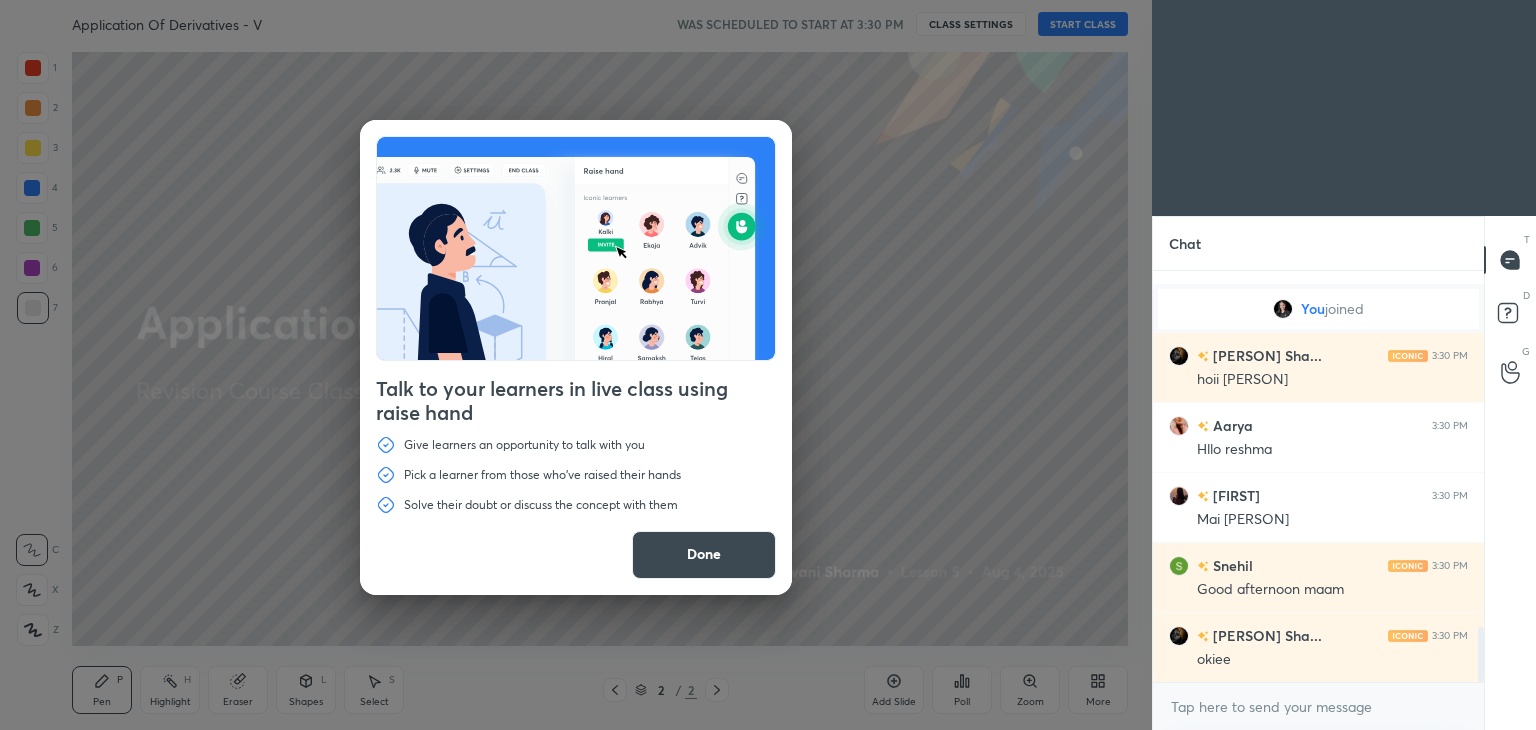 click on "Done" at bounding box center (704, 555) 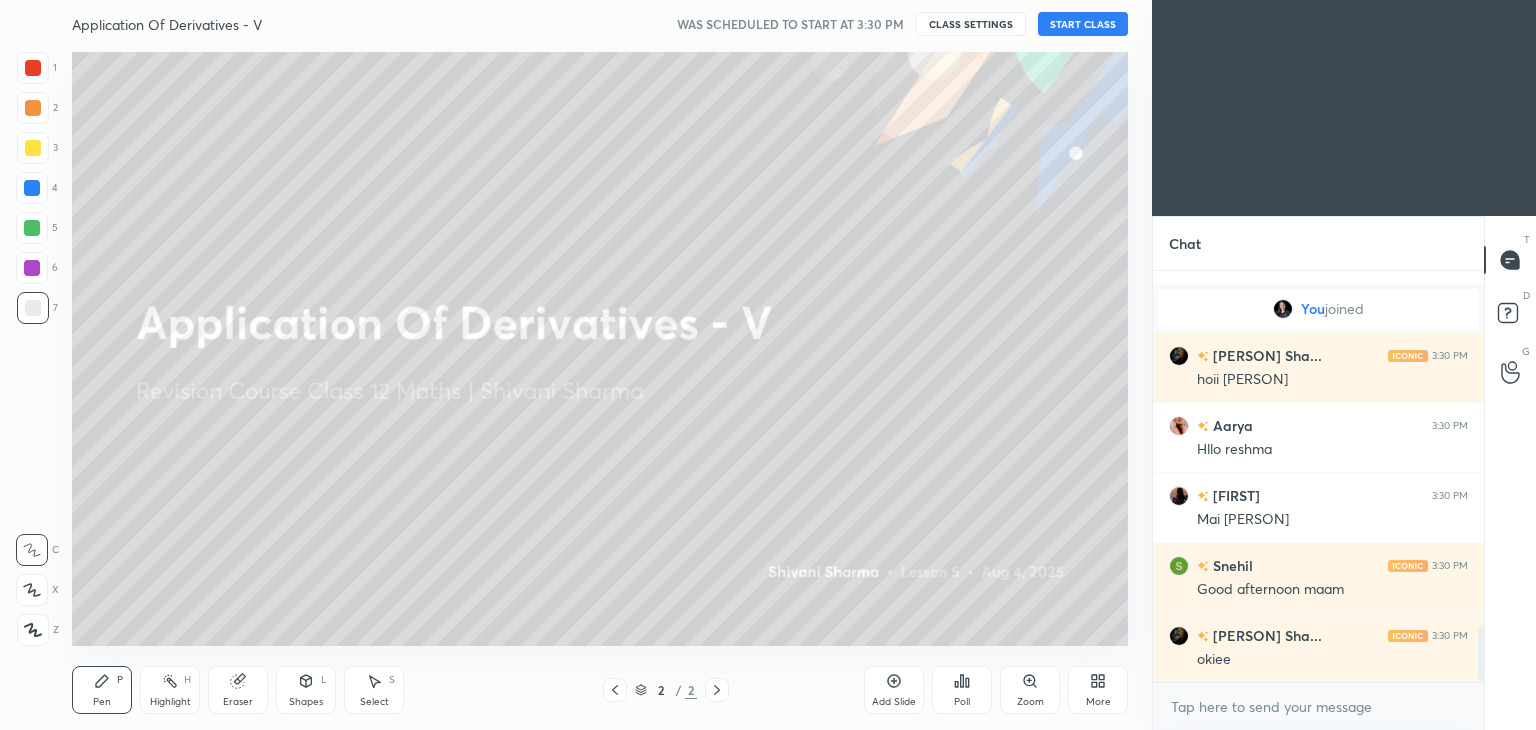 scroll, scrollTop: 2712, scrollLeft: 0, axis: vertical 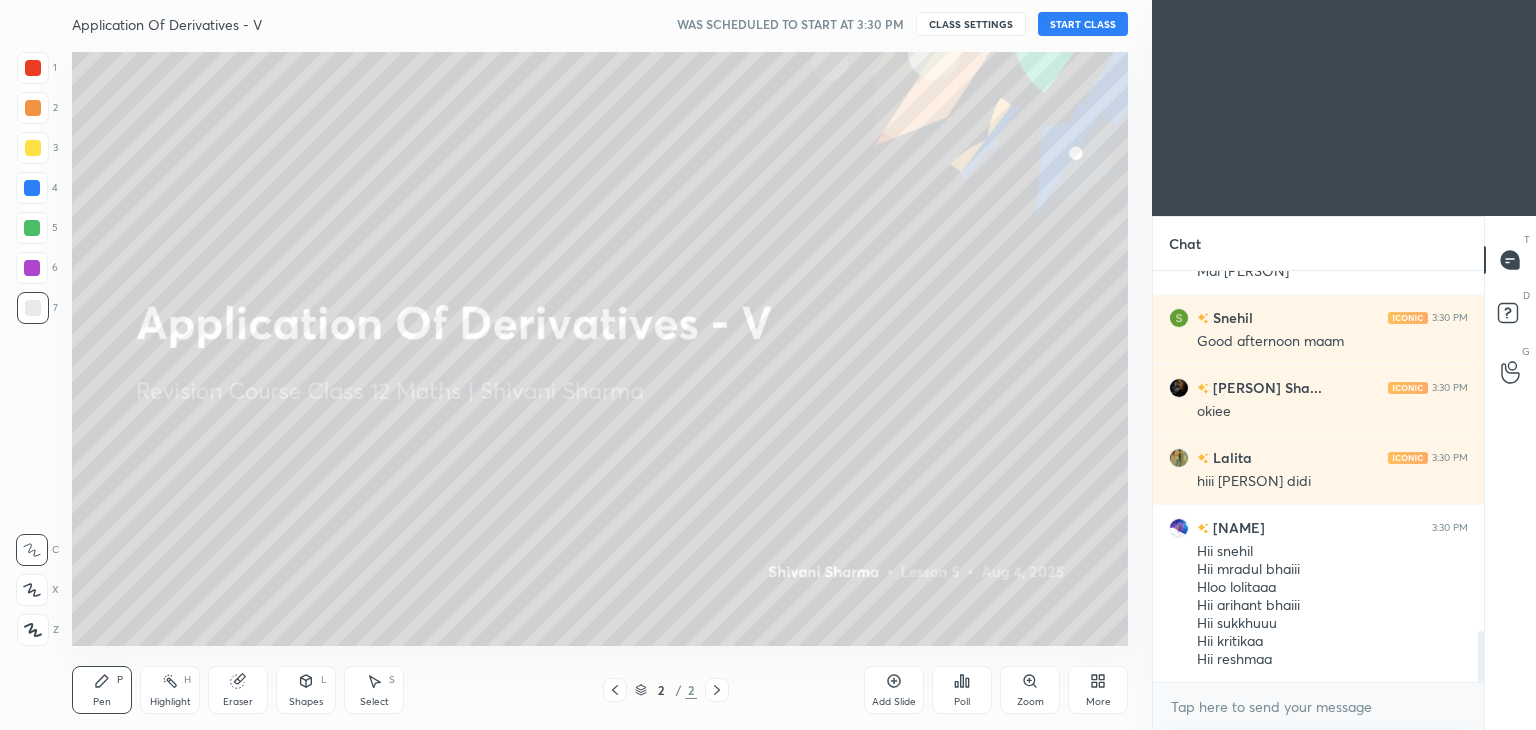 click on "START CLASS" at bounding box center (1083, 24) 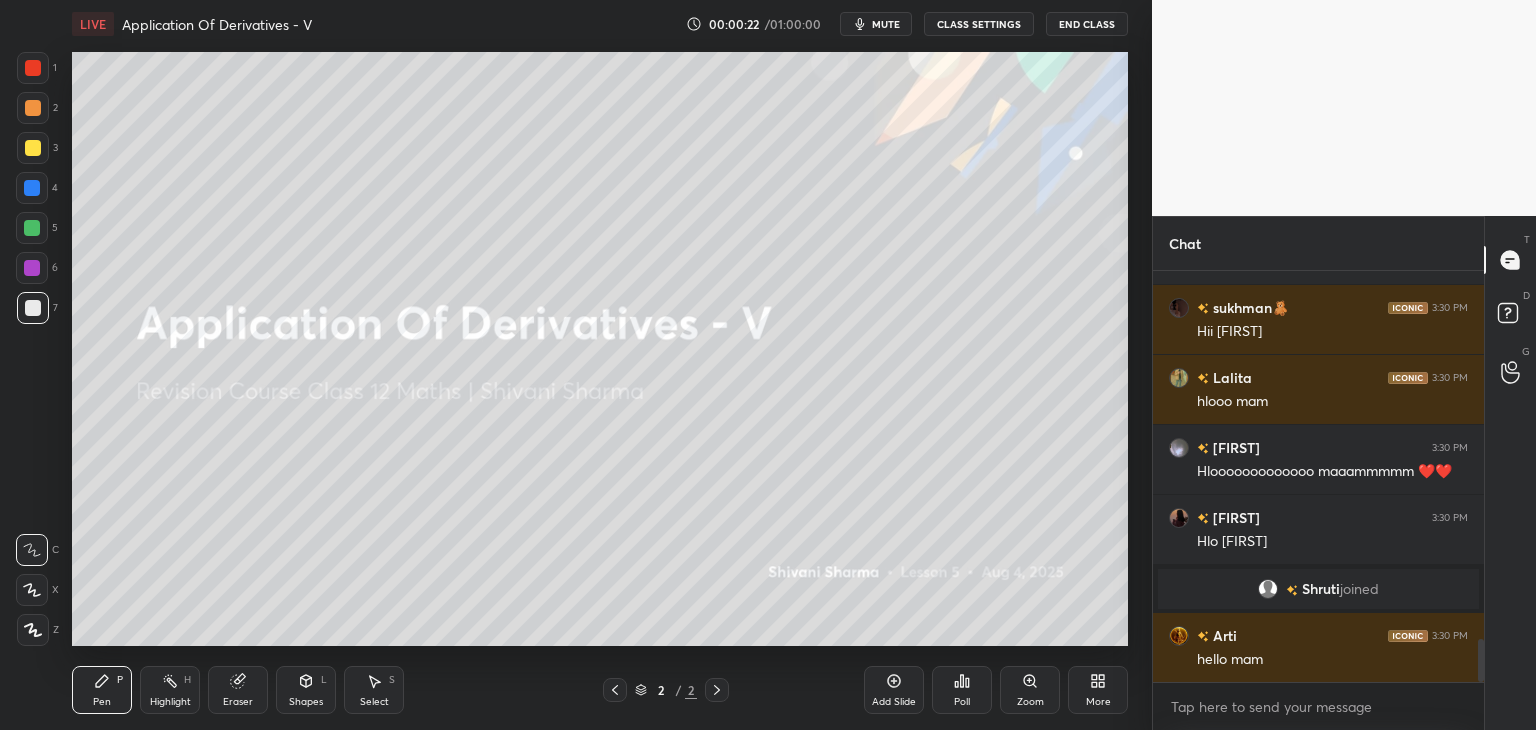 scroll, scrollTop: 3582, scrollLeft: 0, axis: vertical 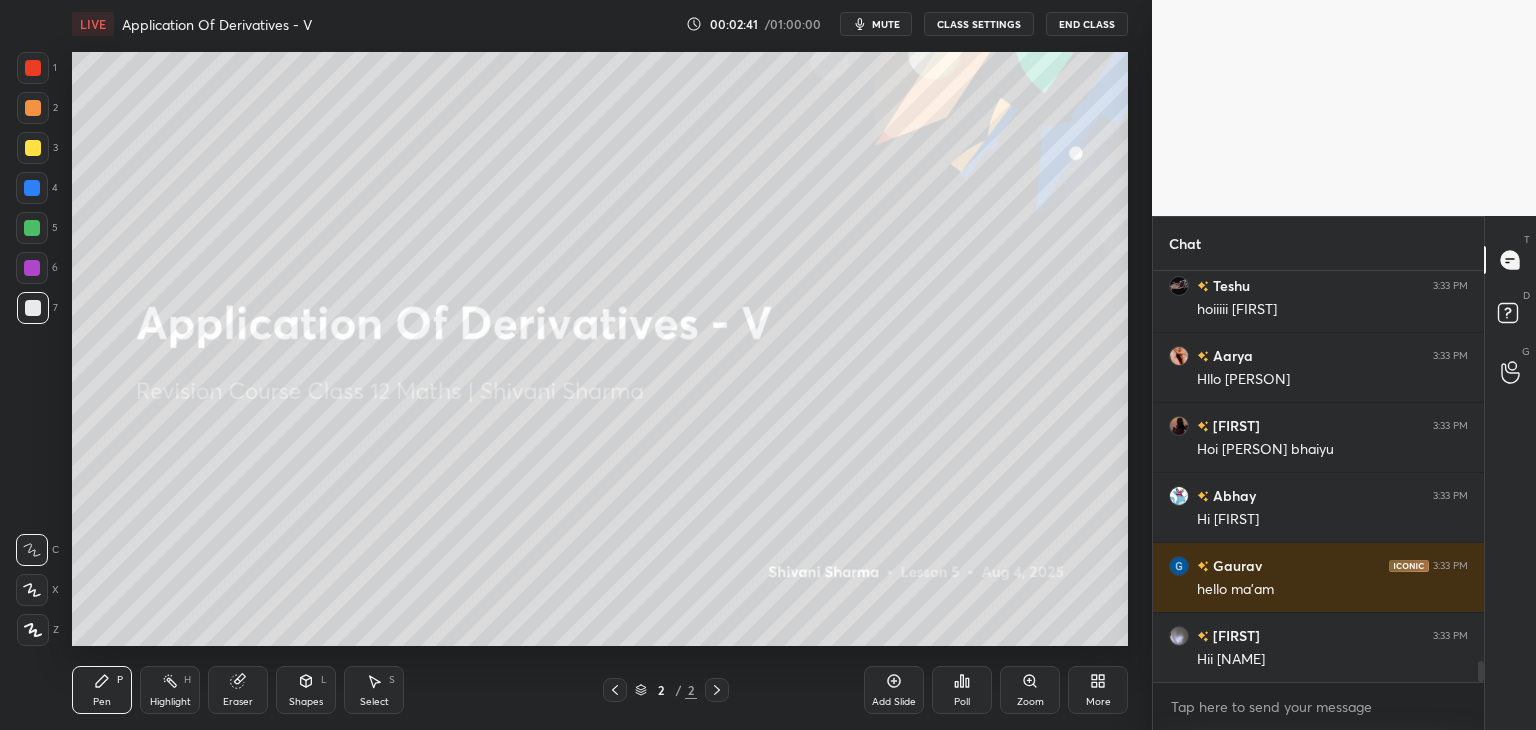 click on "More" at bounding box center [1098, 690] 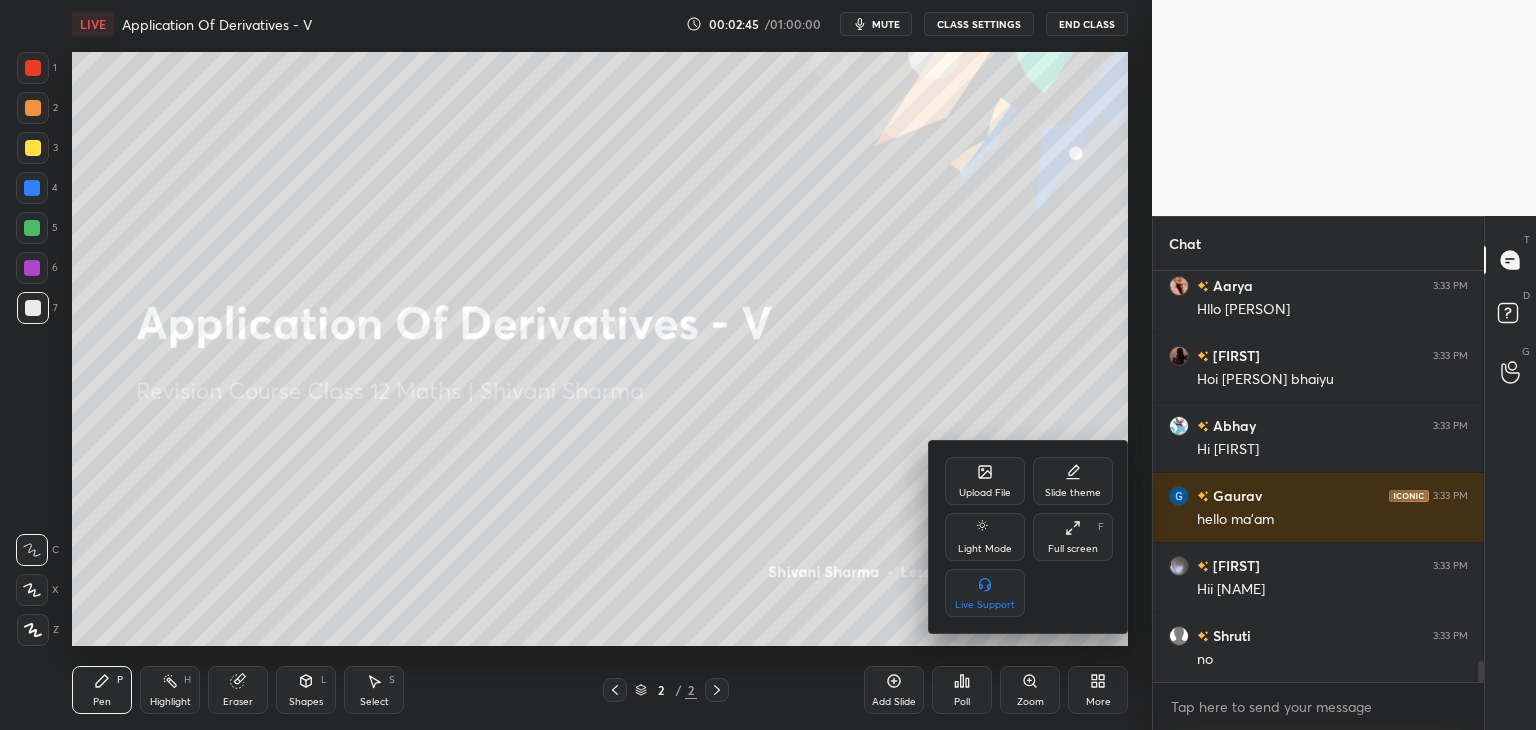 scroll, scrollTop: 7746, scrollLeft: 0, axis: vertical 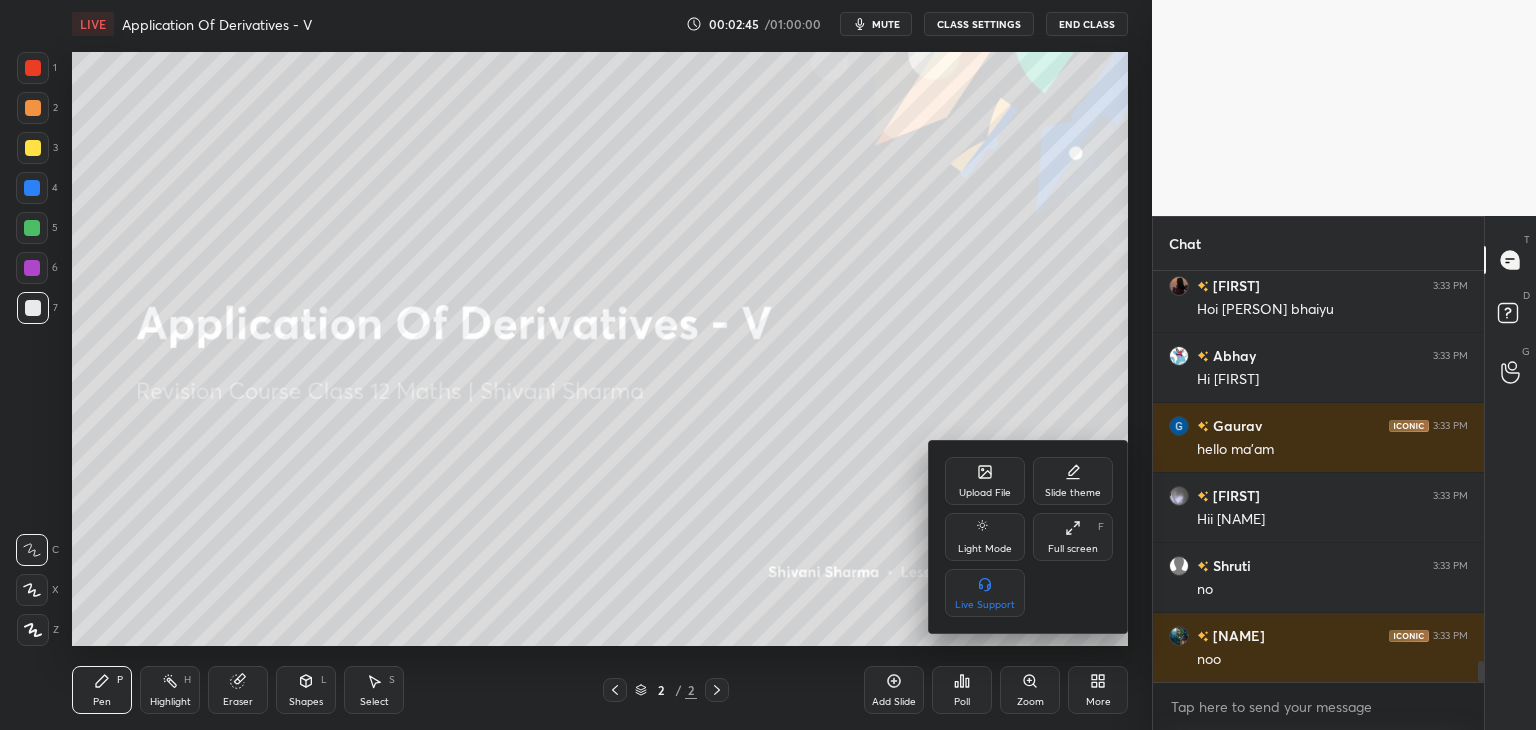 click on "Upload File" at bounding box center (985, 493) 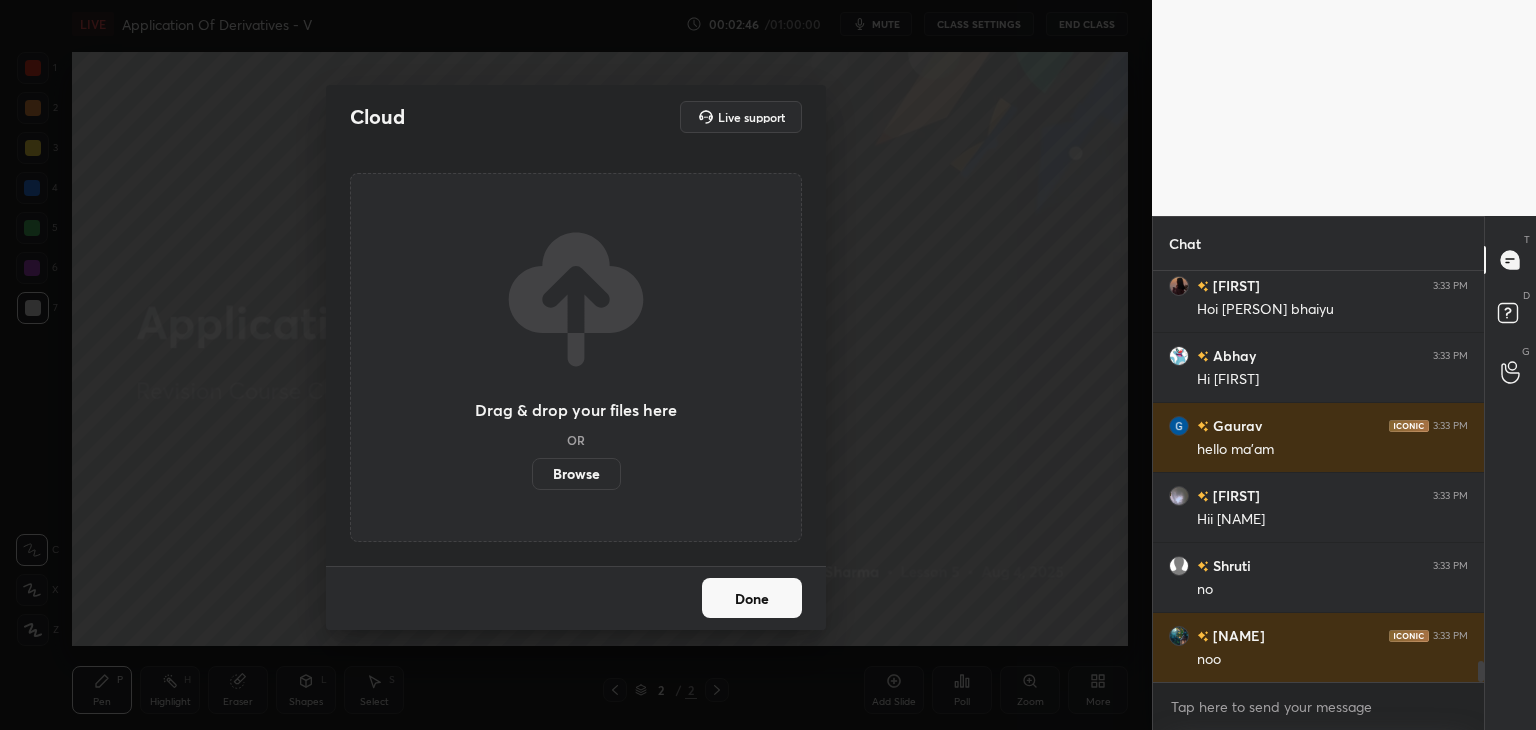 scroll, scrollTop: 7816, scrollLeft: 0, axis: vertical 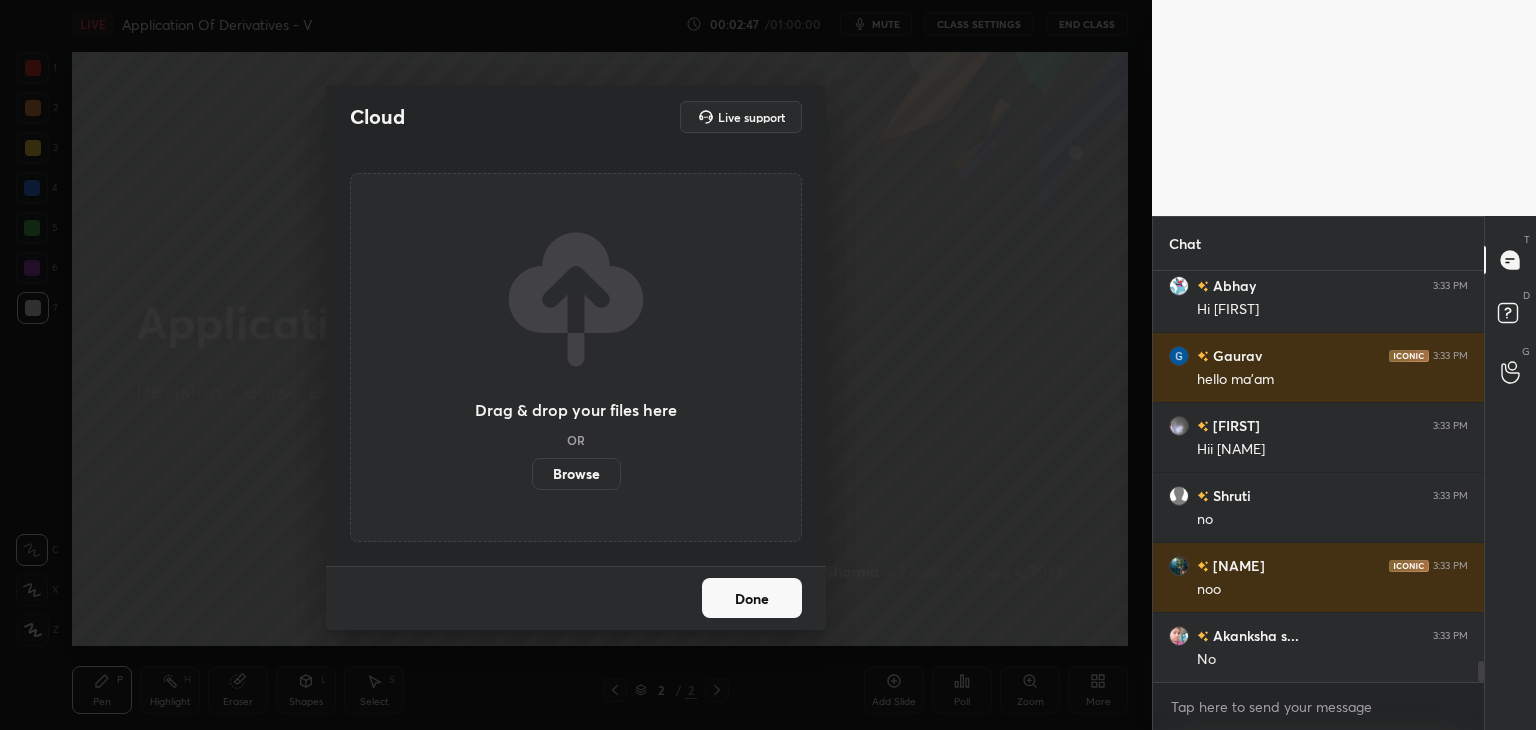click on "Browse" at bounding box center (576, 474) 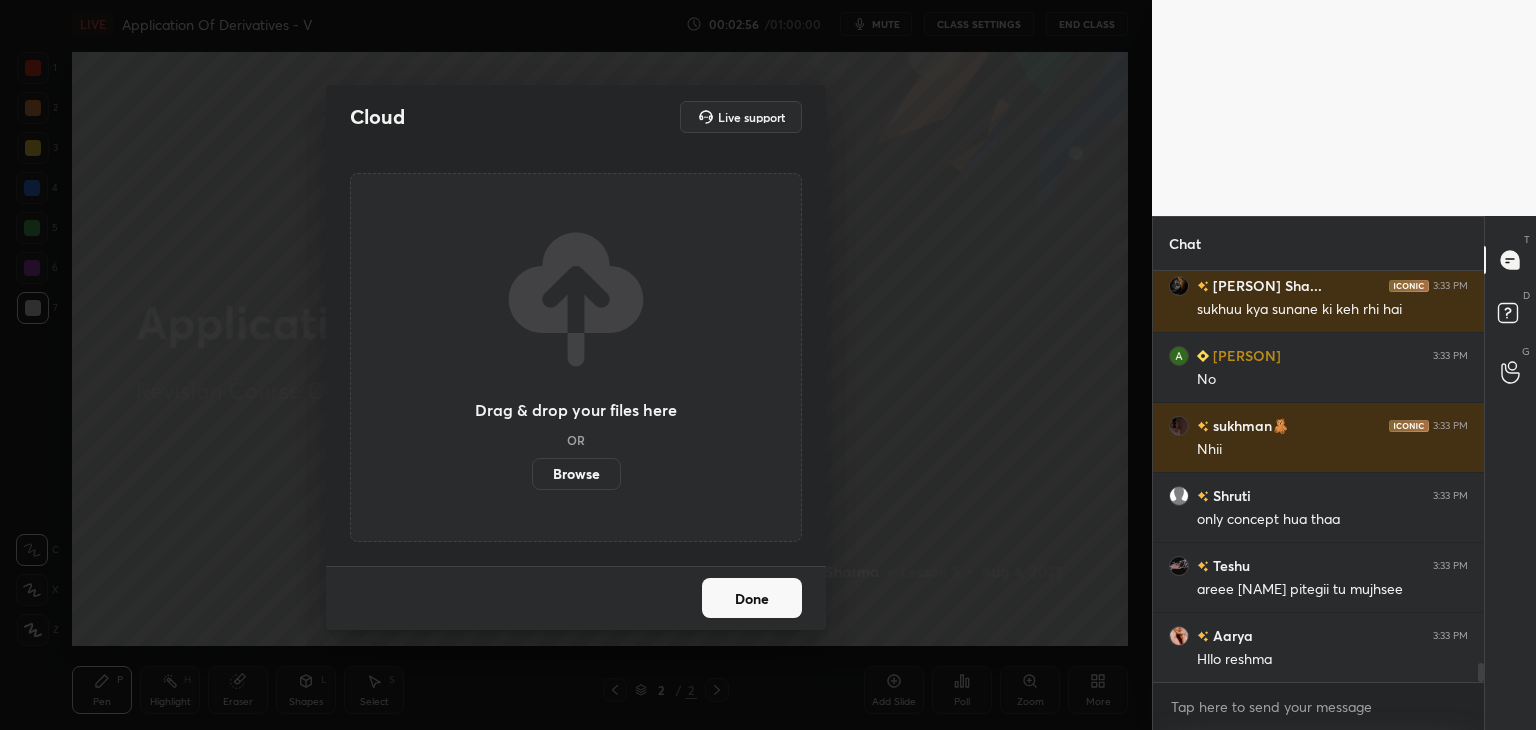 scroll, scrollTop: 8564, scrollLeft: 0, axis: vertical 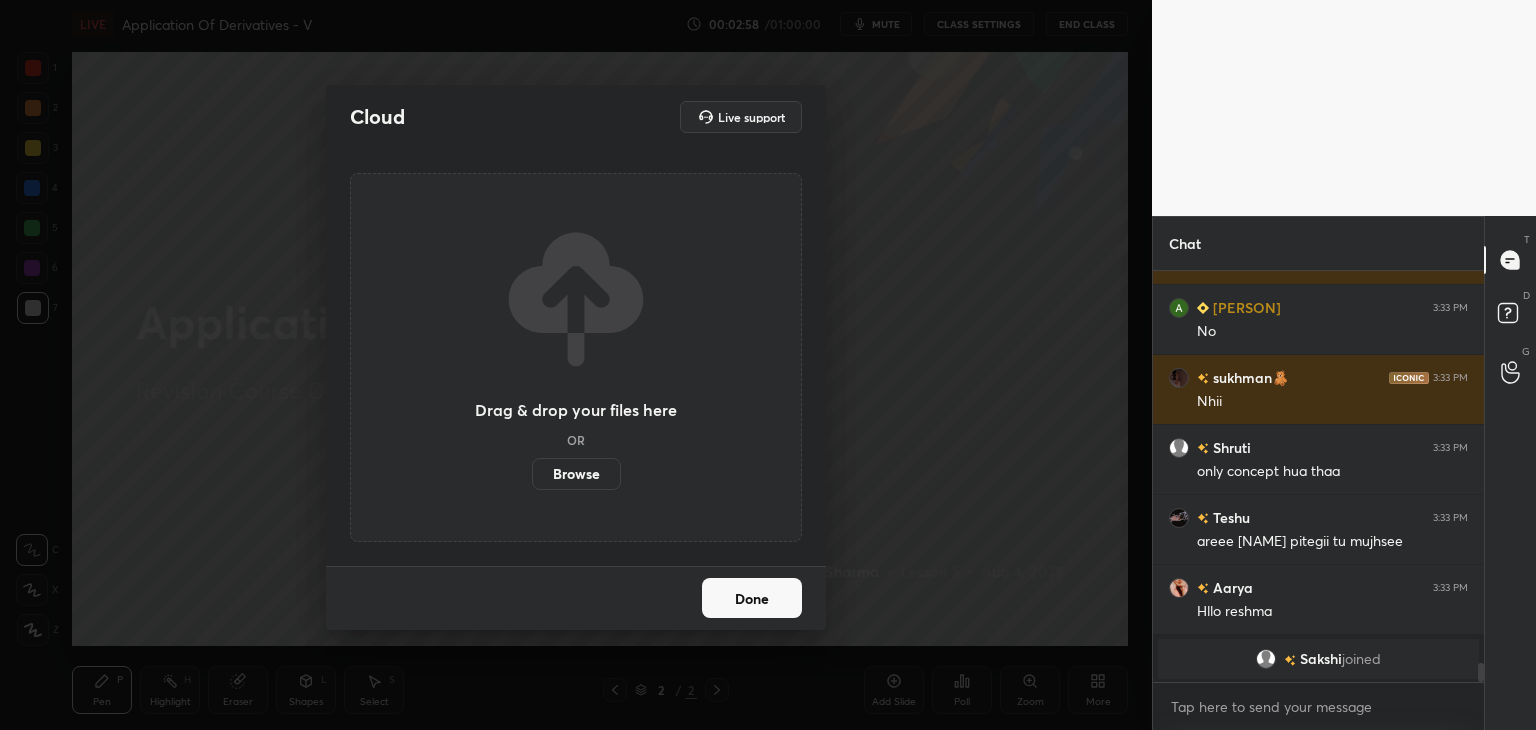 click on "Browse" at bounding box center [576, 474] 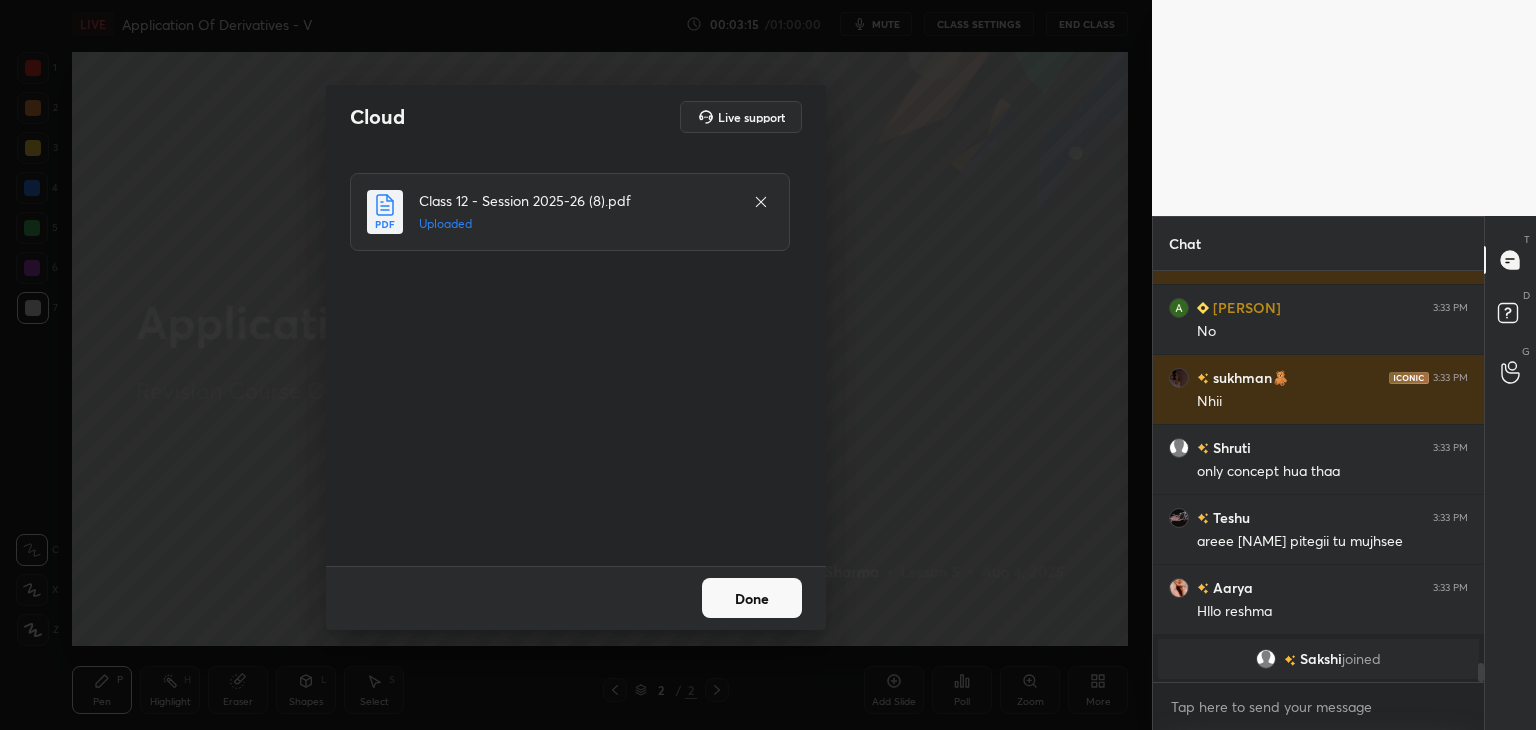 click on "Done" at bounding box center [752, 598] 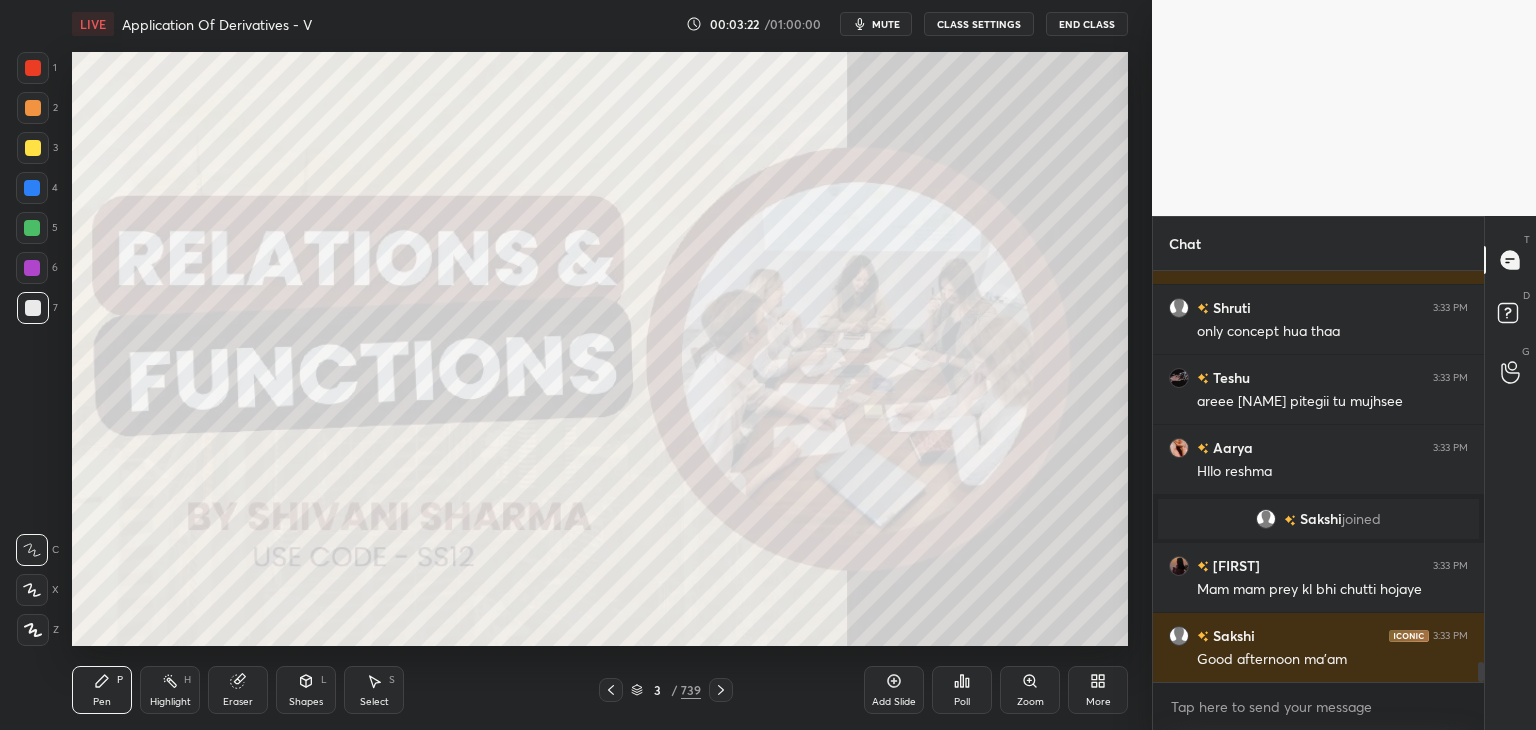 scroll, scrollTop: 8324, scrollLeft: 0, axis: vertical 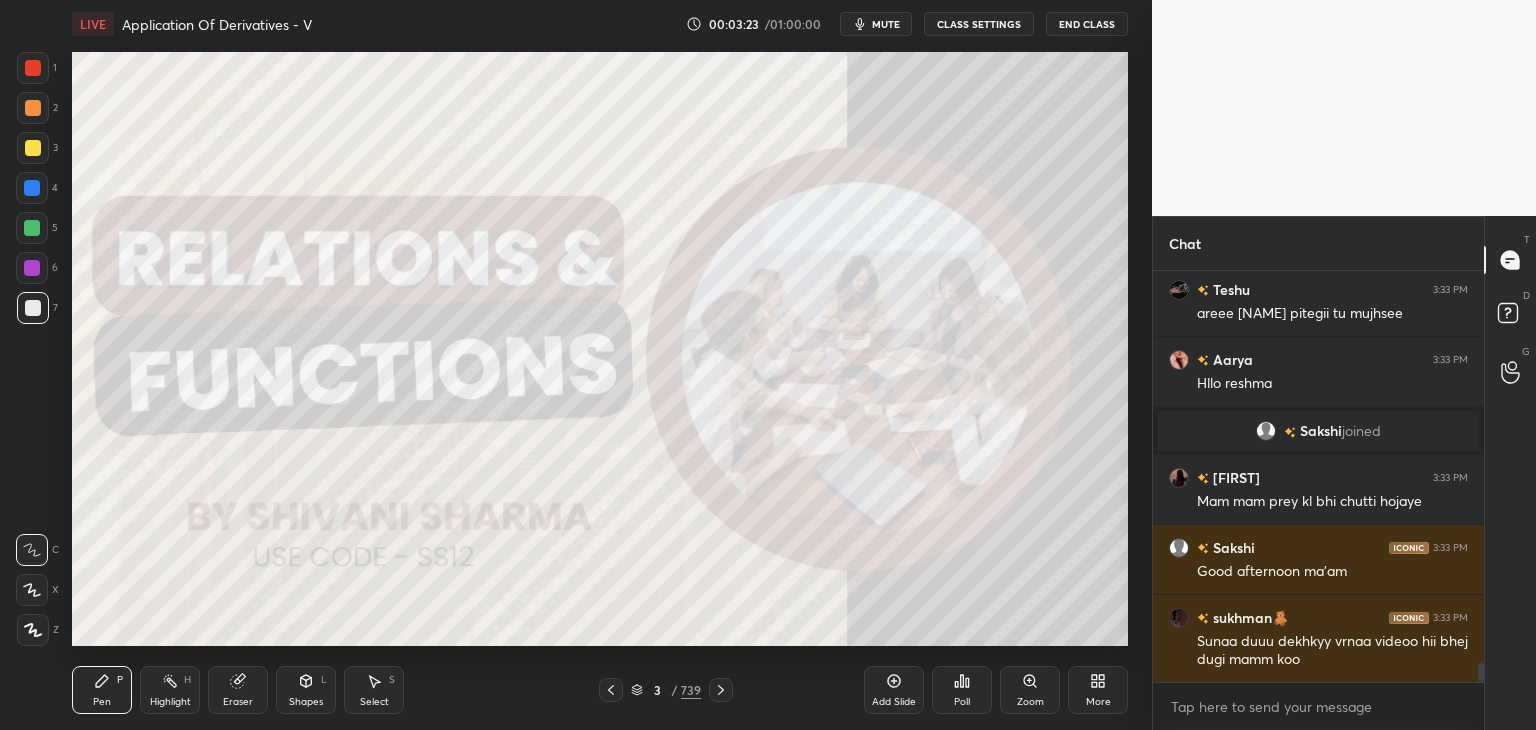 click on "/" at bounding box center [674, 690] 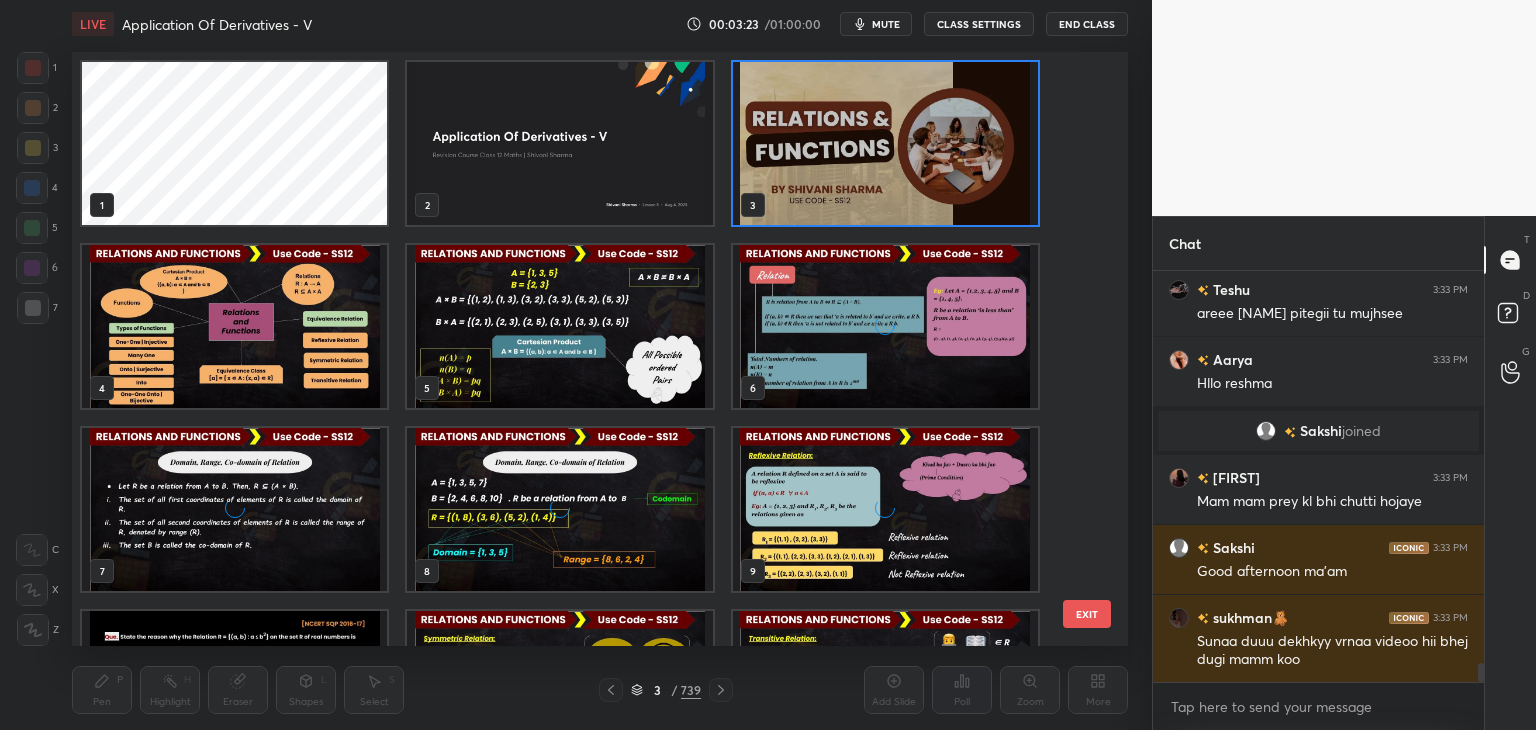 scroll, scrollTop: 6, scrollLeft: 10, axis: both 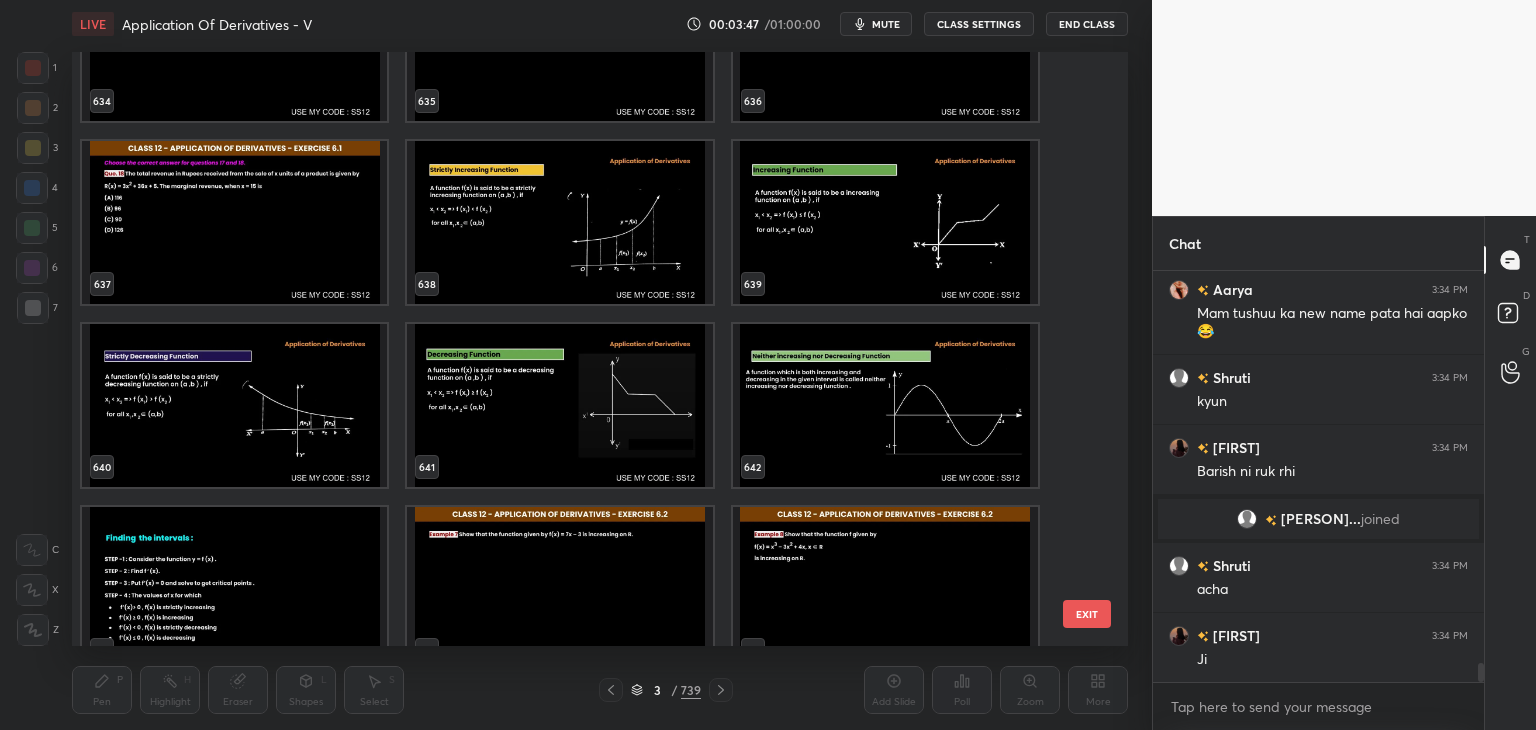 click at bounding box center (559, 588) 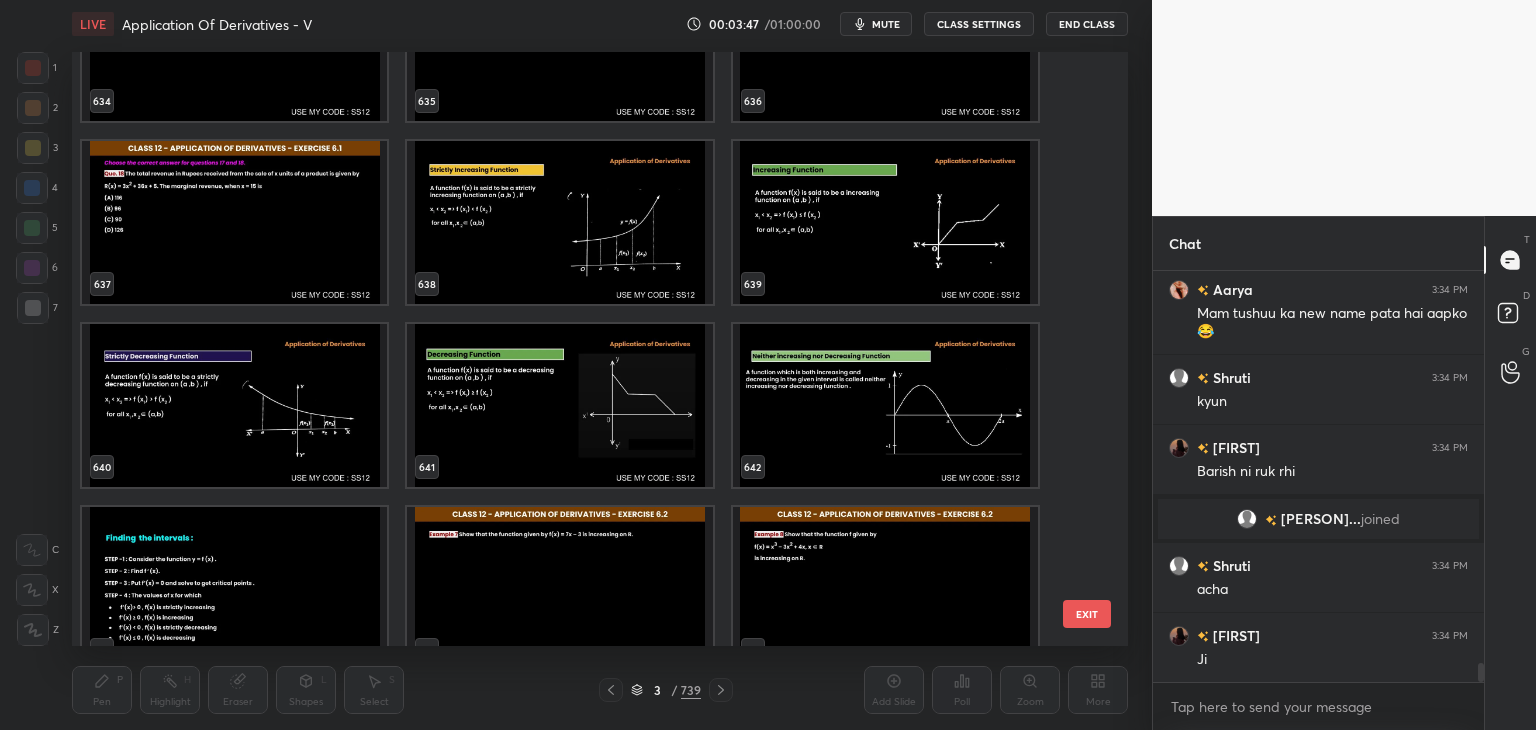 scroll, scrollTop: 38751, scrollLeft: 0, axis: vertical 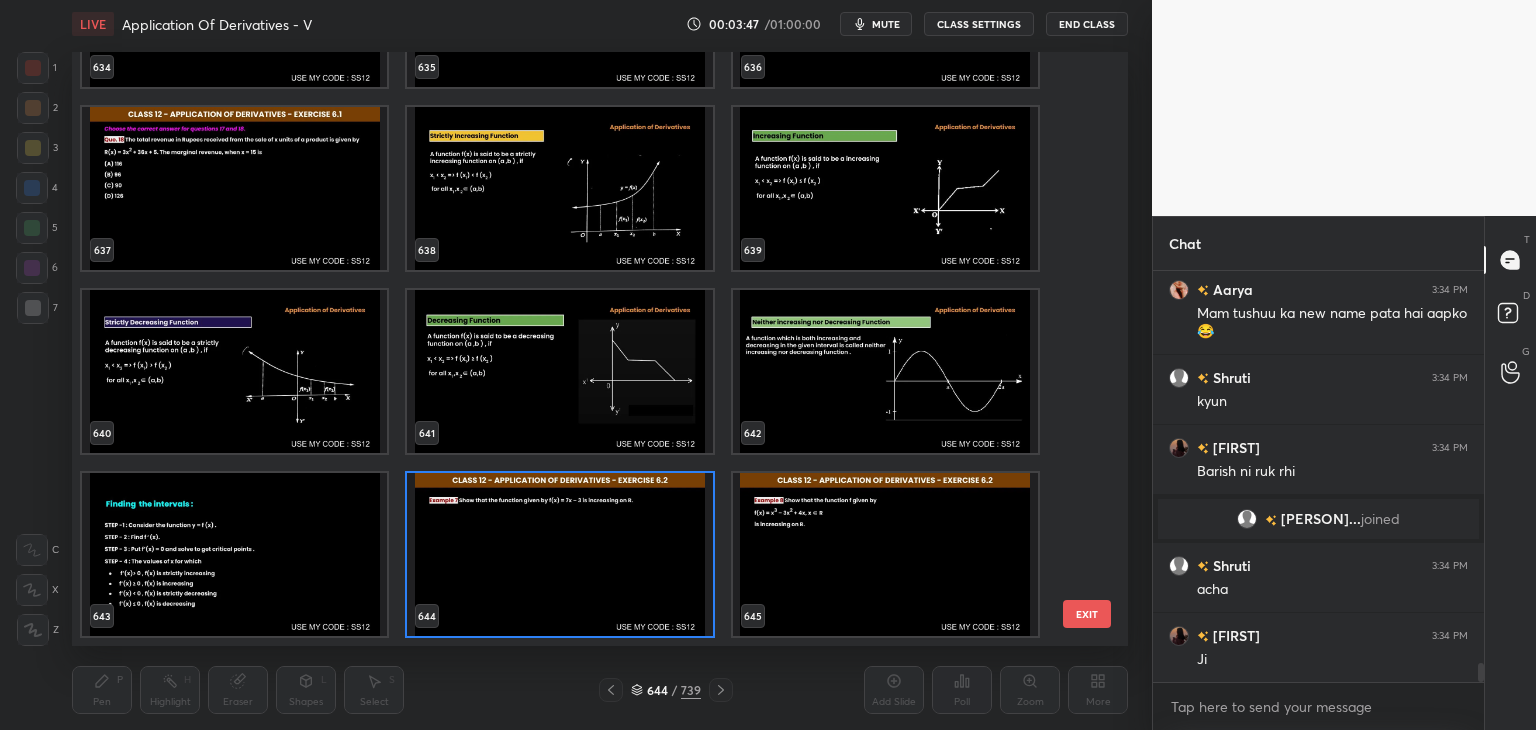 click on "634 635 636 637 638 639 640 641 642 643 644 645 646 647 648 649 650 651" at bounding box center (582, 349) 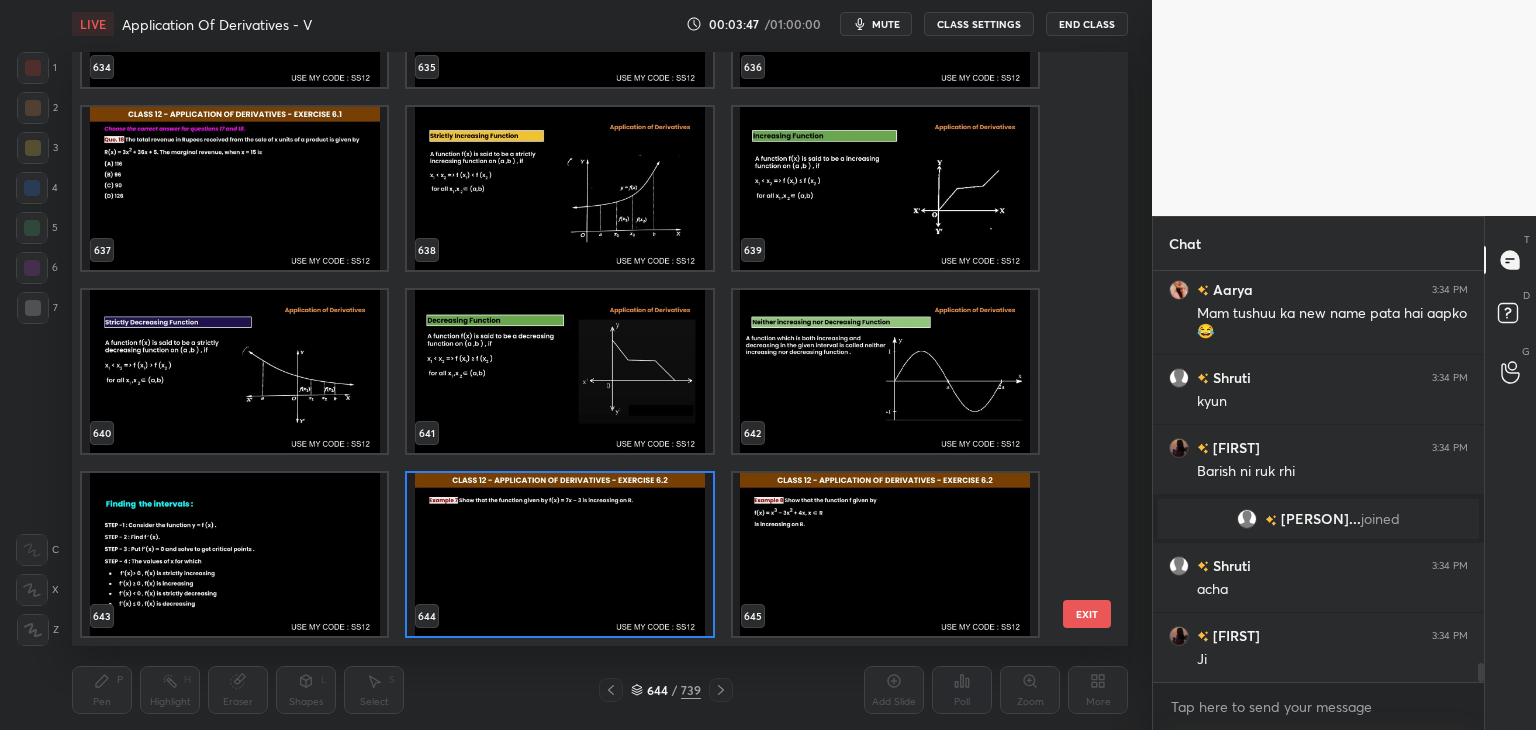 click at bounding box center [559, 554] 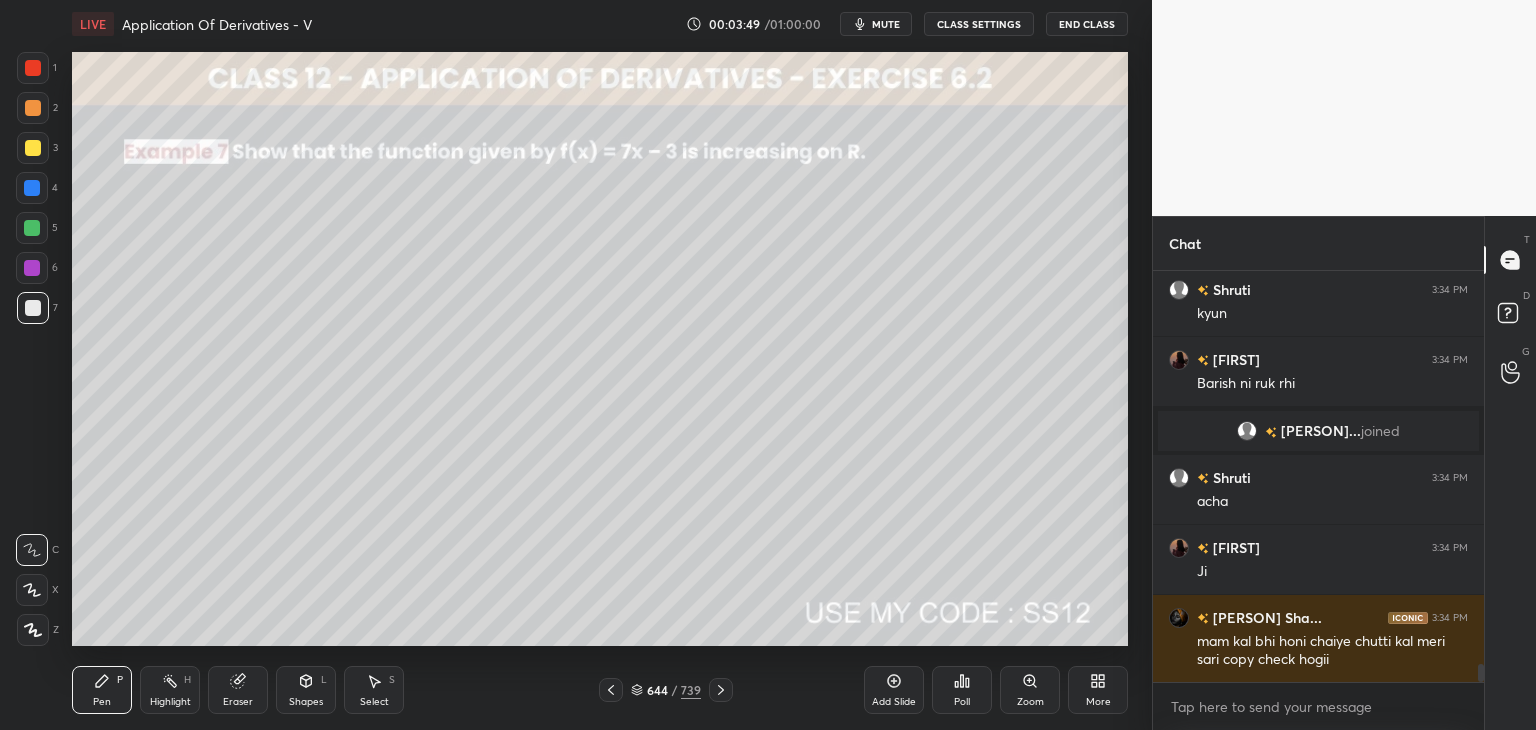 scroll, scrollTop: 8908, scrollLeft: 0, axis: vertical 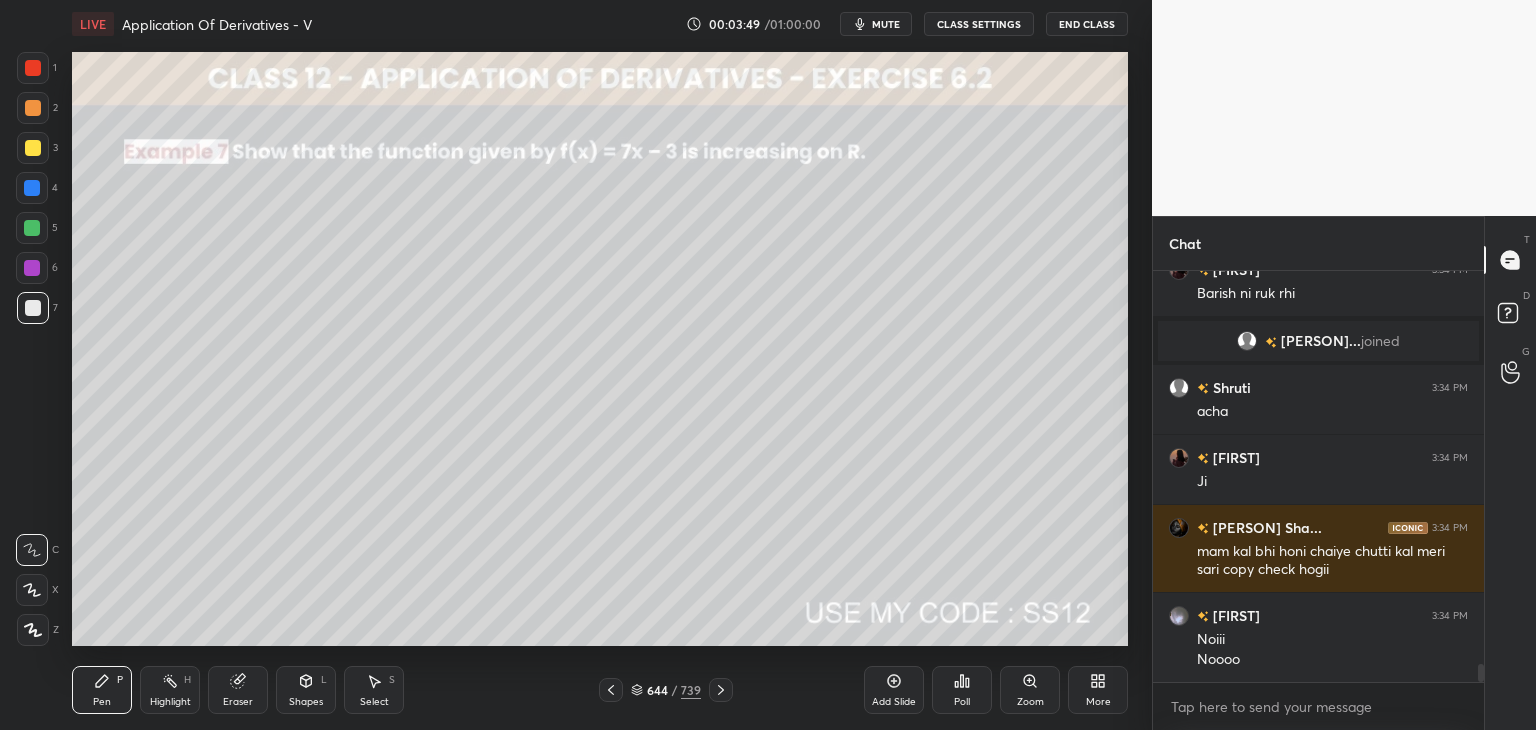 click 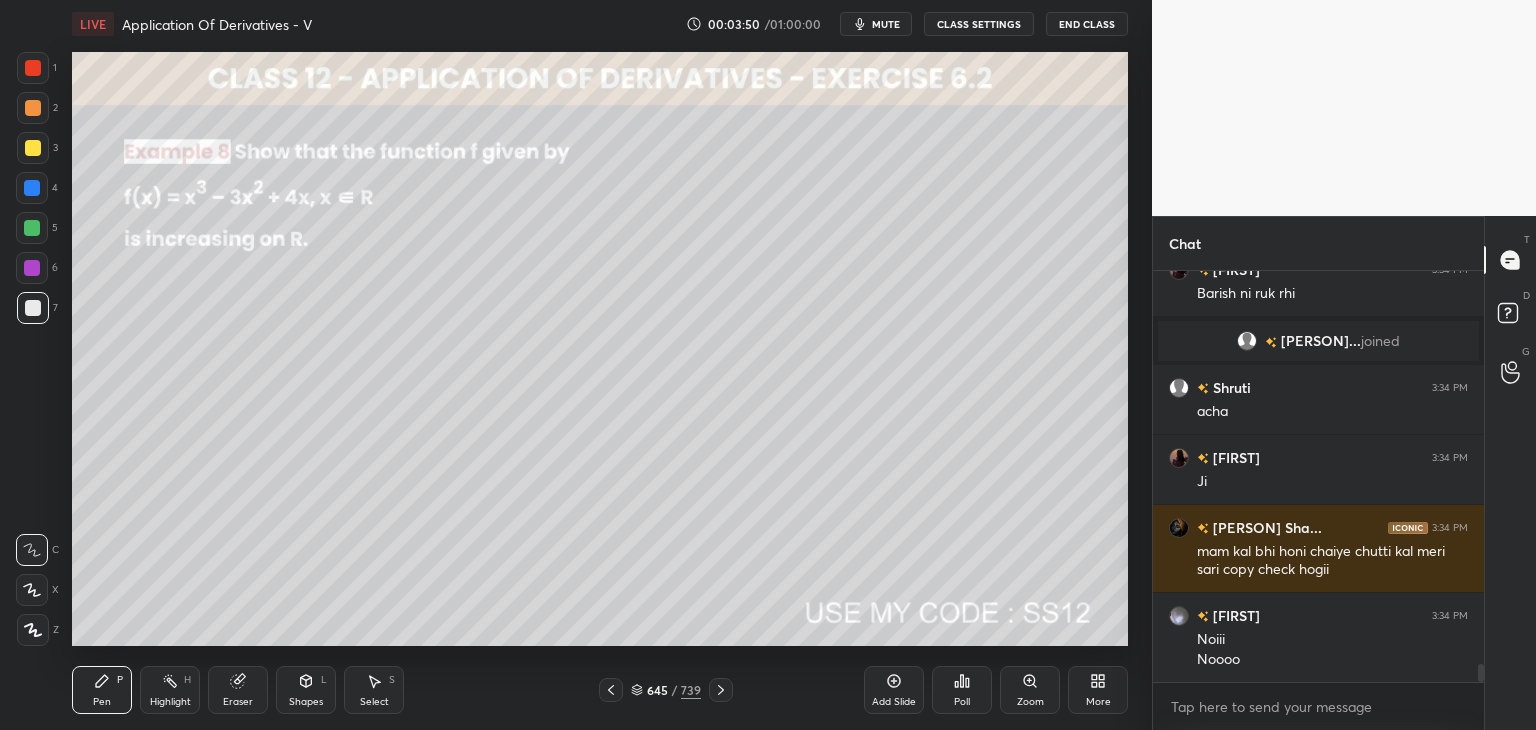 click at bounding box center [721, 690] 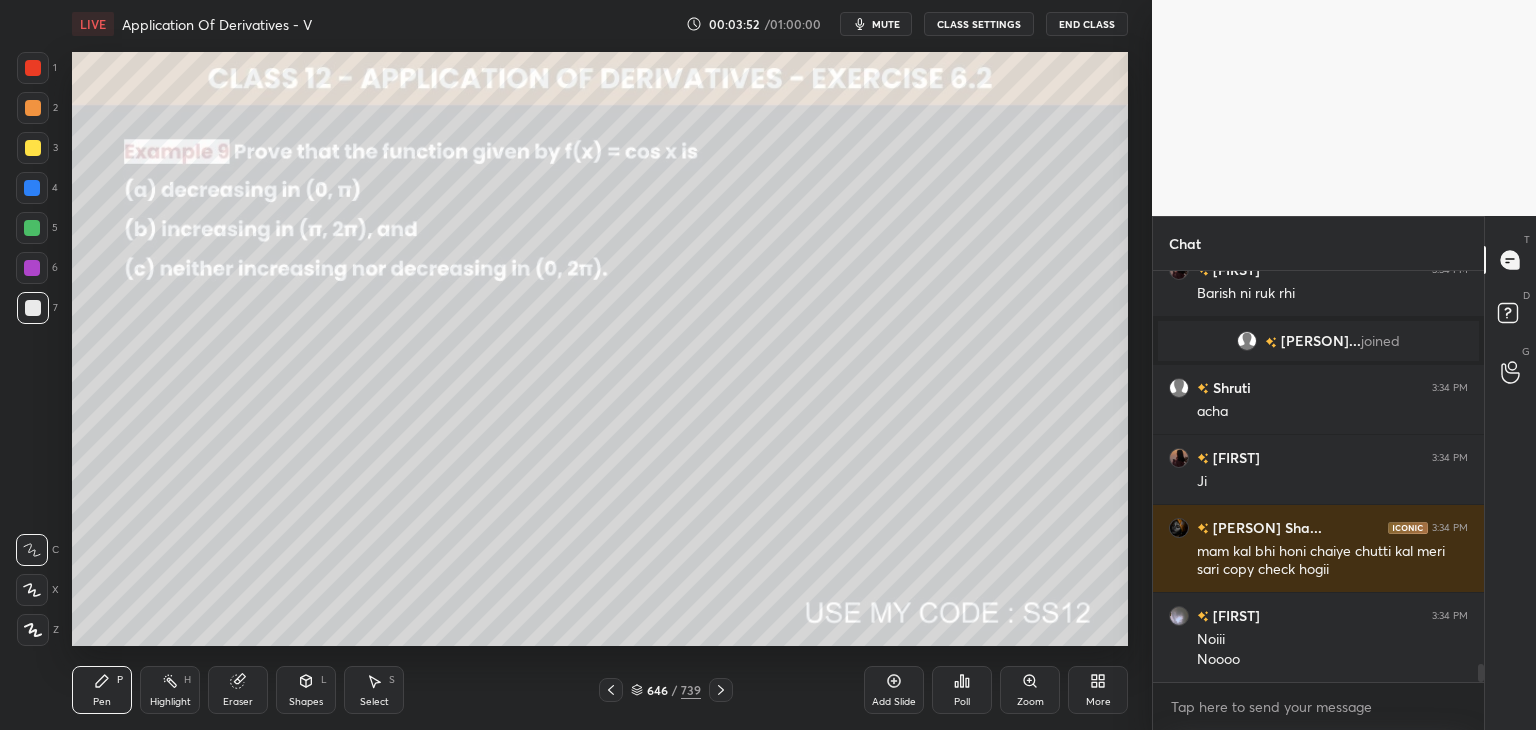 click 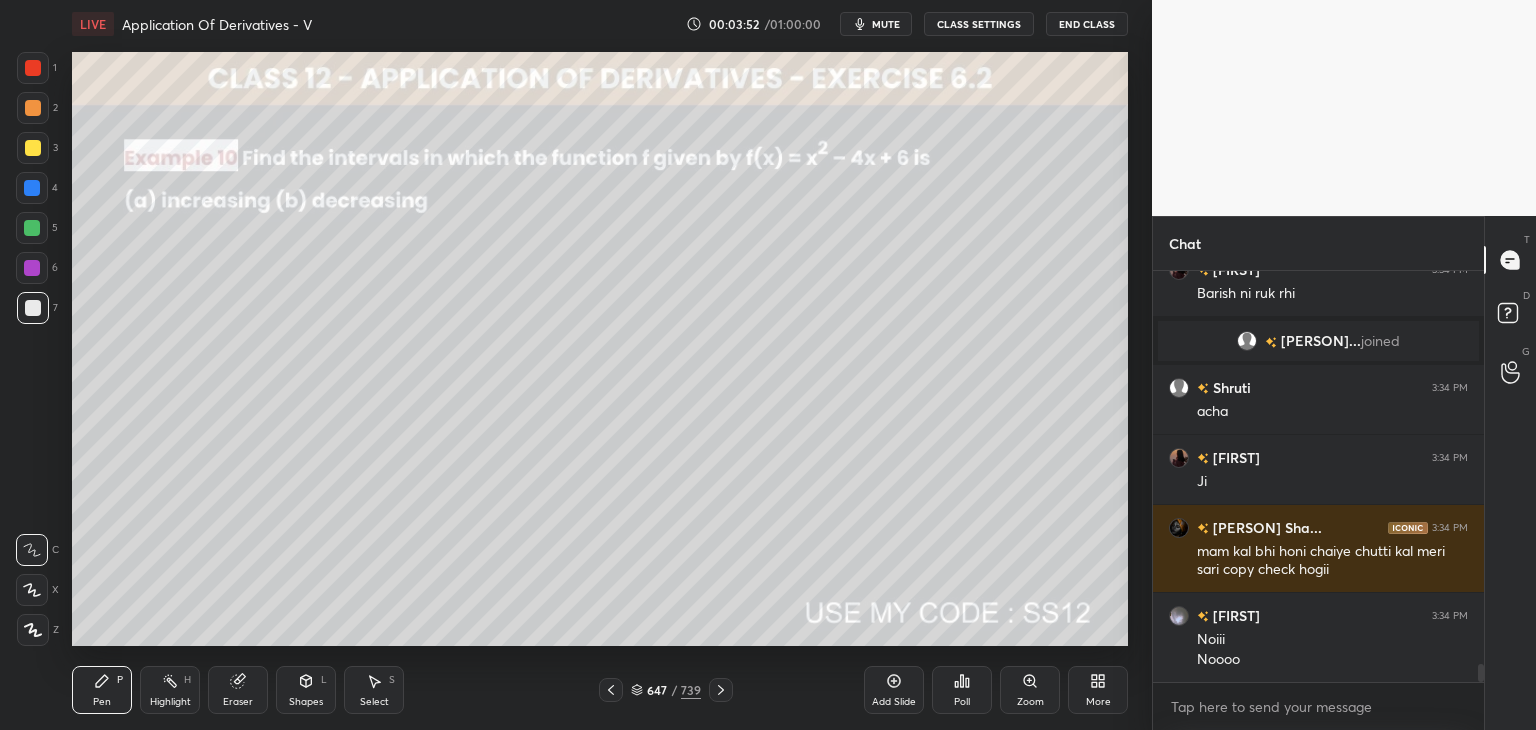 scroll, scrollTop: 8956, scrollLeft: 0, axis: vertical 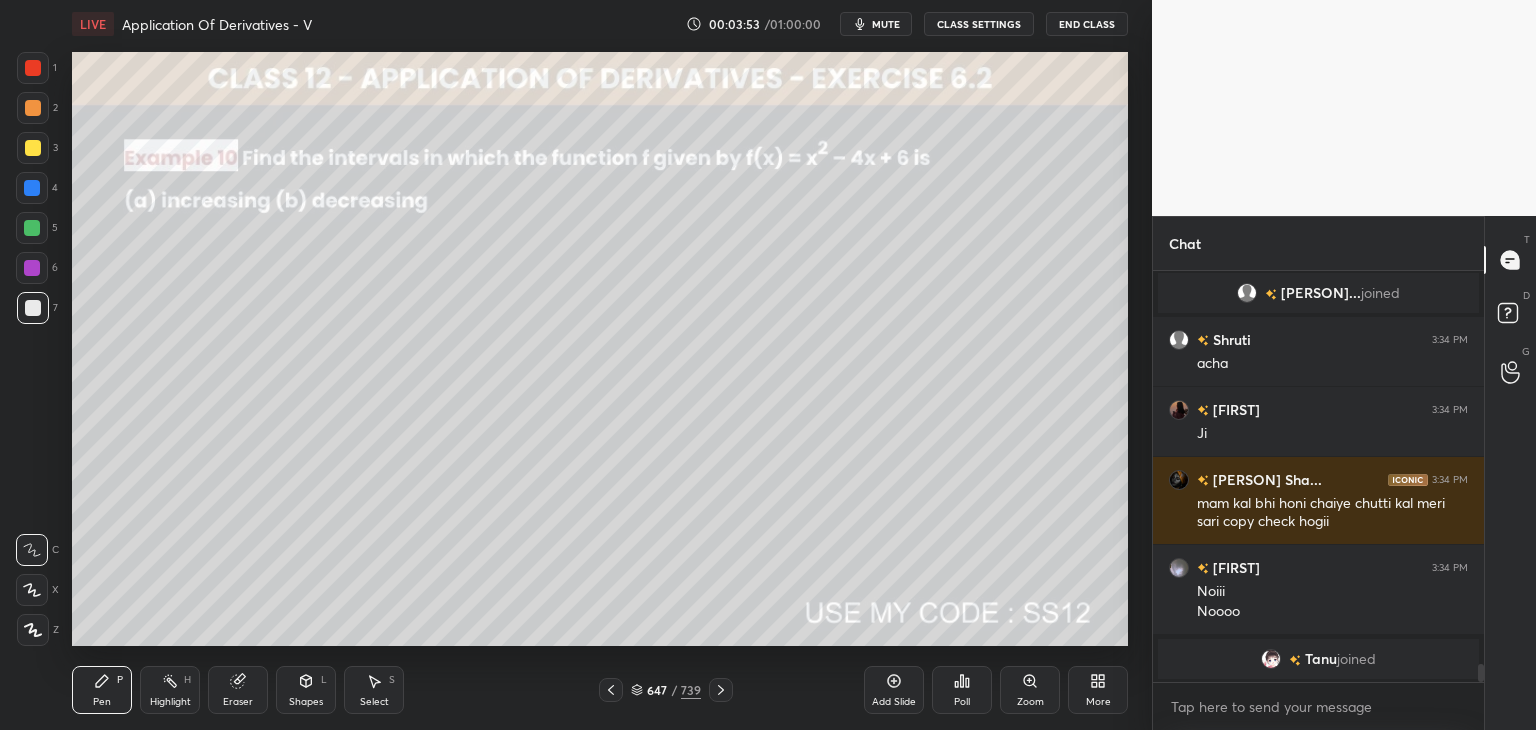 click 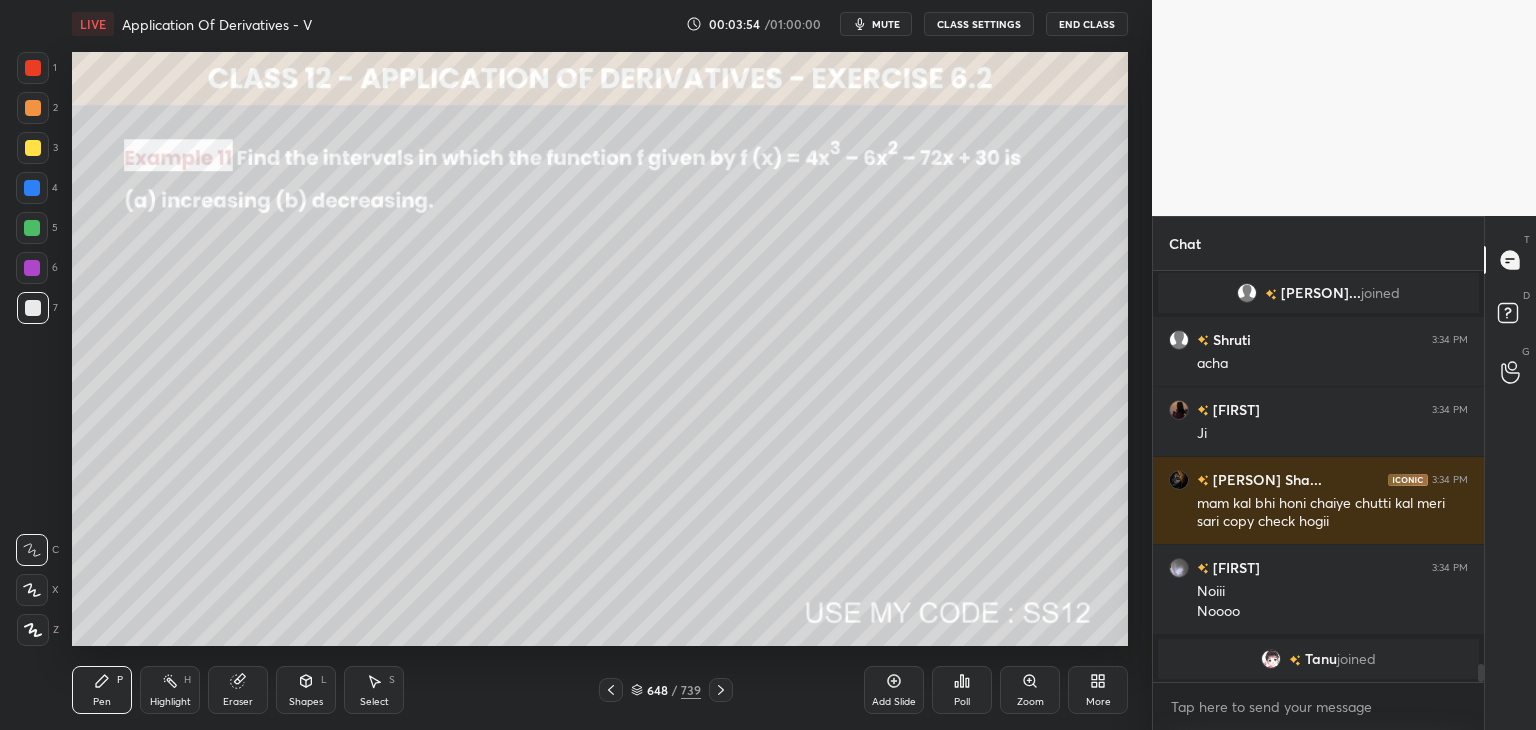 click at bounding box center (721, 690) 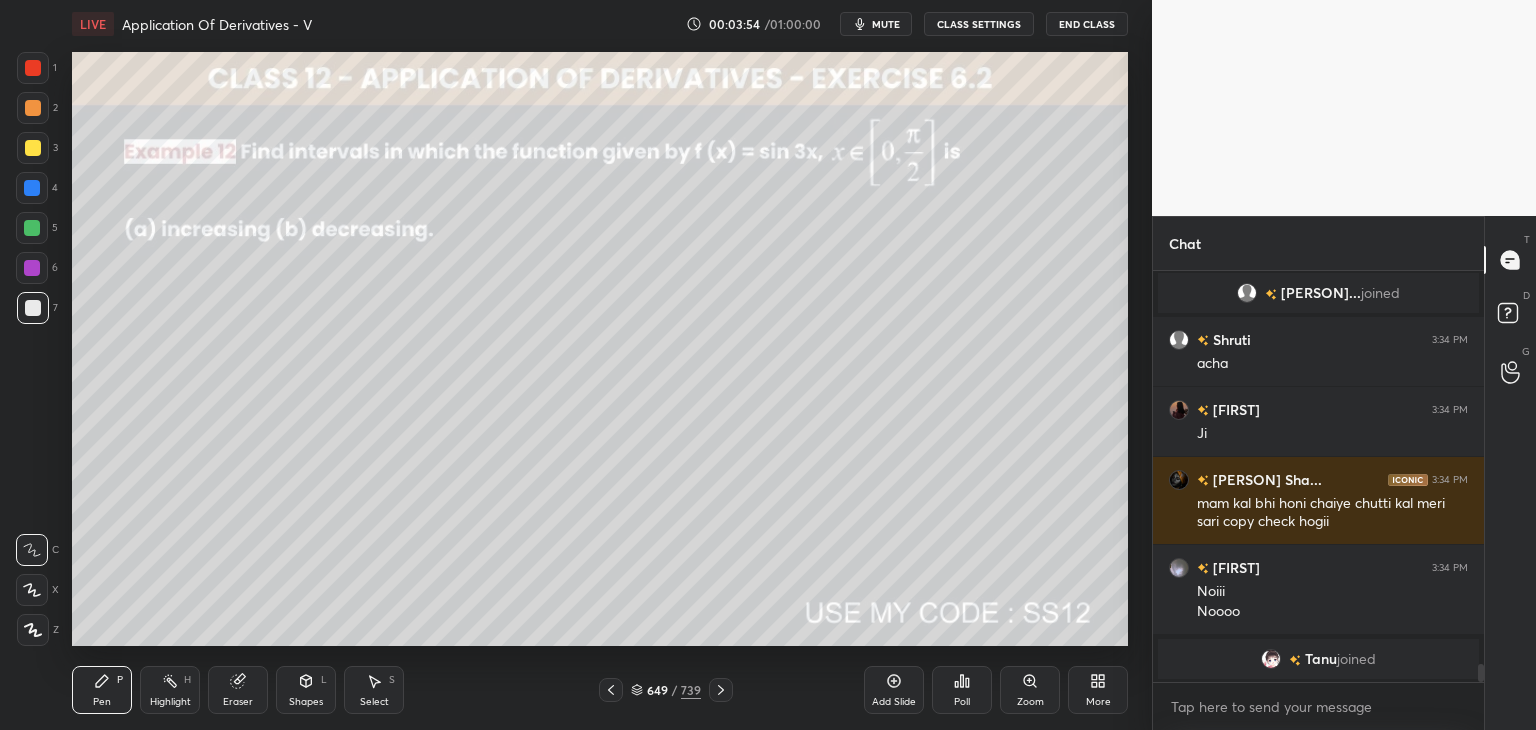 scroll, scrollTop: 8946, scrollLeft: 0, axis: vertical 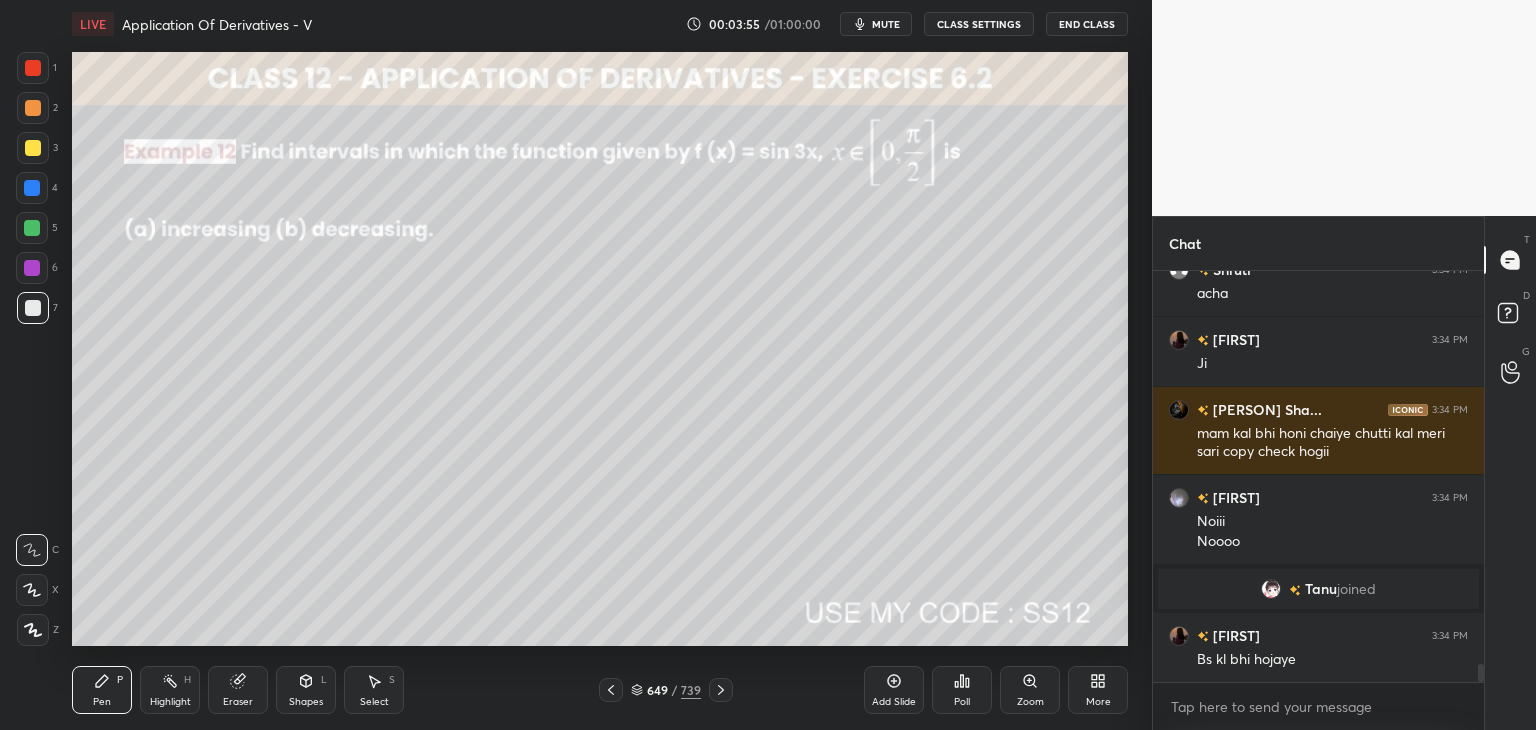 click 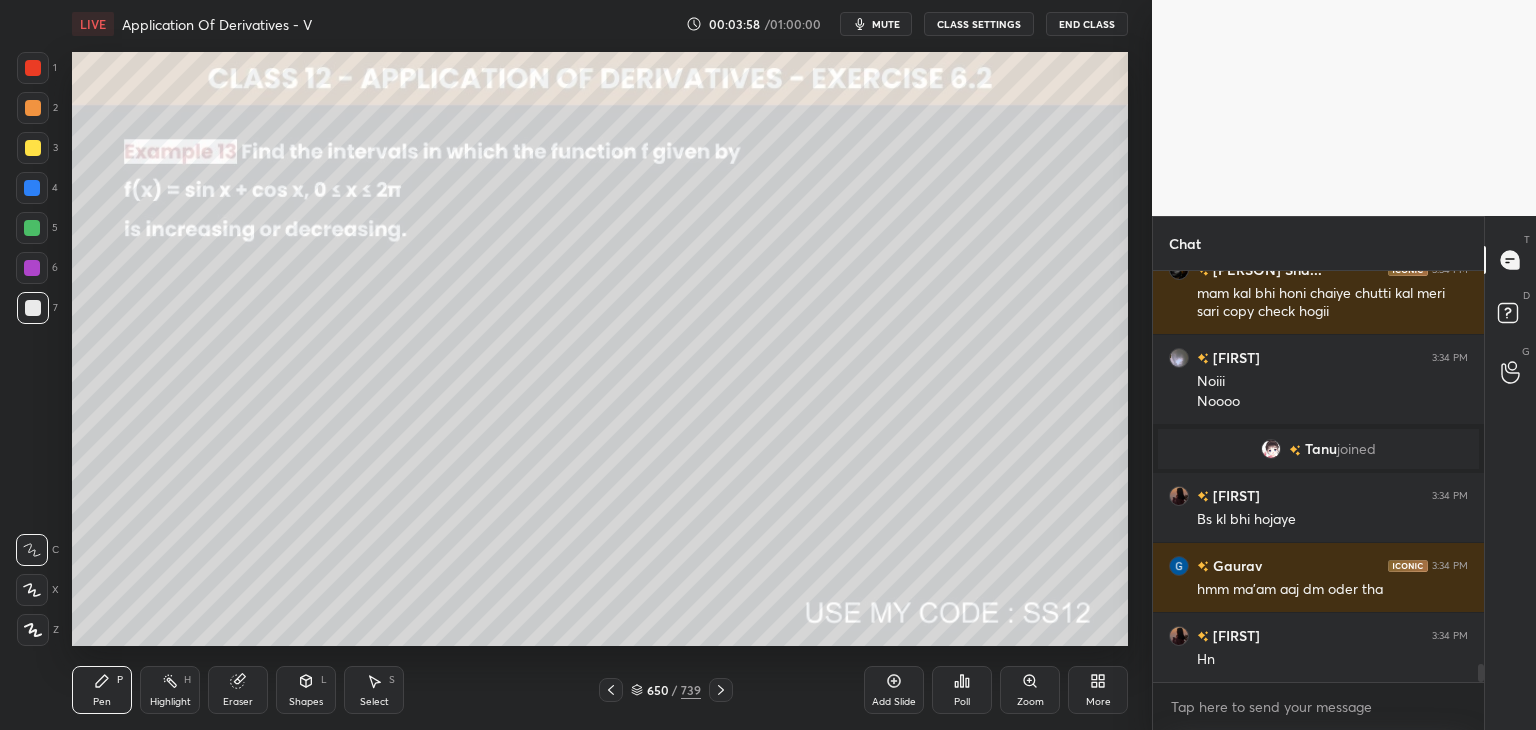 scroll, scrollTop: 9156, scrollLeft: 0, axis: vertical 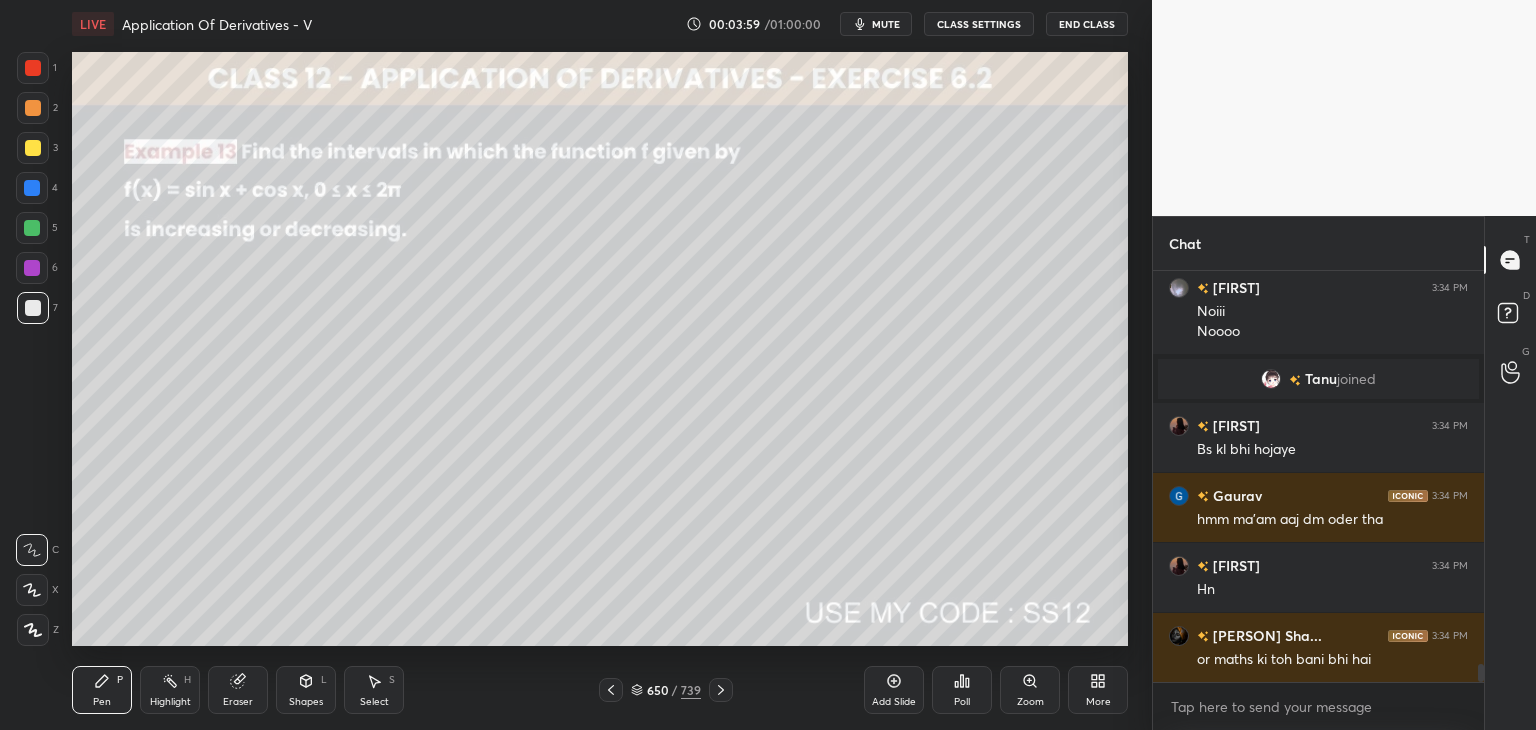 click 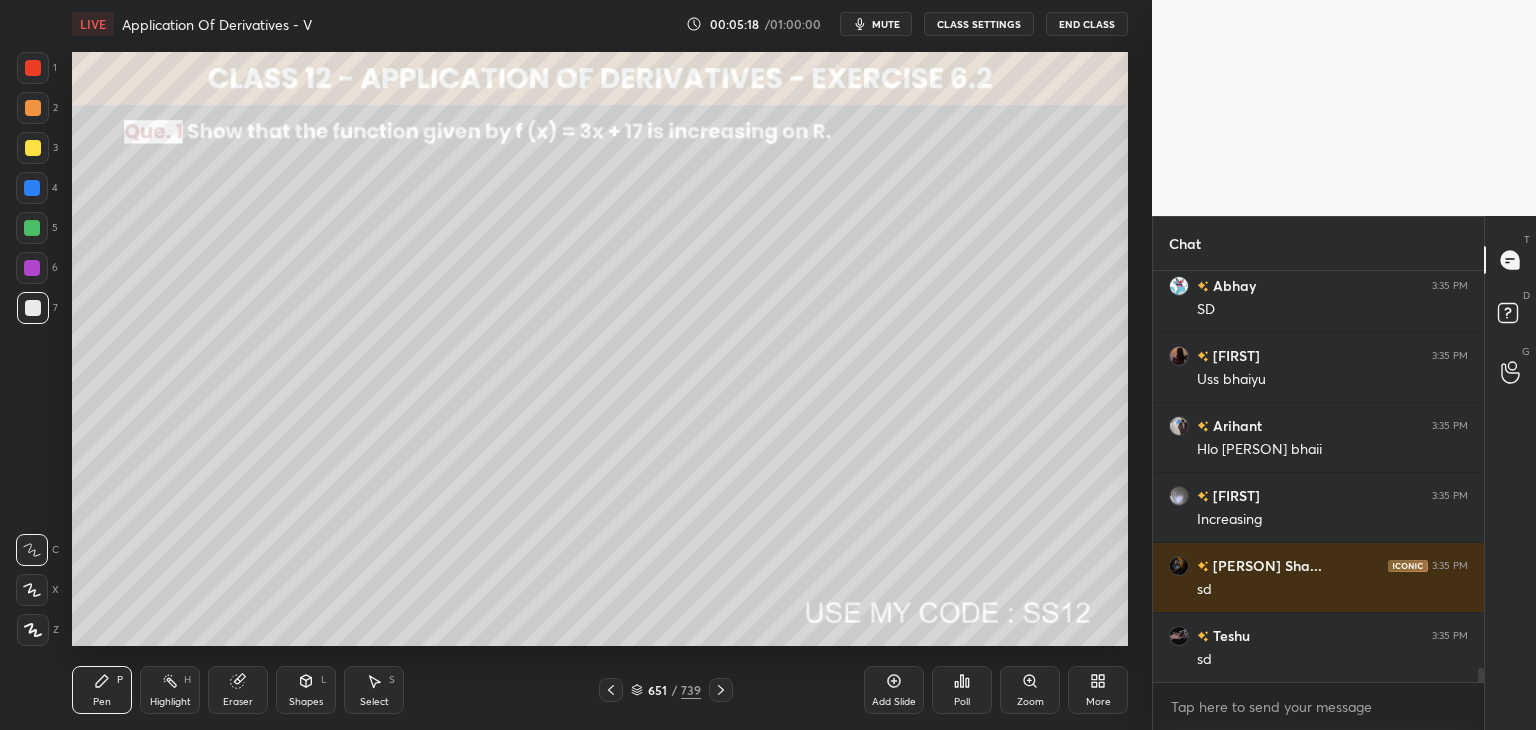 scroll, scrollTop: 11994, scrollLeft: 0, axis: vertical 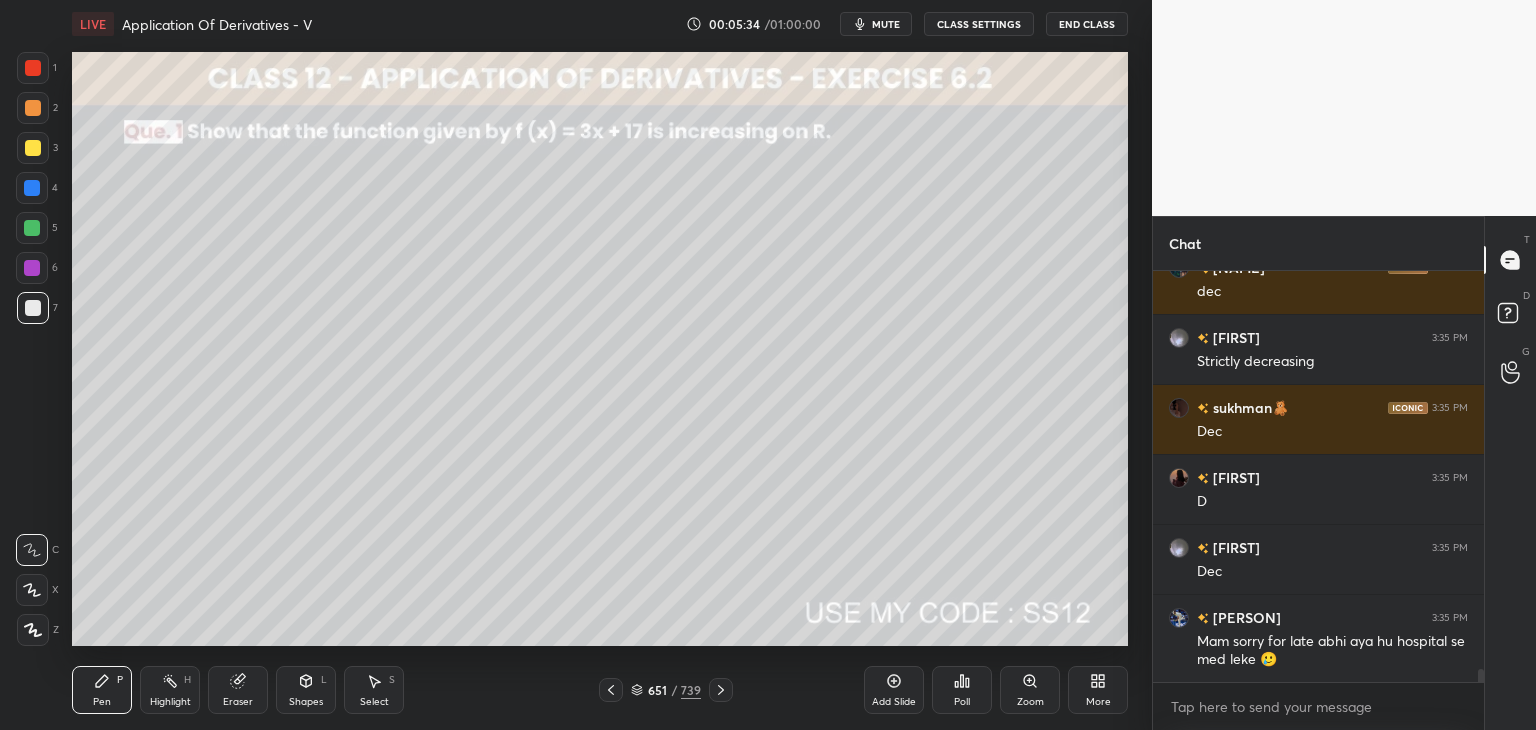 click 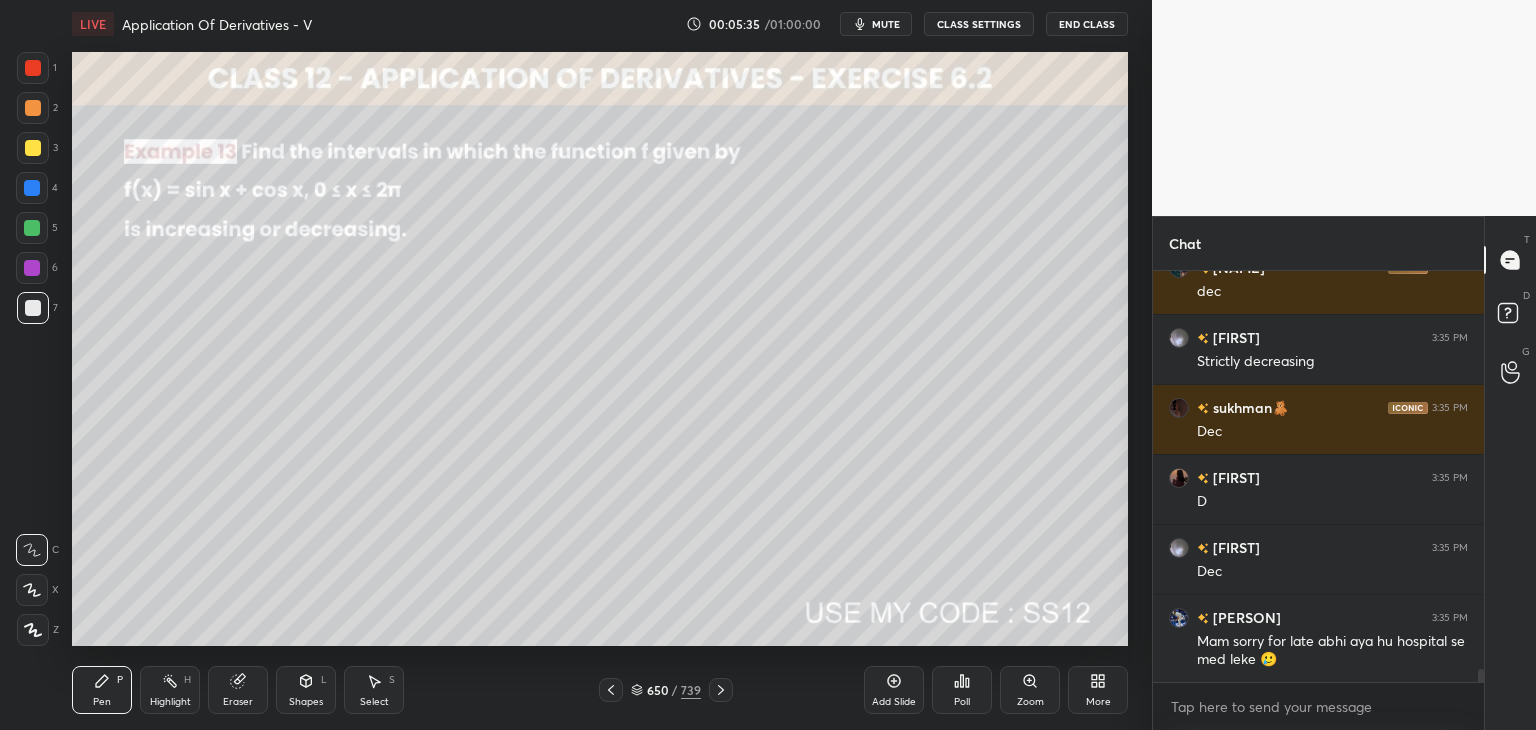scroll, scrollTop: 12830, scrollLeft: 0, axis: vertical 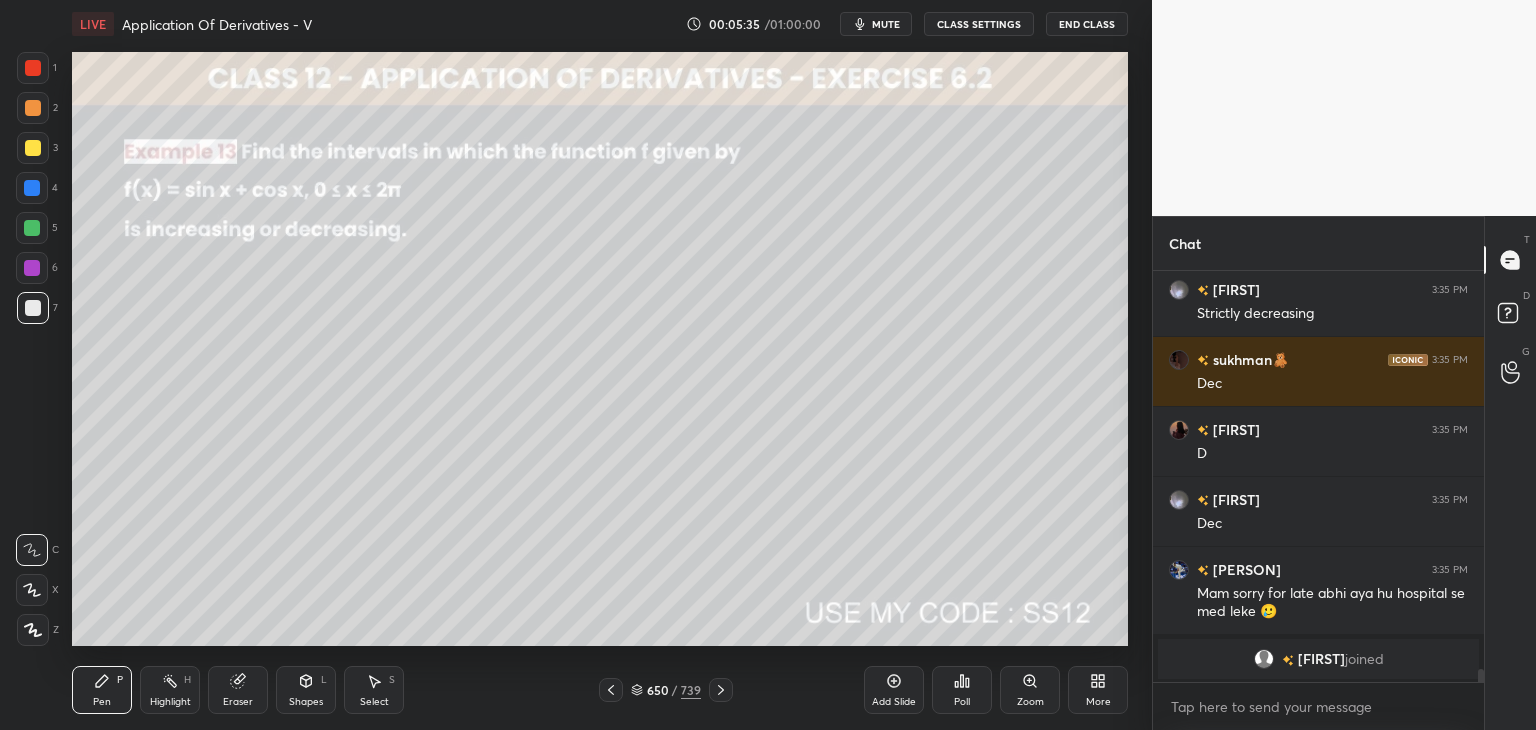 click 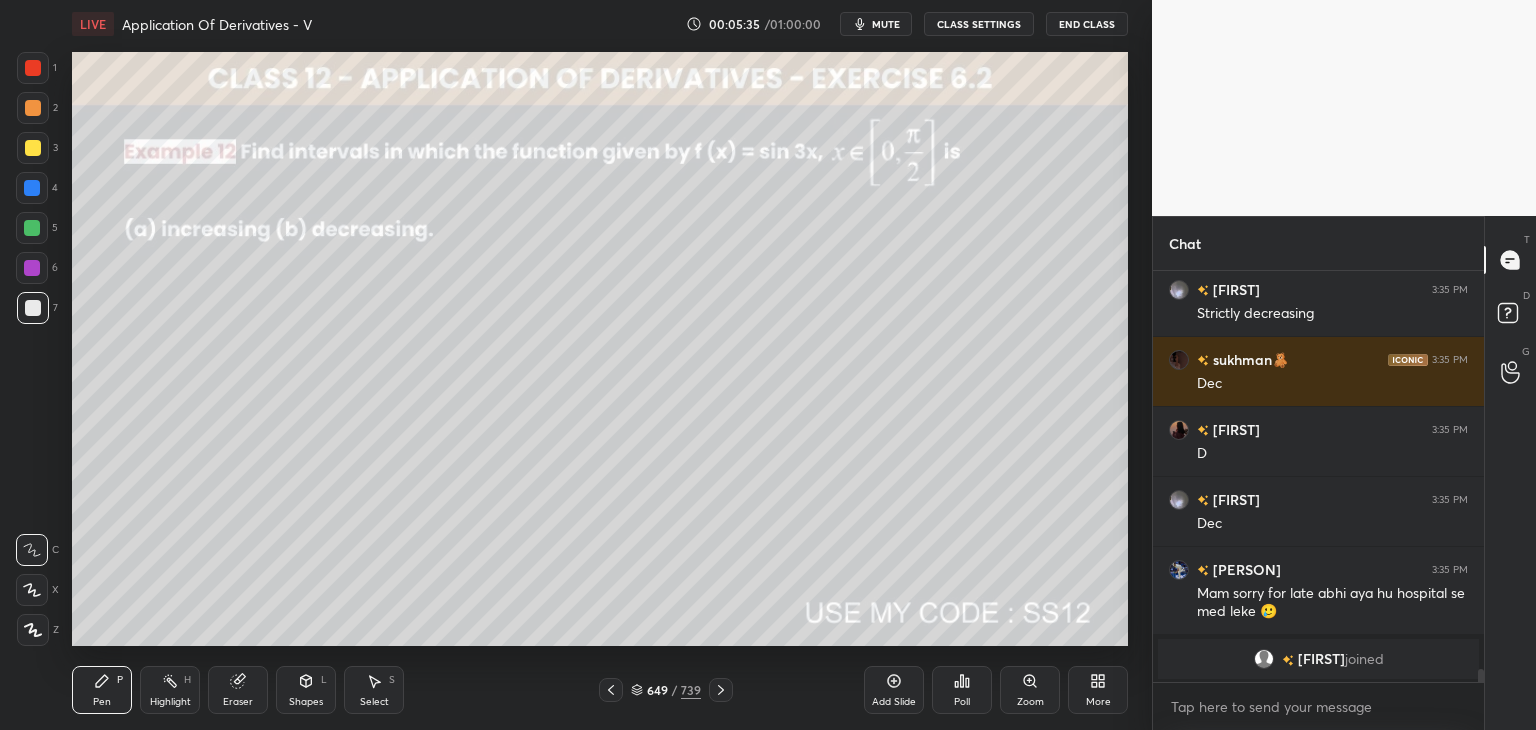 click 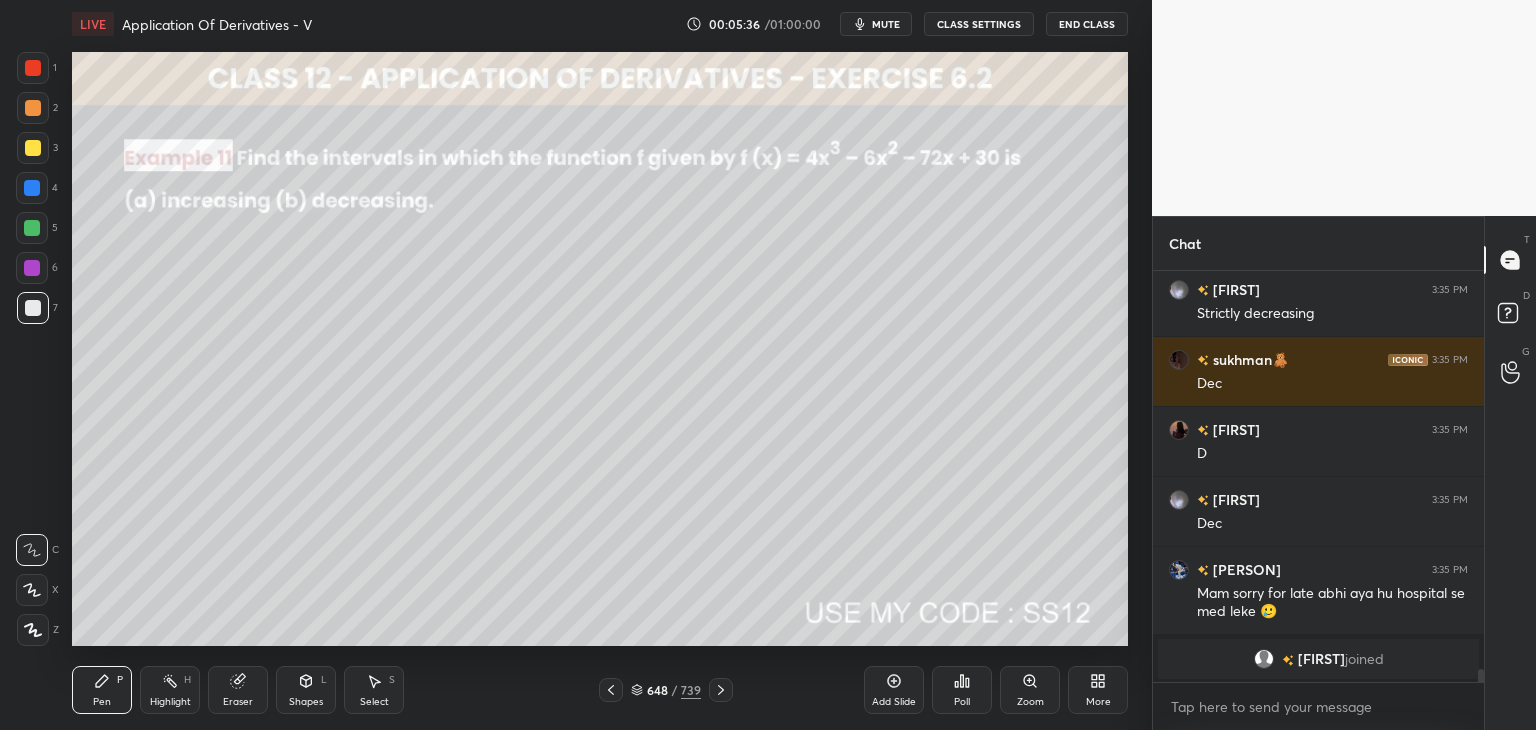 click 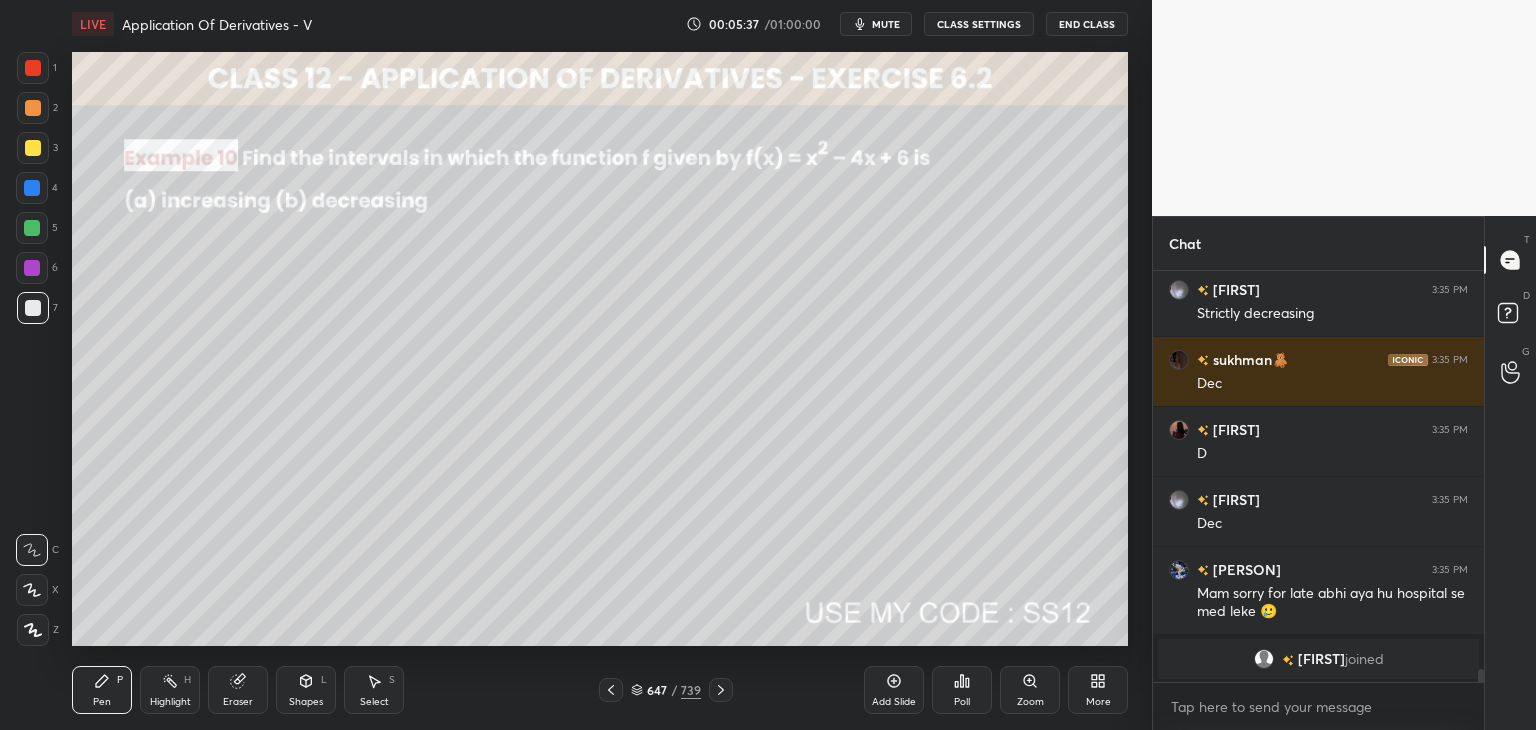 click 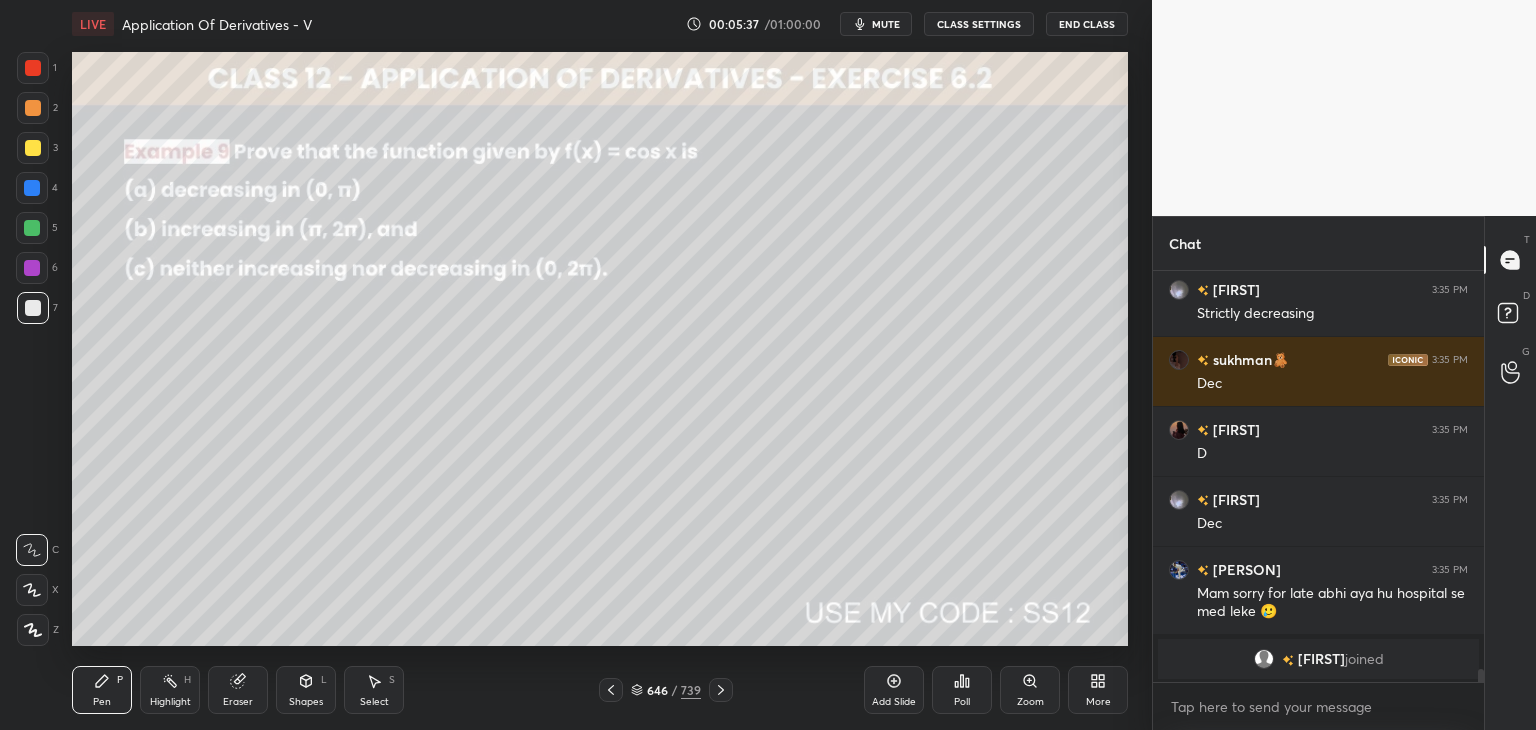 click 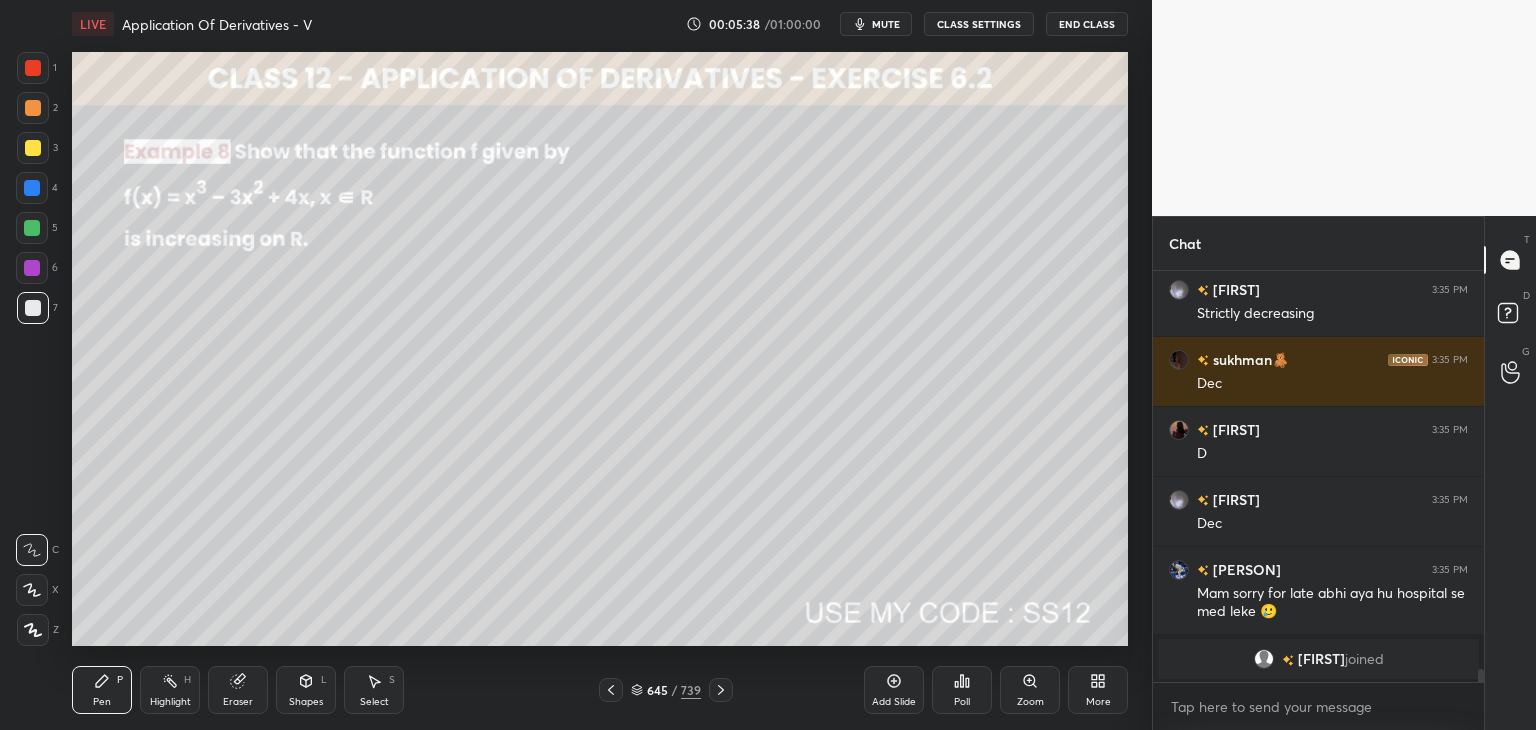 click 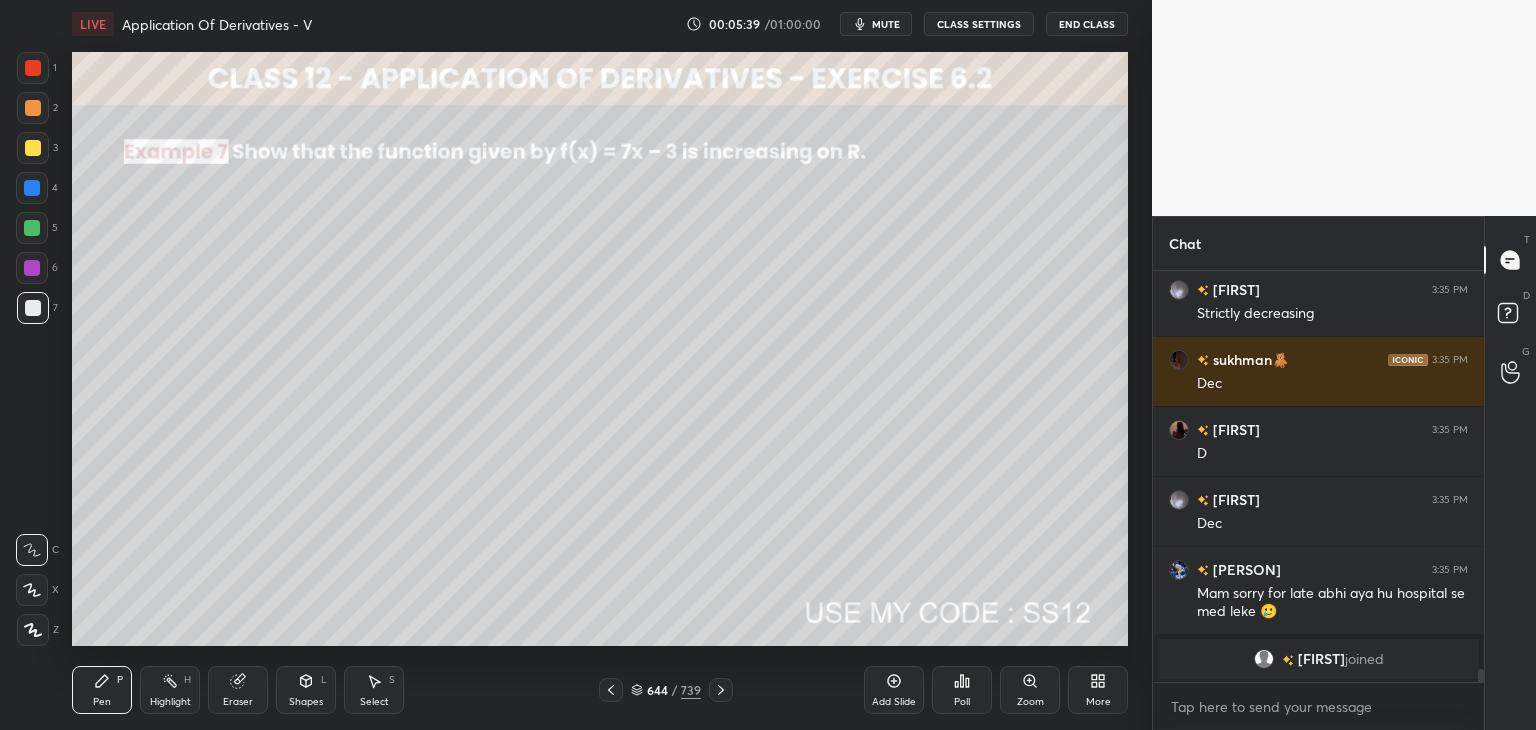 click 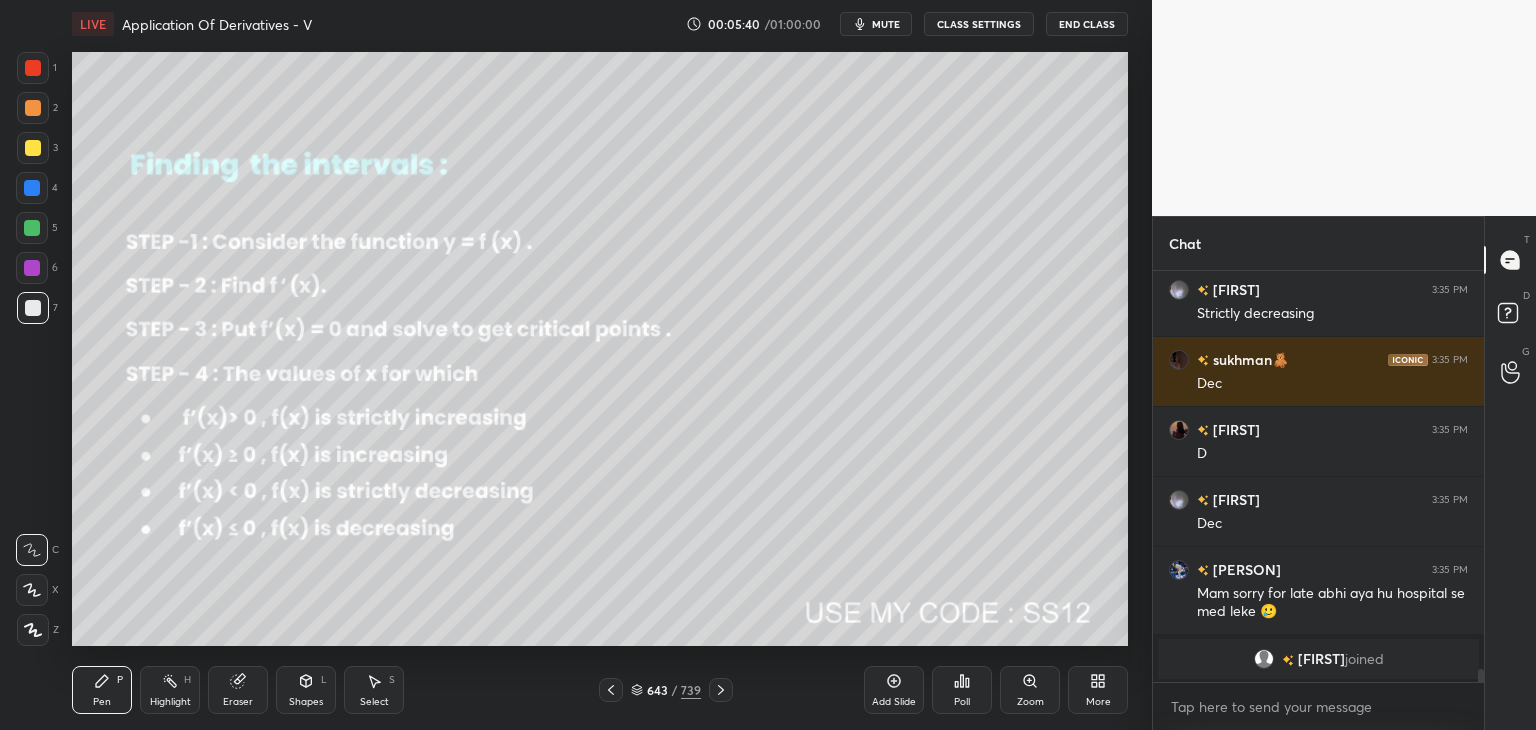 scroll, scrollTop: 12854, scrollLeft: 0, axis: vertical 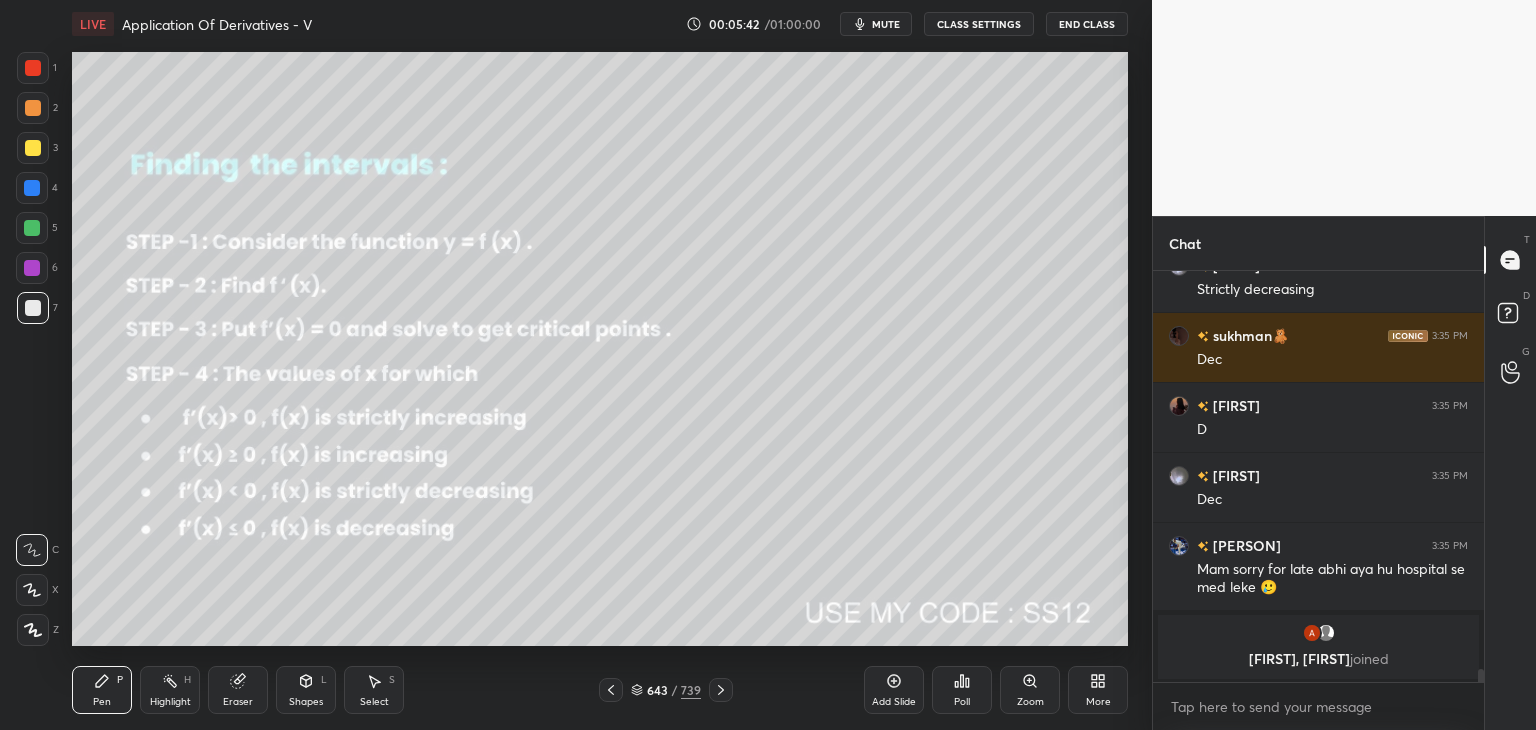 click at bounding box center (33, 148) 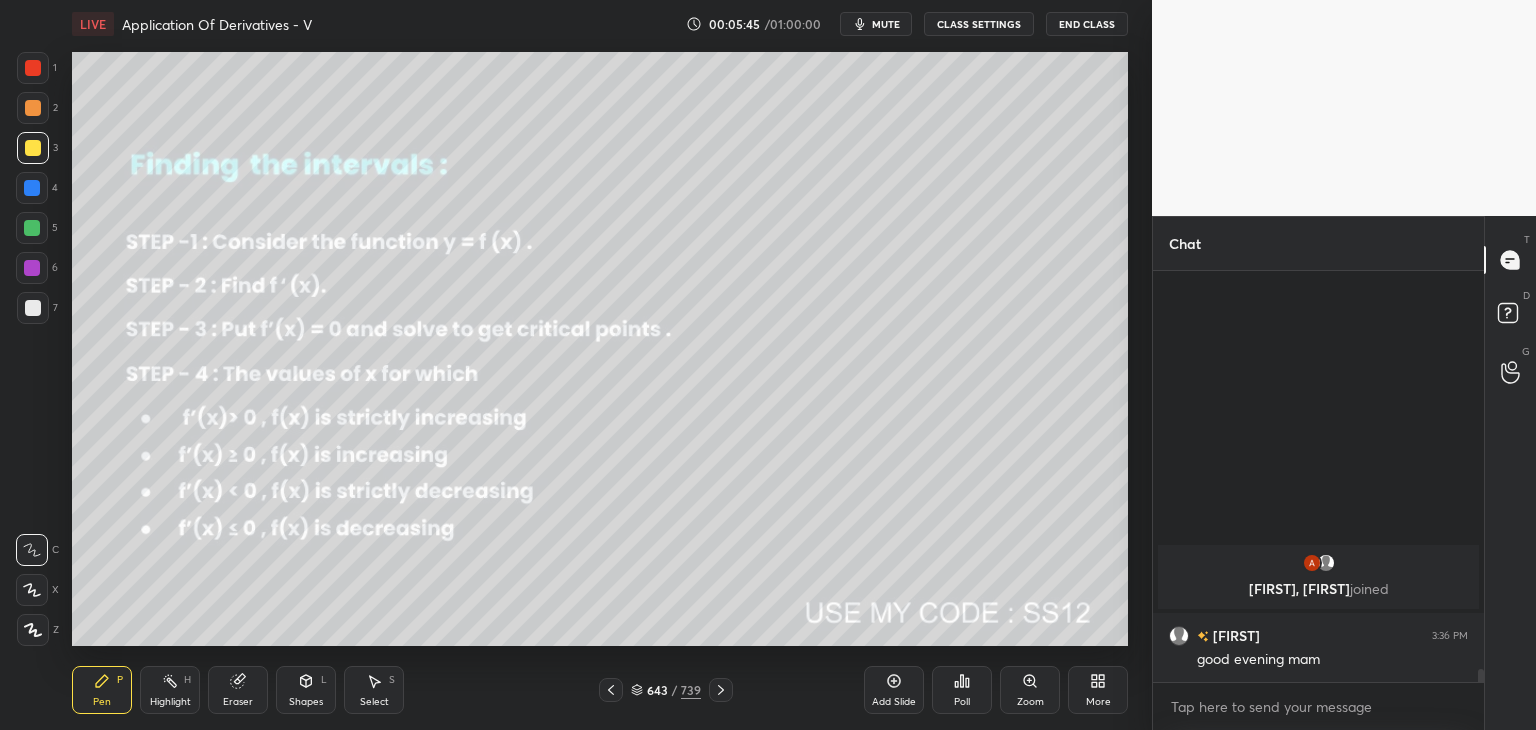 scroll, scrollTop: 12308, scrollLeft: 0, axis: vertical 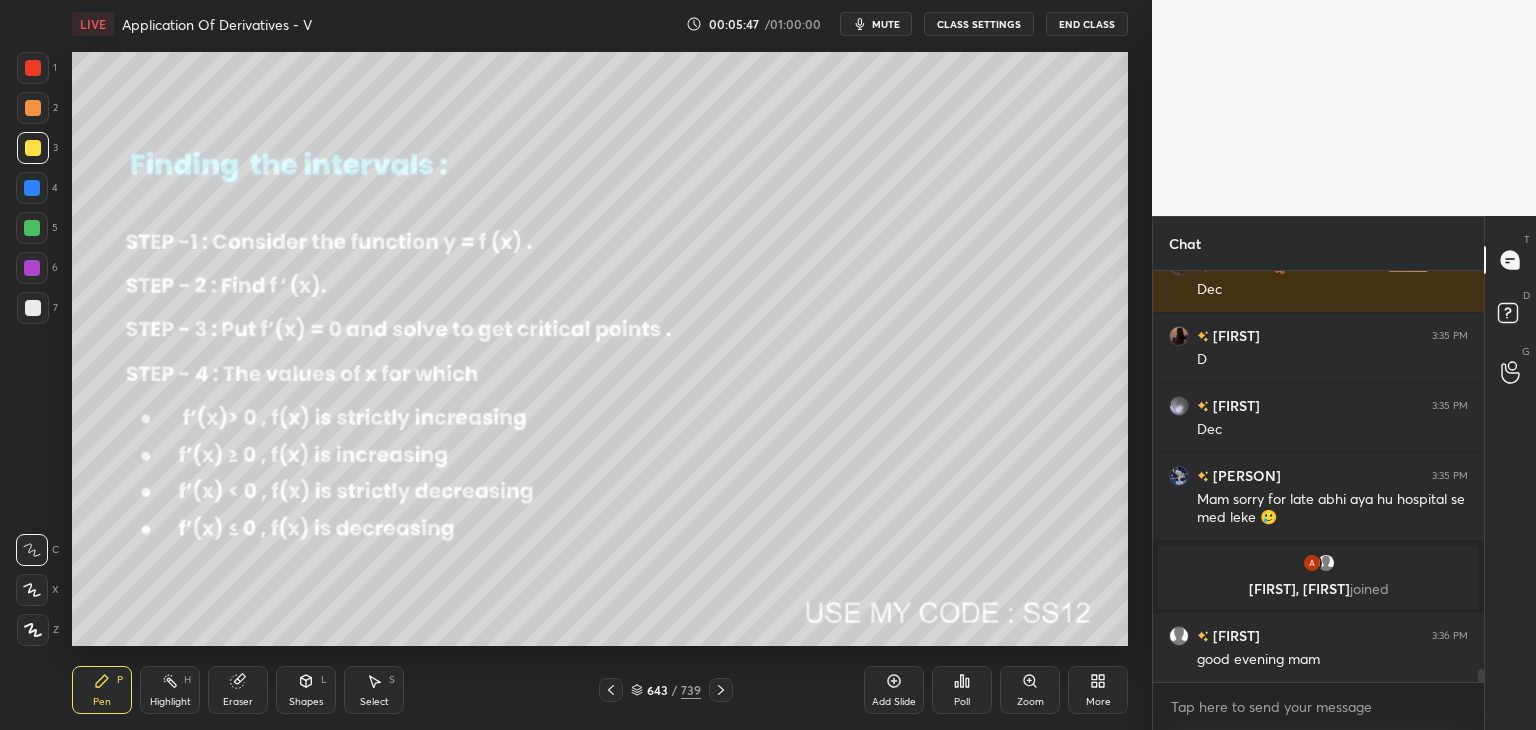 drag, startPoint x: 30, startPoint y: 633, endPoint x: 43, endPoint y: 617, distance: 20.615528 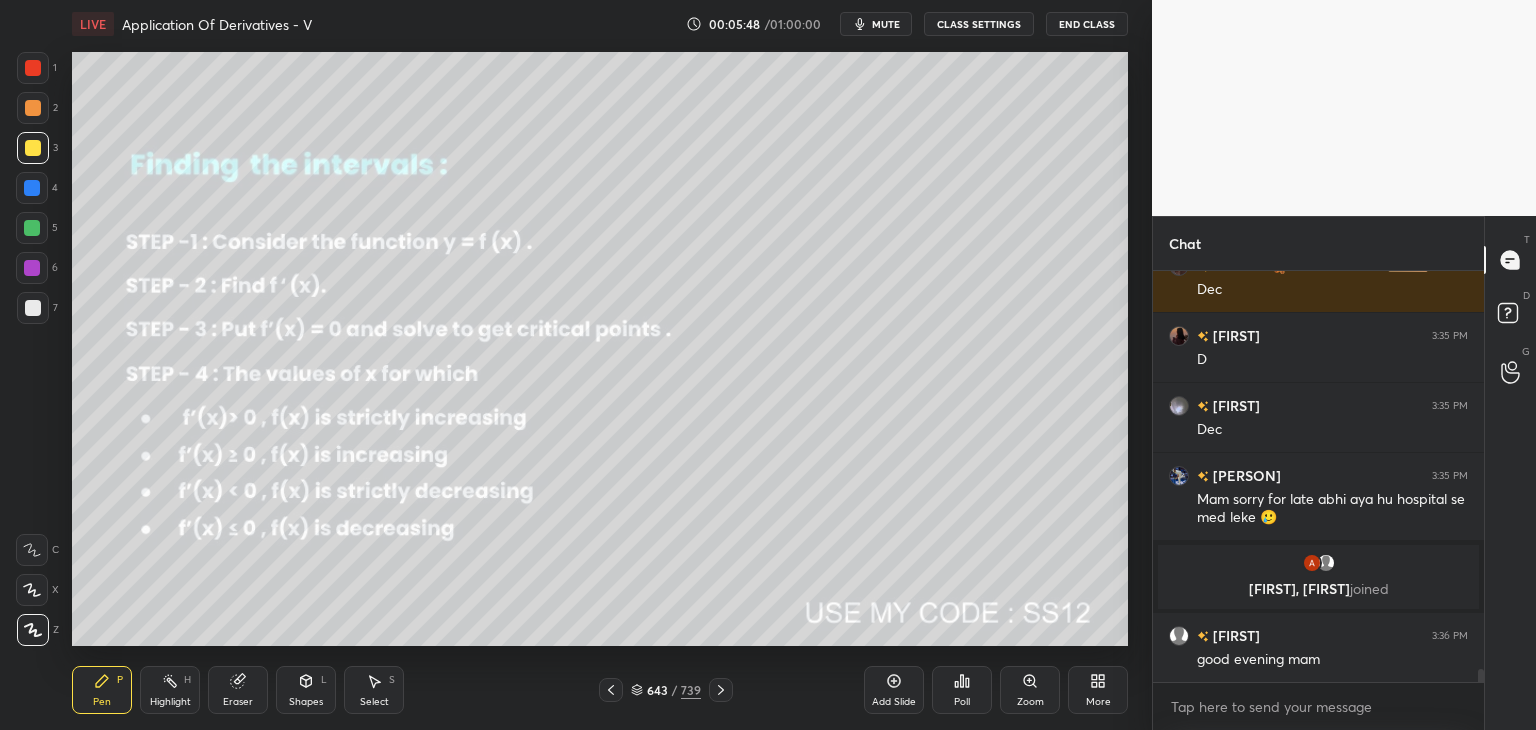 click at bounding box center [33, 148] 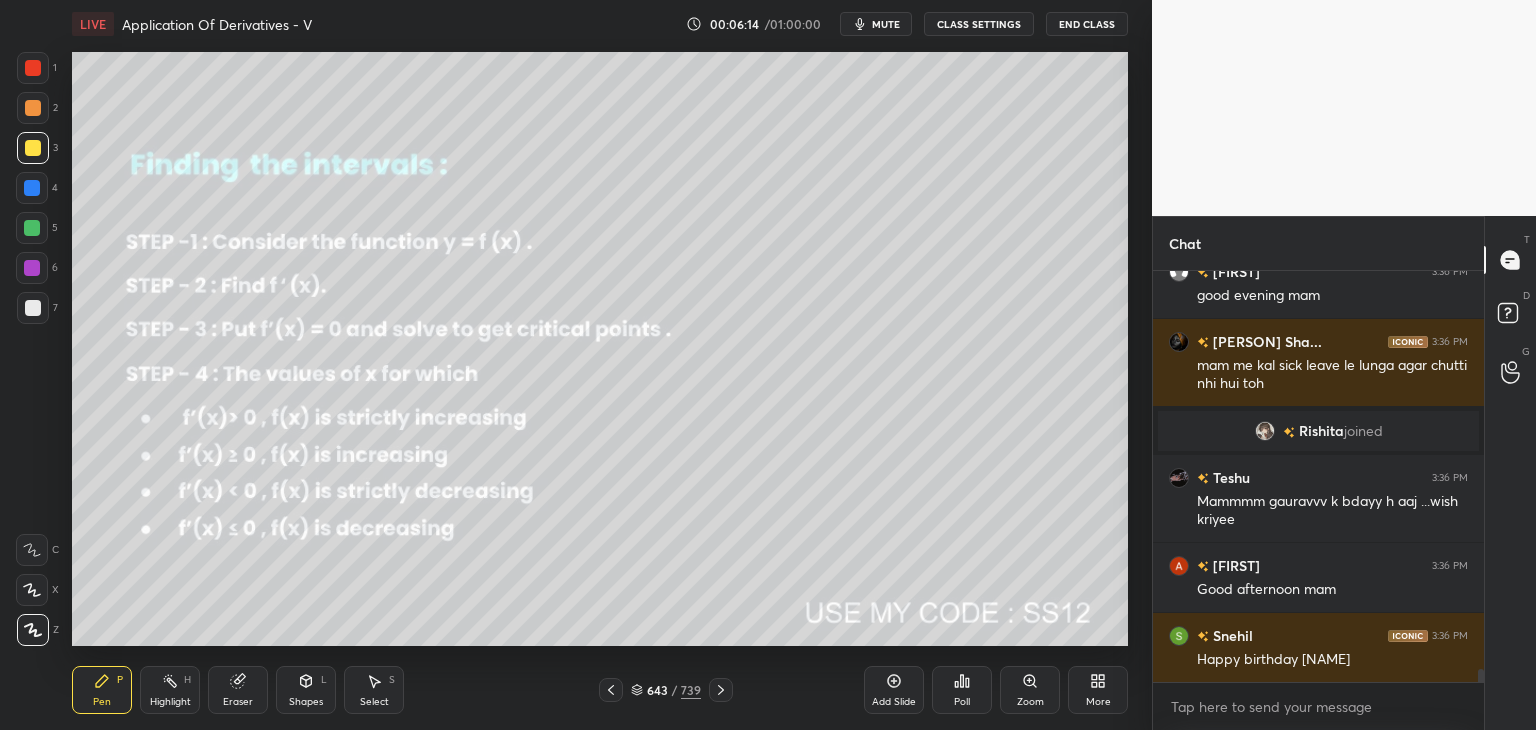 scroll, scrollTop: 12660, scrollLeft: 0, axis: vertical 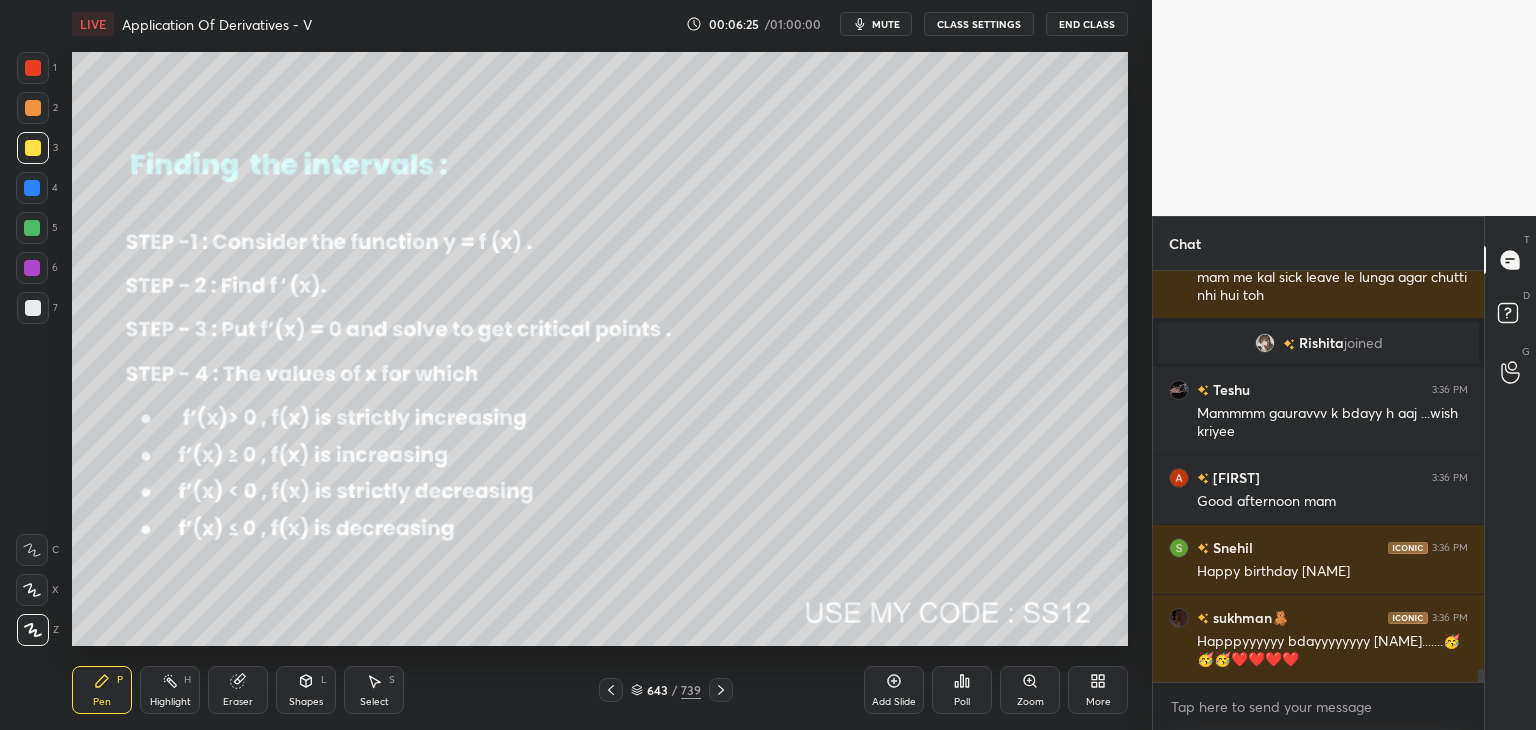 click 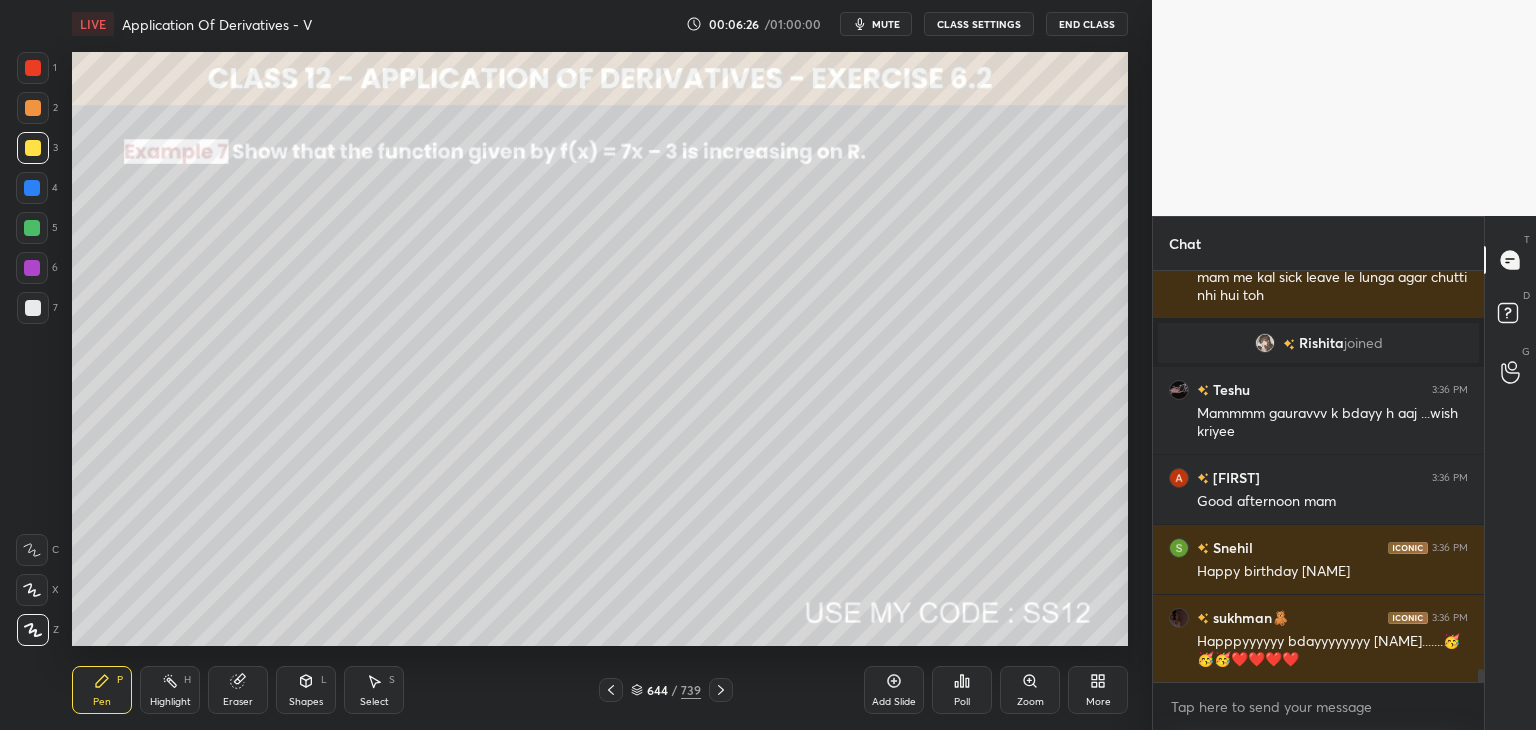 click 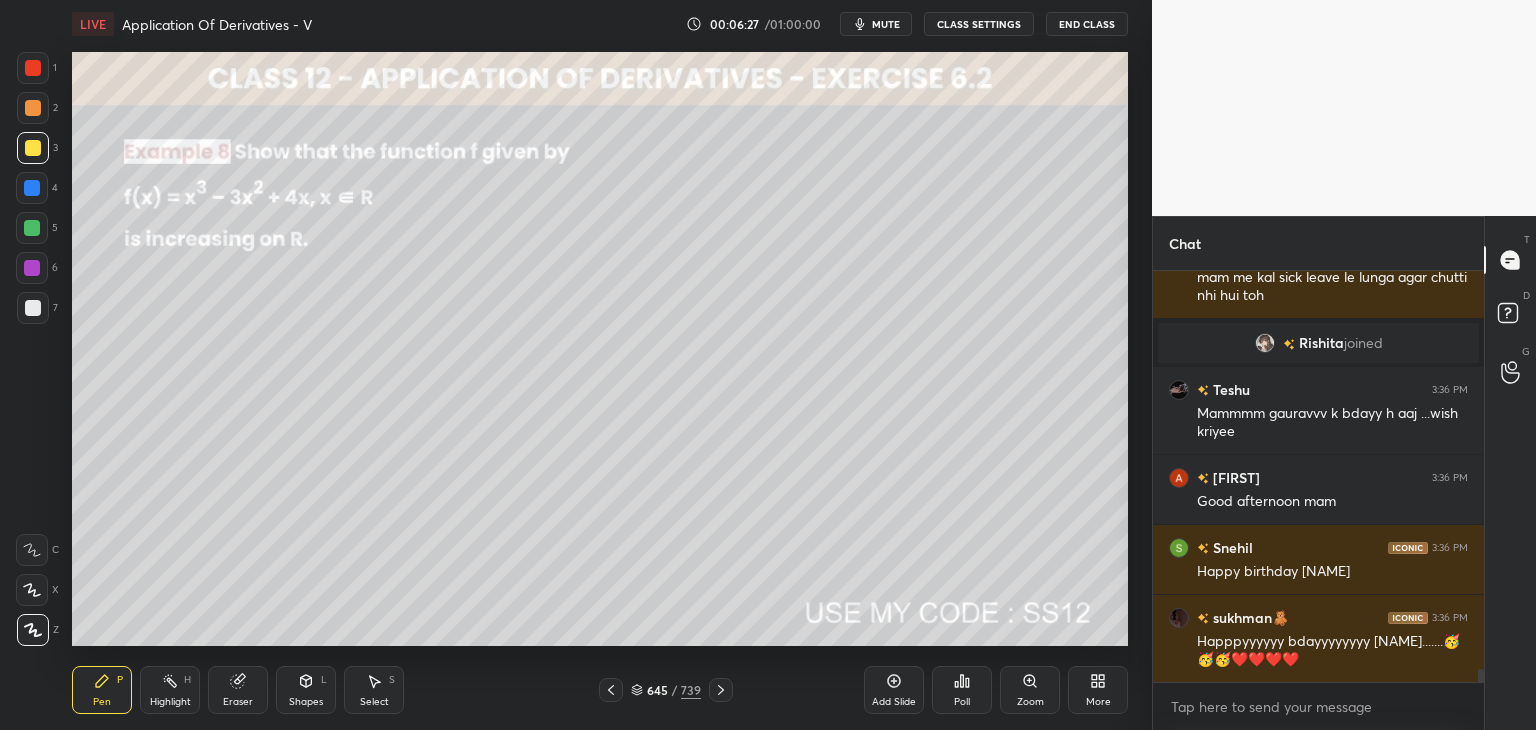 click 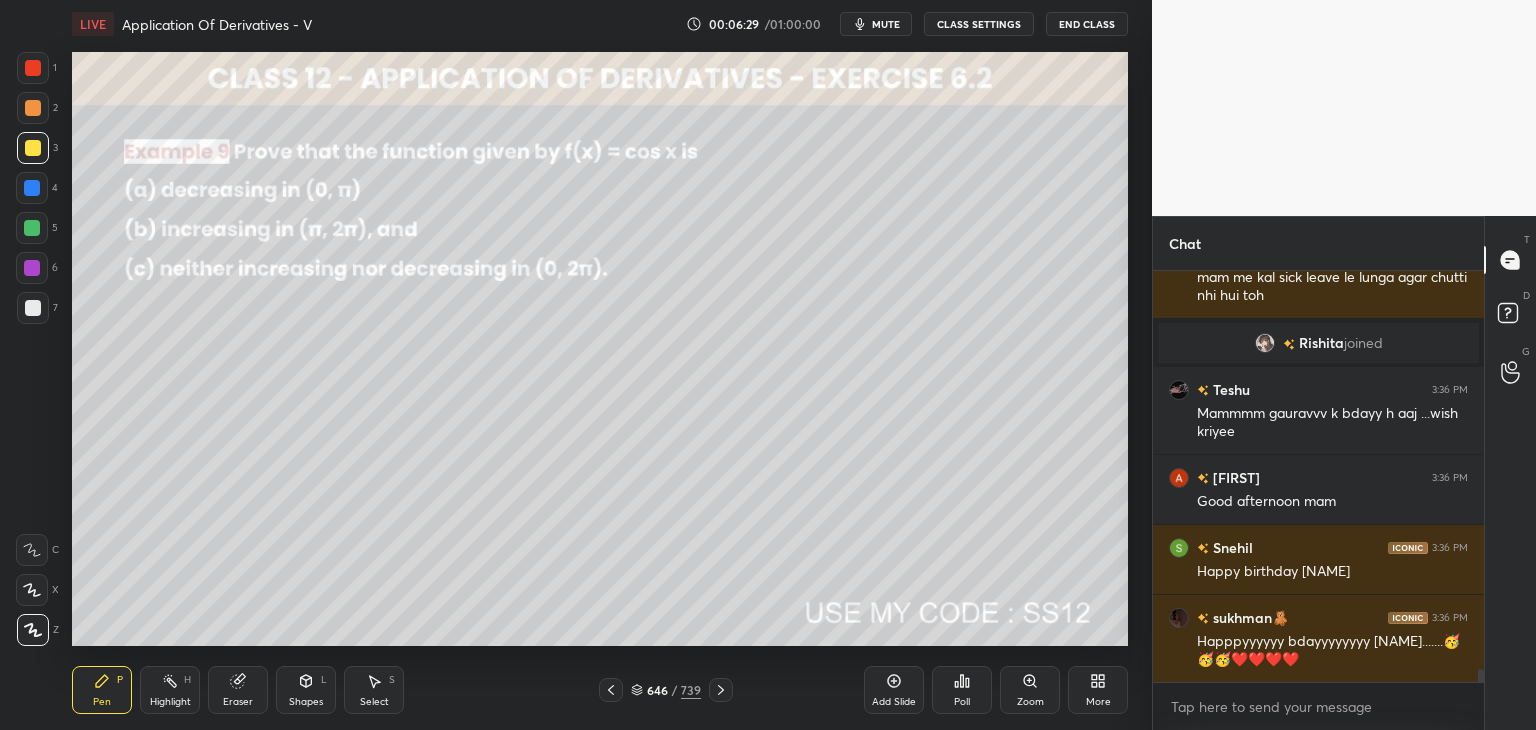 scroll, scrollTop: 12730, scrollLeft: 0, axis: vertical 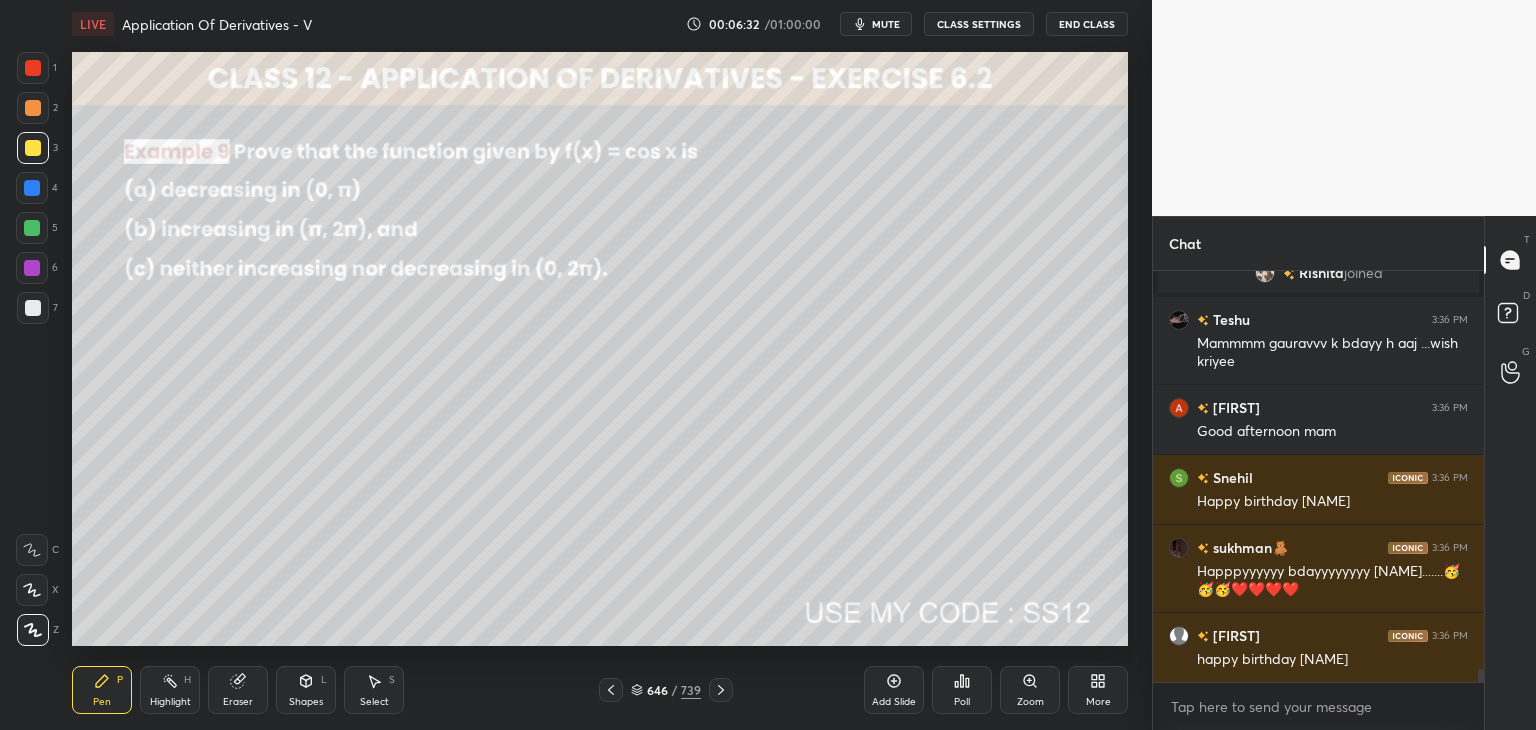 click 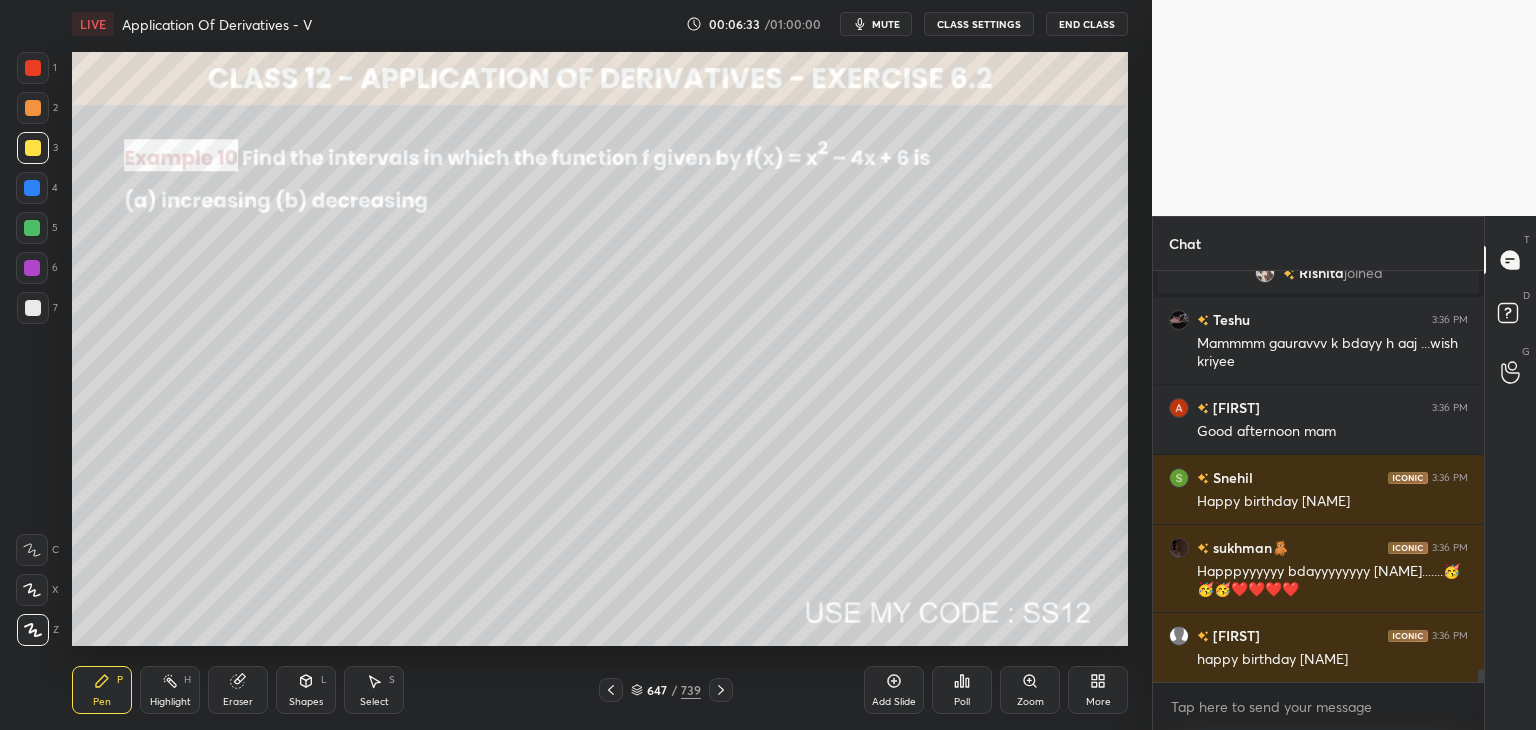 click 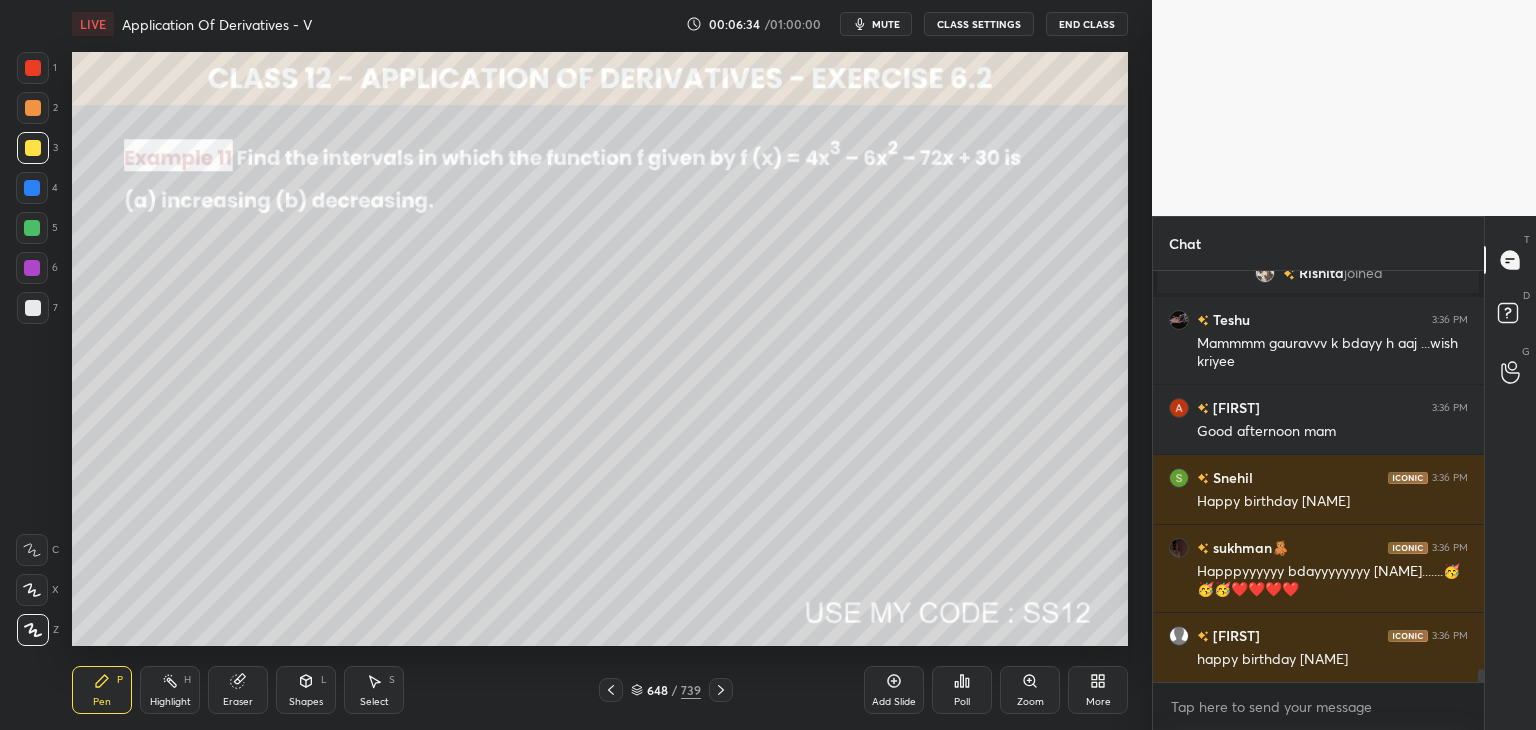 scroll, scrollTop: 12800, scrollLeft: 0, axis: vertical 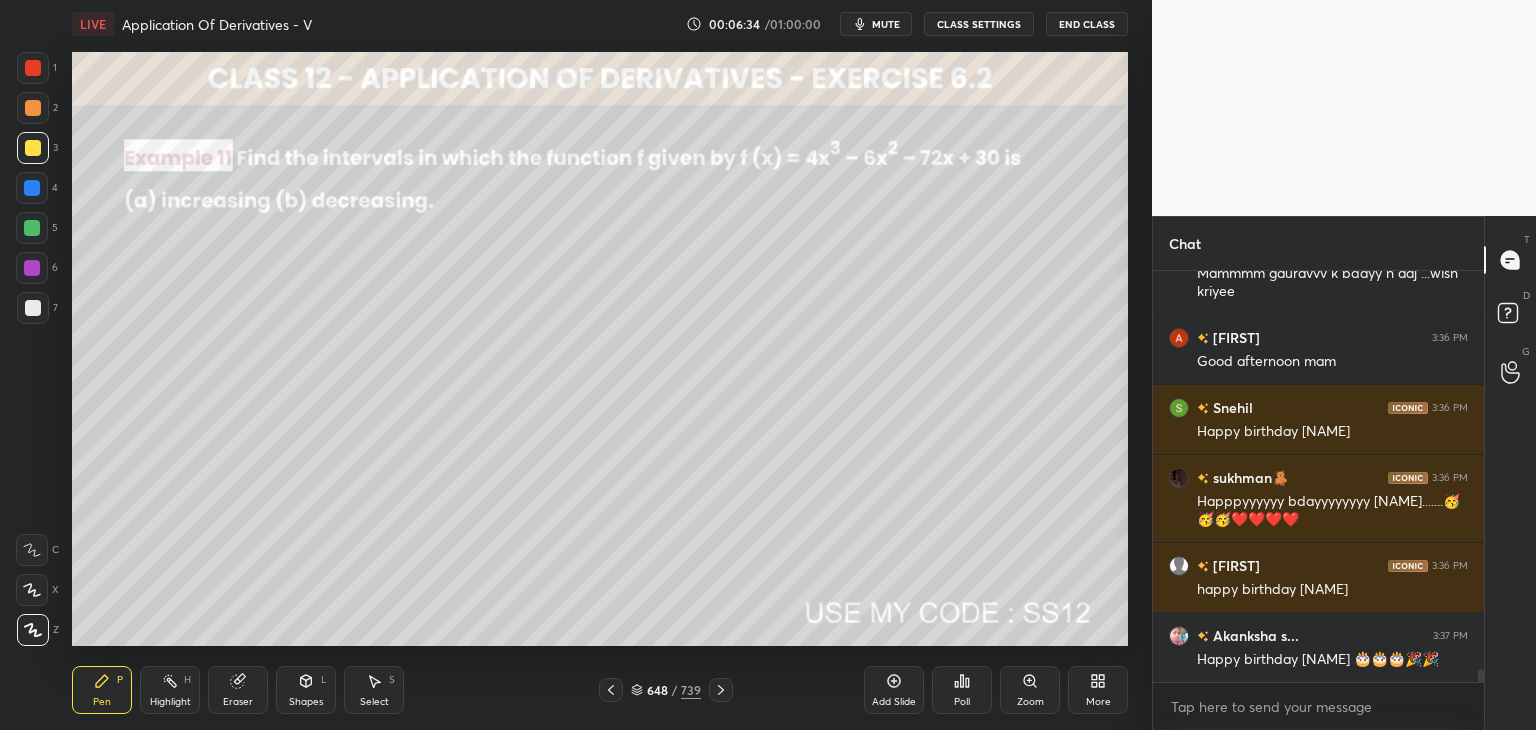 click 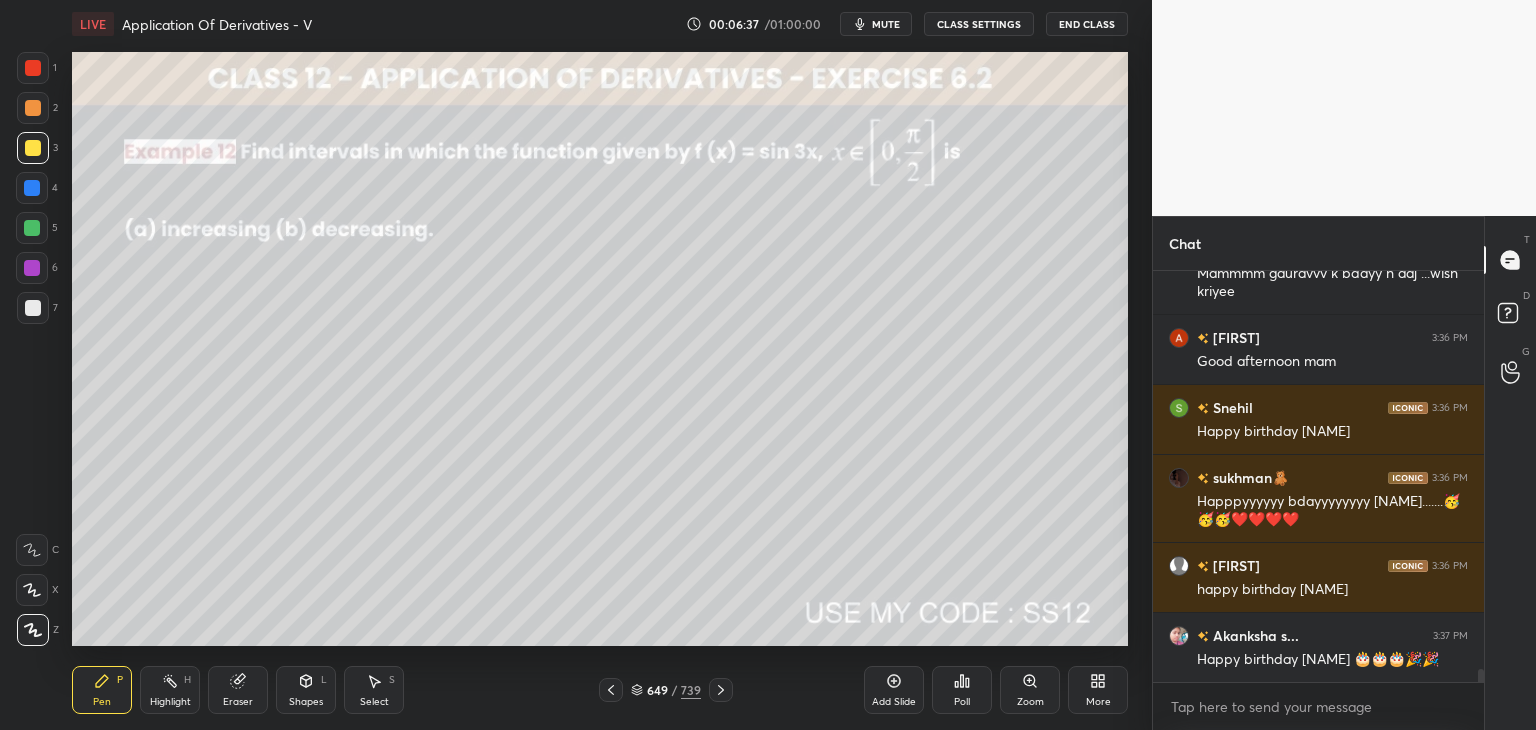 click 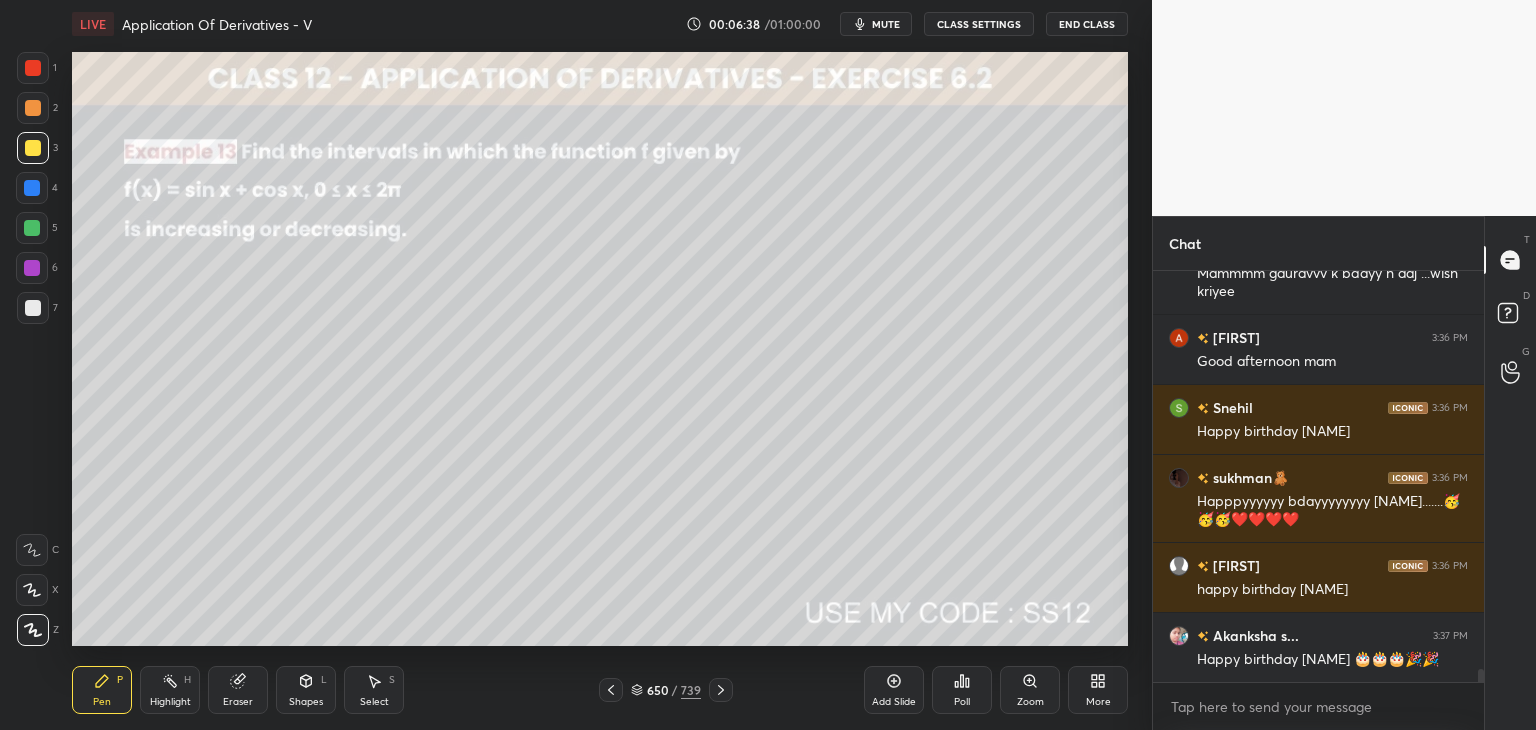 click 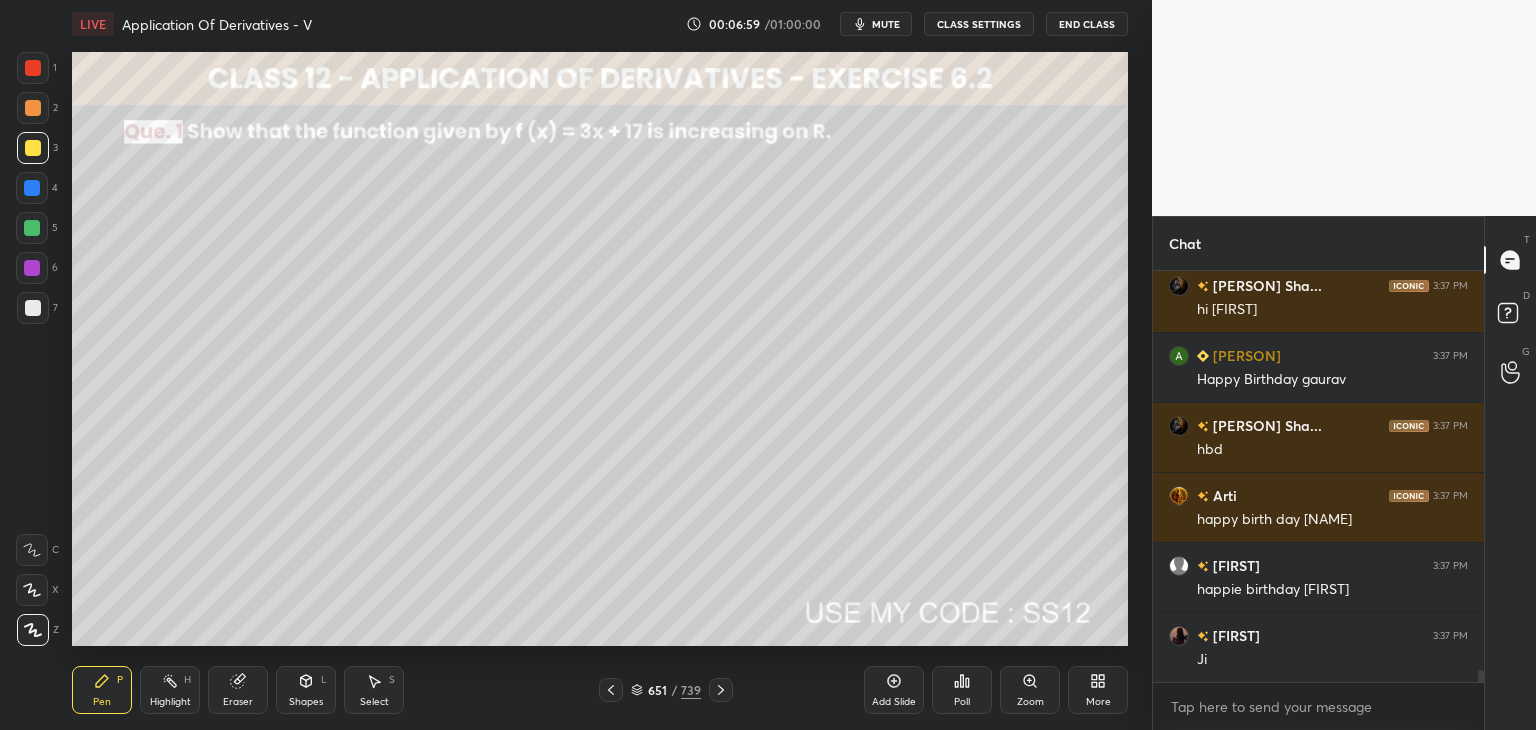 scroll, scrollTop: 14008, scrollLeft: 0, axis: vertical 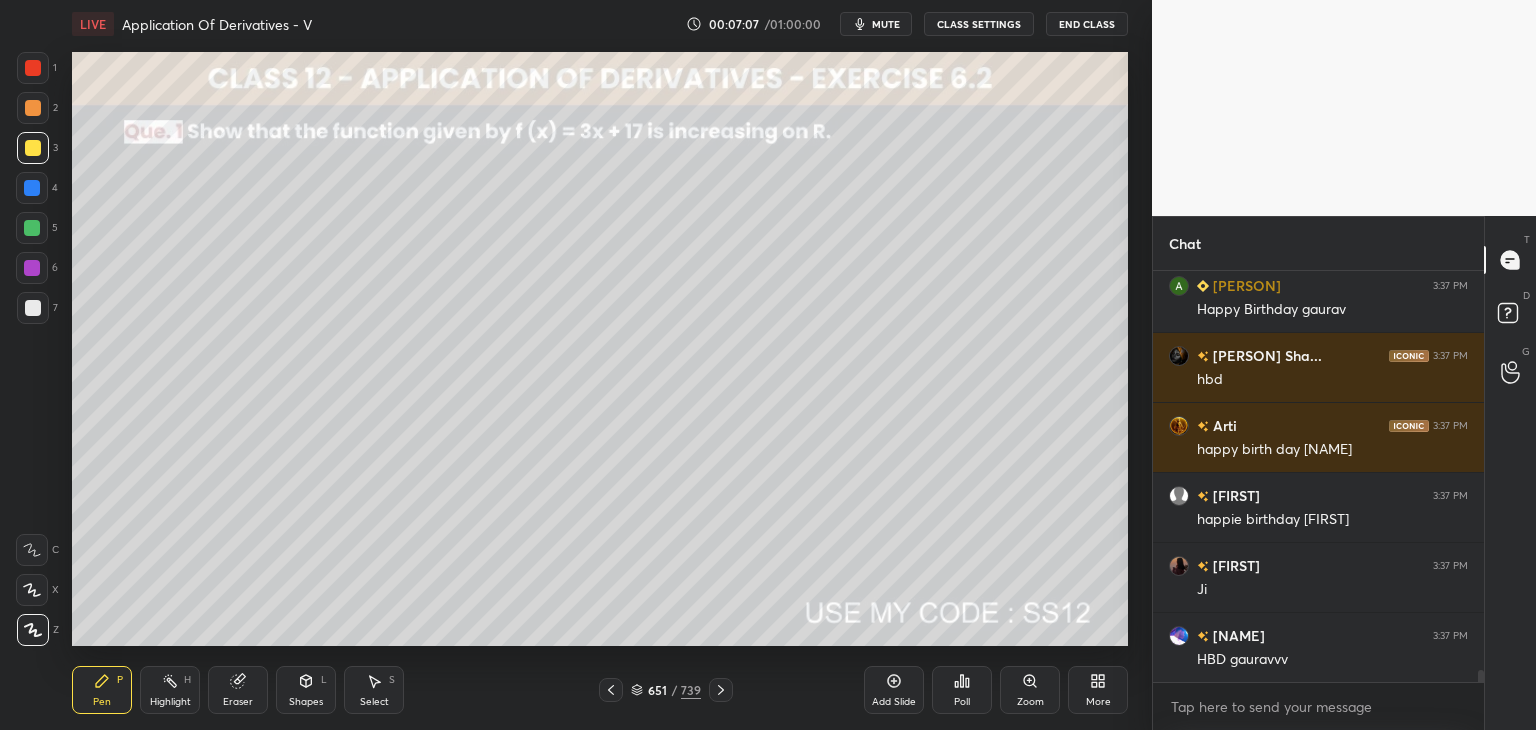 click on "Shapes" at bounding box center (306, 702) 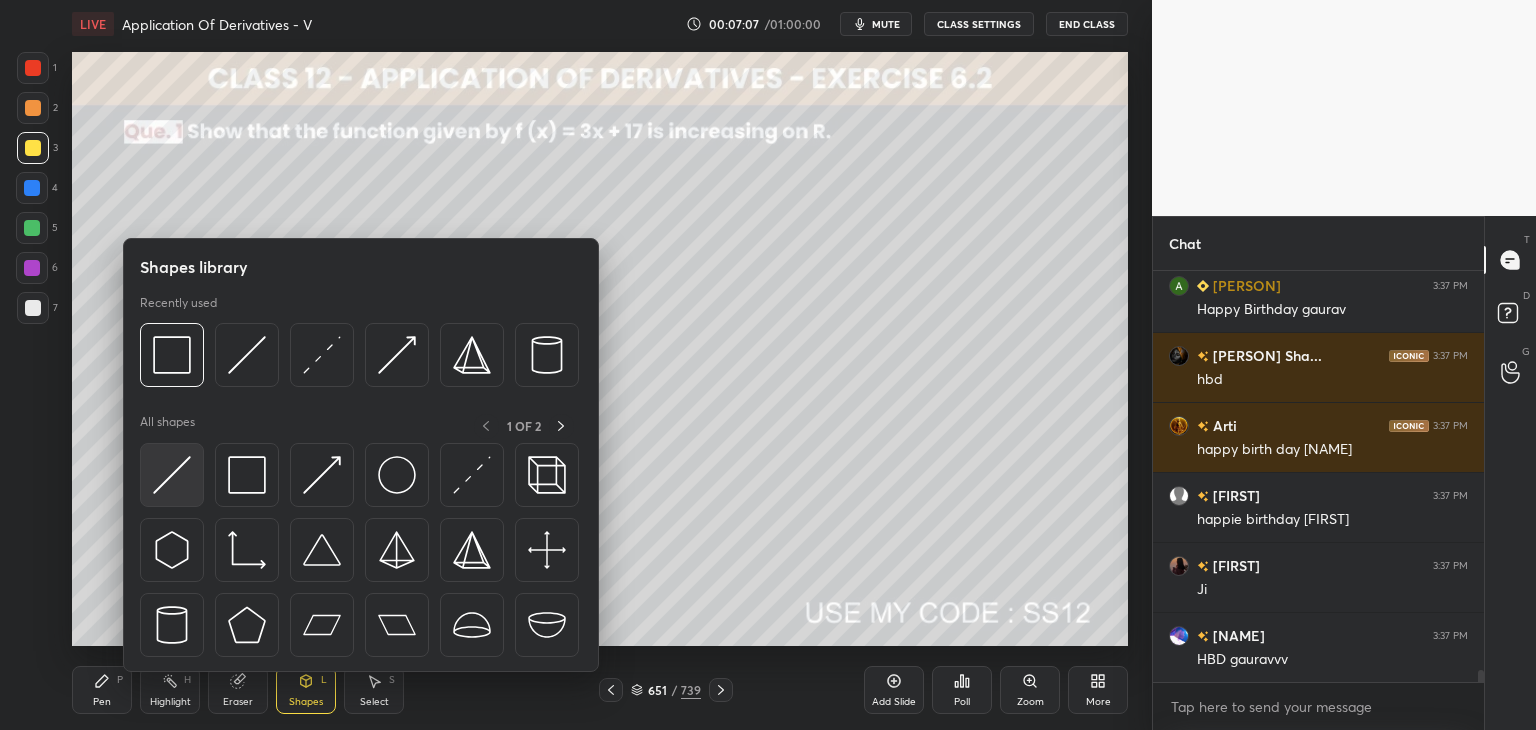 click at bounding box center [172, 475] 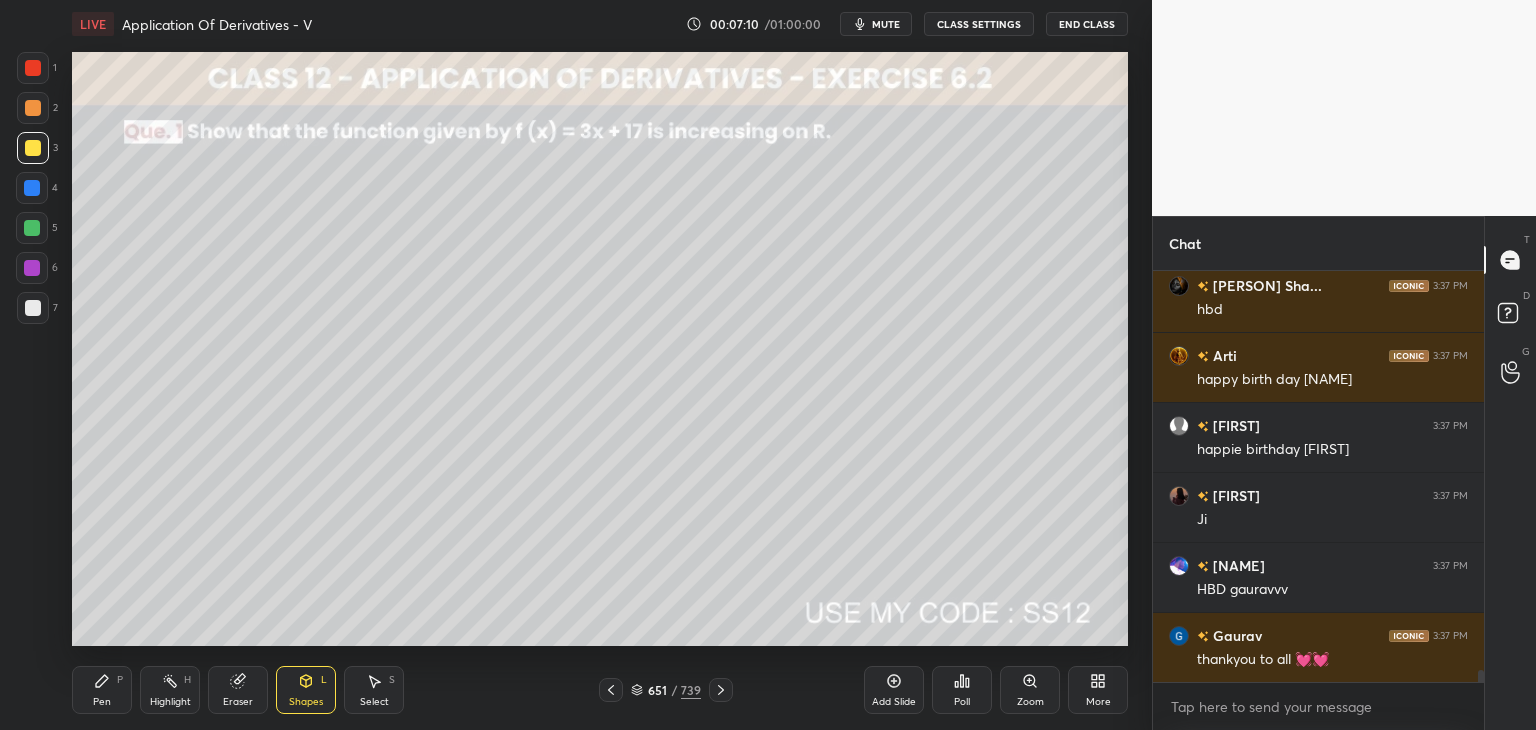 scroll, scrollTop: 14148, scrollLeft: 0, axis: vertical 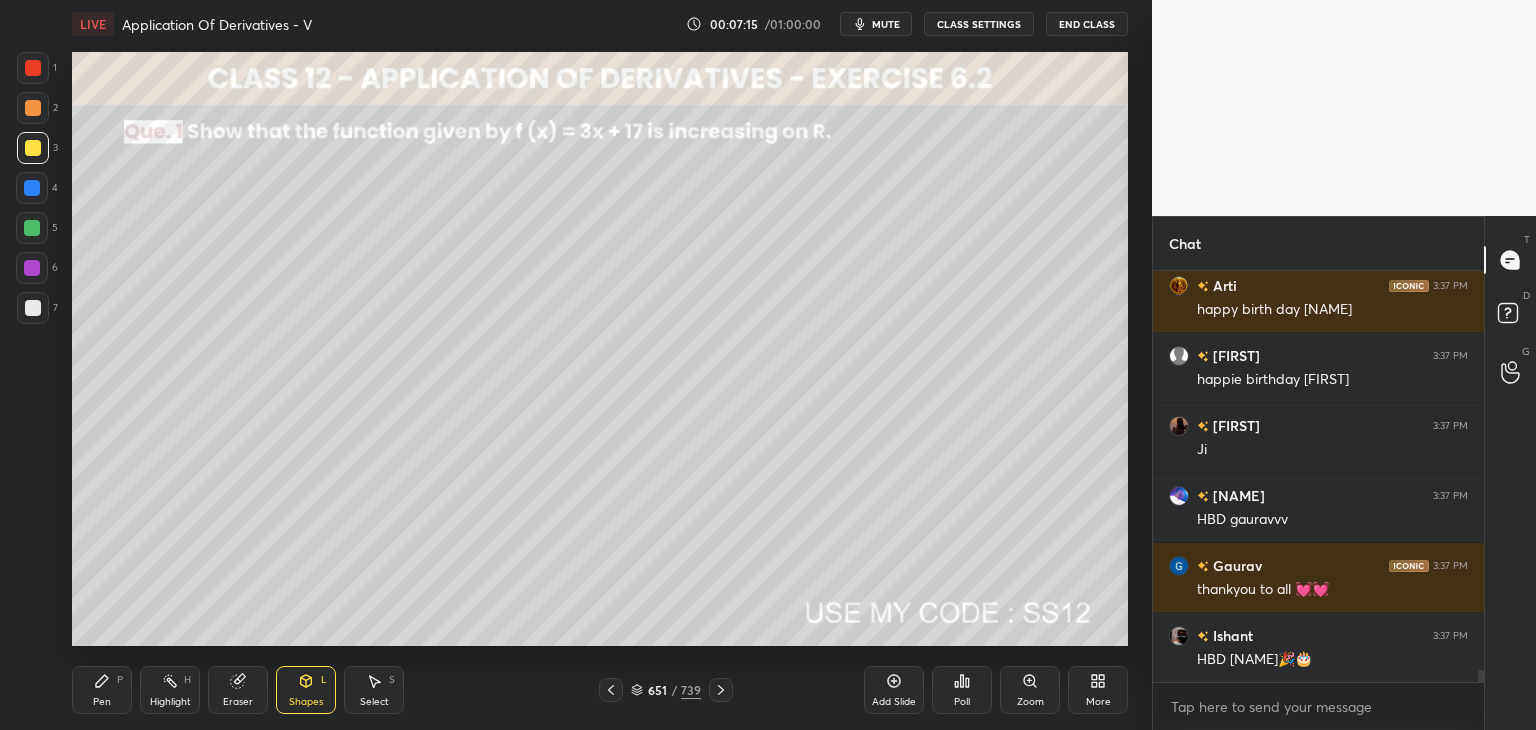 drag, startPoint x: 108, startPoint y: 696, endPoint x: 133, endPoint y: 663, distance: 41.400482 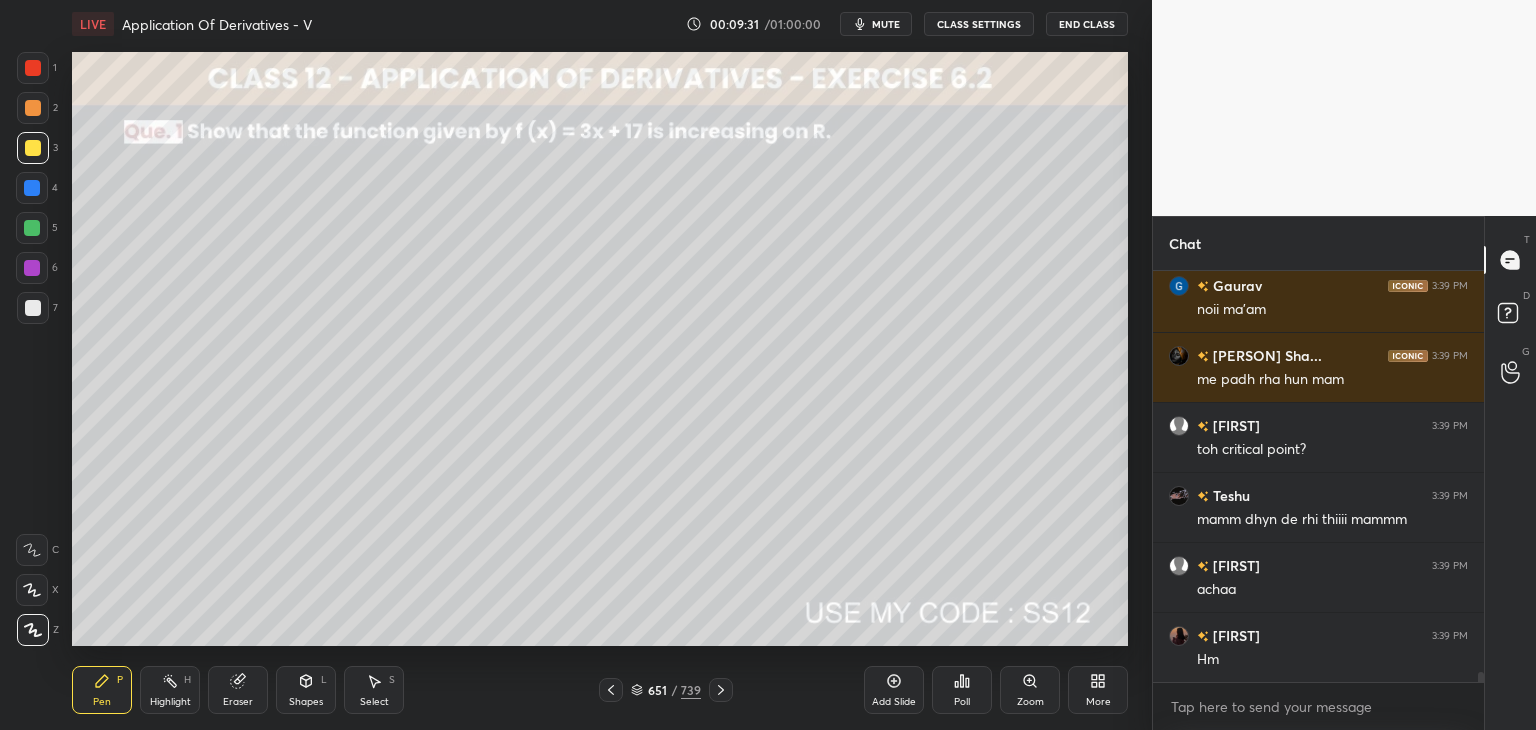 scroll, scrollTop: 16306, scrollLeft: 0, axis: vertical 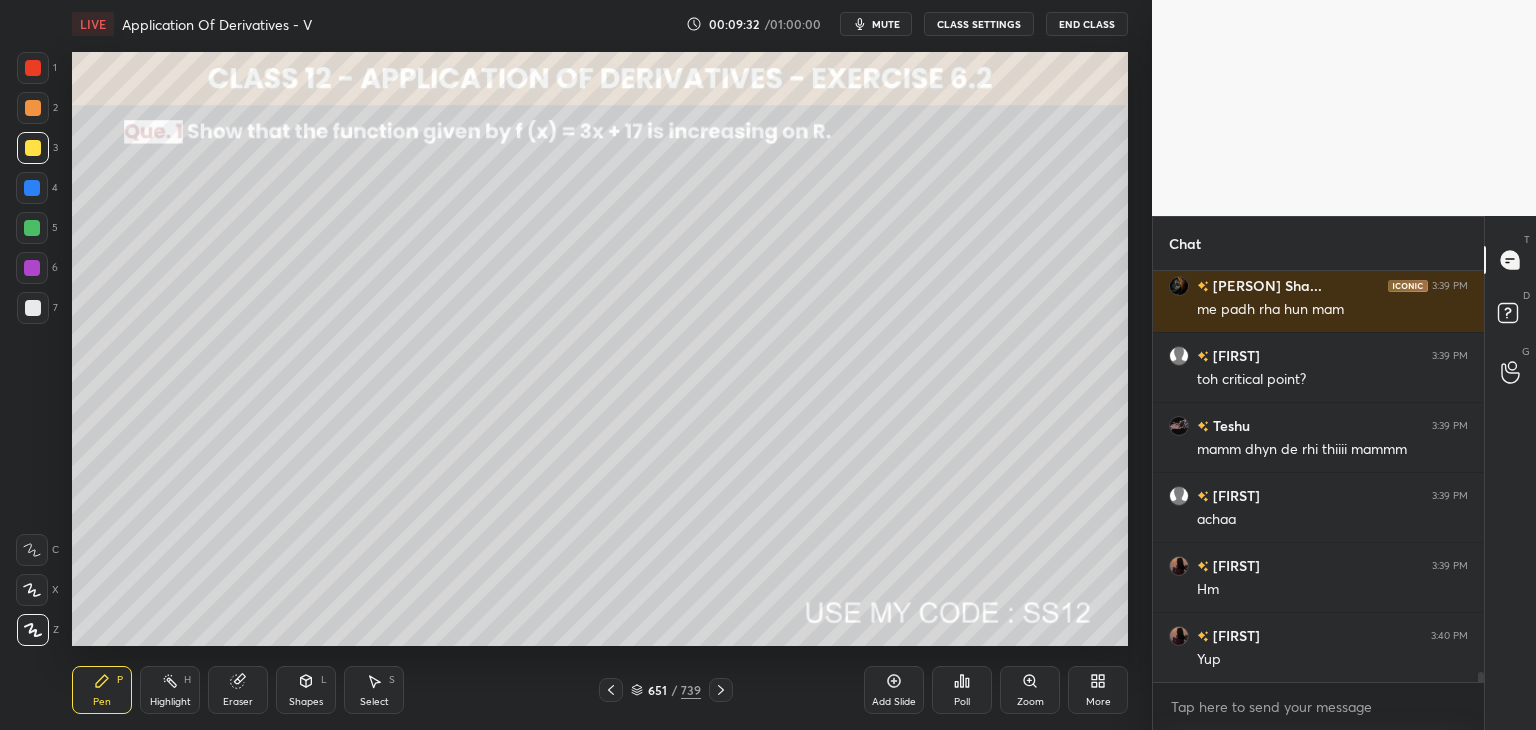click 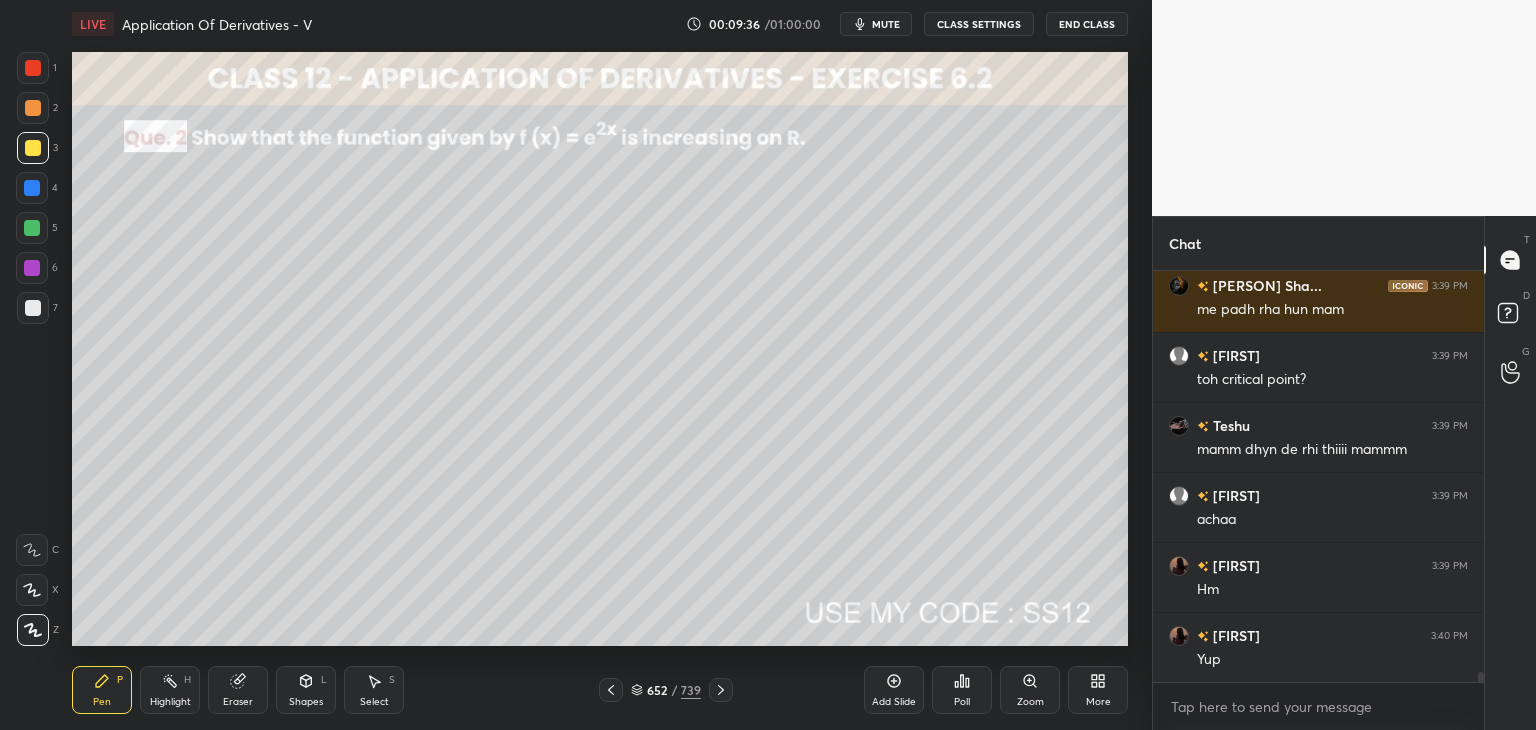 scroll, scrollTop: 16376, scrollLeft: 0, axis: vertical 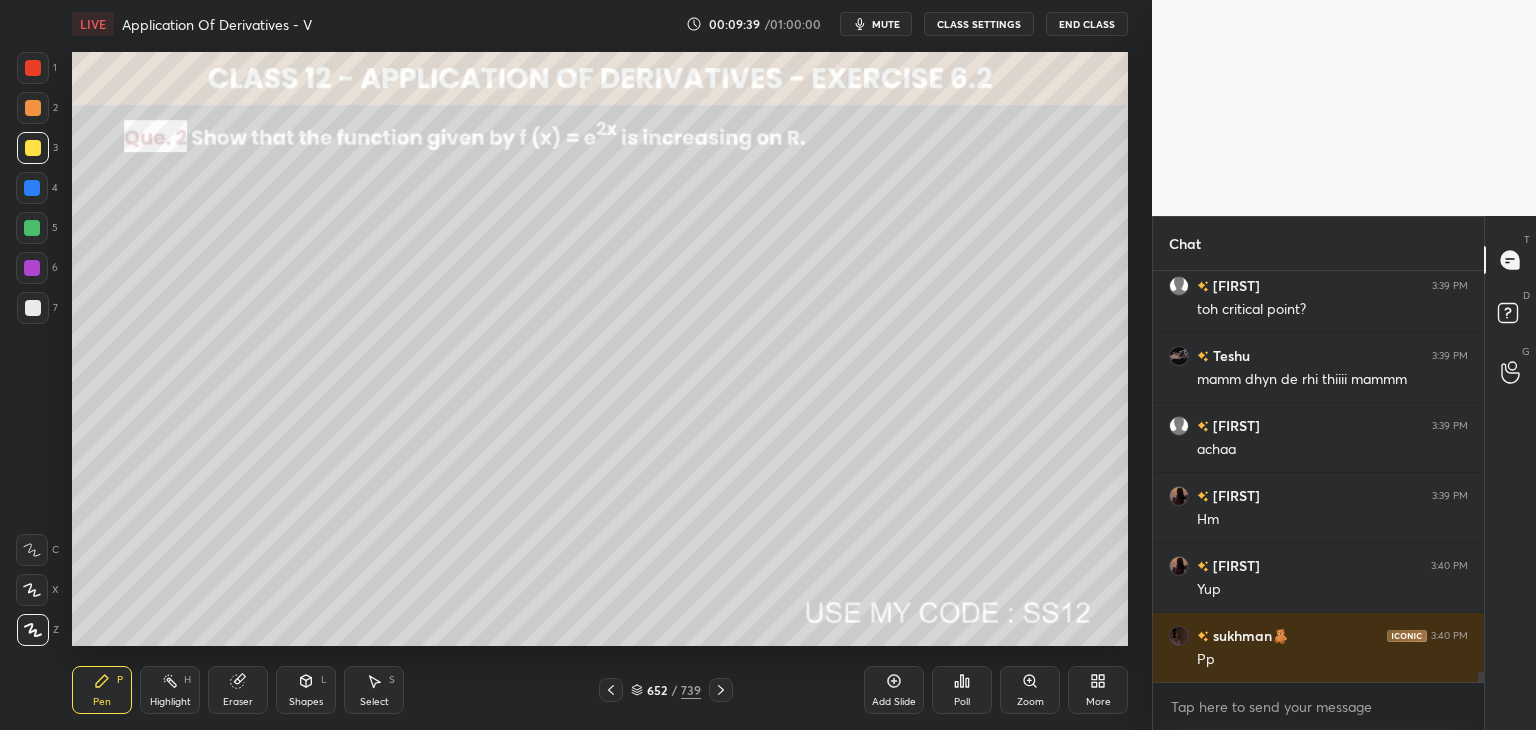 click 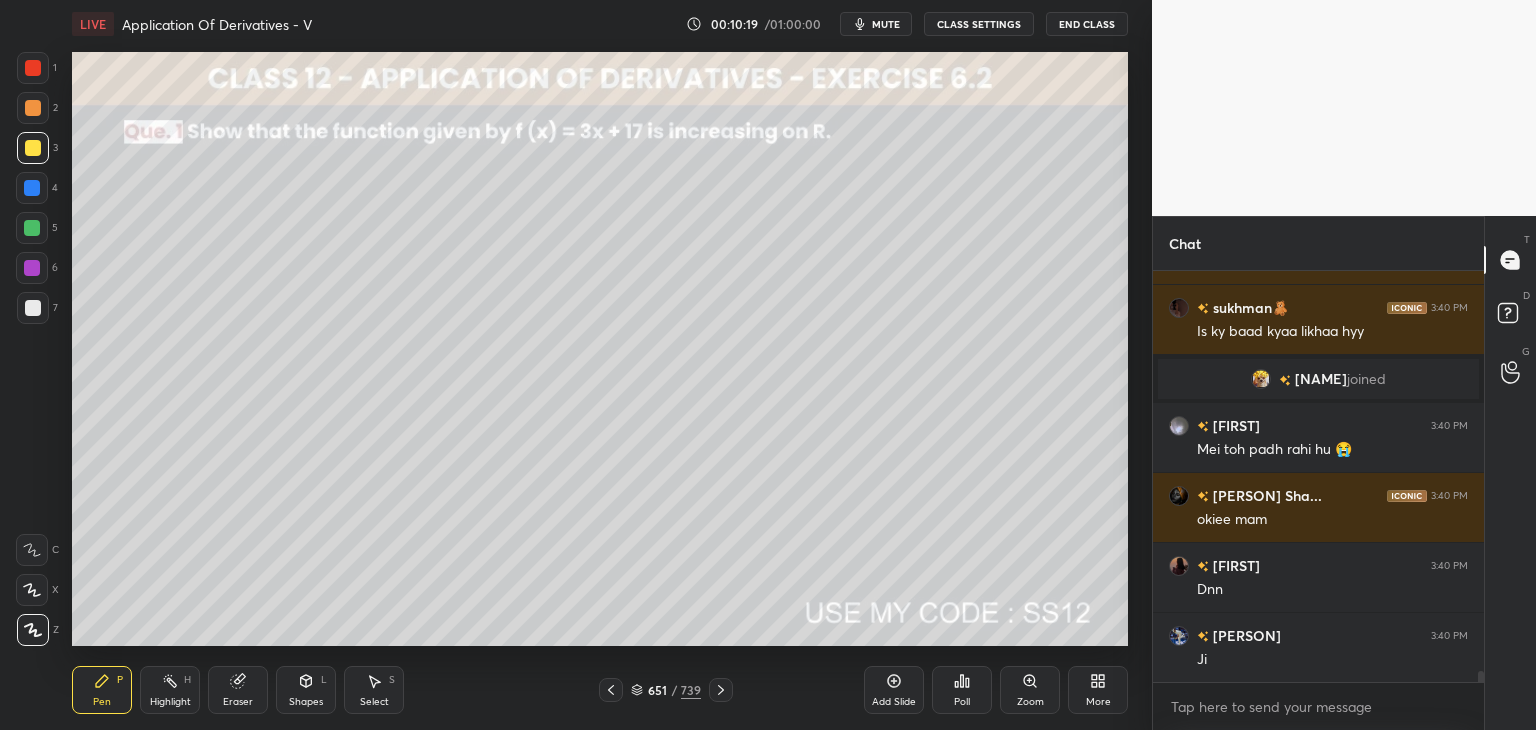 scroll, scrollTop: 15794, scrollLeft: 0, axis: vertical 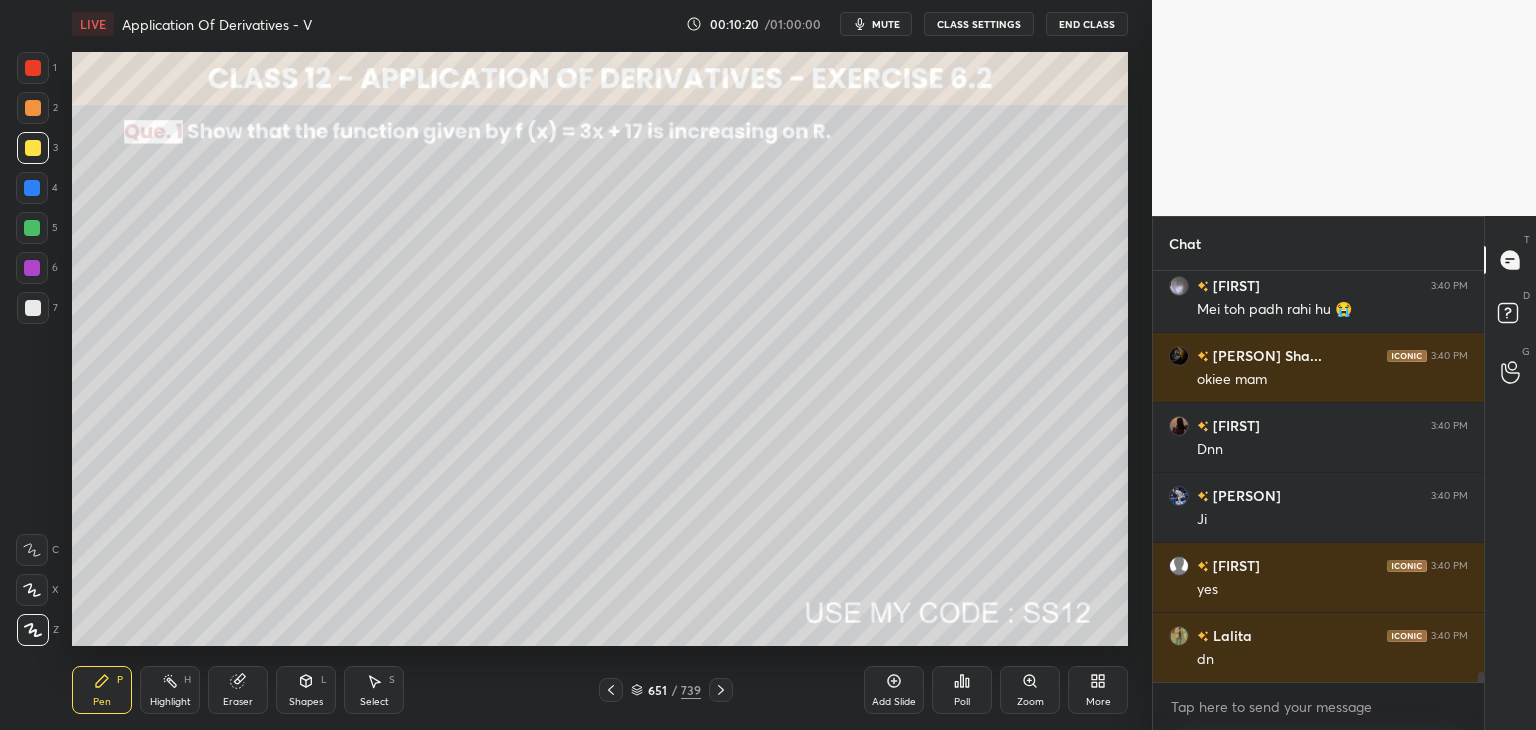 click 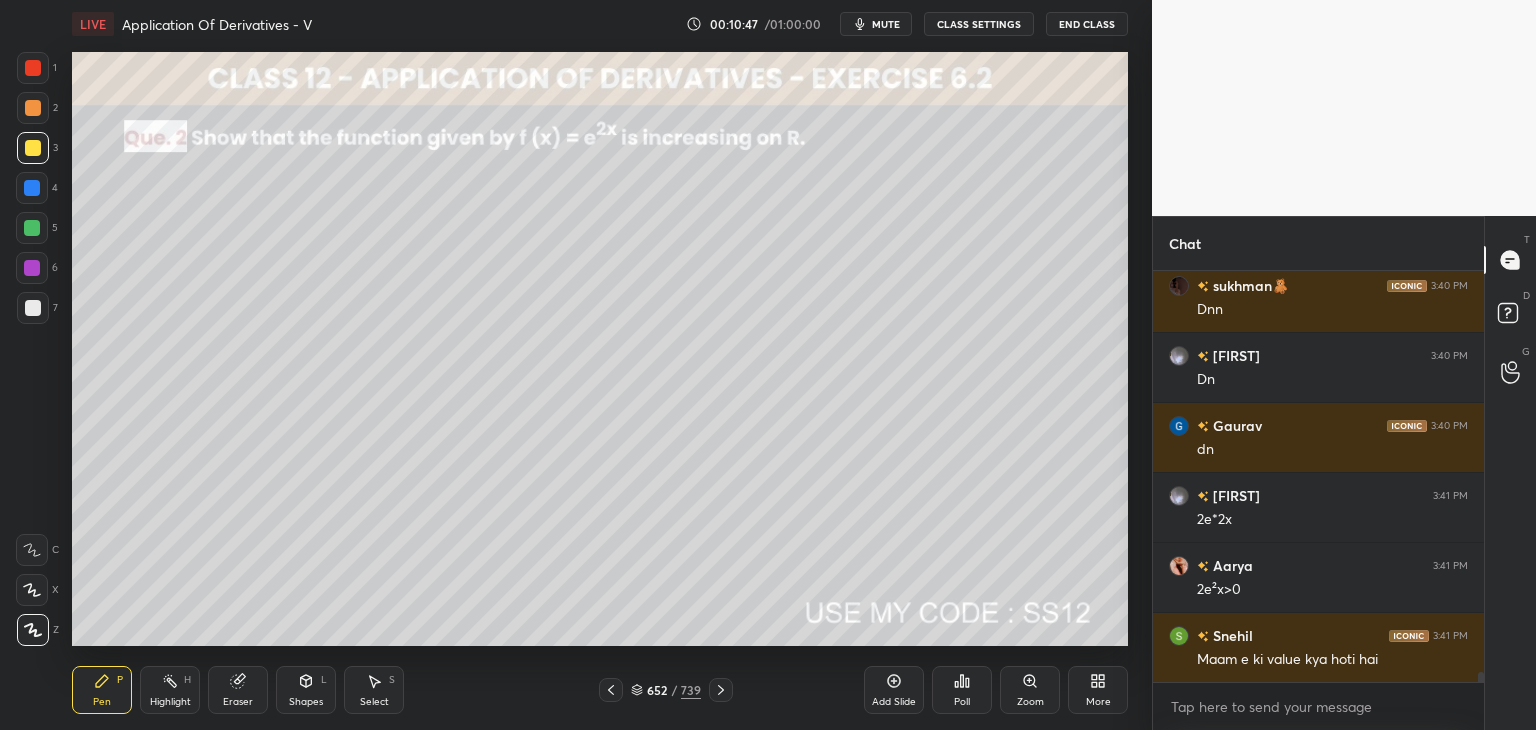 scroll, scrollTop: 16284, scrollLeft: 0, axis: vertical 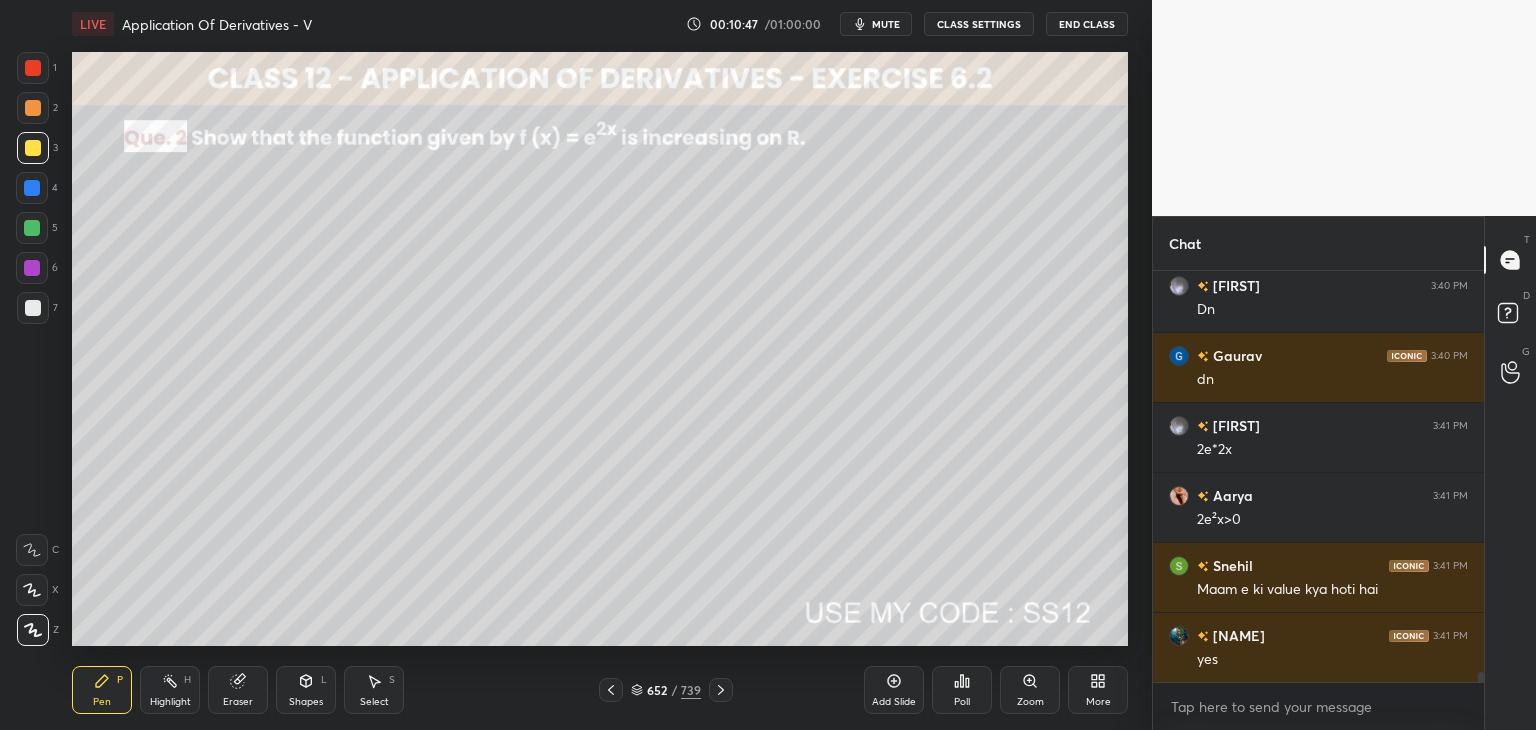 click at bounding box center (33, 148) 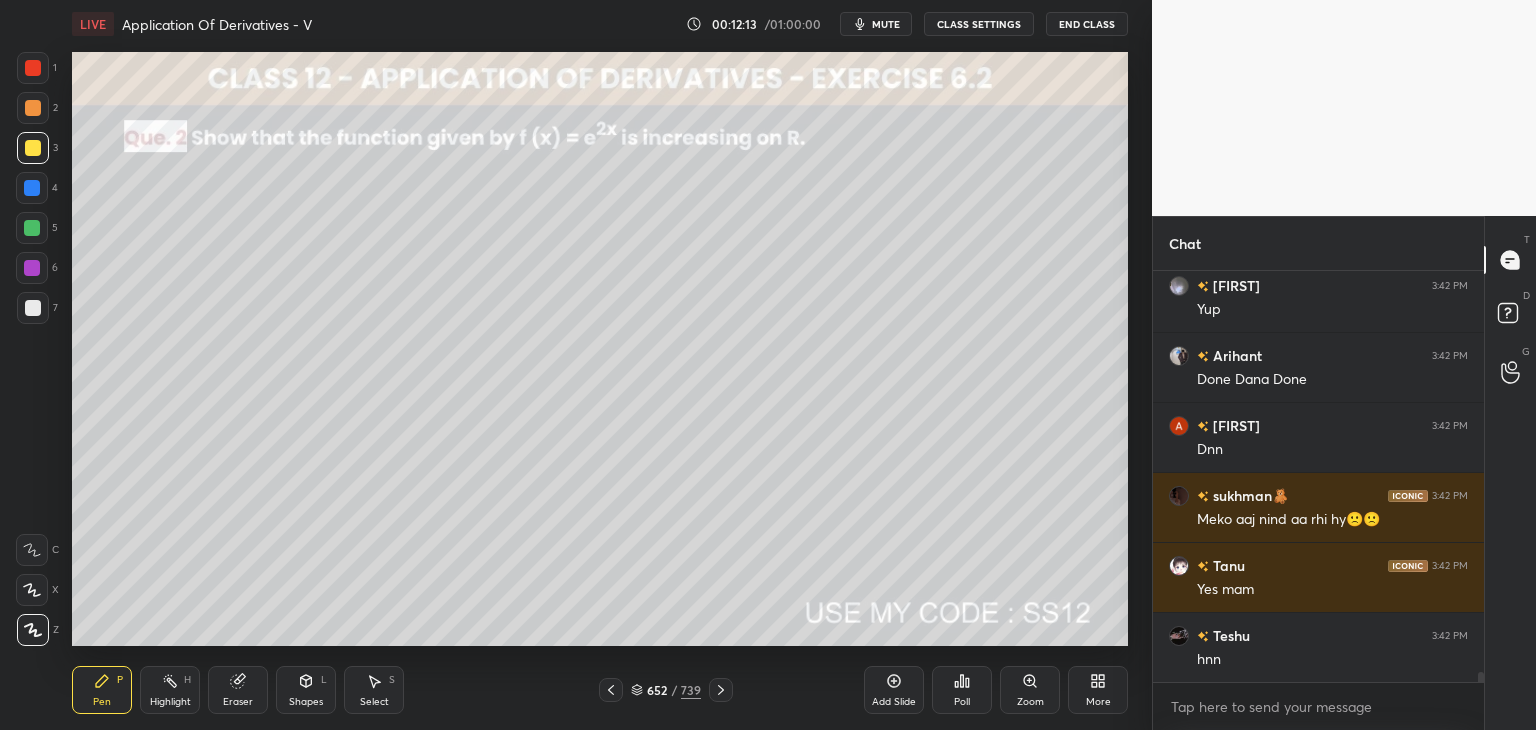 scroll, scrollTop: 17224, scrollLeft: 0, axis: vertical 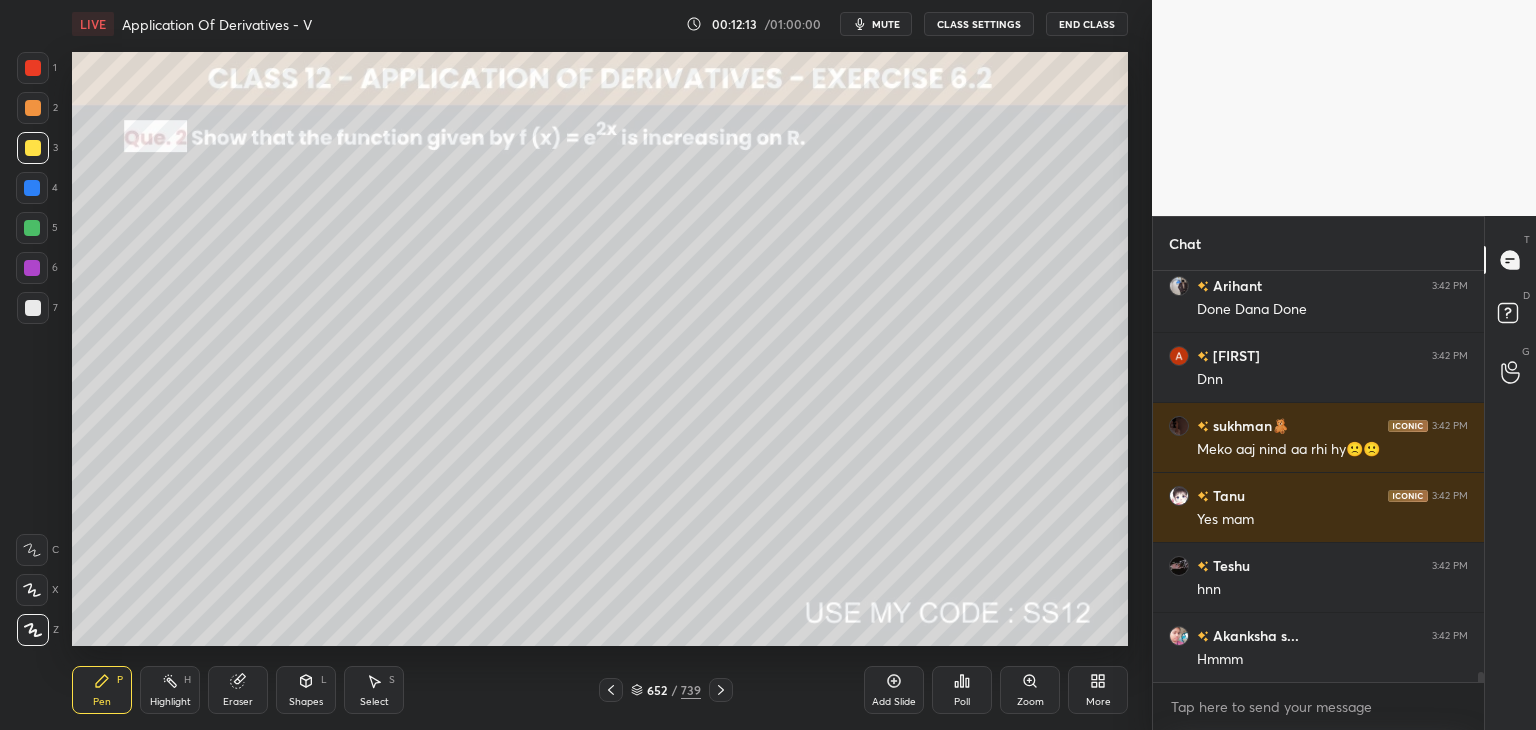 click 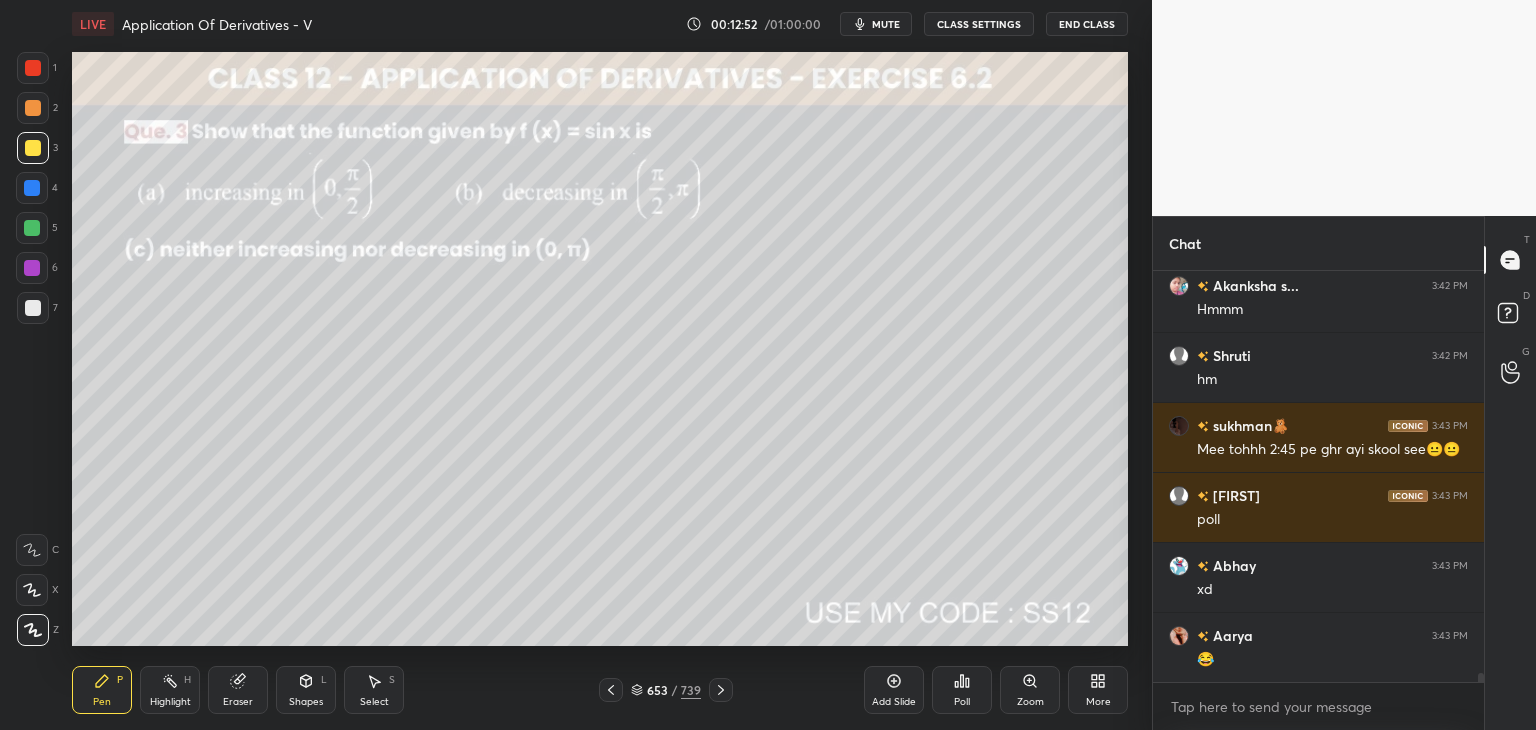 scroll, scrollTop: 17644, scrollLeft: 0, axis: vertical 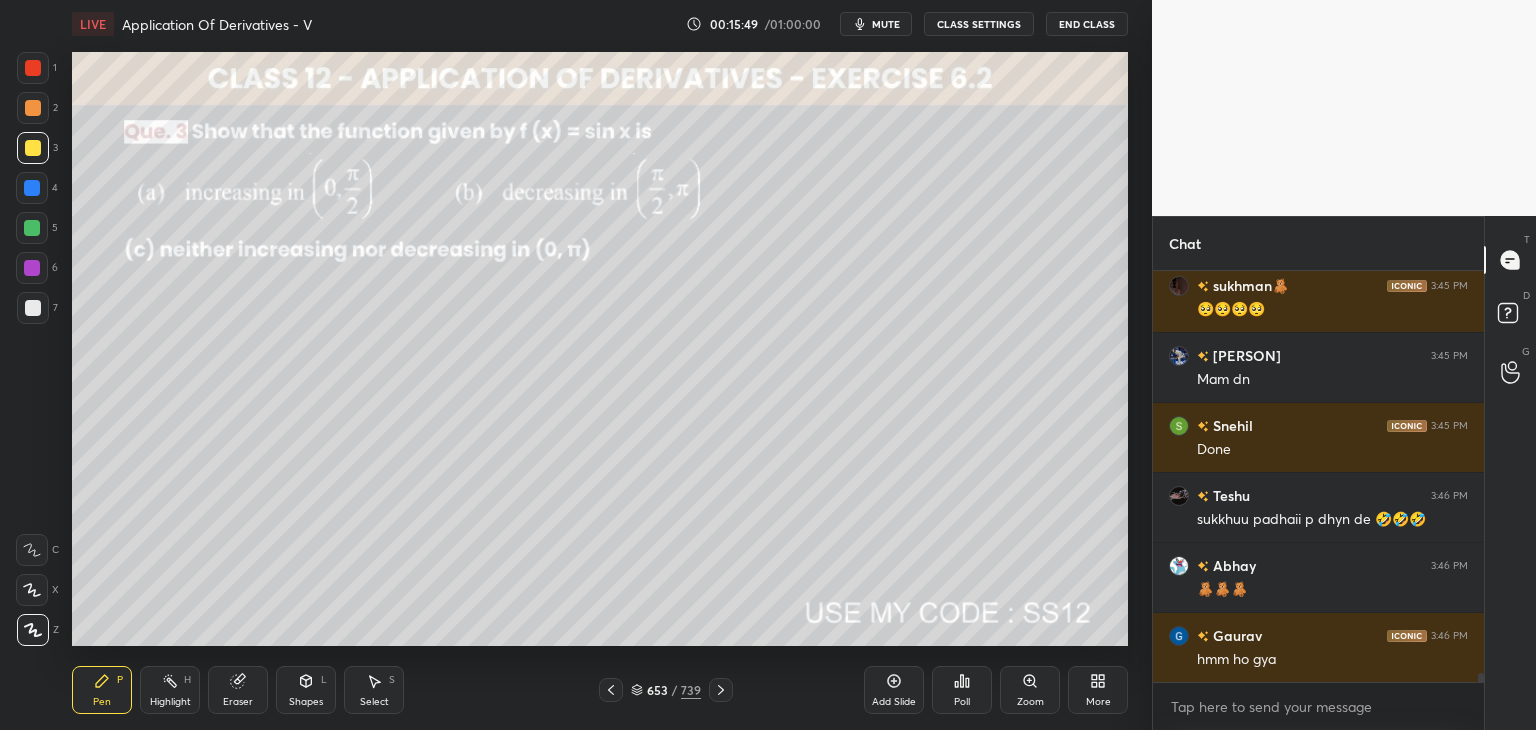 click on "Add Slide" at bounding box center [894, 702] 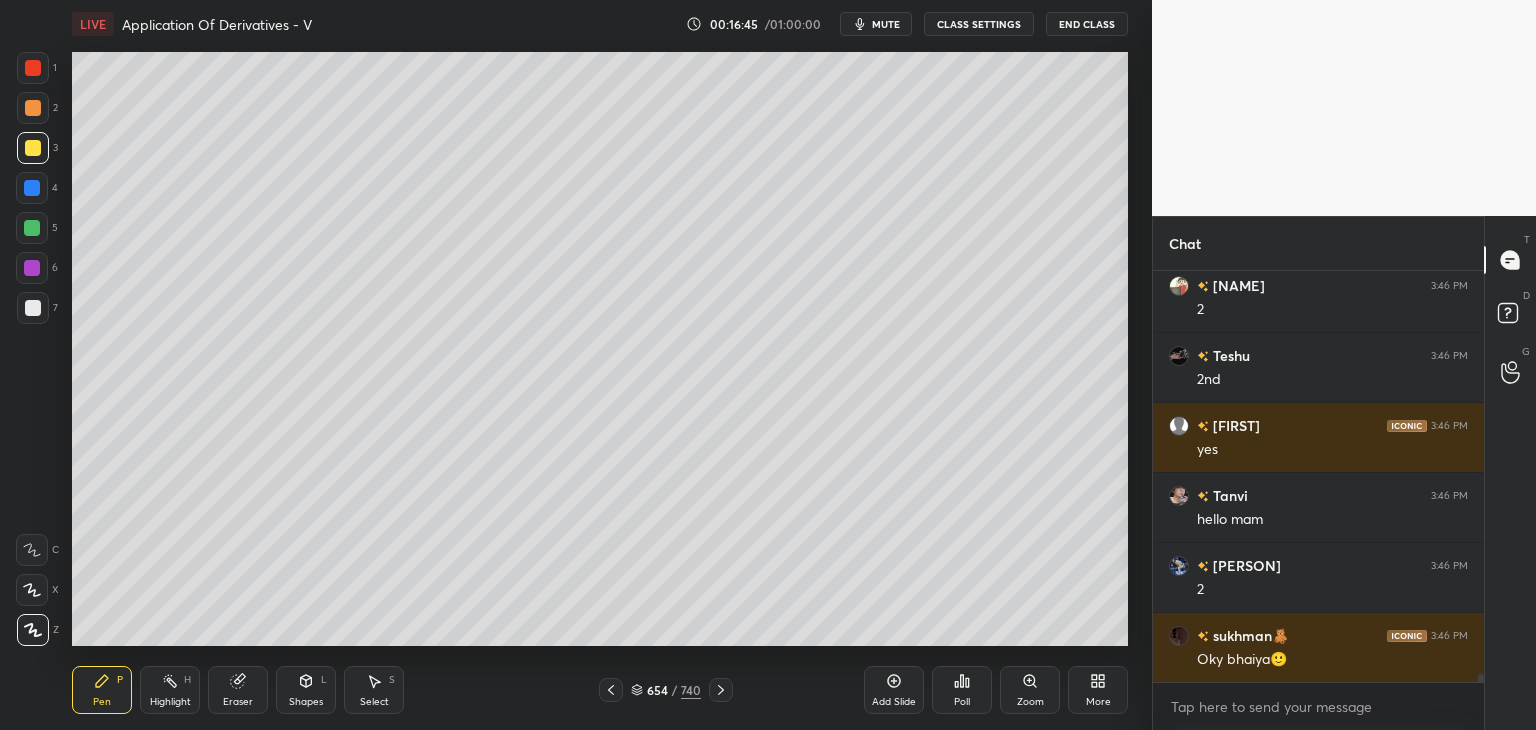 scroll, scrollTop: 19582, scrollLeft: 0, axis: vertical 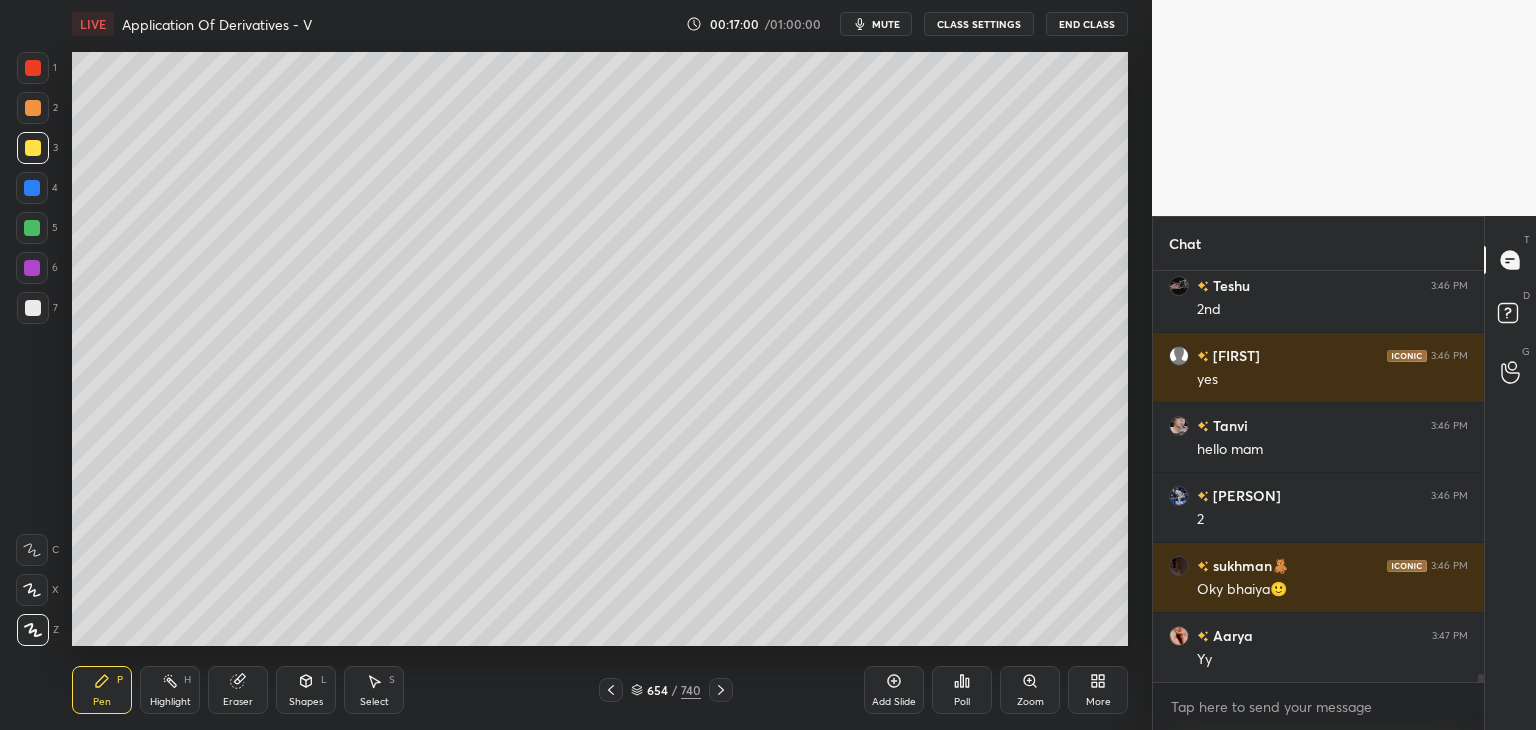 click on "Eraser" at bounding box center [238, 690] 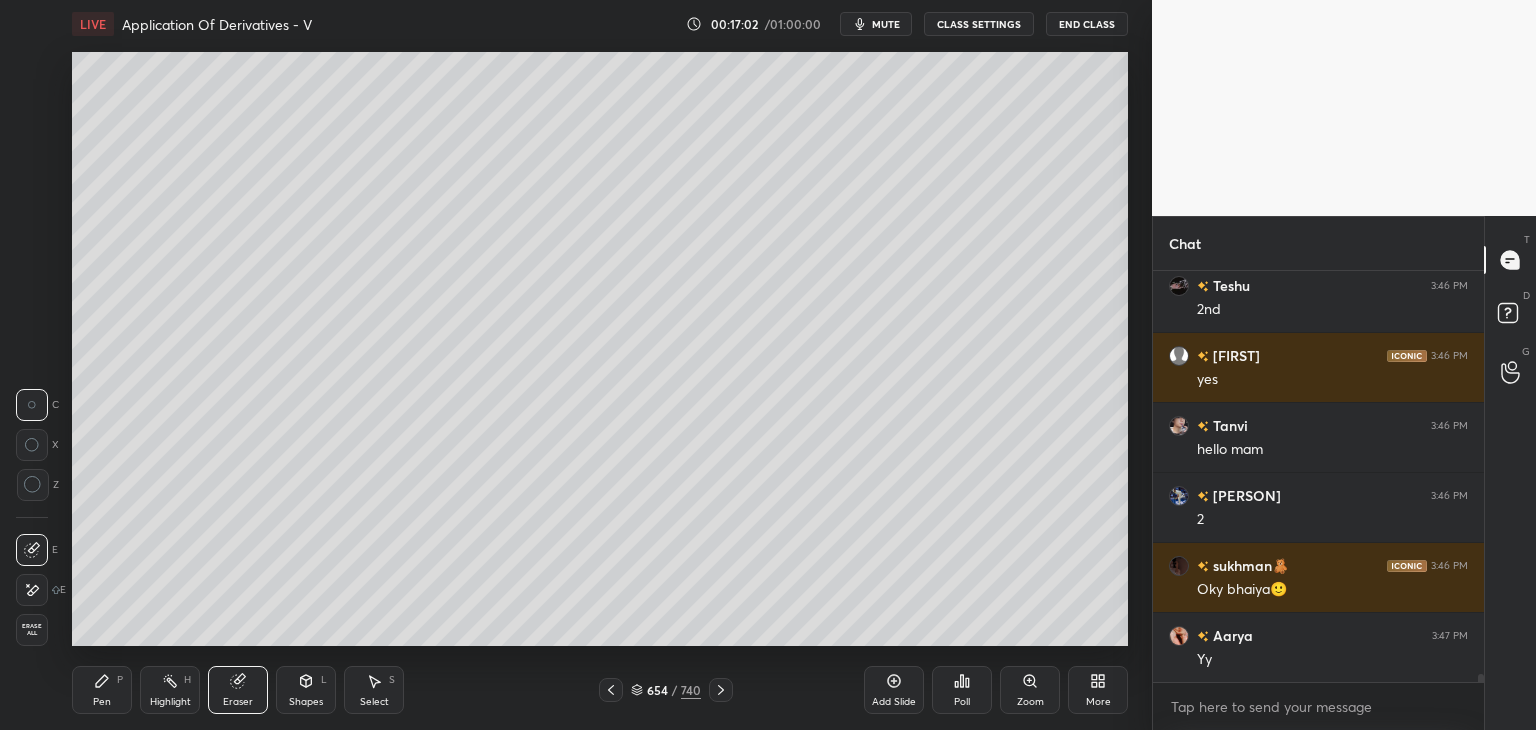 click on "Pen" at bounding box center [102, 702] 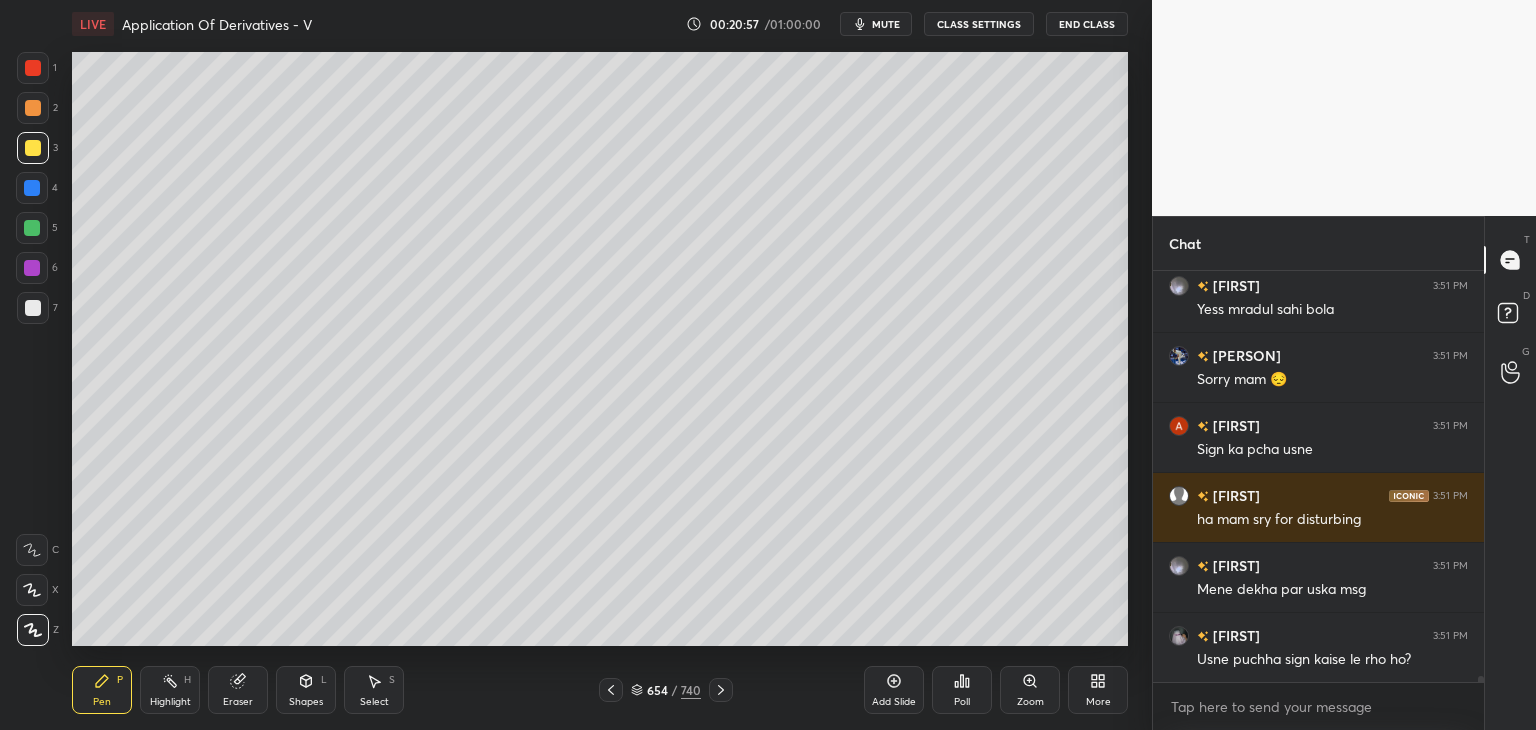 scroll, scrollTop: 25782, scrollLeft: 0, axis: vertical 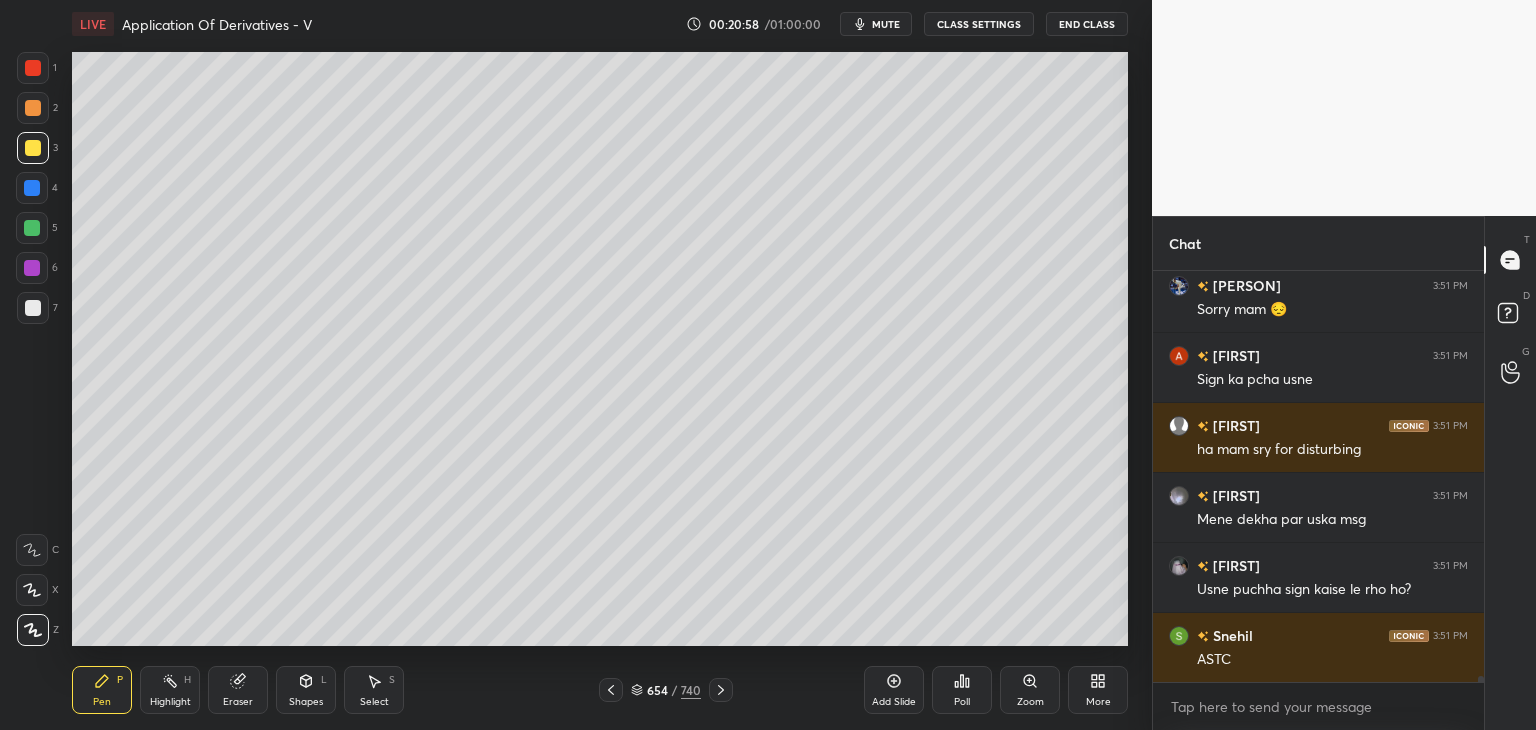 drag, startPoint x: 608, startPoint y: 688, endPoint x: 618, endPoint y: 681, distance: 12.206555 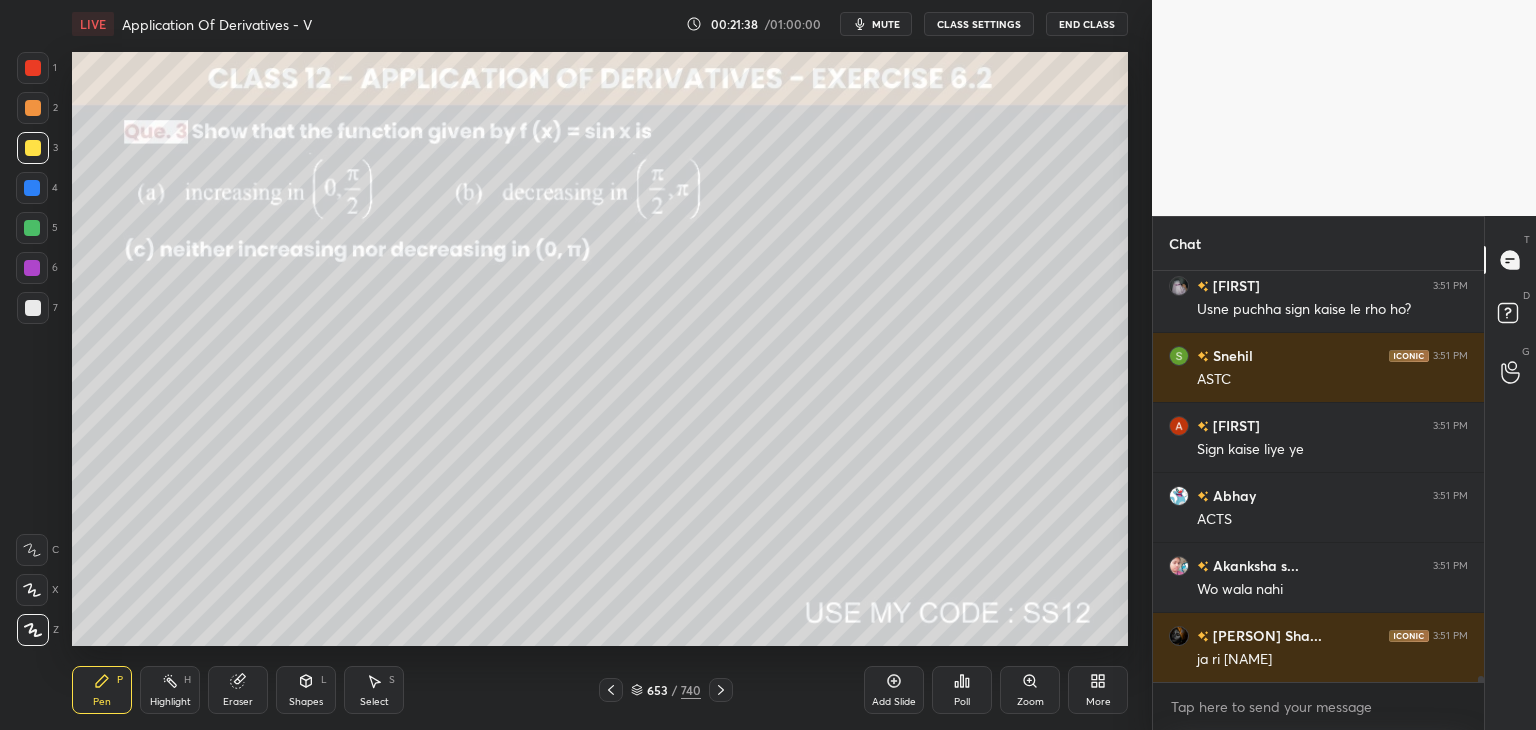 scroll, scrollTop: 26150, scrollLeft: 0, axis: vertical 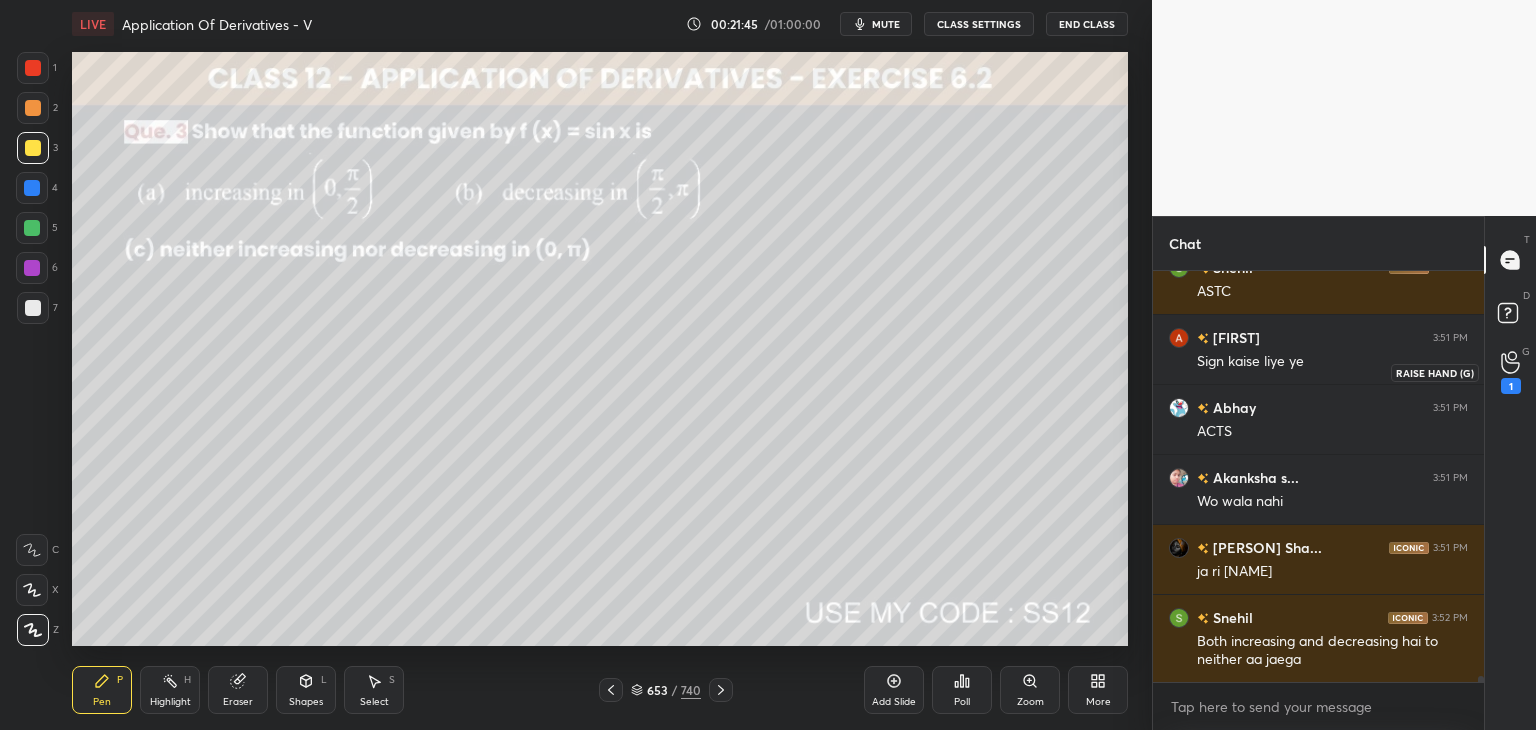 click 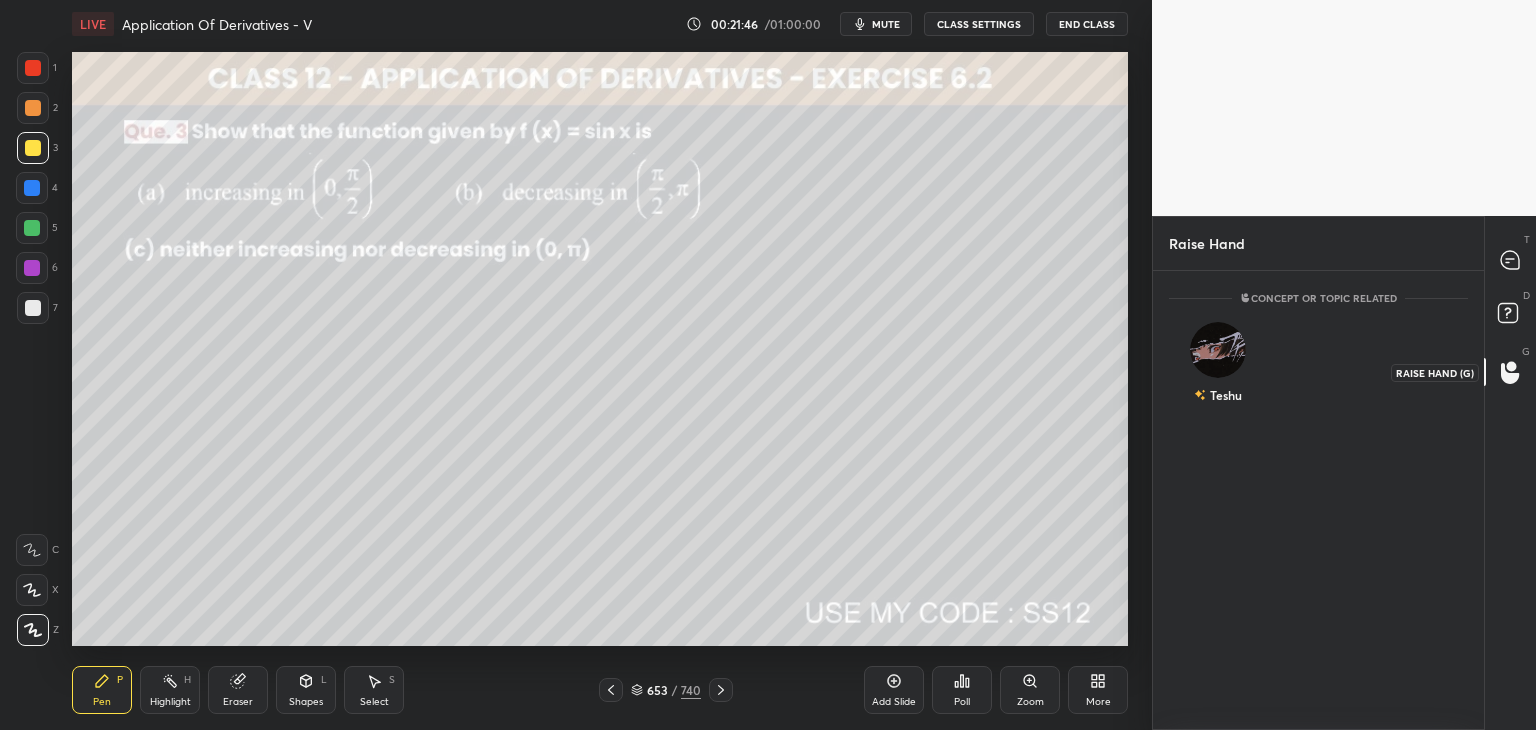 scroll, scrollTop: 453, scrollLeft: 325, axis: both 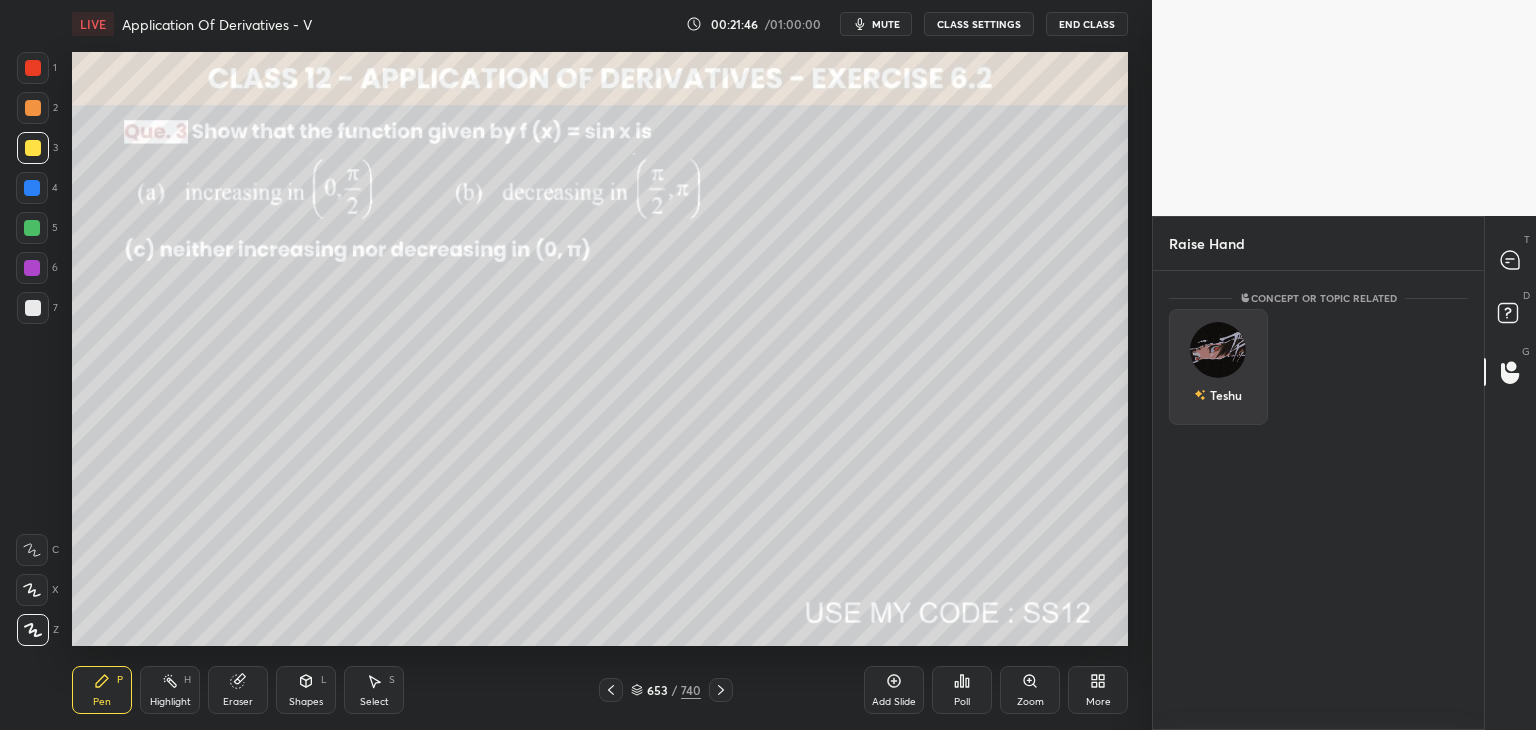 click on "Teshu" at bounding box center (1226, 395) 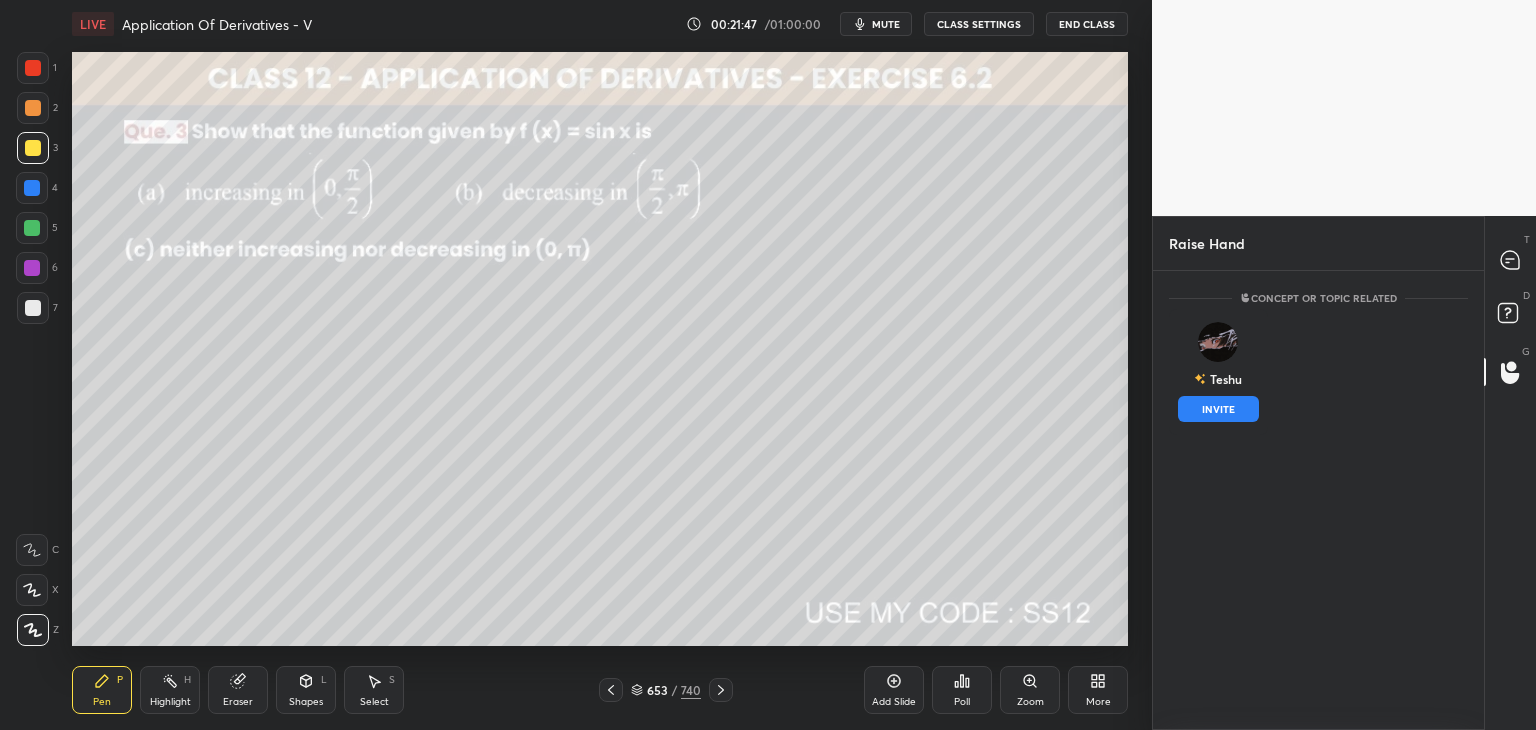 drag, startPoint x: 1240, startPoint y: 409, endPoint x: 1300, endPoint y: 388, distance: 63.56886 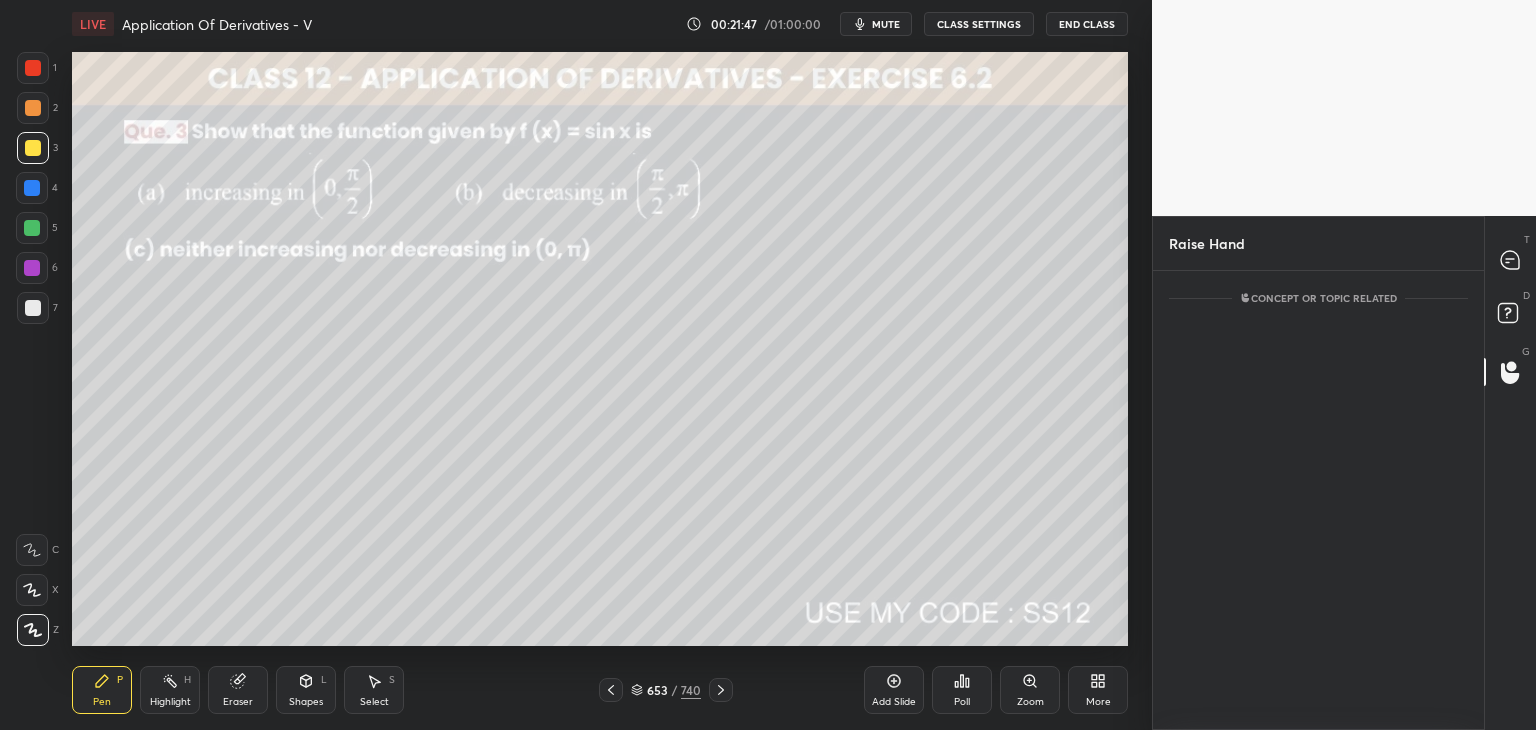 scroll, scrollTop: 373, scrollLeft: 325, axis: both 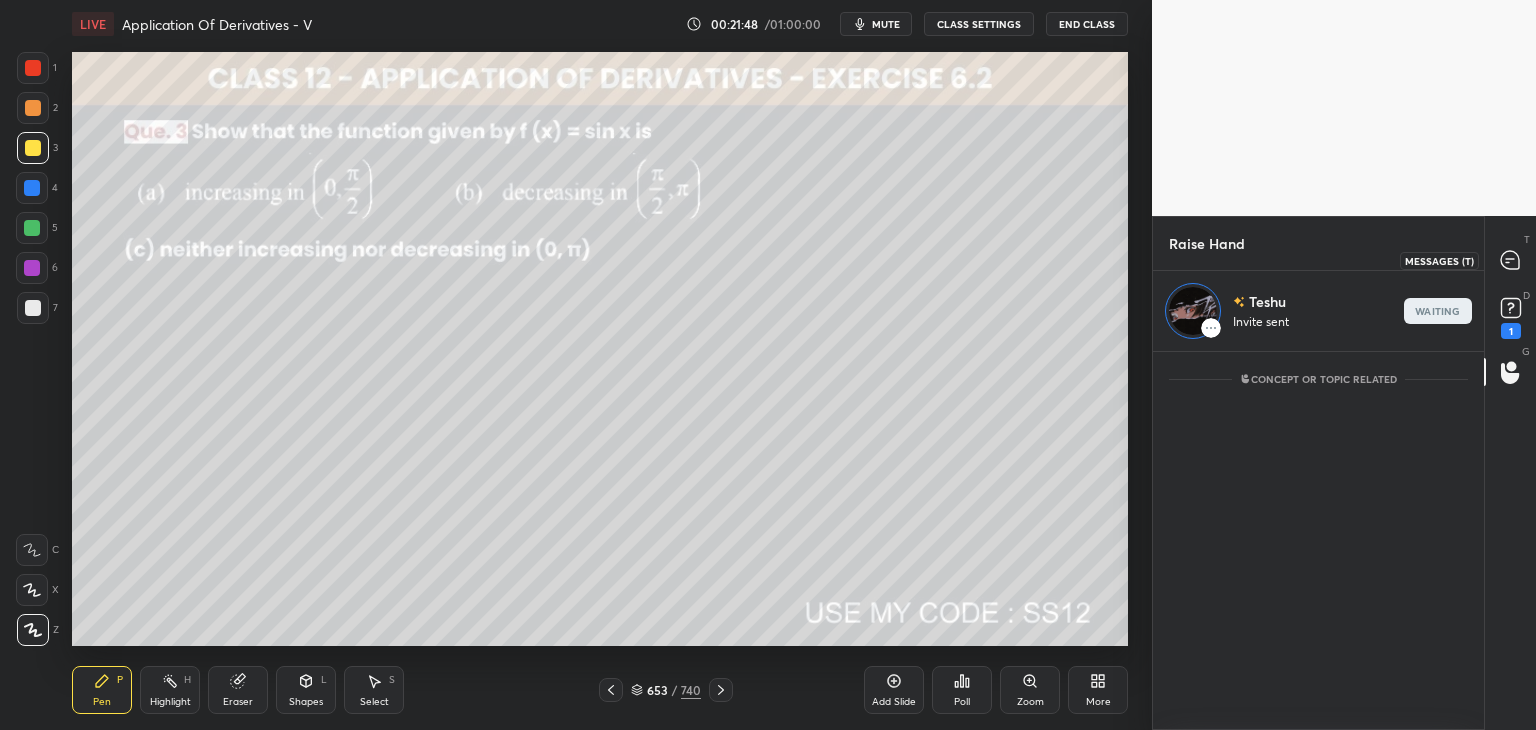 click at bounding box center [1511, 260] 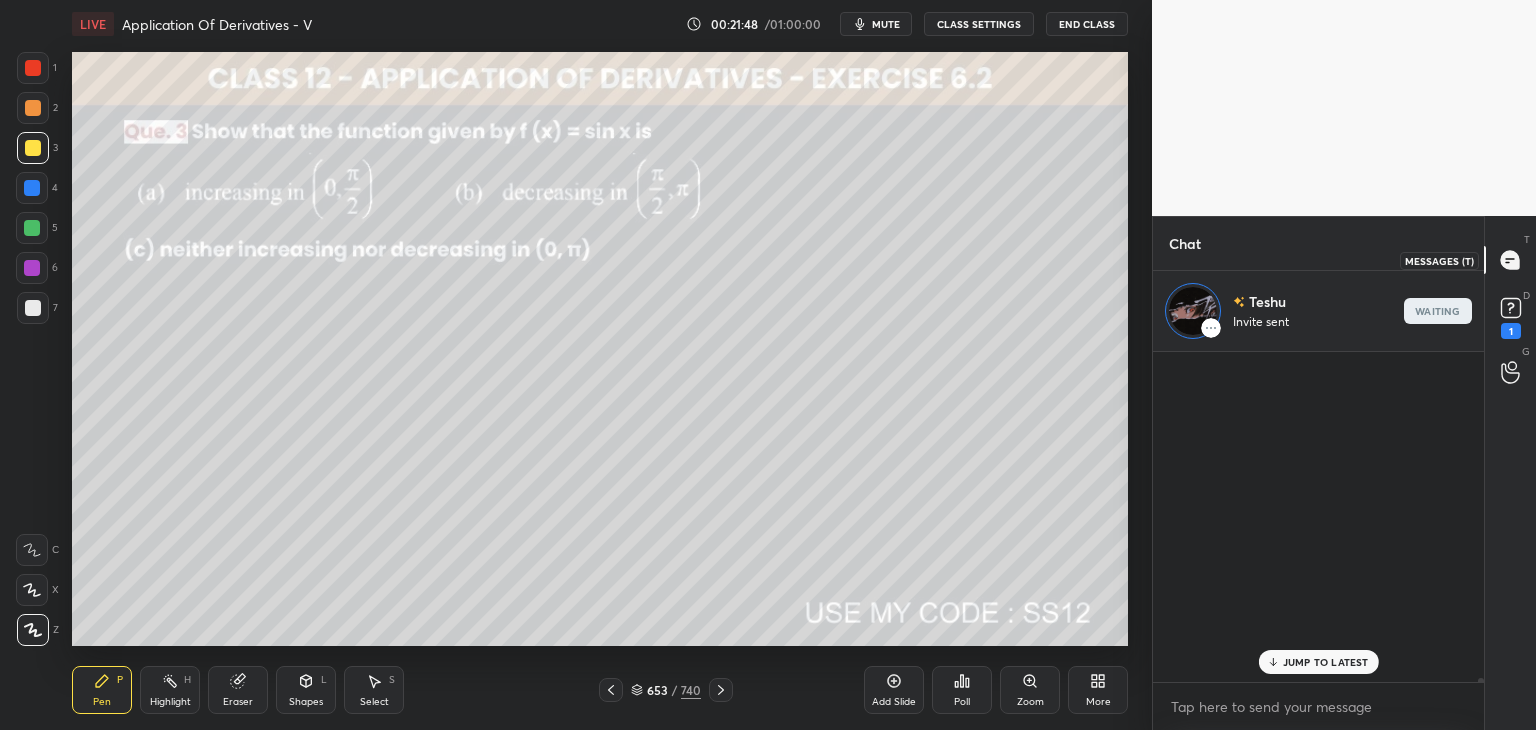 scroll, scrollTop: 159, scrollLeft: 325, axis: both 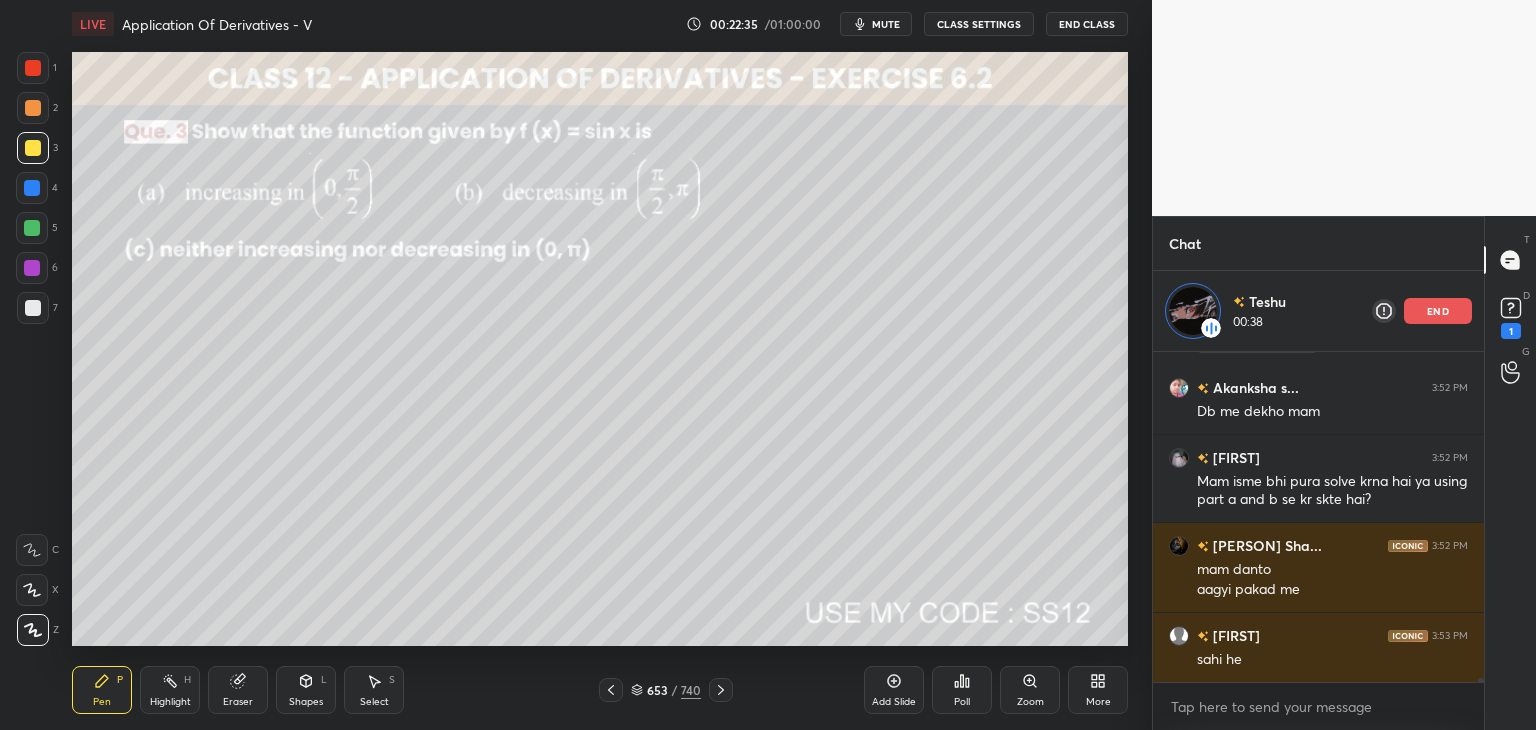 click on "end" at bounding box center (1438, 311) 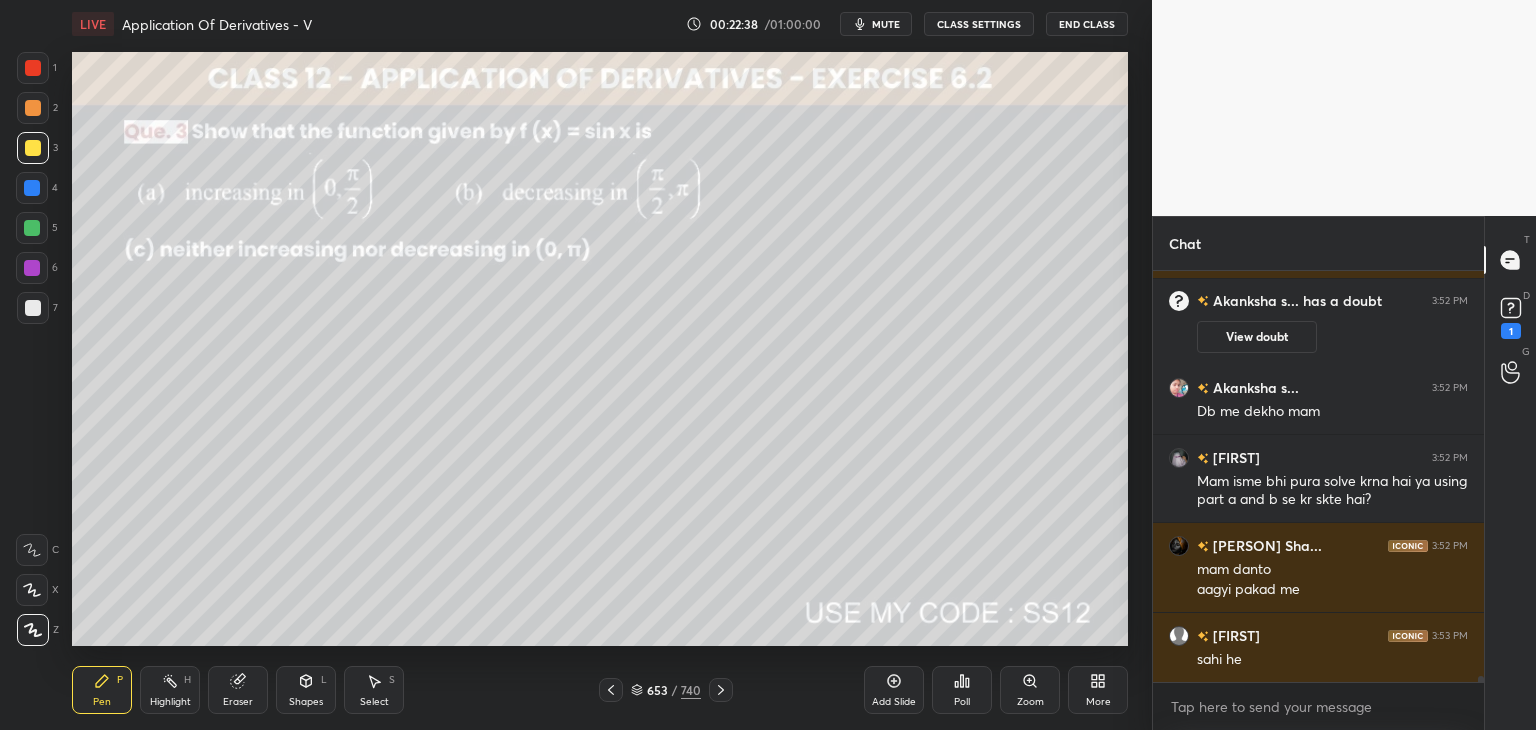 click 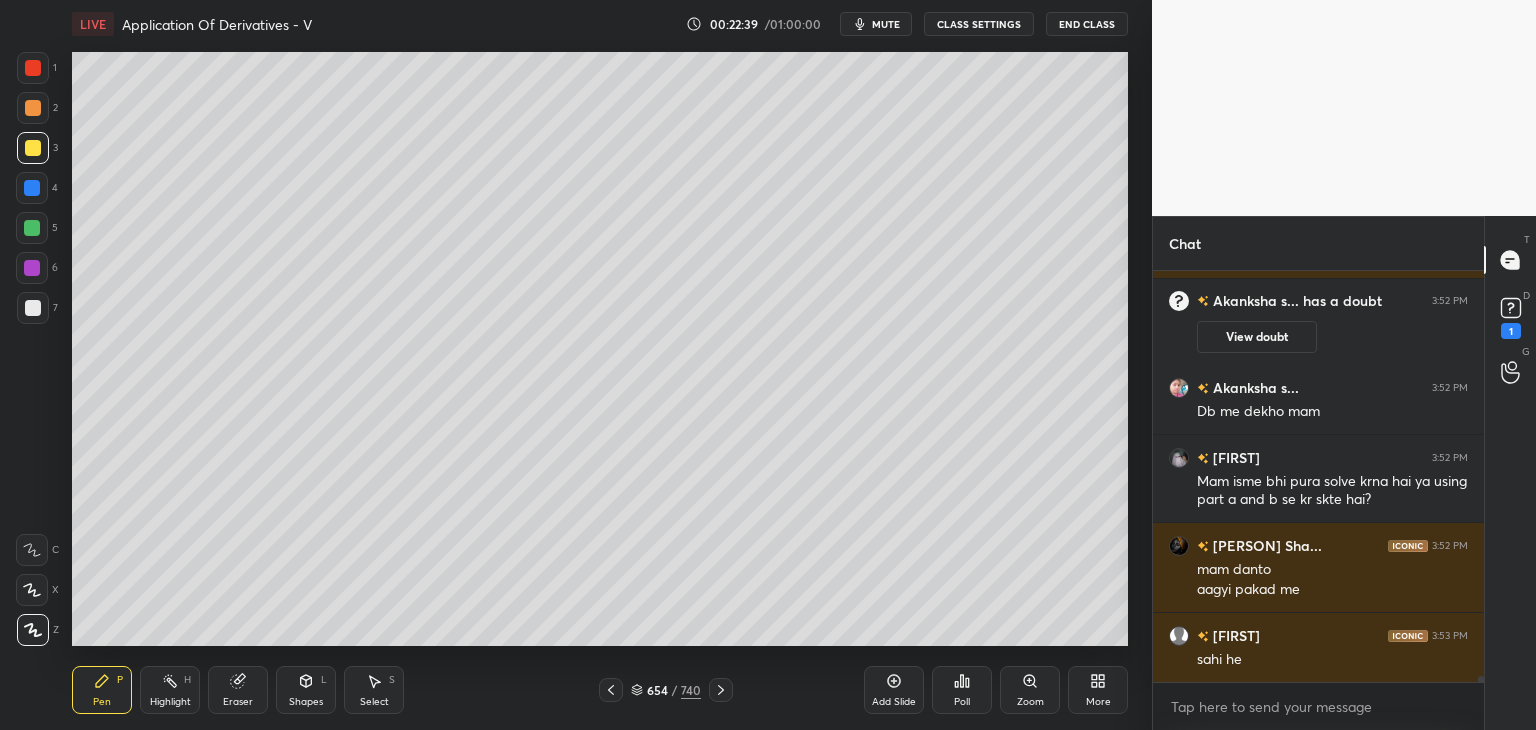 drag, startPoint x: 891, startPoint y: 705, endPoint x: 872, endPoint y: 653, distance: 55.362442 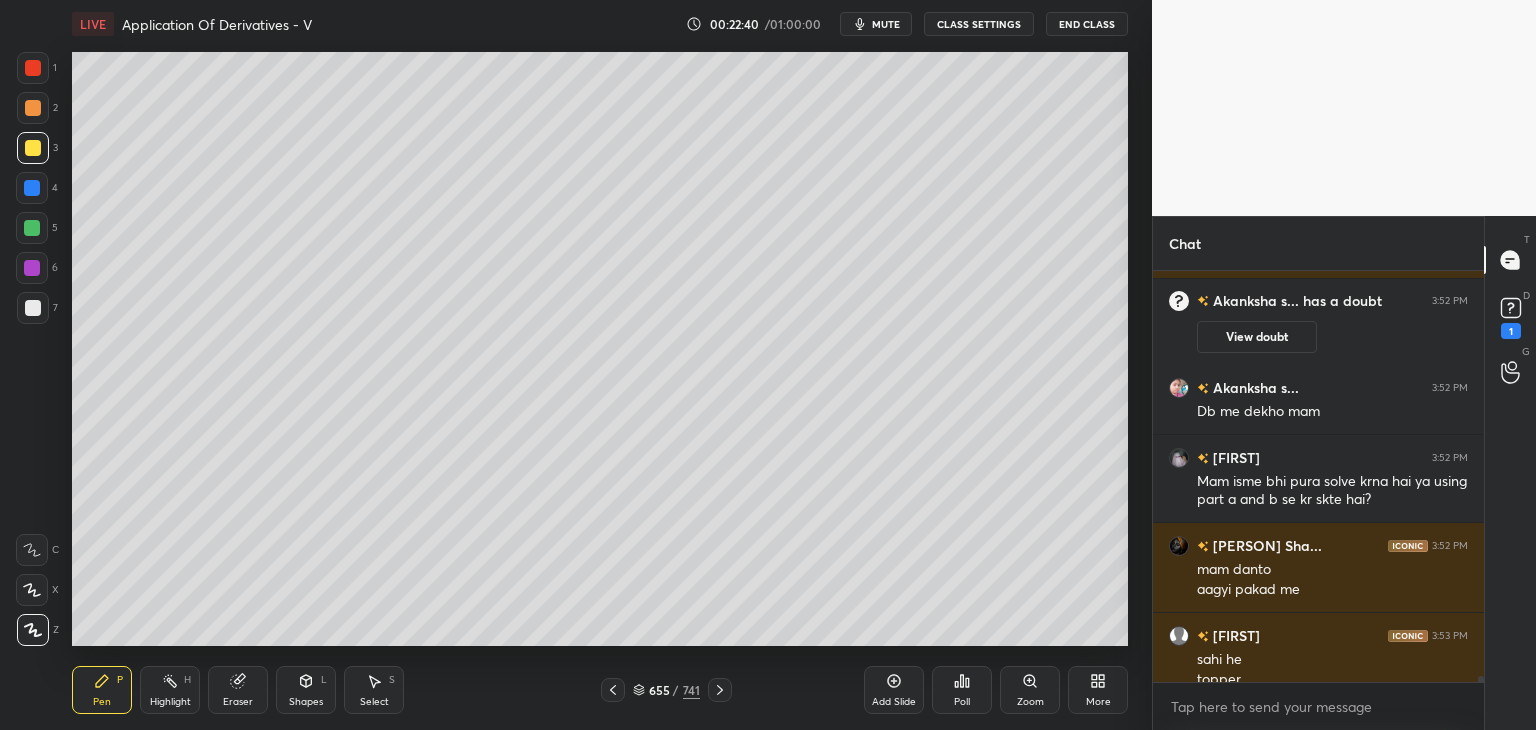 scroll, scrollTop: 26906, scrollLeft: 0, axis: vertical 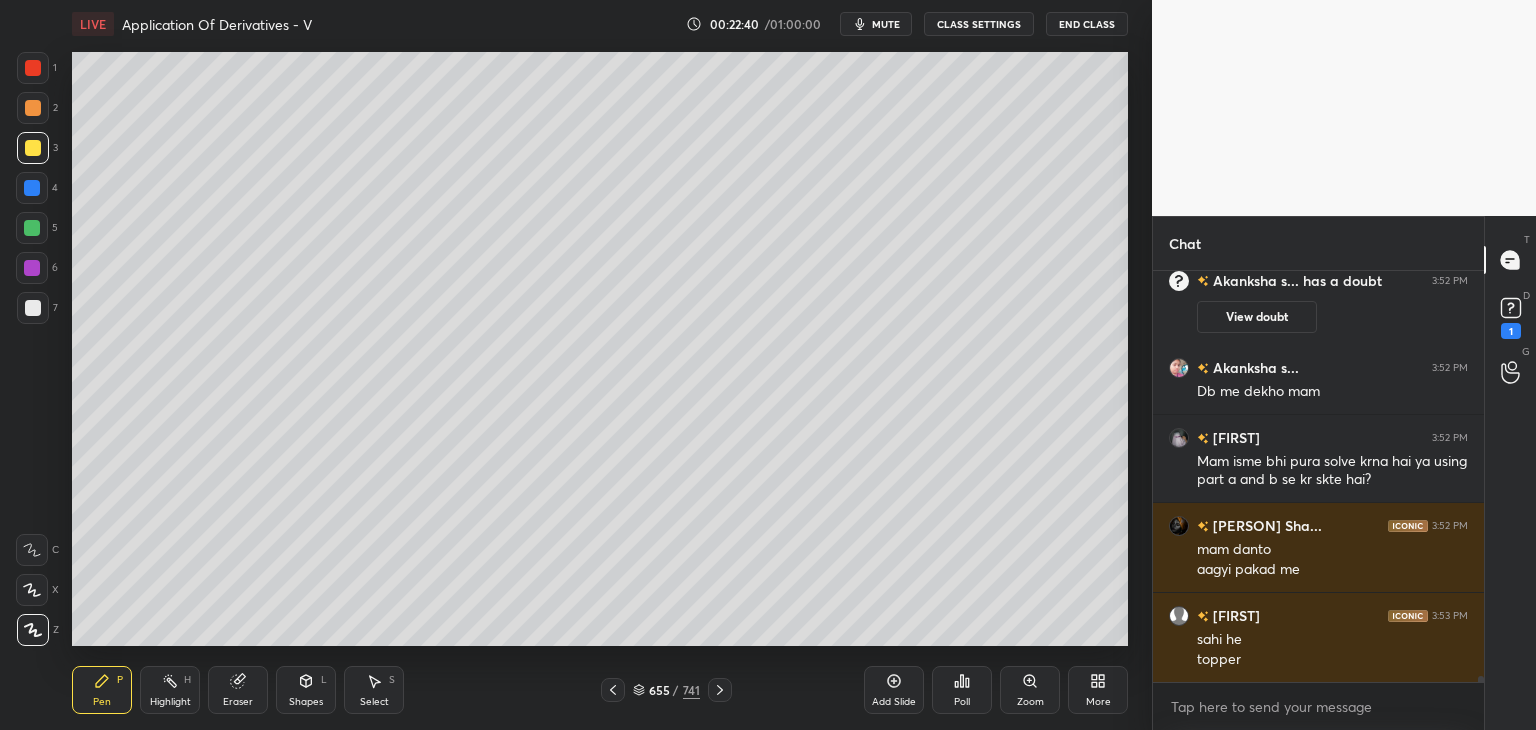 click at bounding box center (33, 308) 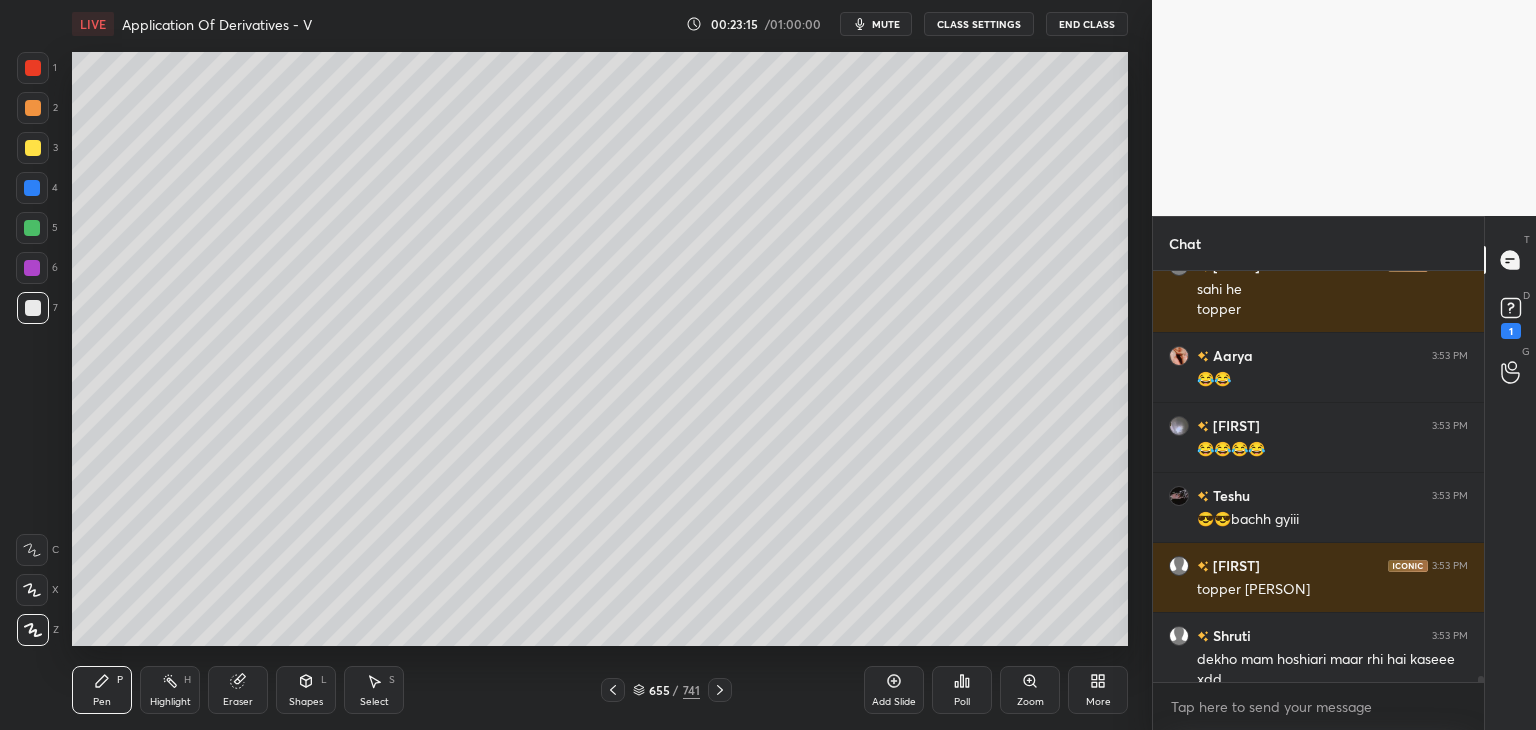 scroll, scrollTop: 27276, scrollLeft: 0, axis: vertical 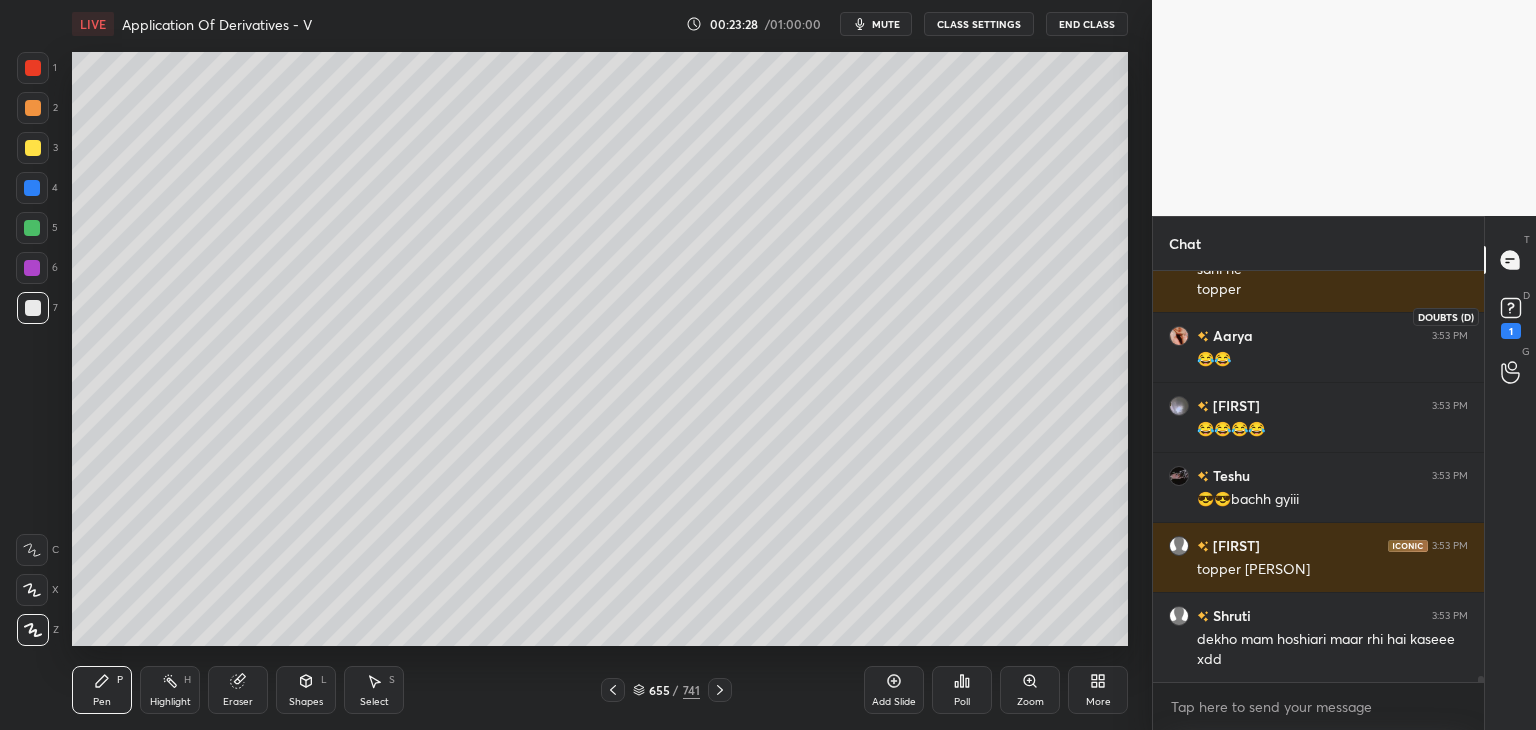 click 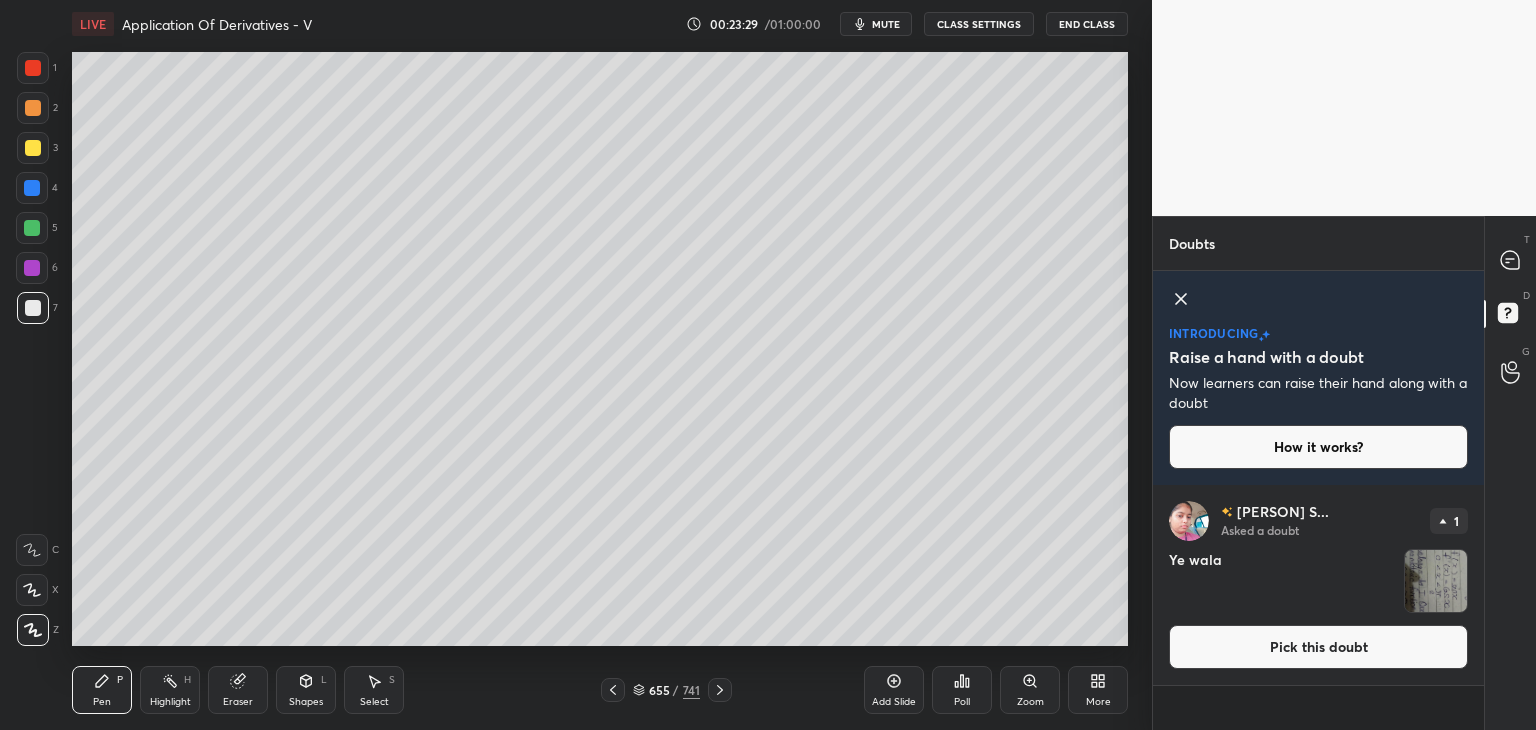 click at bounding box center (1436, 581) 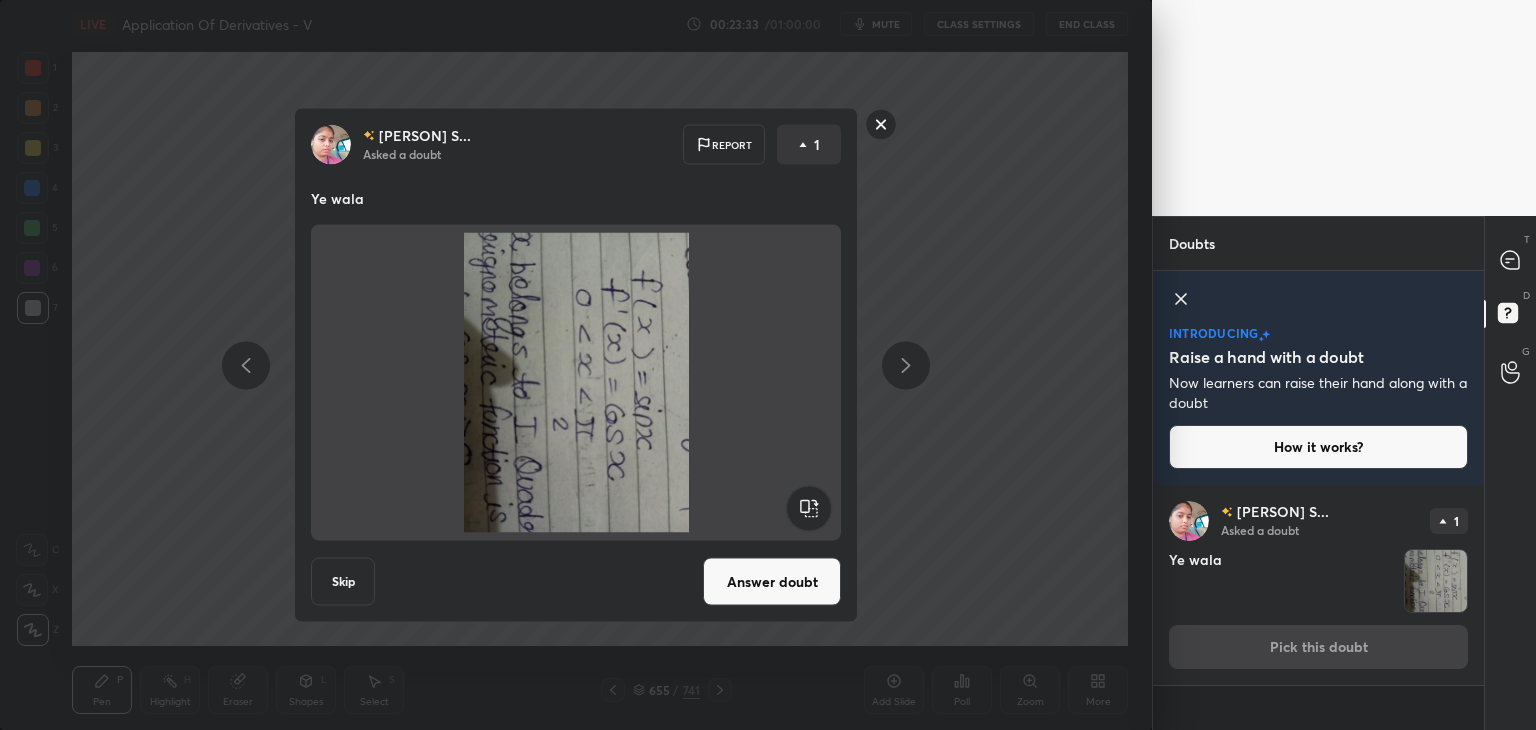 click 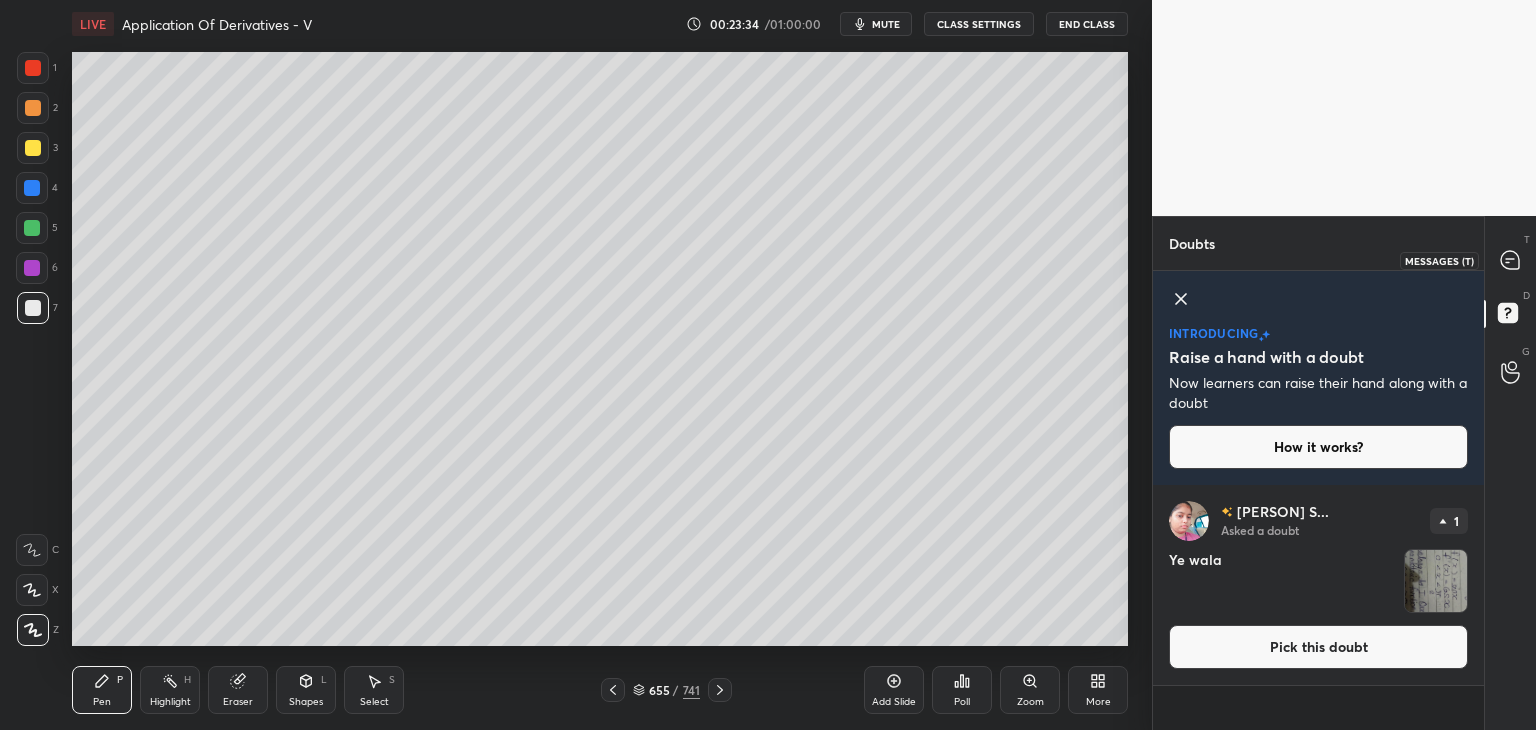 drag, startPoint x: 1521, startPoint y: 268, endPoint x: 1516, endPoint y: 293, distance: 25.495098 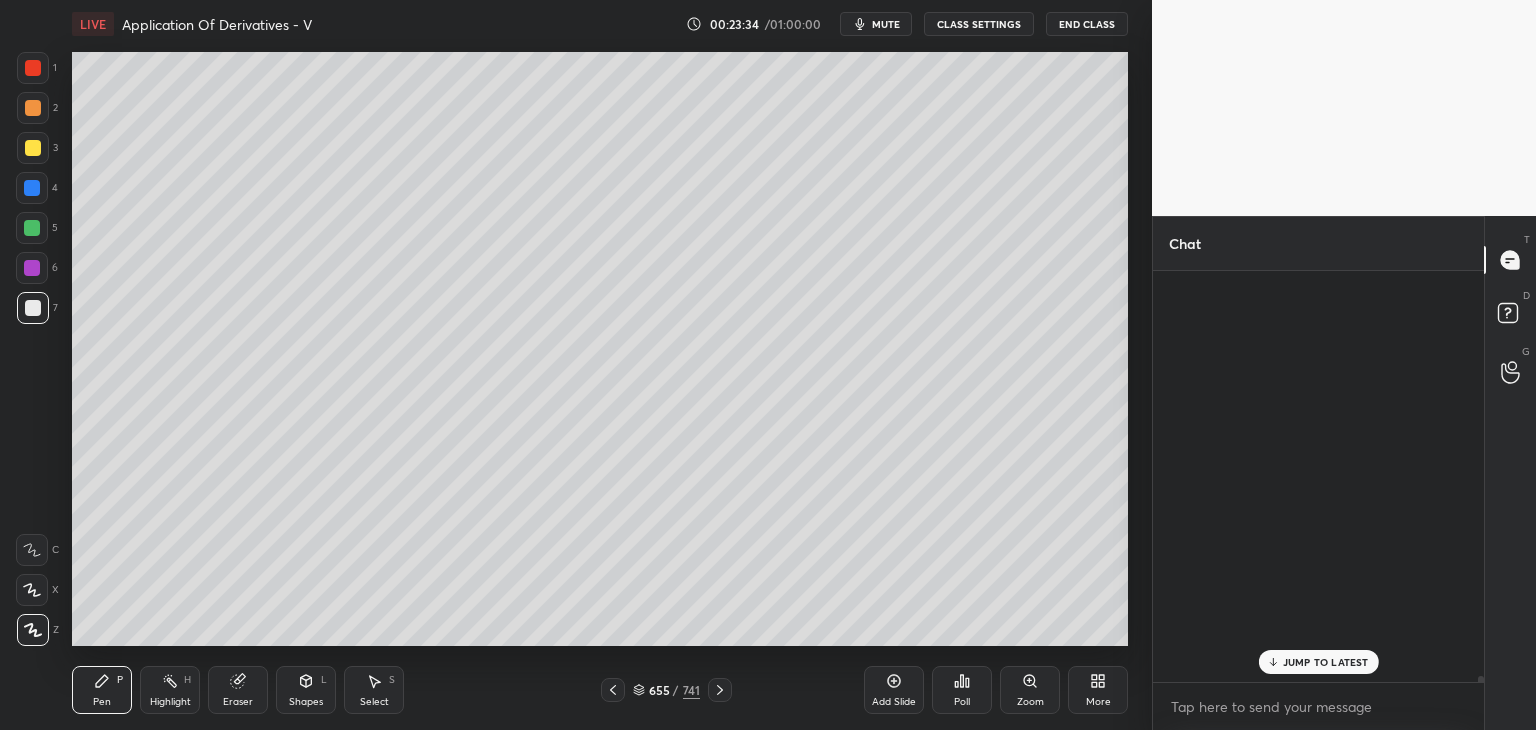 scroll, scrollTop: 27326, scrollLeft: 0, axis: vertical 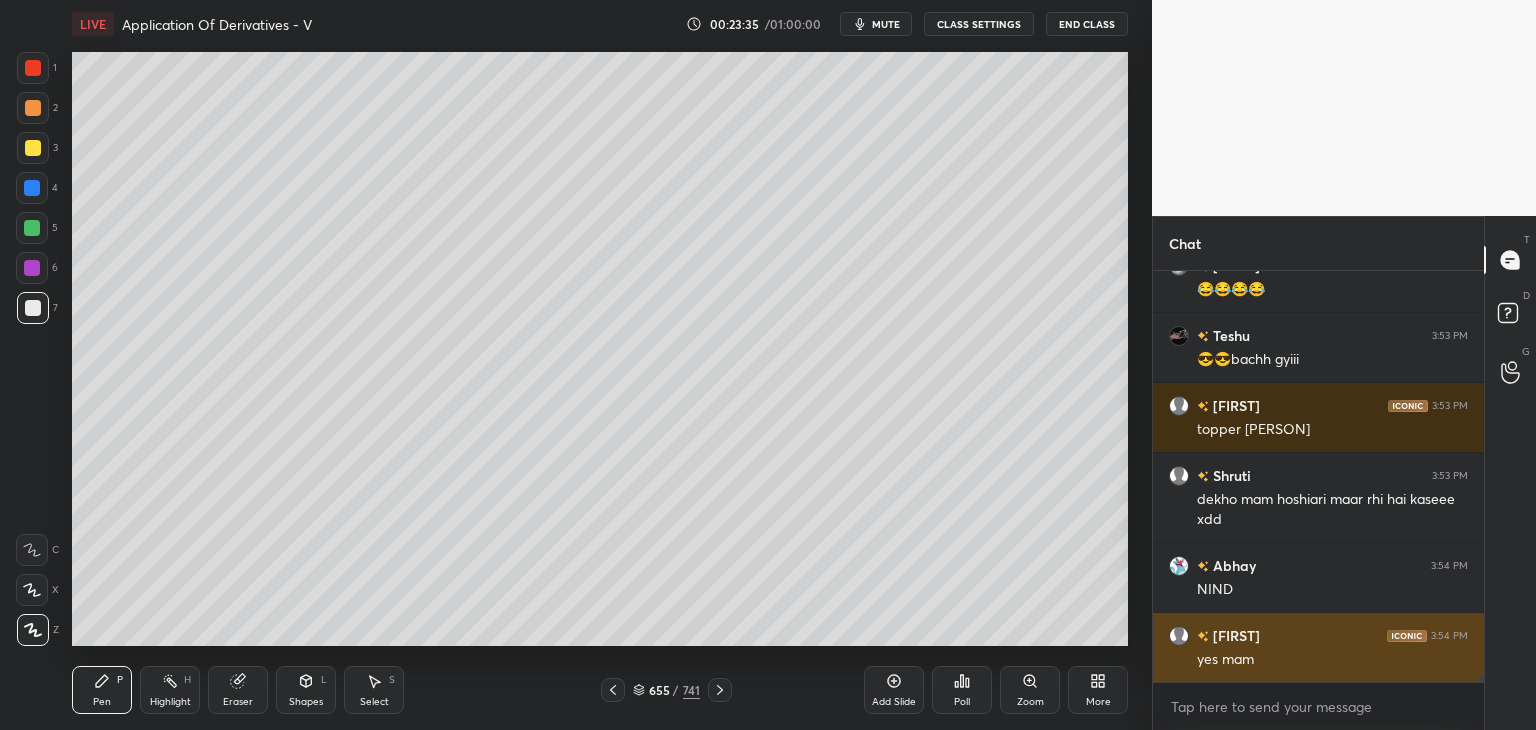 click on "[PERSON] 3:54 PM yes mam" at bounding box center (1318, 647) 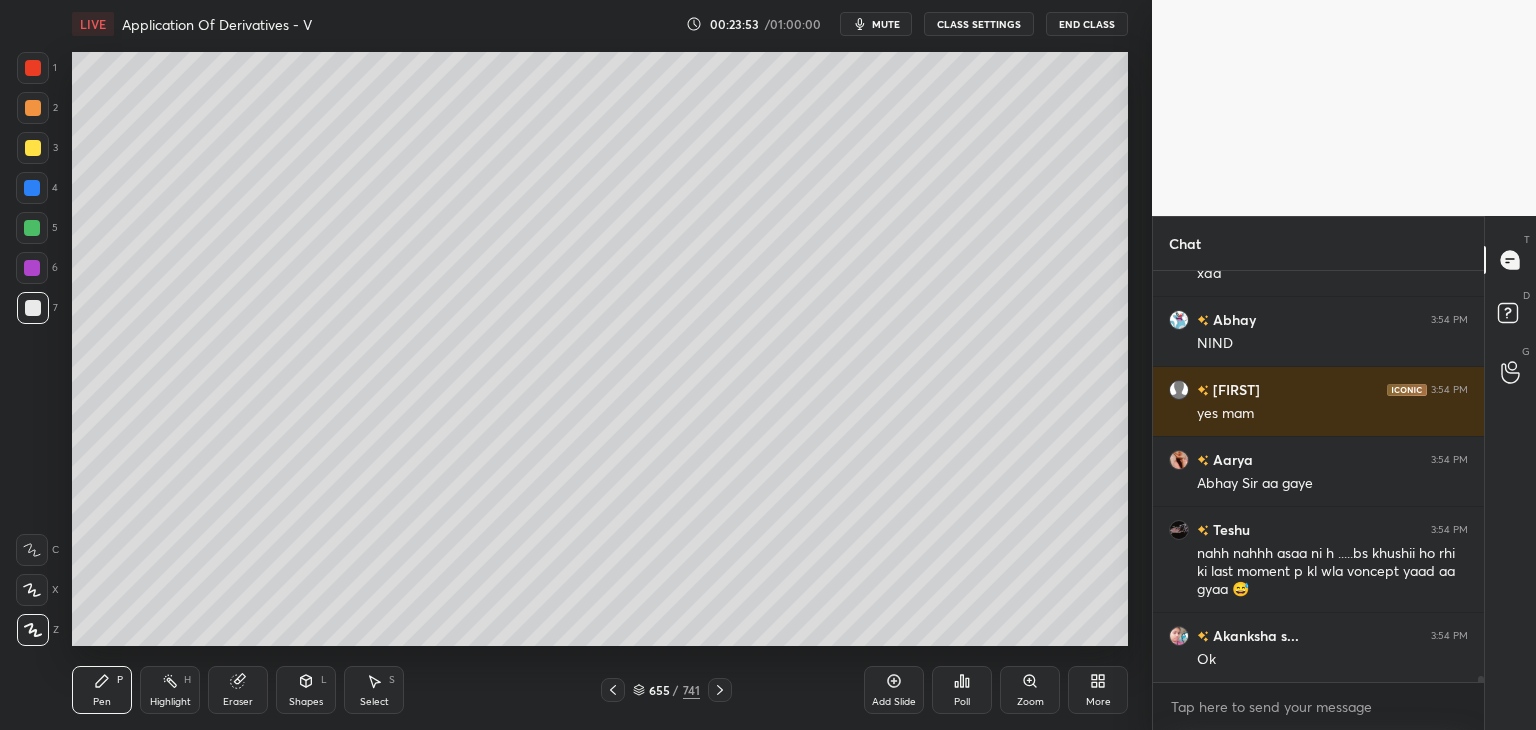 scroll, scrollTop: 27732, scrollLeft: 0, axis: vertical 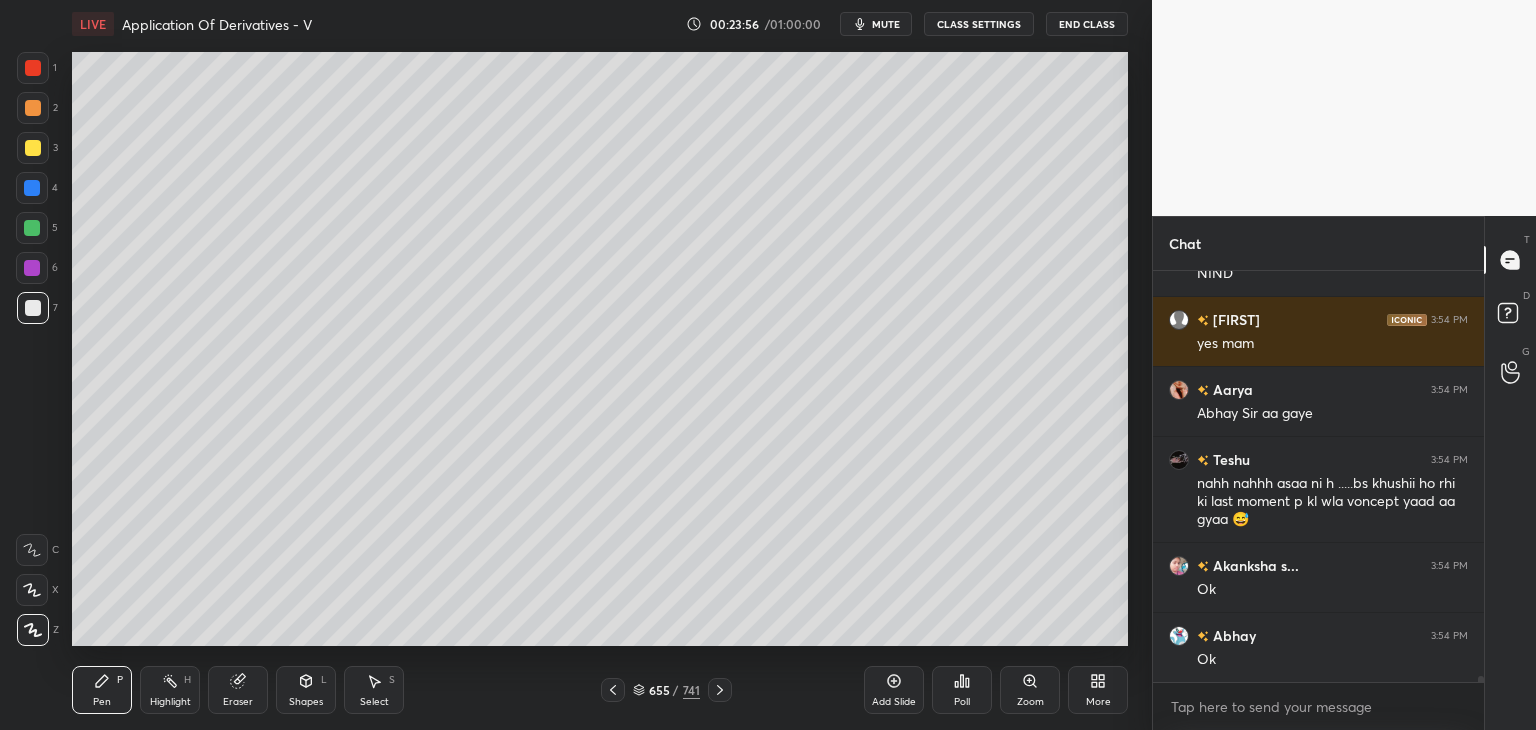 click on "Select S" at bounding box center (374, 690) 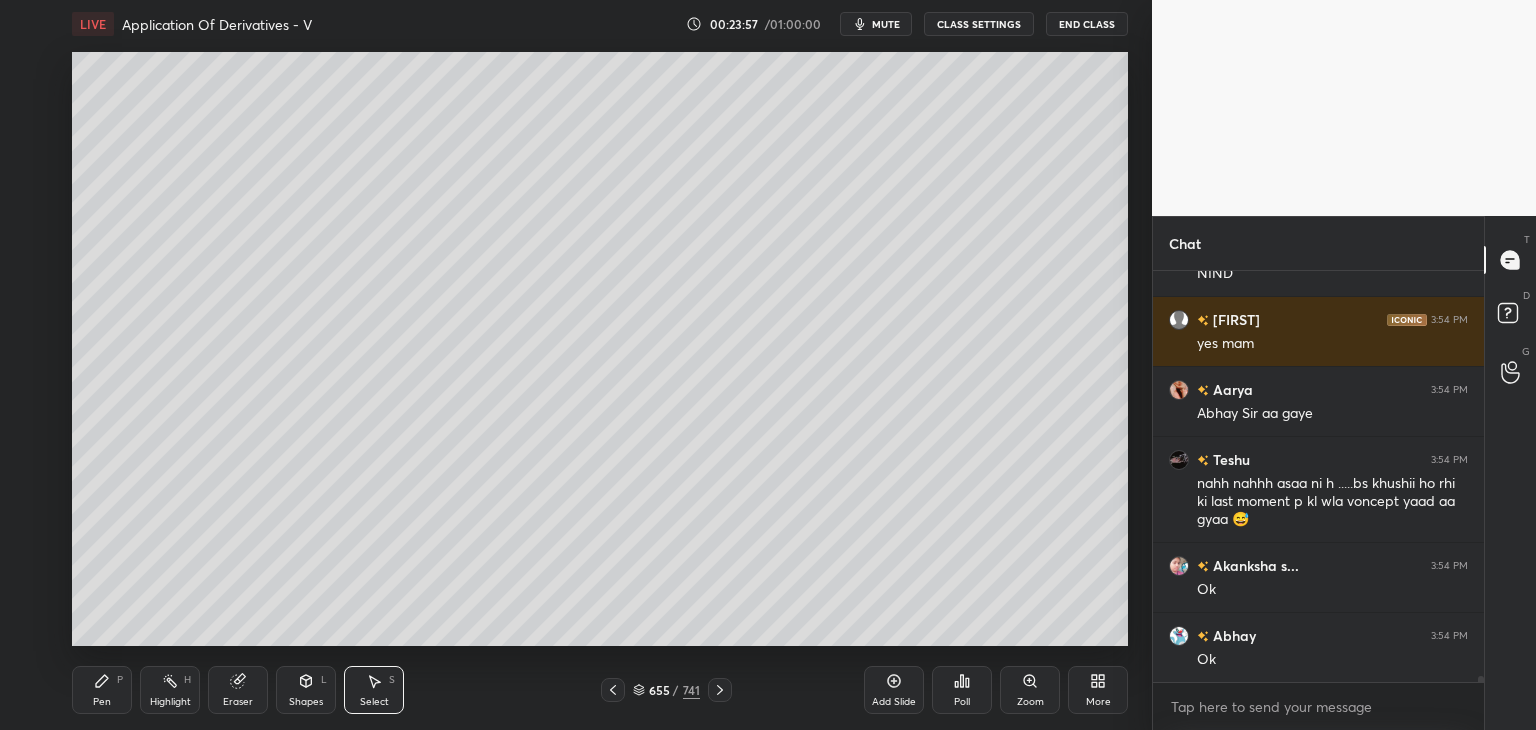 scroll, scrollTop: 27802, scrollLeft: 0, axis: vertical 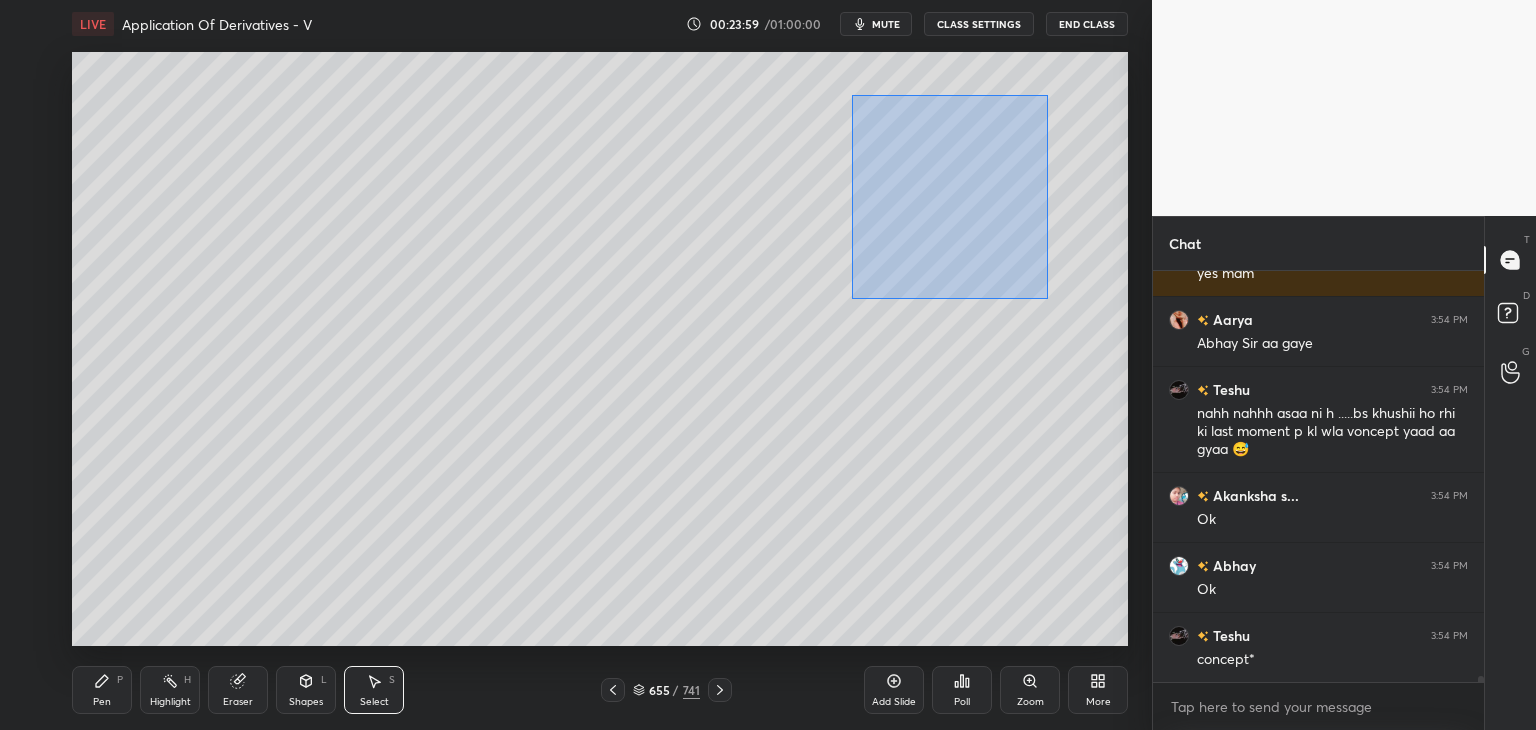 drag, startPoint x: 881, startPoint y: 130, endPoint x: 1056, endPoint y: 281, distance: 231.14066 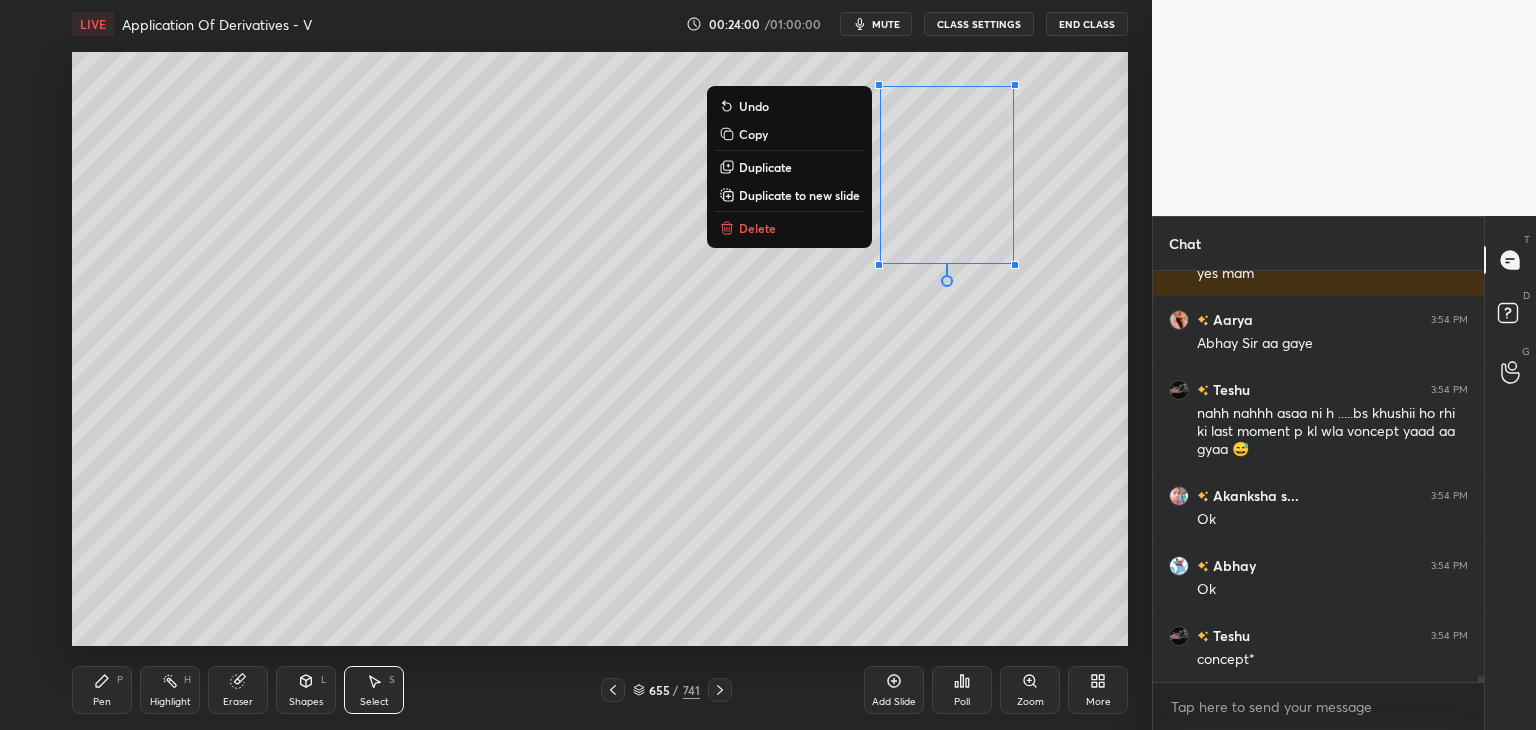 click on "Delete" at bounding box center (757, 228) 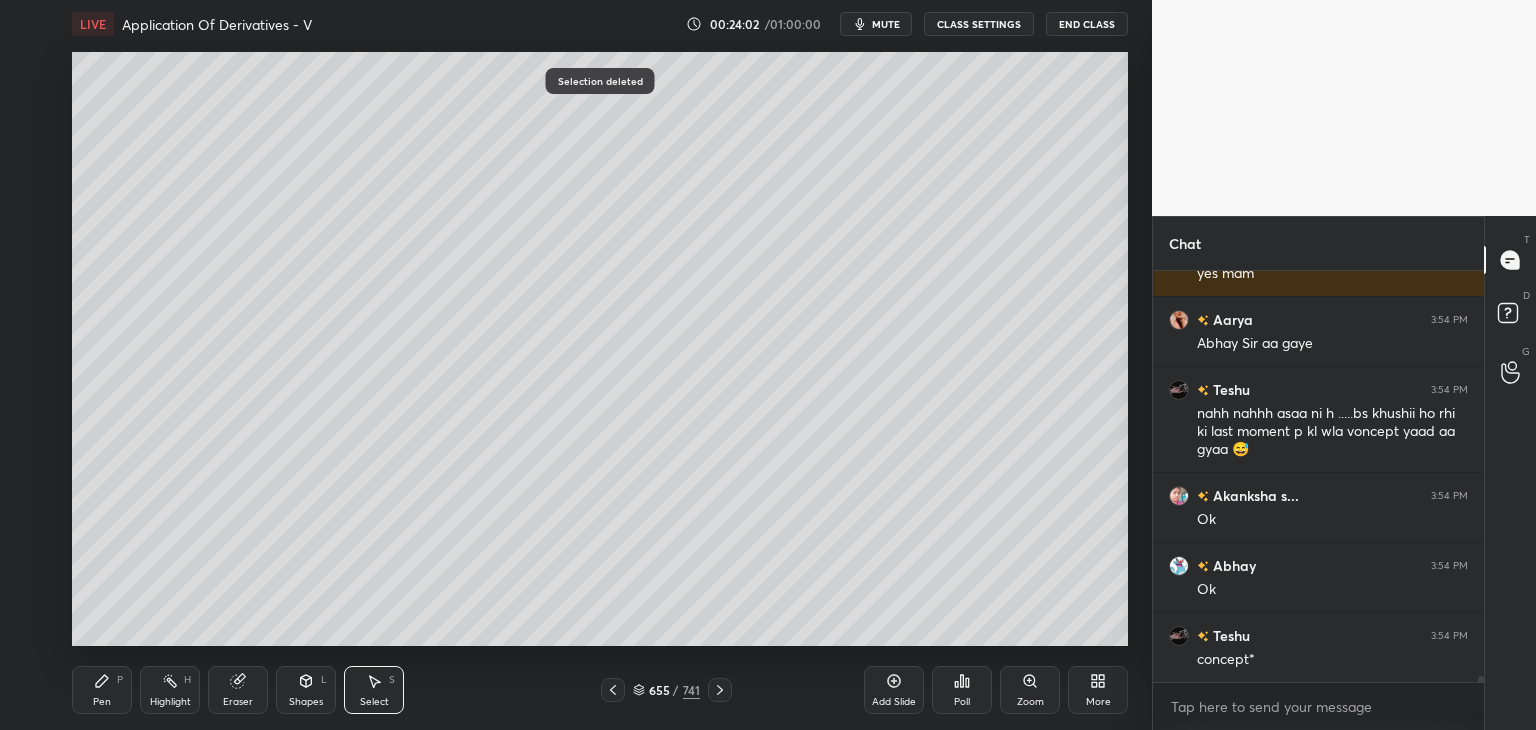 scroll, scrollTop: 27872, scrollLeft: 0, axis: vertical 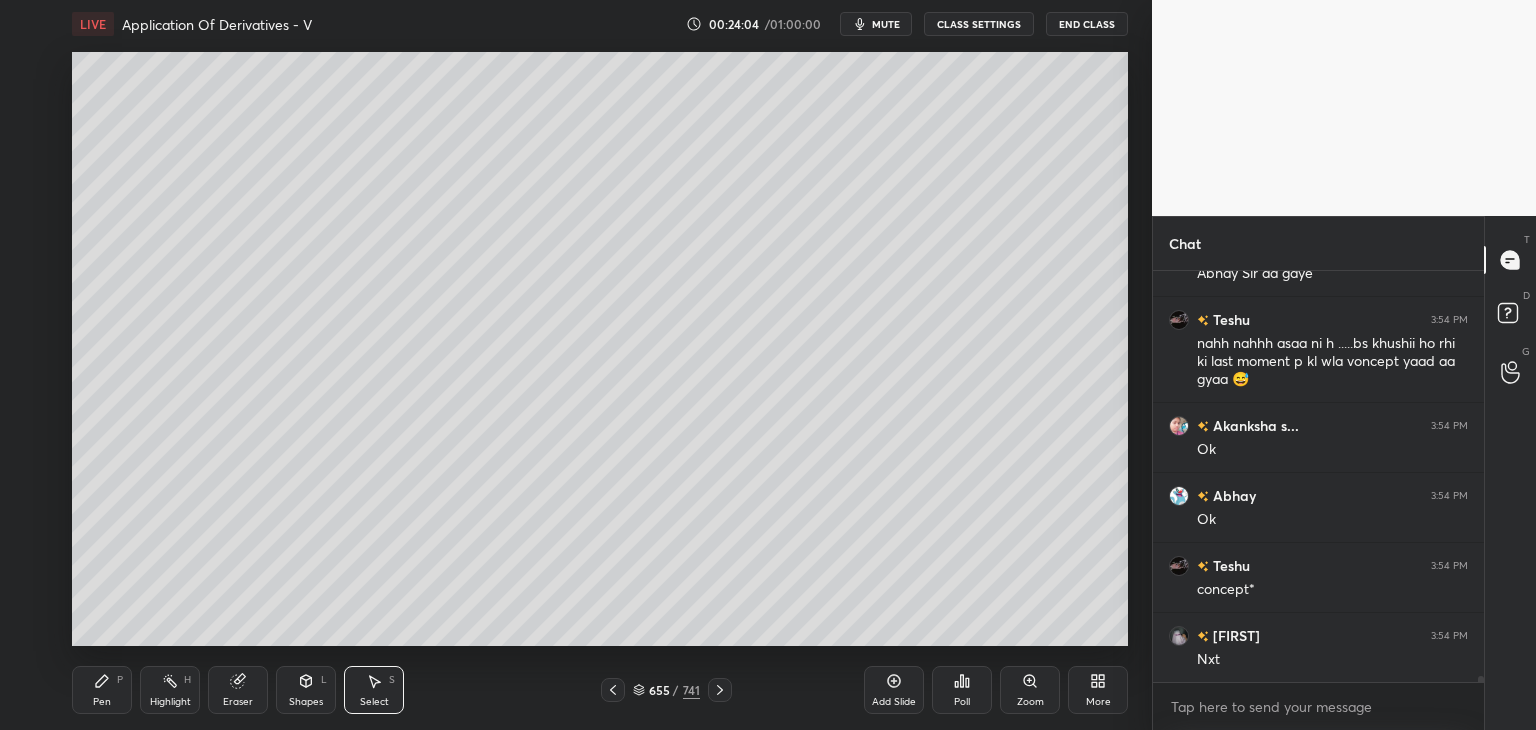 click 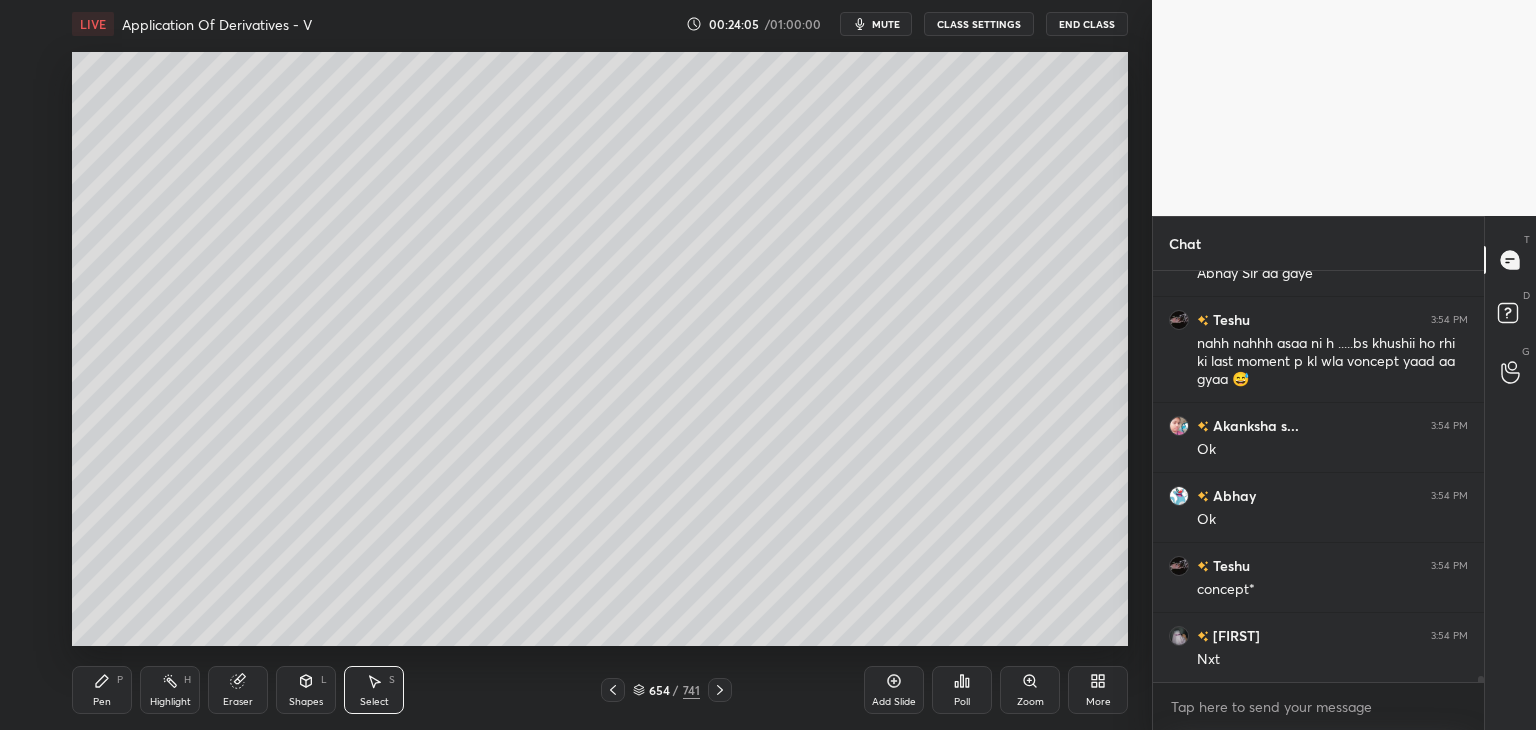 click 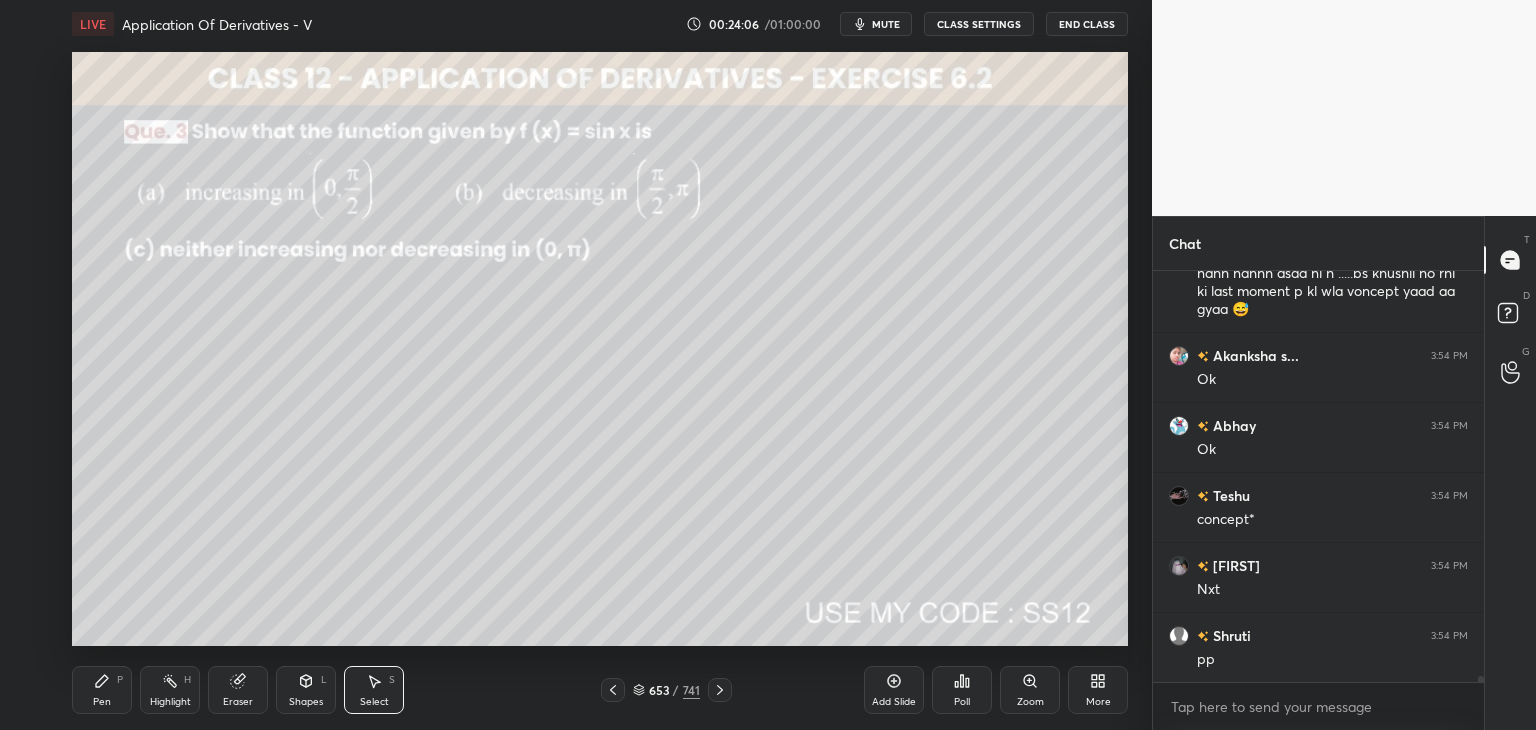 scroll, scrollTop: 28012, scrollLeft: 0, axis: vertical 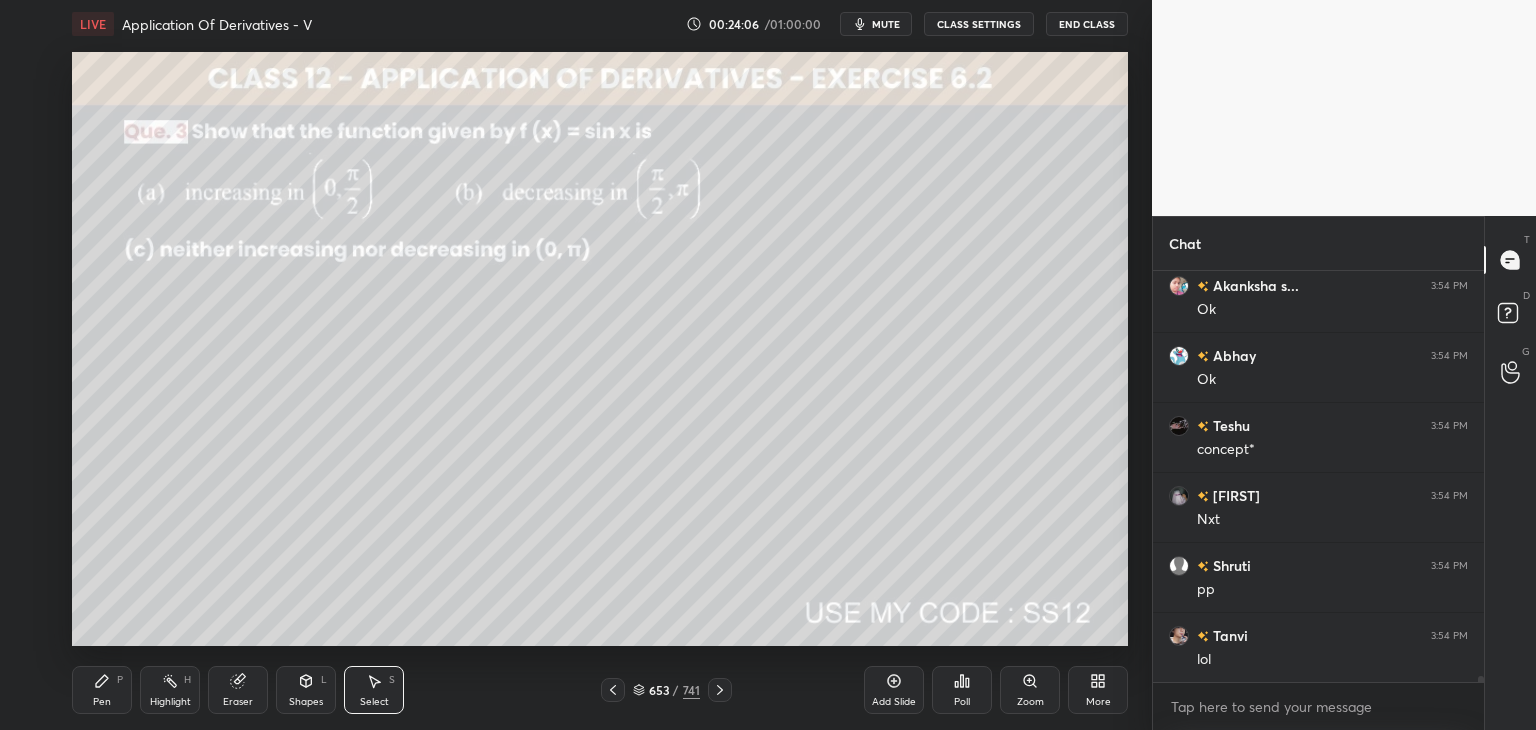 click 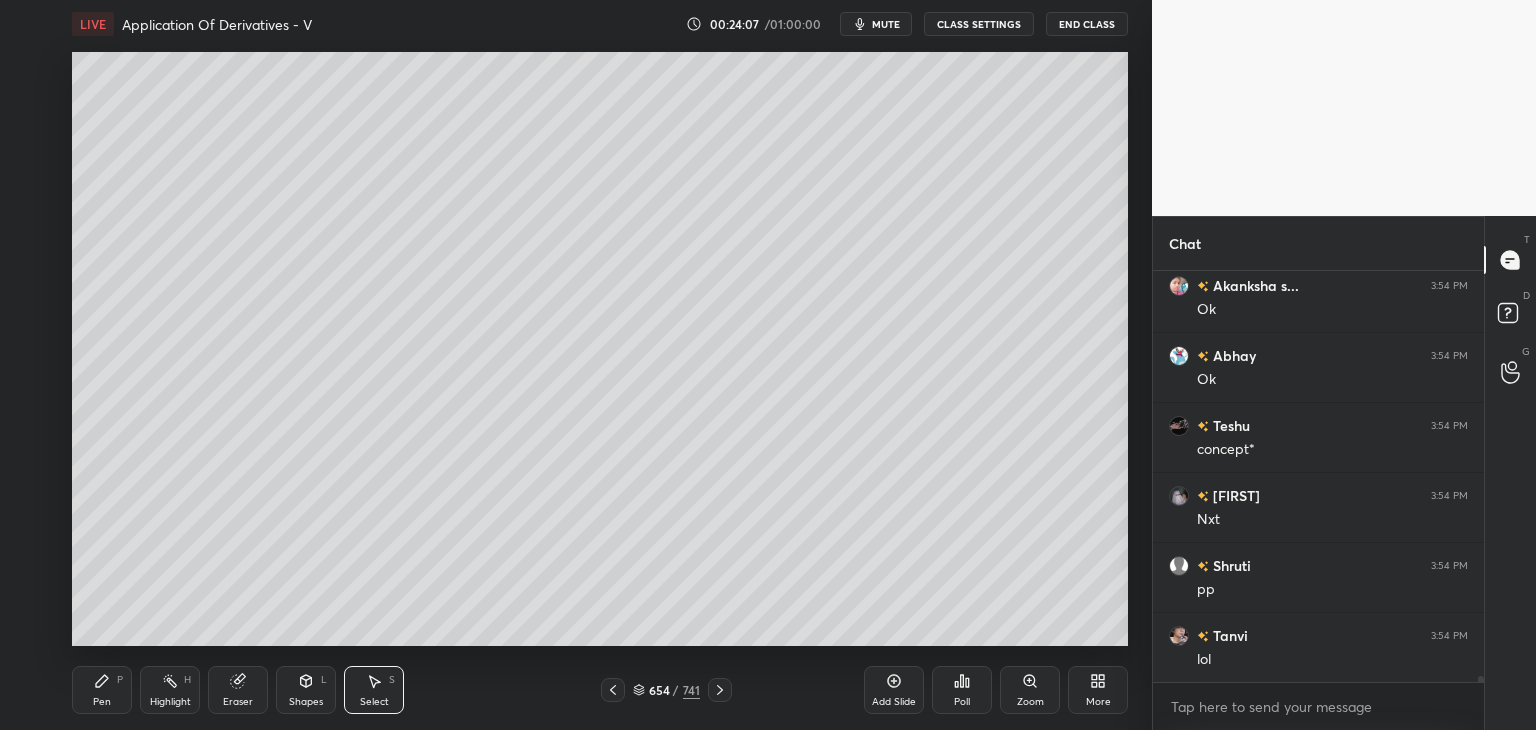 click 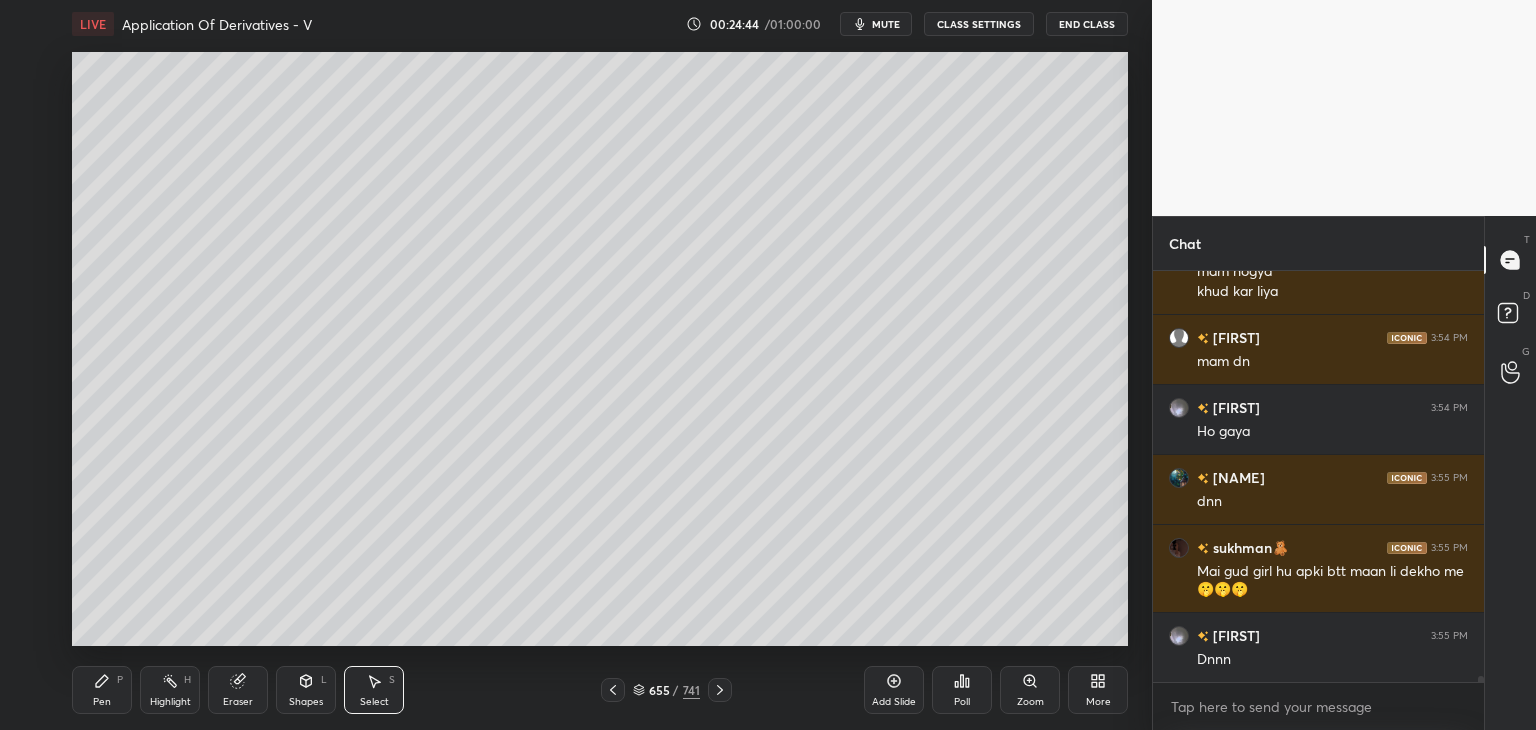 scroll, scrollTop: 28750, scrollLeft: 0, axis: vertical 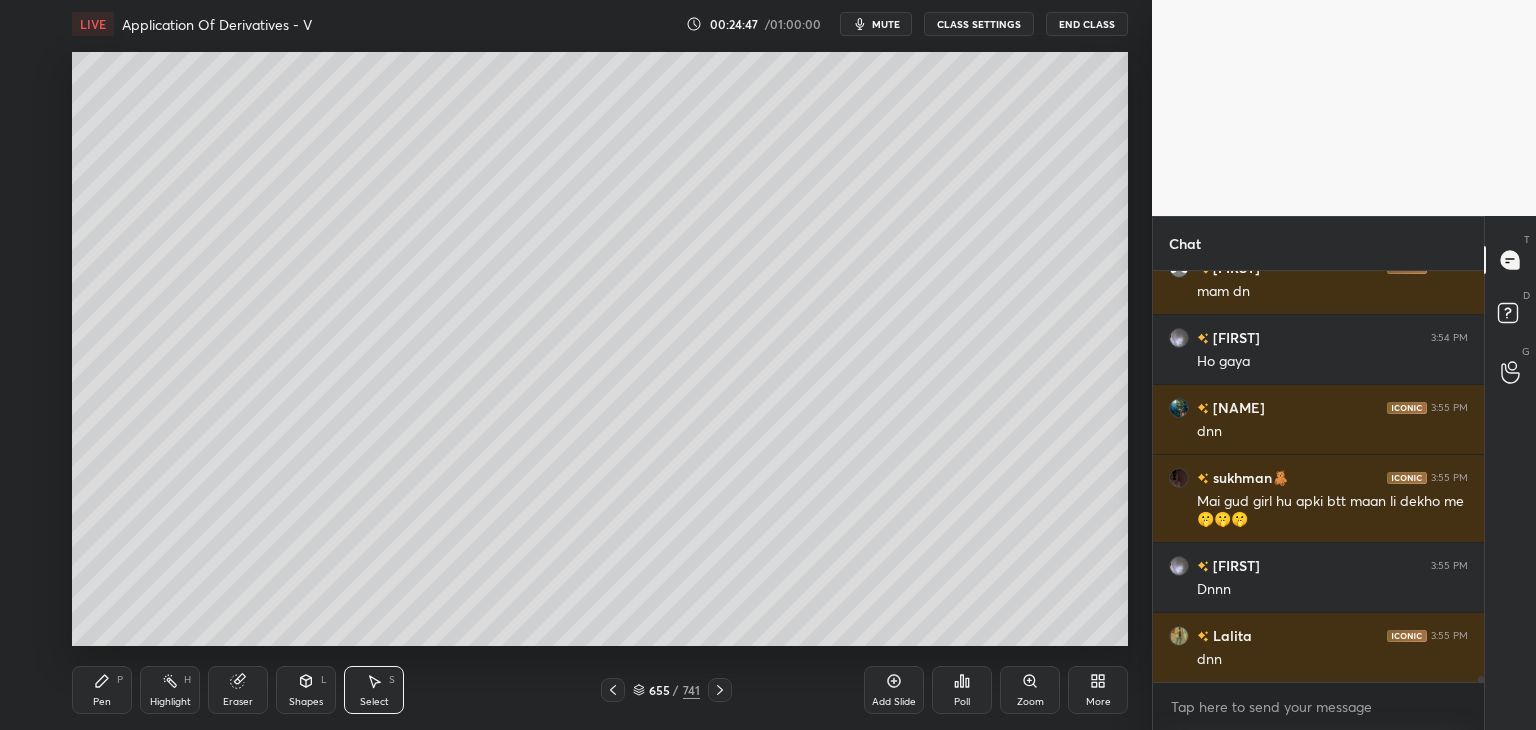 click 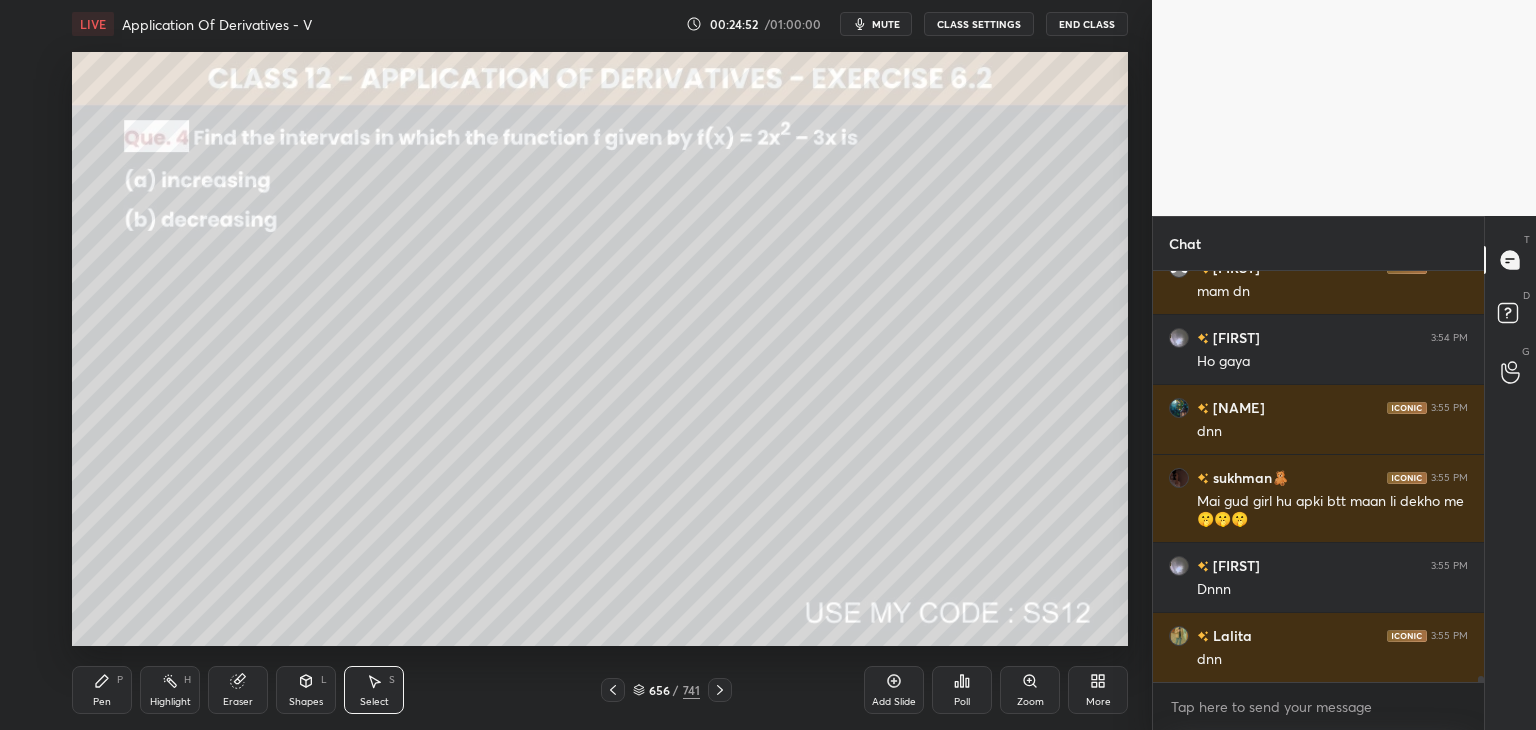 click on "CLASS SETTINGS" at bounding box center (979, 24) 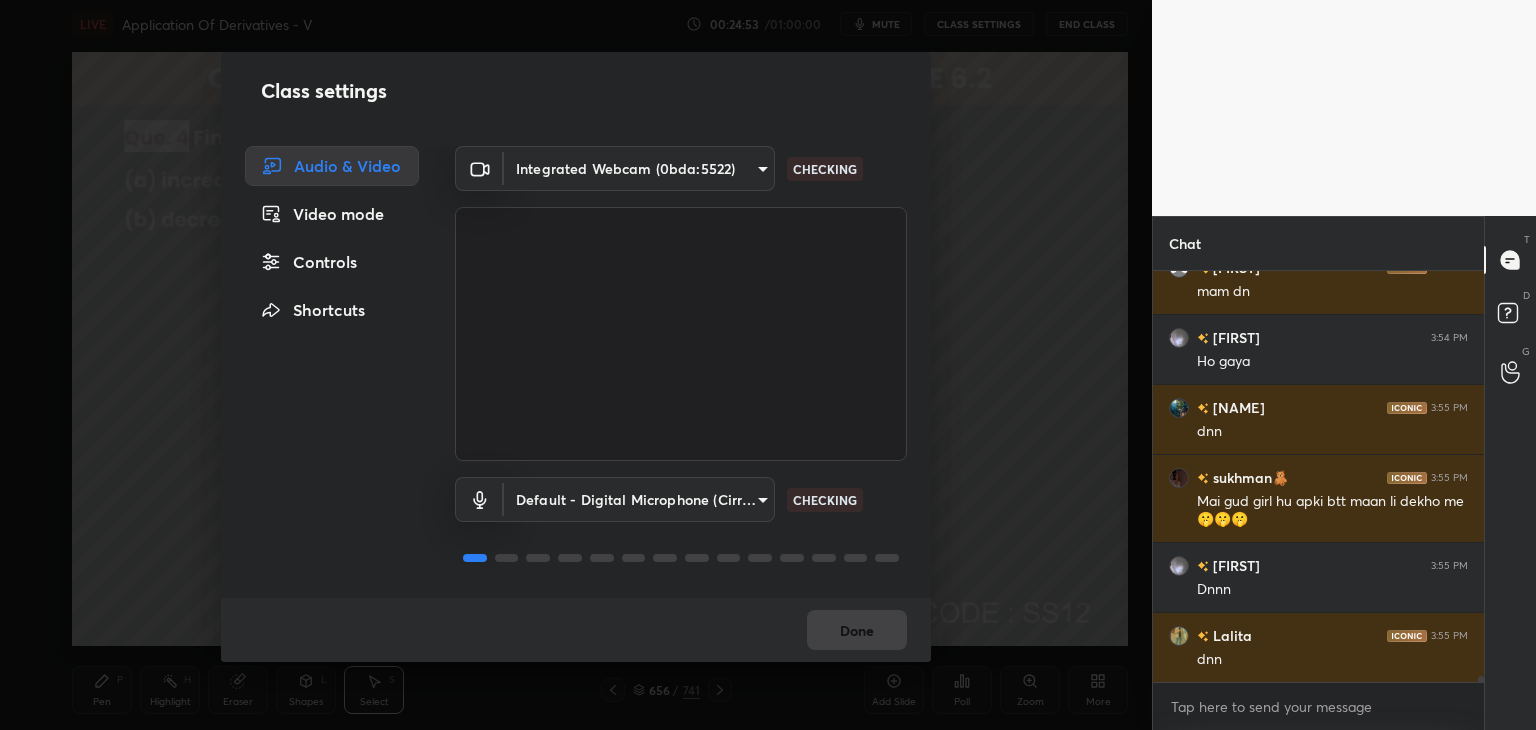 click on "Controls" at bounding box center (332, 262) 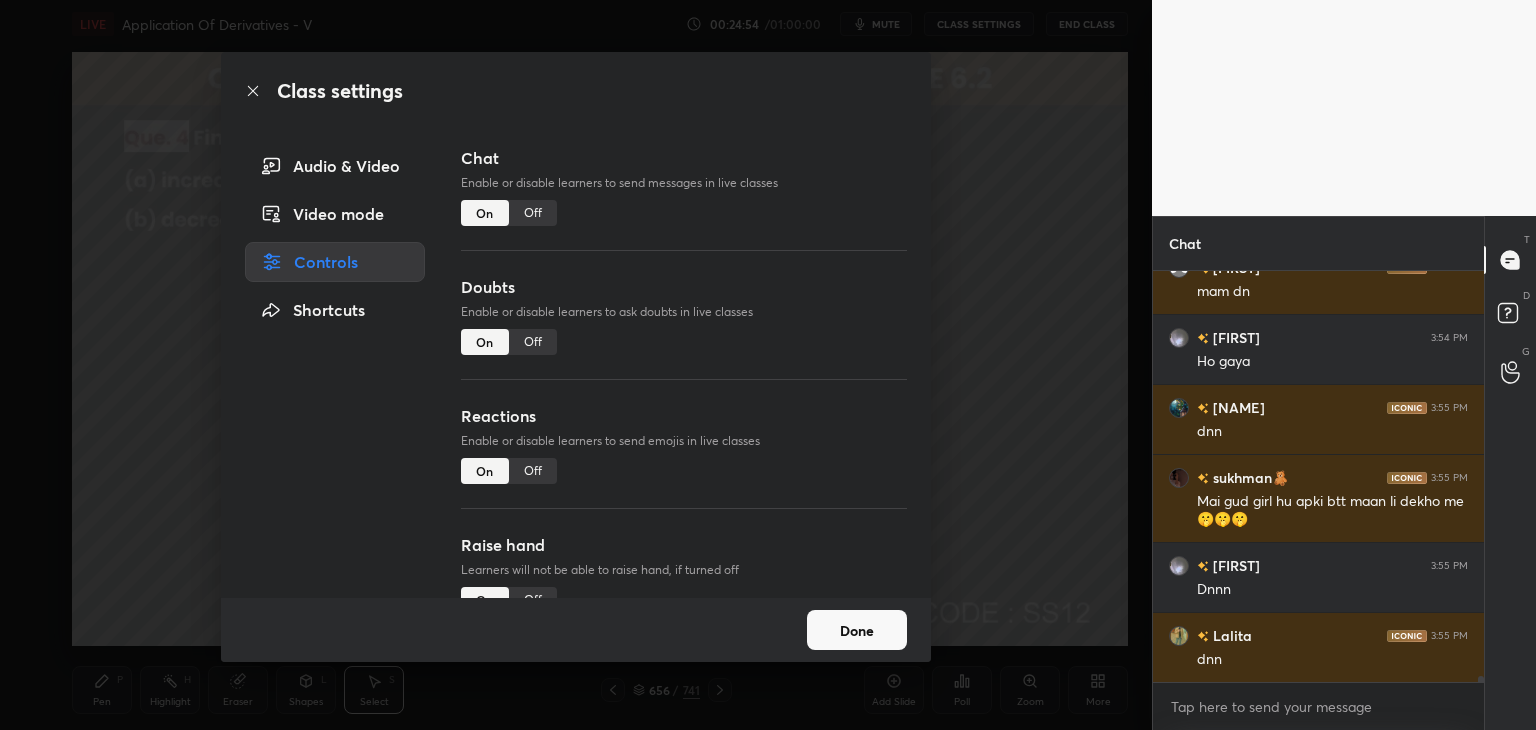 click on "Off" at bounding box center [533, 213] 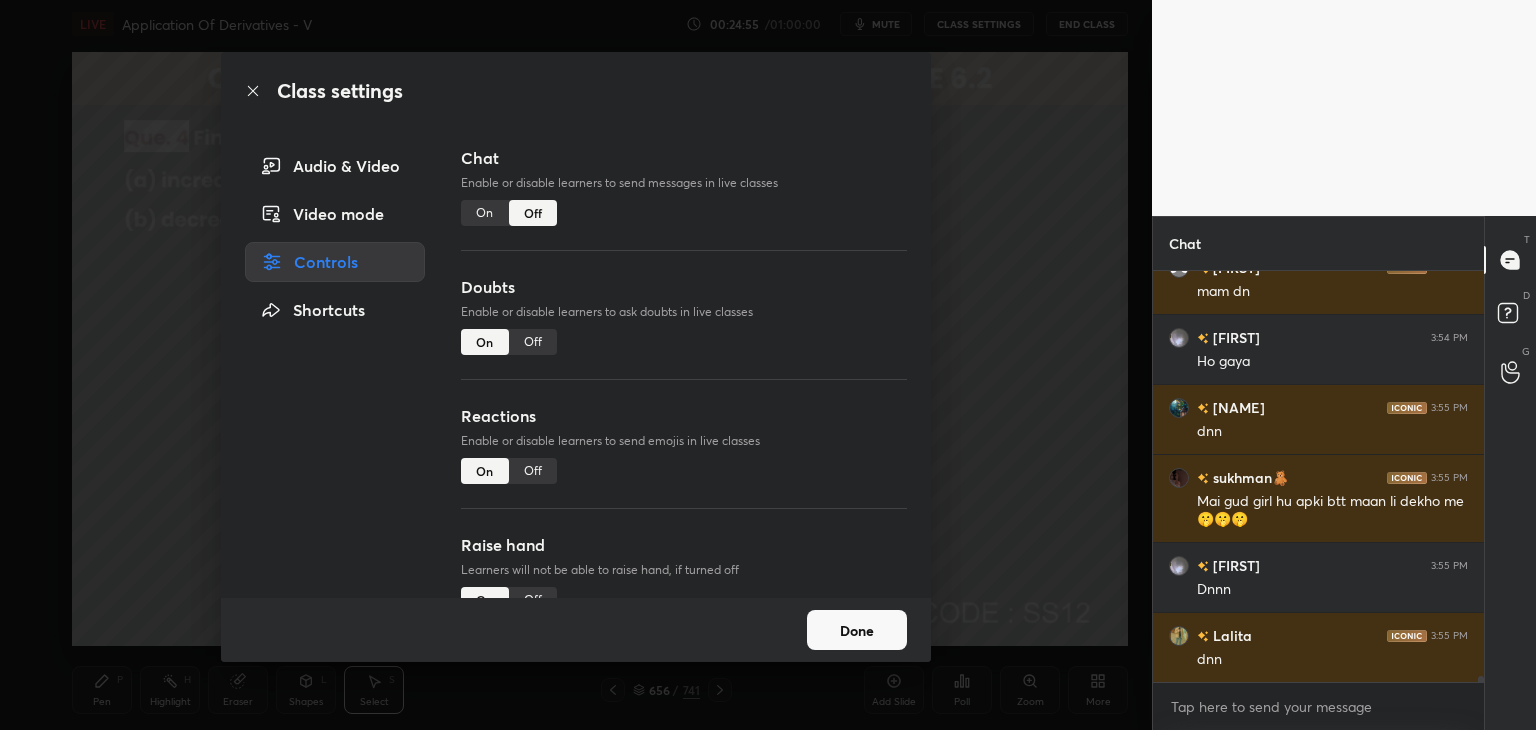 scroll, scrollTop: 24888, scrollLeft: 0, axis: vertical 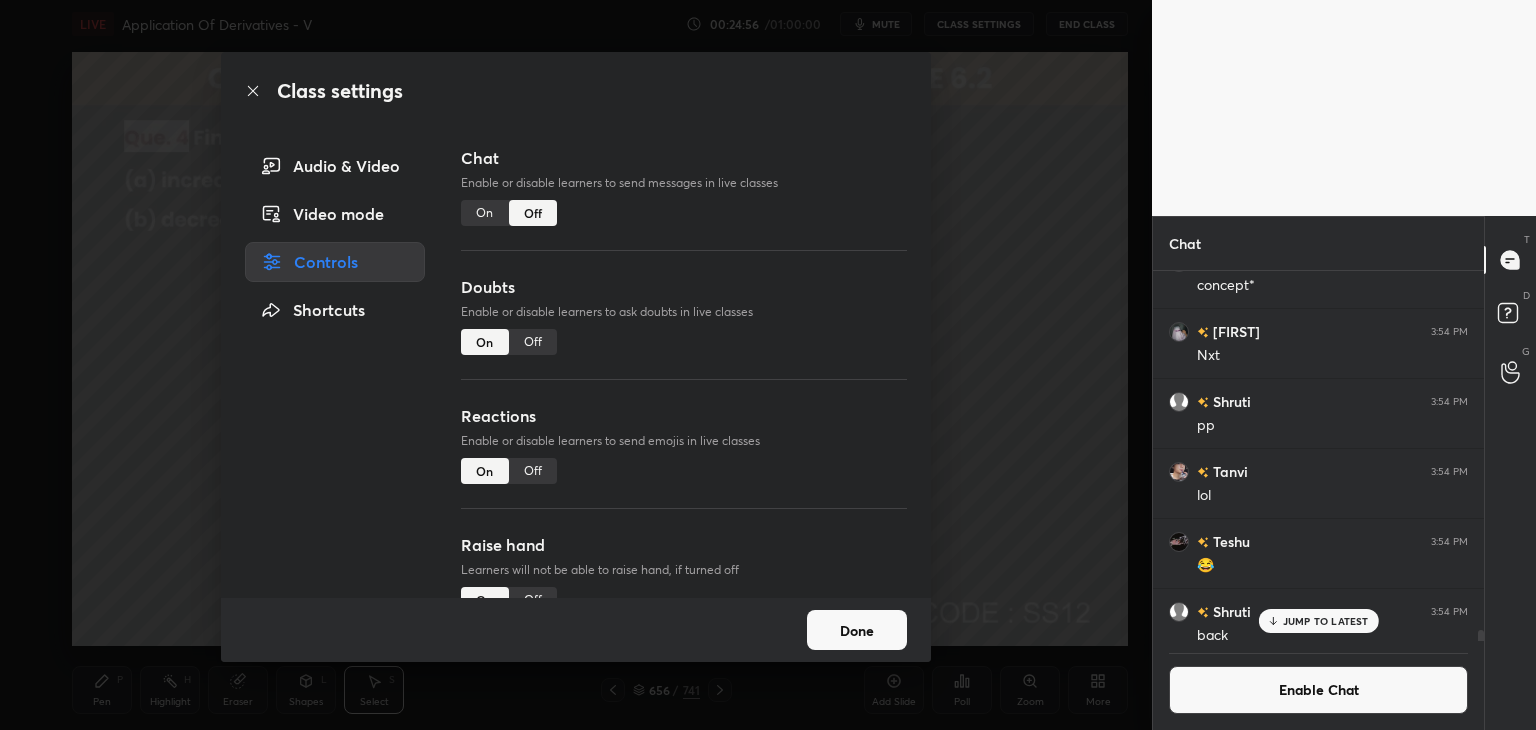 click on "Done" at bounding box center [857, 630] 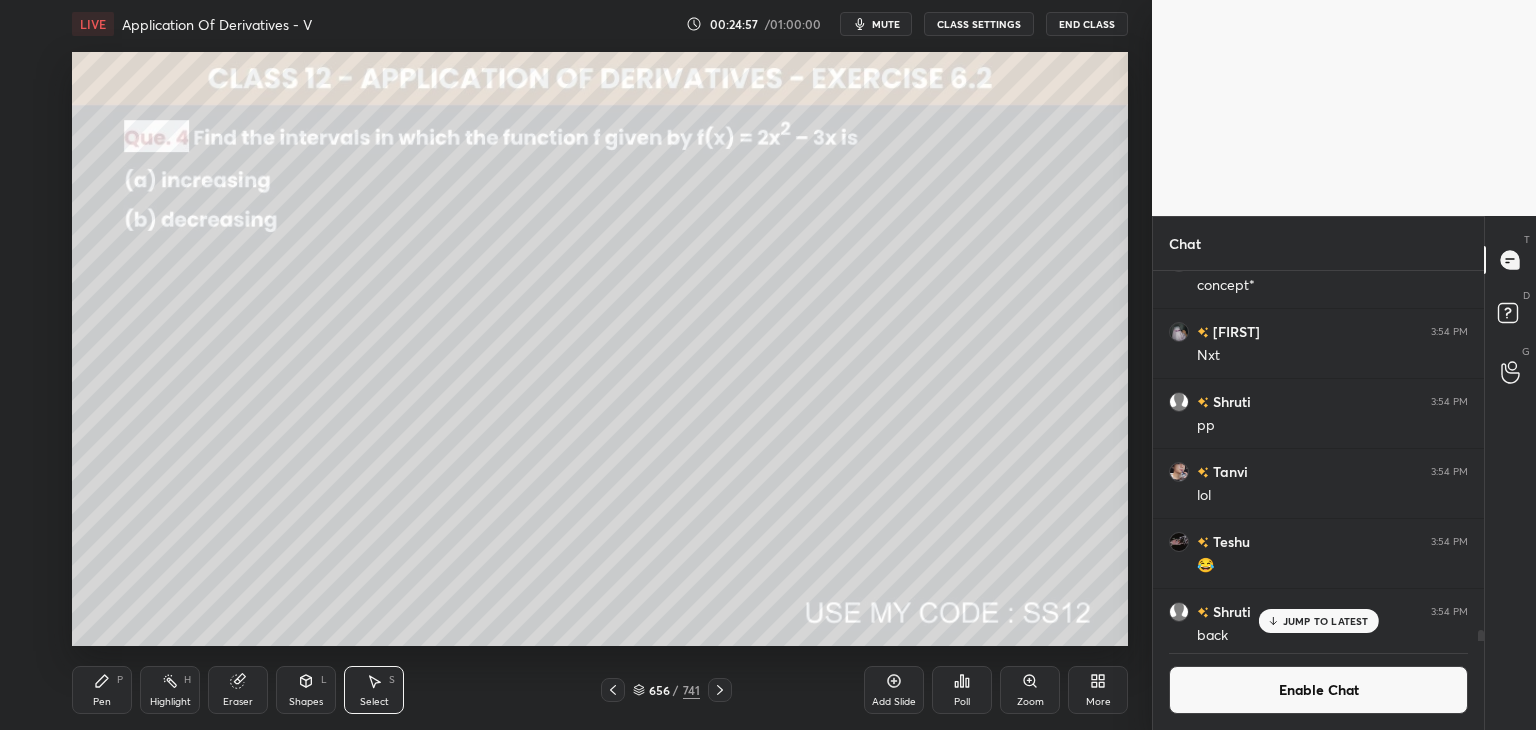 click on "JUMP TO LATEST" at bounding box center (1326, 621) 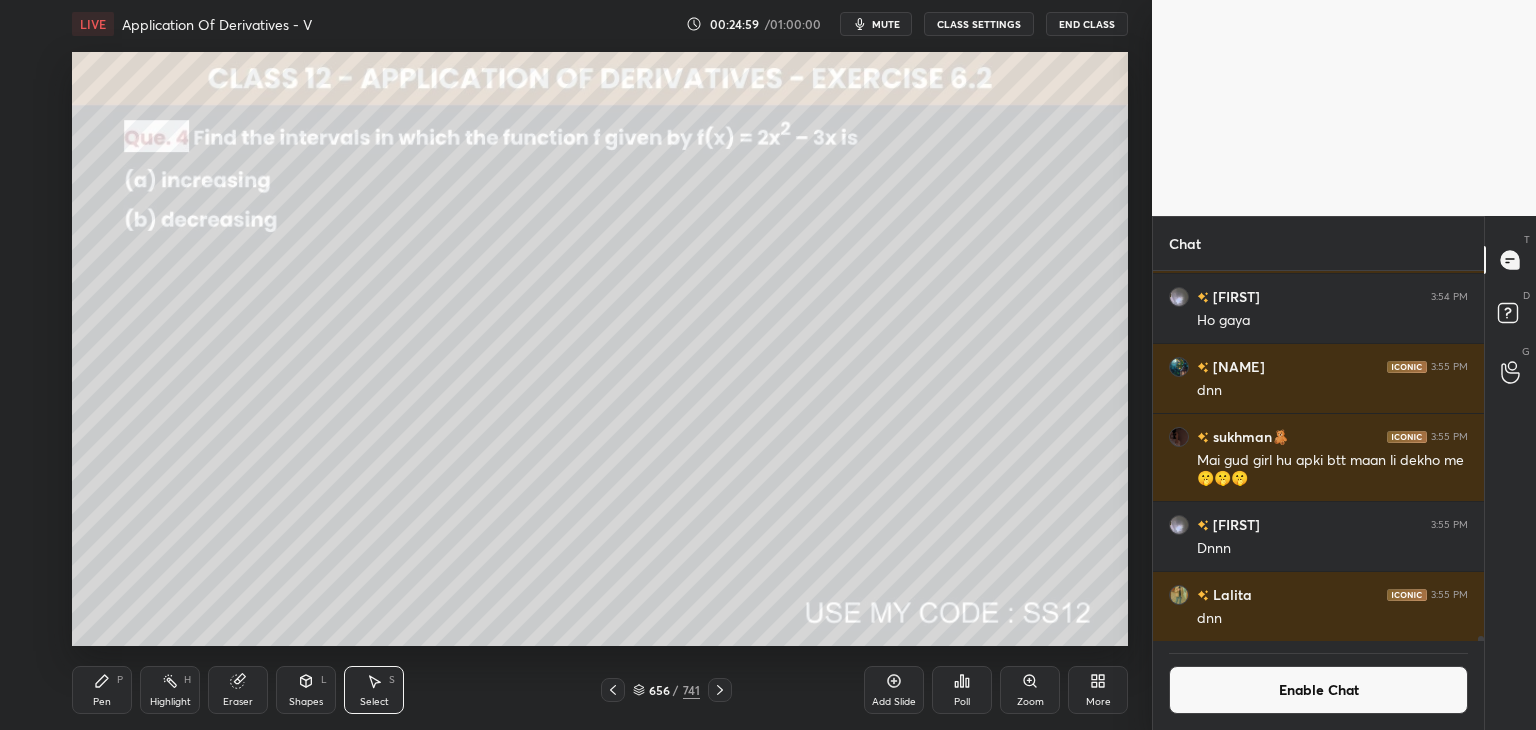 click on "Pen P" at bounding box center (102, 690) 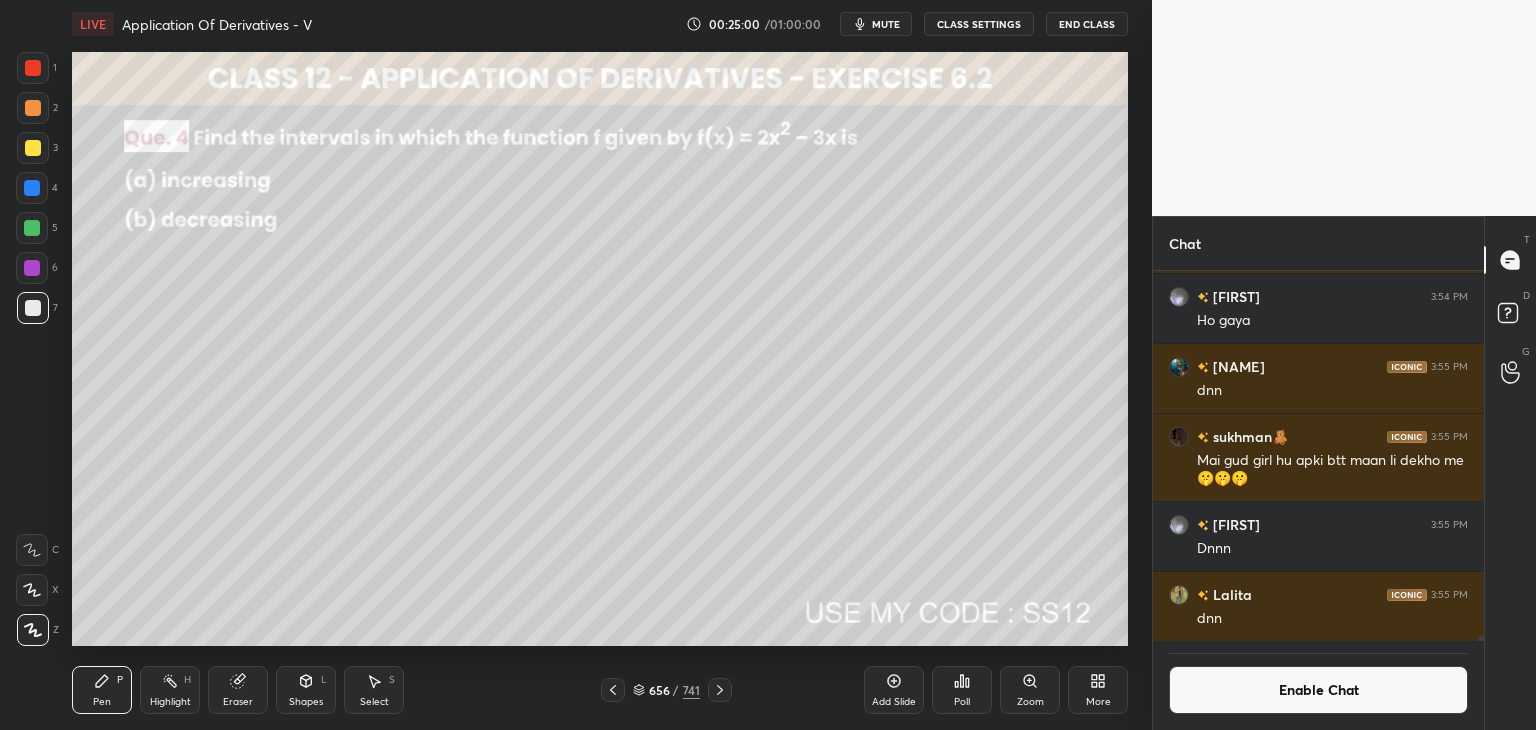 click at bounding box center (33, 148) 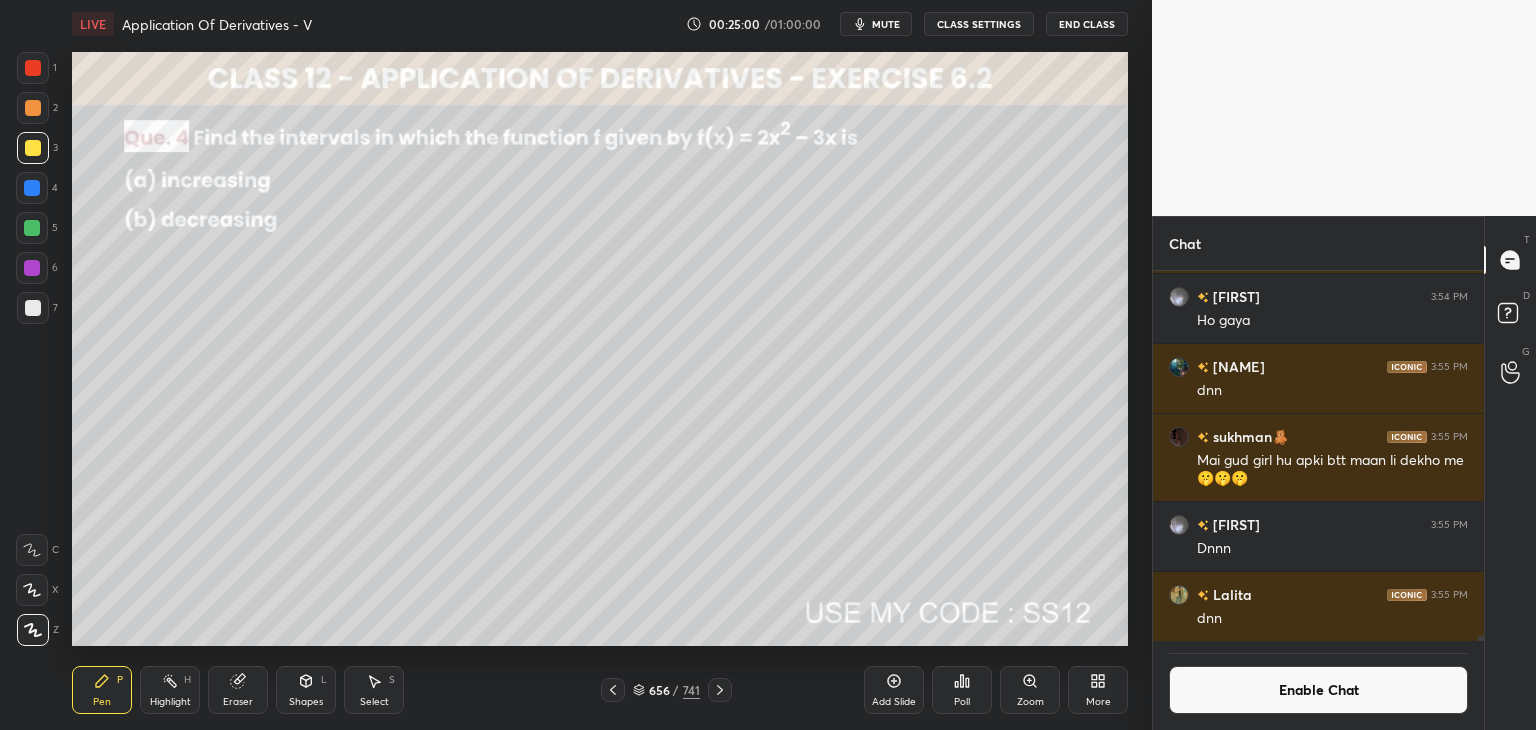 scroll, scrollTop: 324, scrollLeft: 325, axis: both 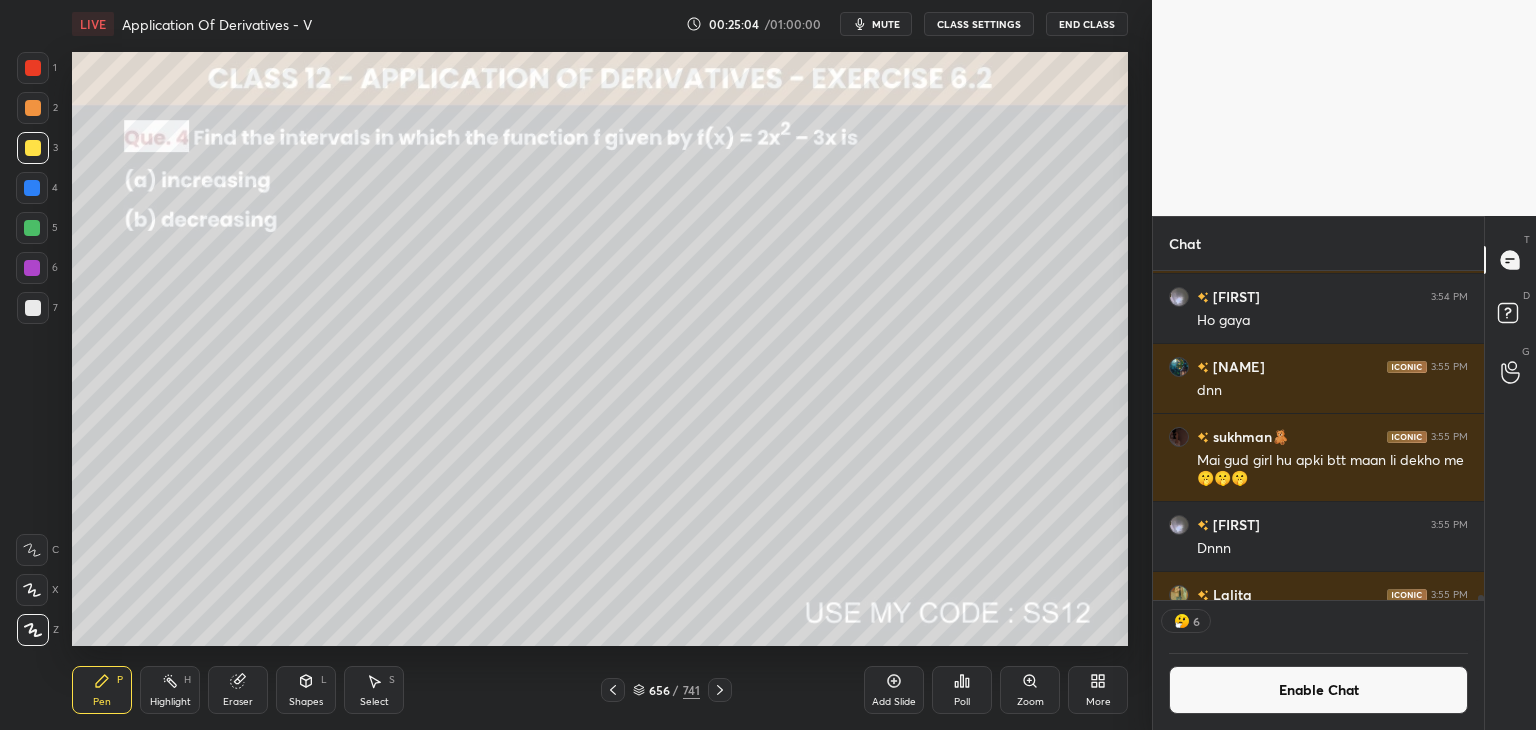 click 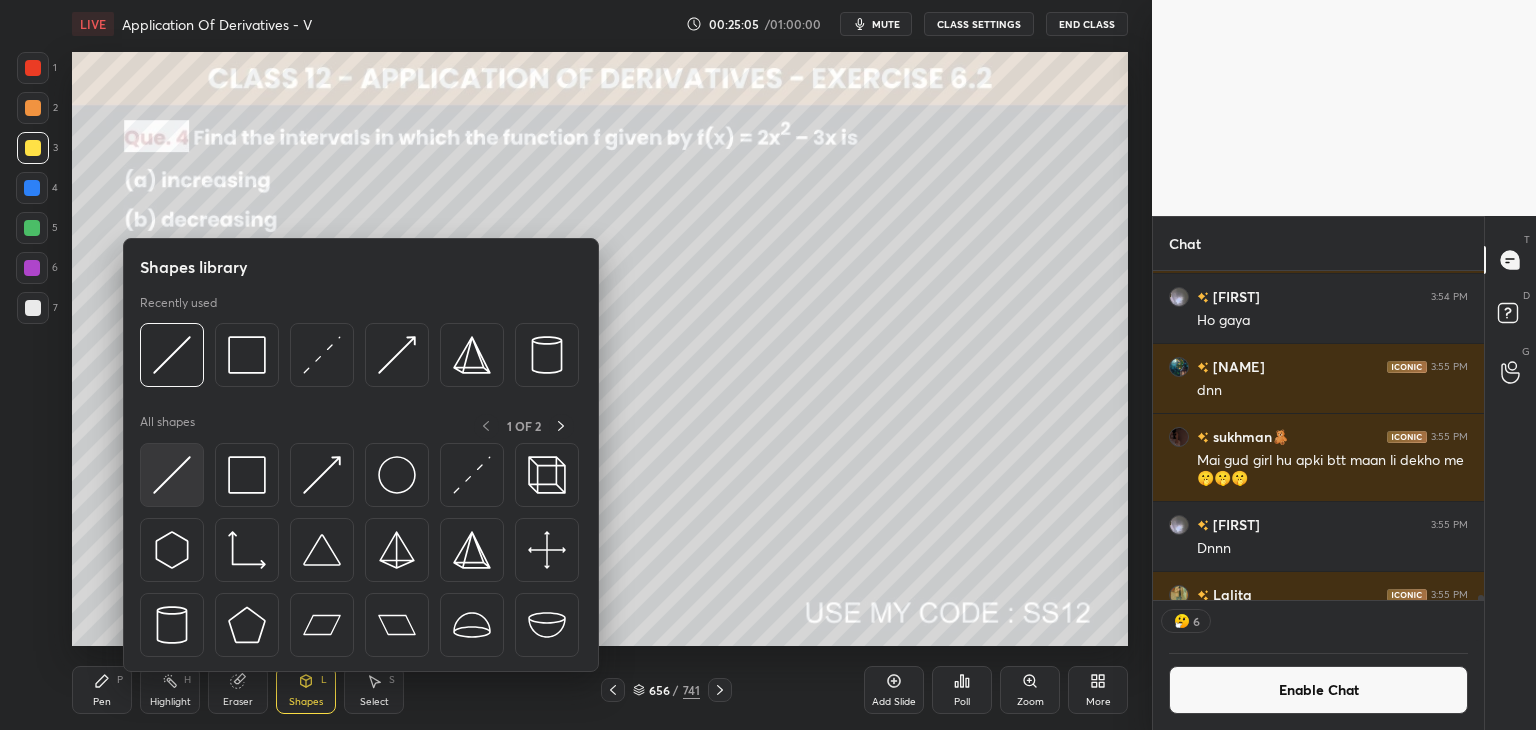 click at bounding box center [172, 475] 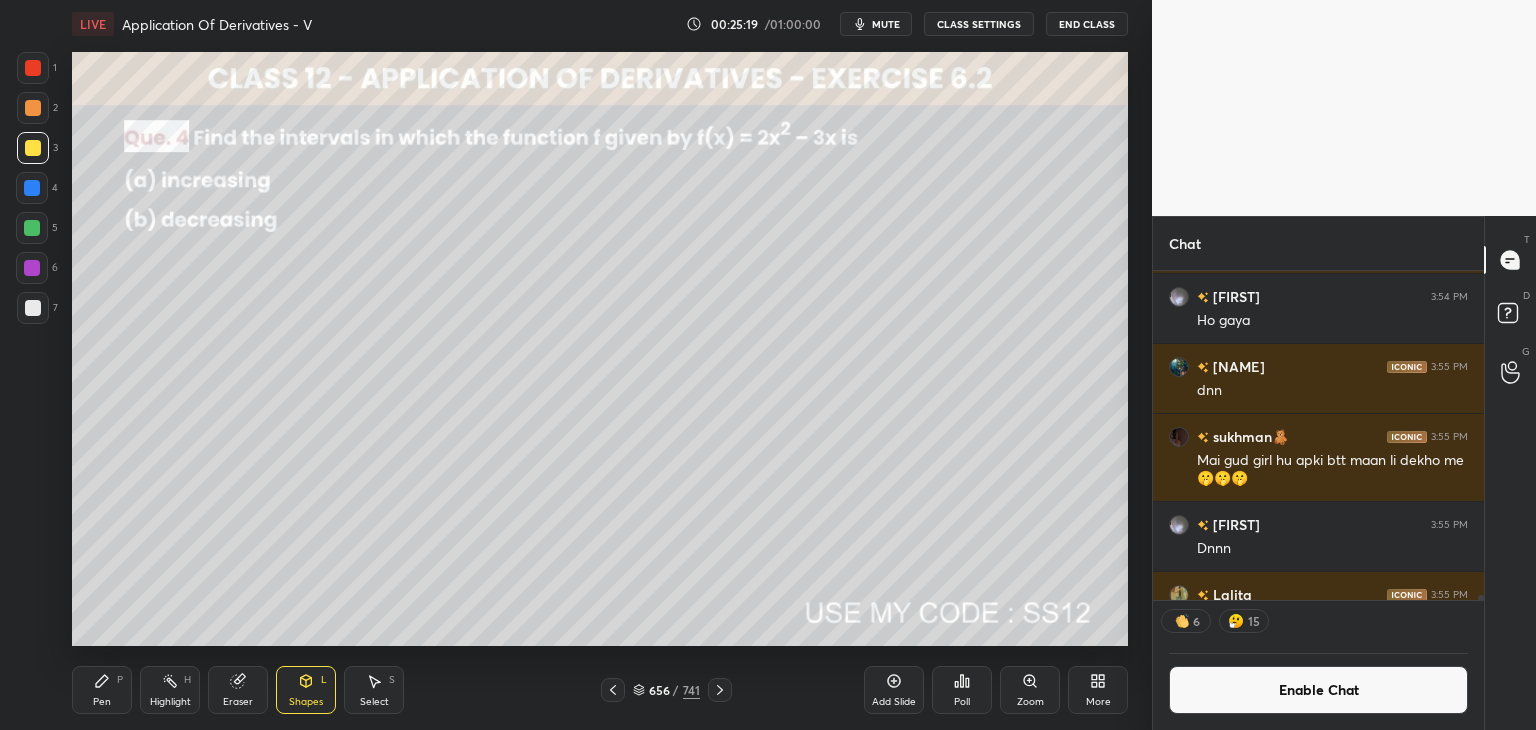 click on "Pen" at bounding box center [102, 702] 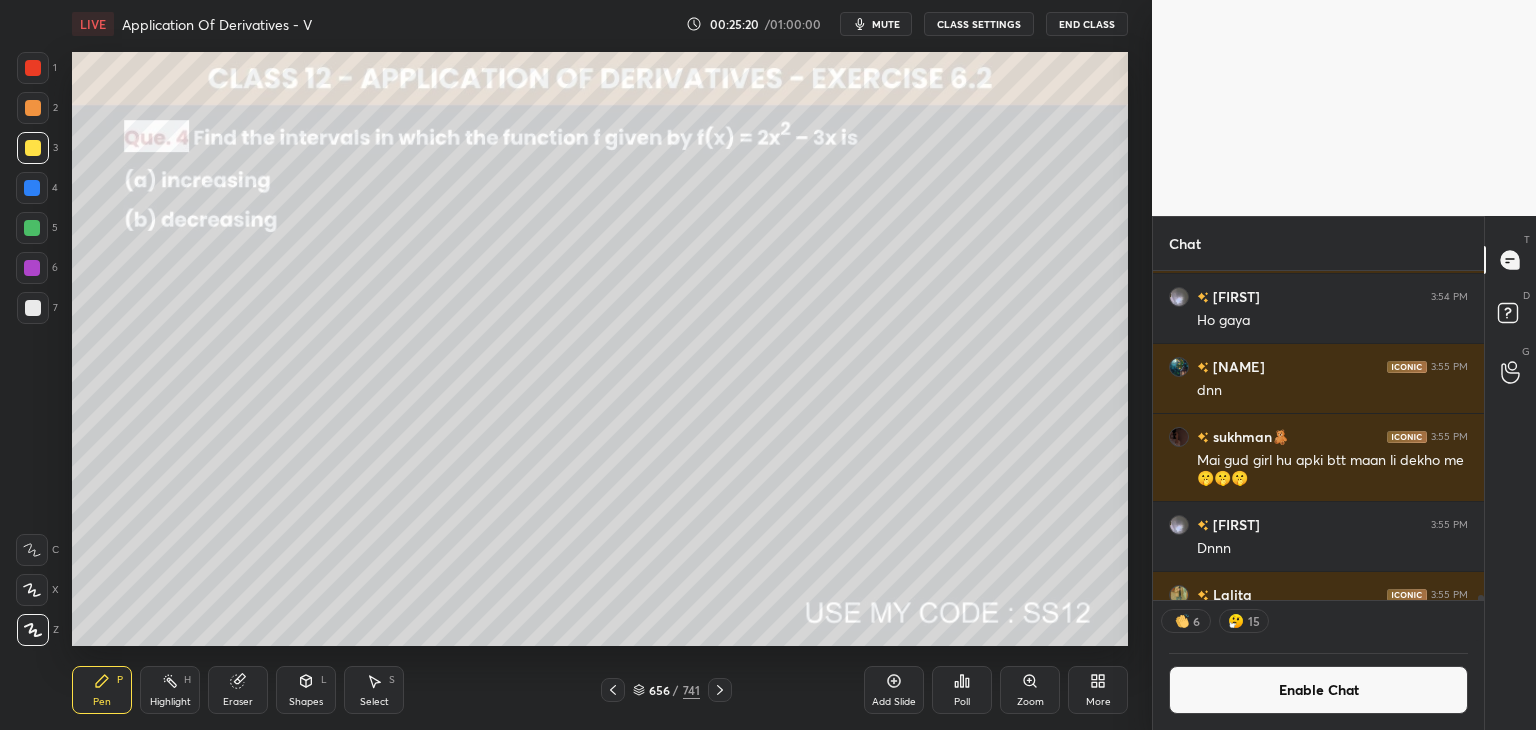 click at bounding box center (33, 308) 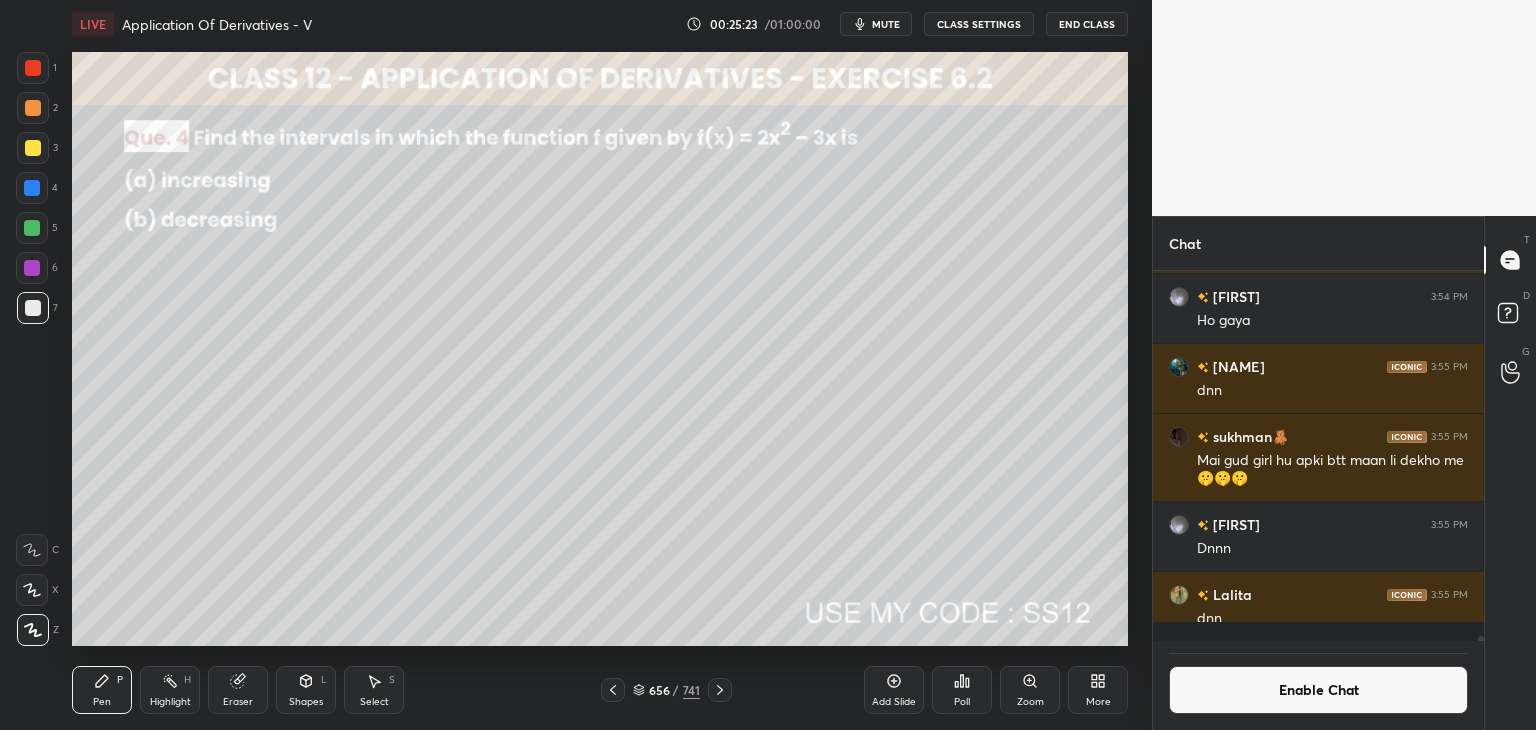 scroll, scrollTop: 7, scrollLeft: 6, axis: both 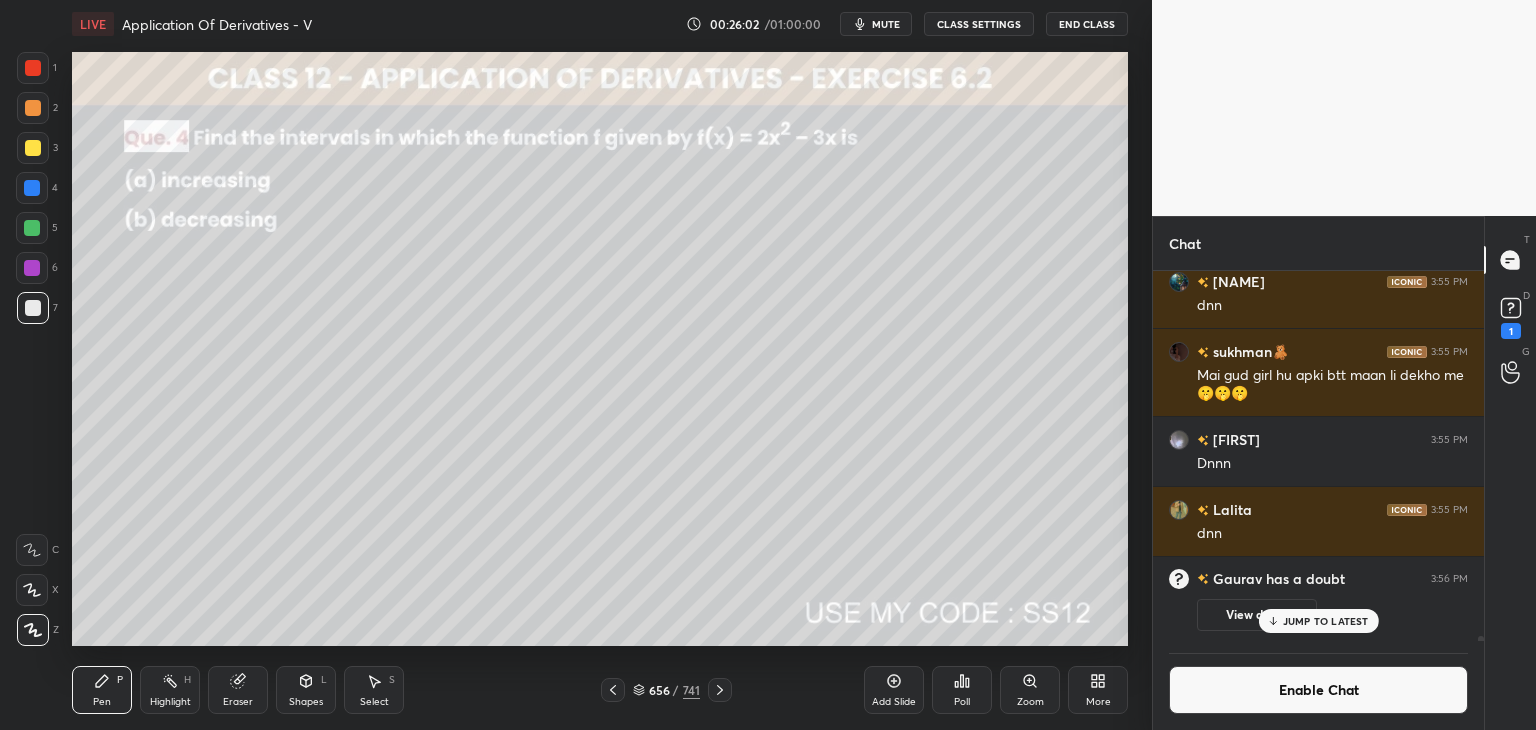 click 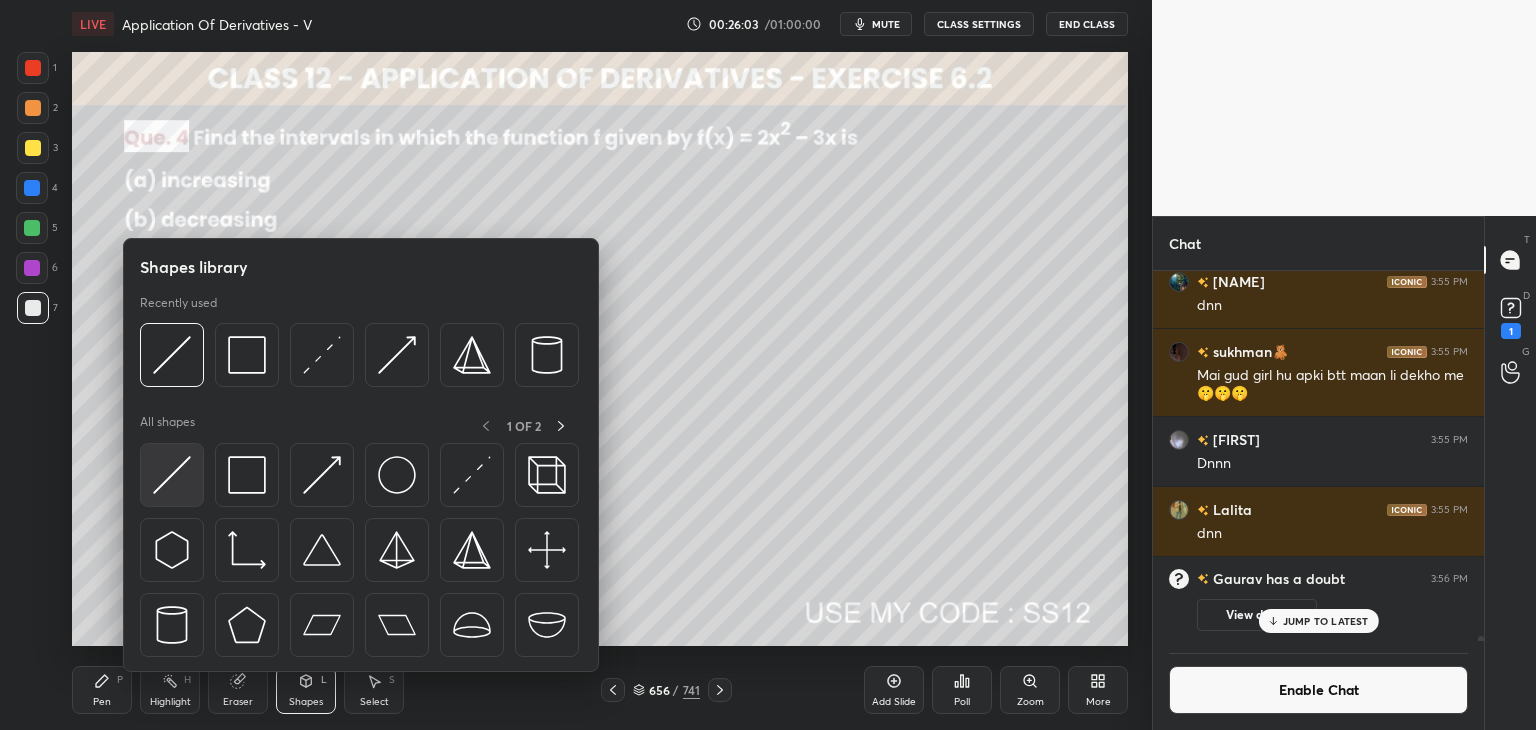 click at bounding box center [172, 475] 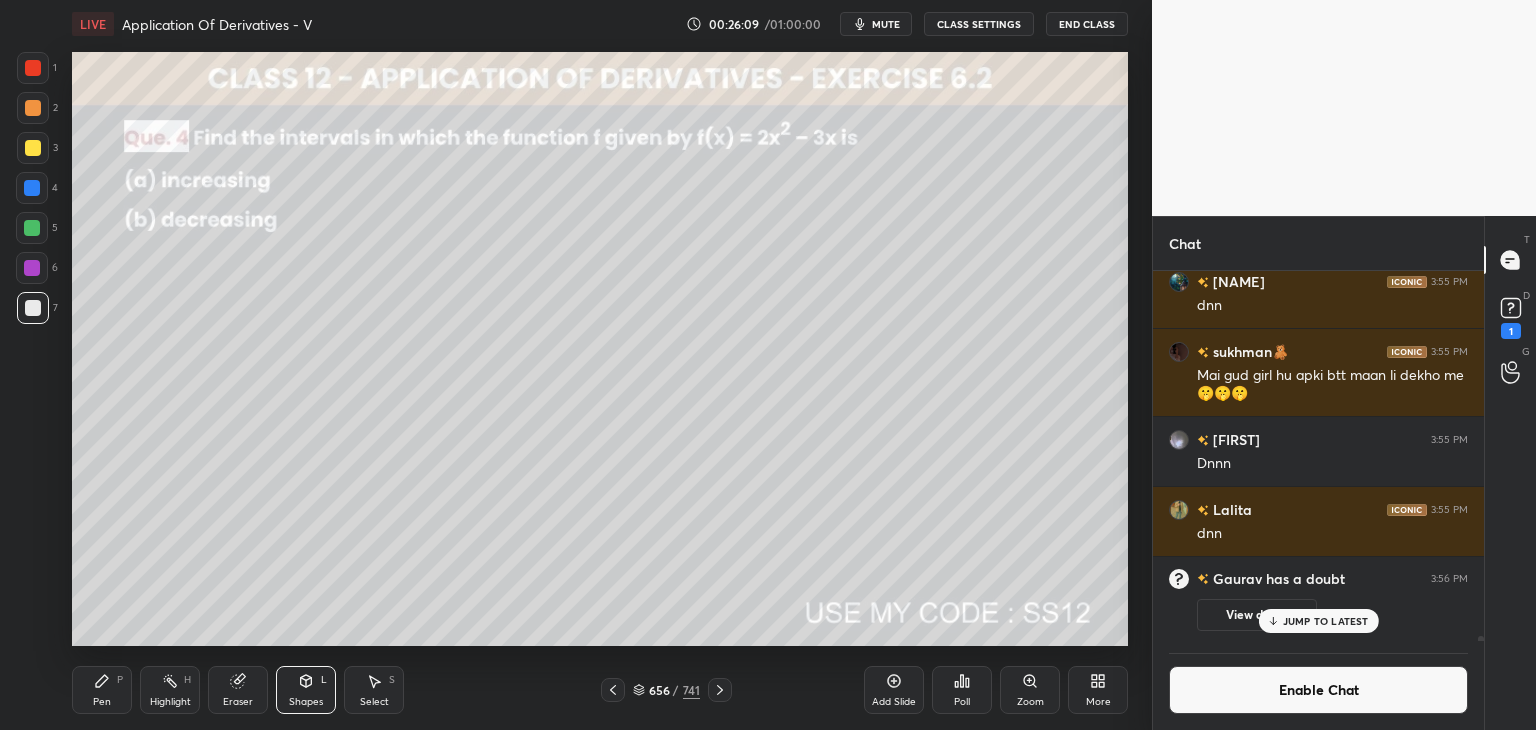 click on "Pen" at bounding box center [102, 702] 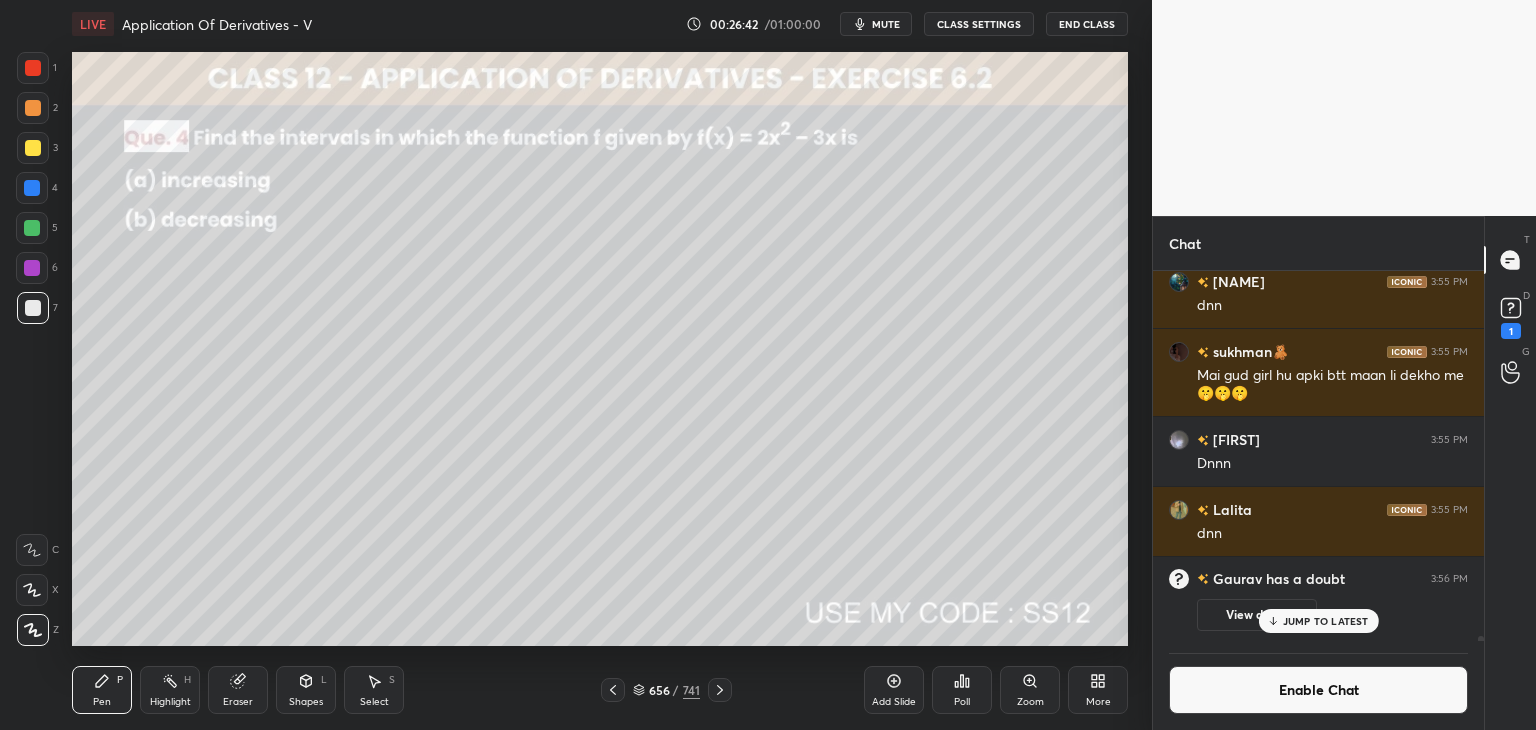 click on "Select S" at bounding box center [374, 690] 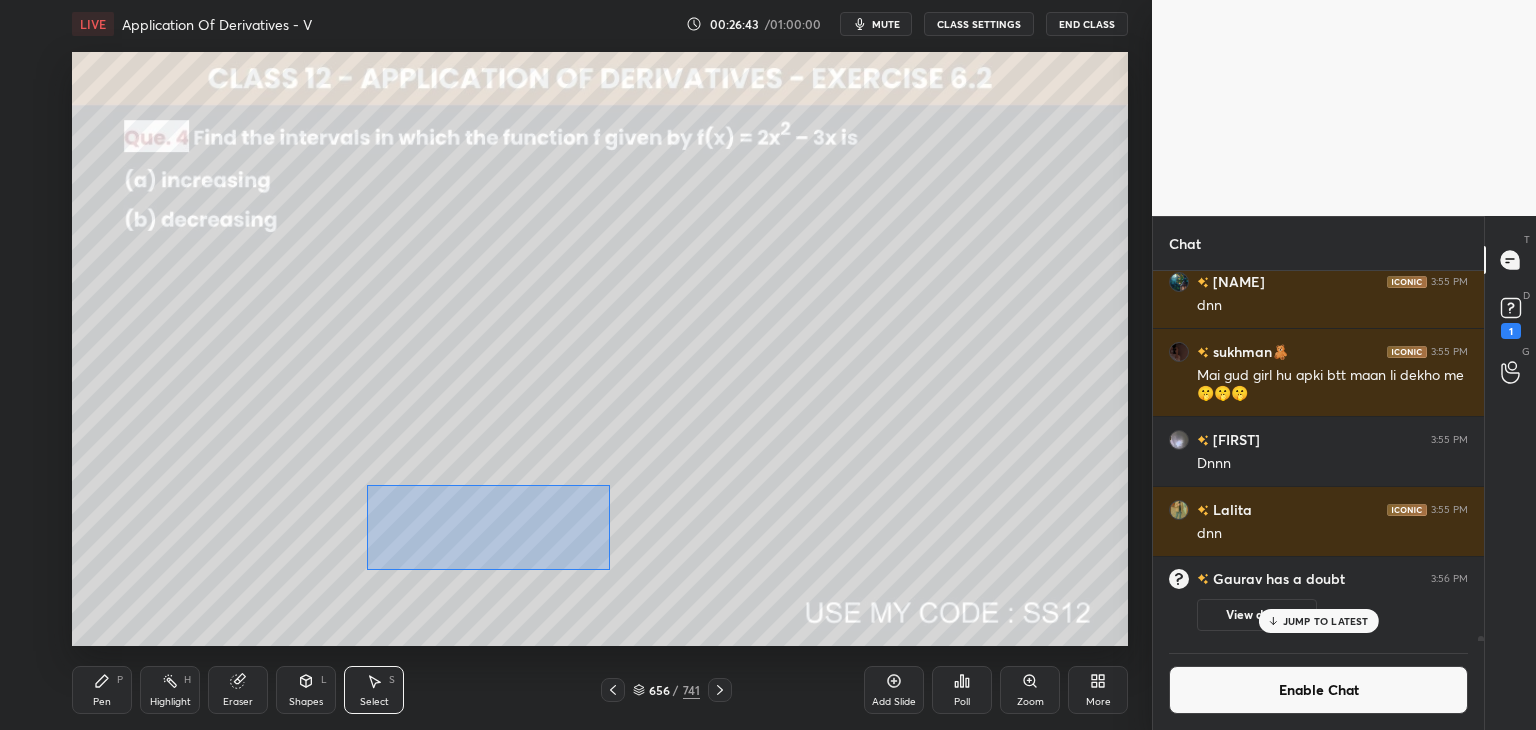 drag, startPoint x: 385, startPoint y: 494, endPoint x: 605, endPoint y: 567, distance: 231.79517 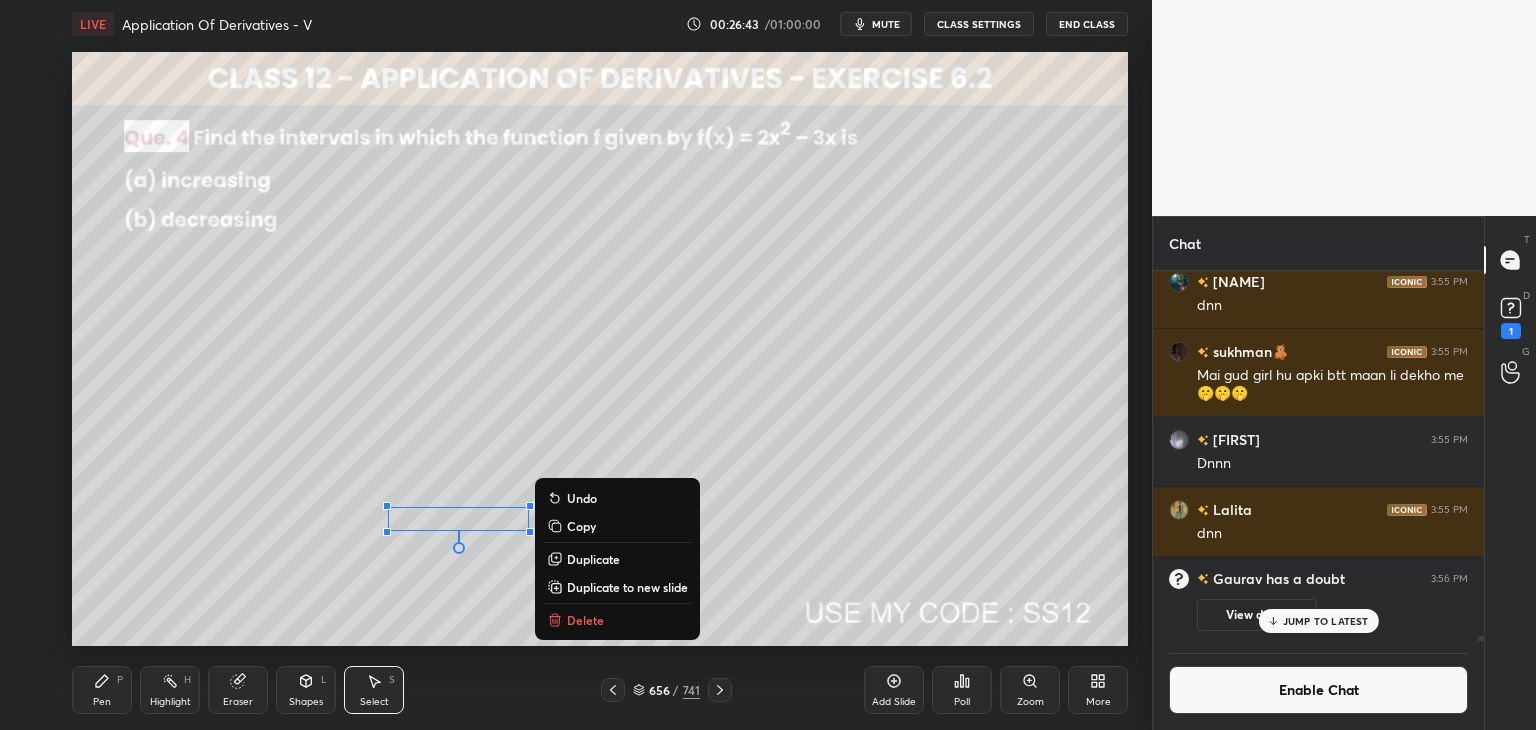 click on "Delete" at bounding box center [617, 620] 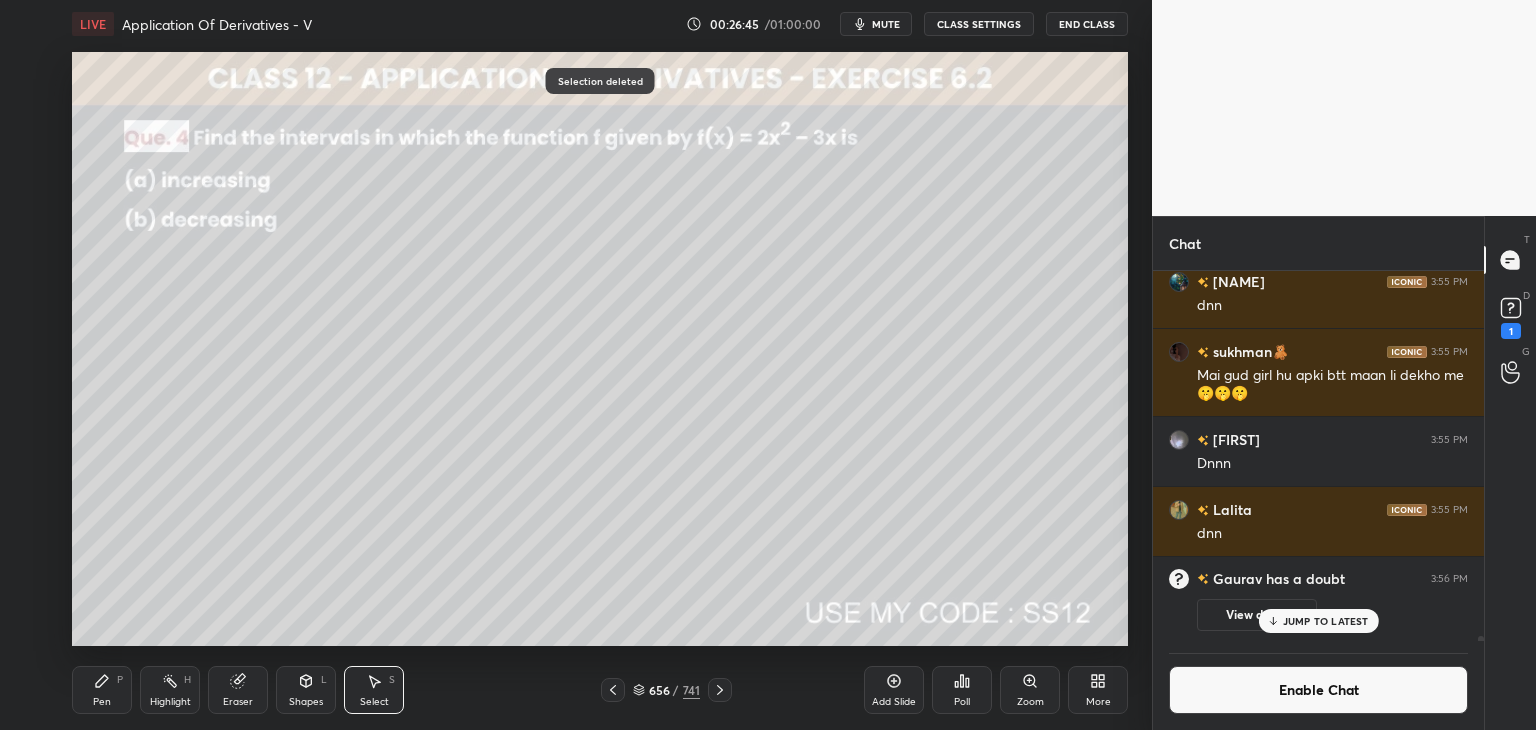 click on "Pen" at bounding box center [102, 702] 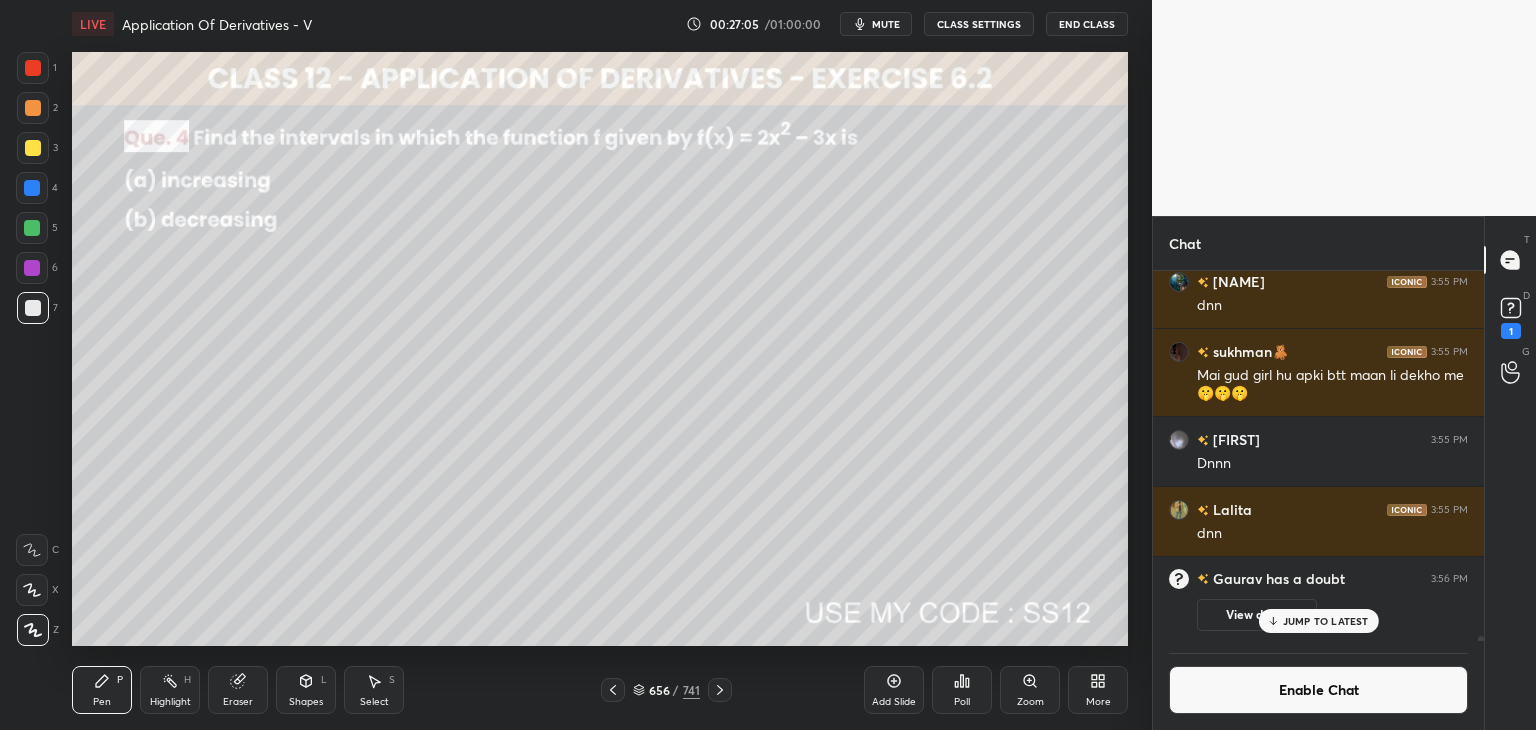 click on "Eraser" at bounding box center (238, 702) 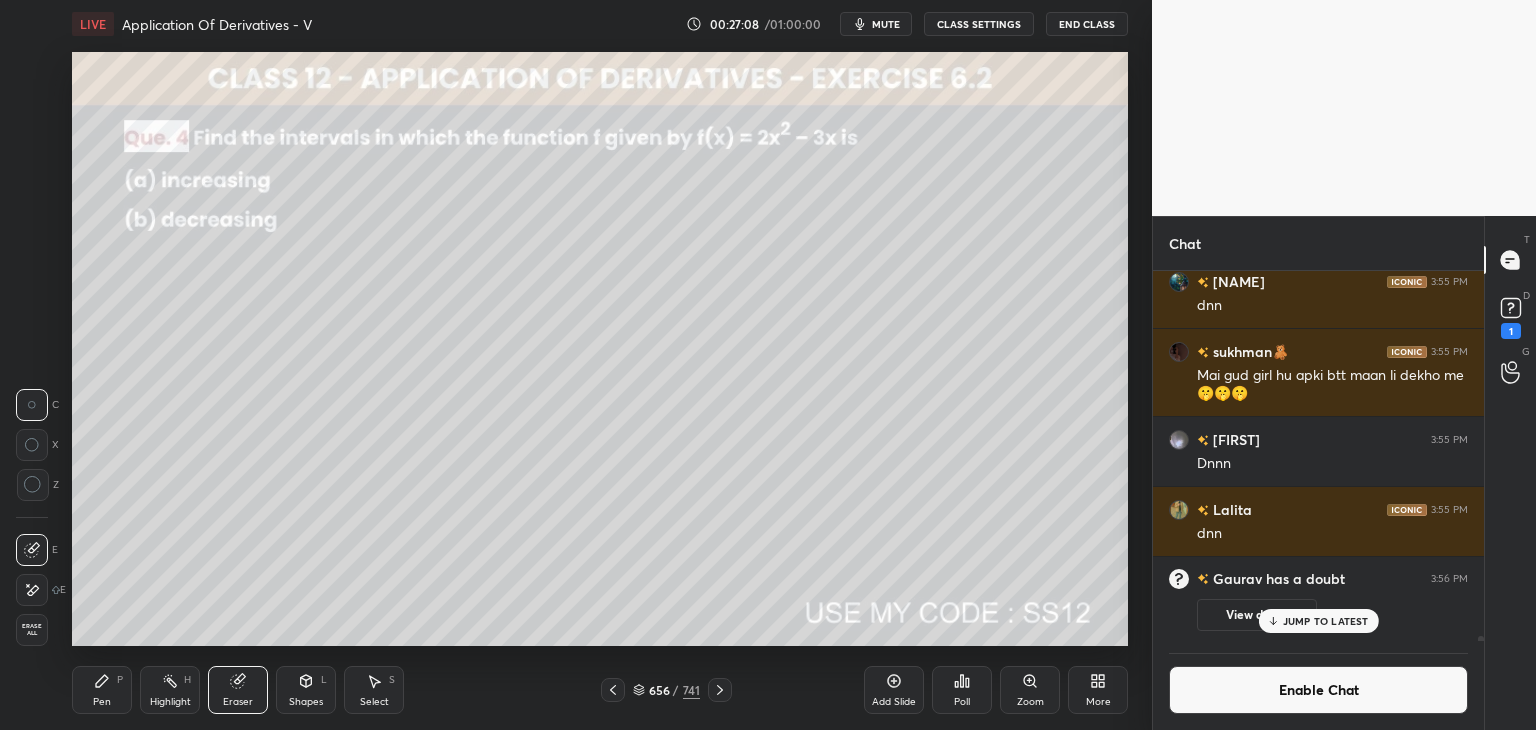 drag, startPoint x: 115, startPoint y: 689, endPoint x: 111, endPoint y: 673, distance: 16.492422 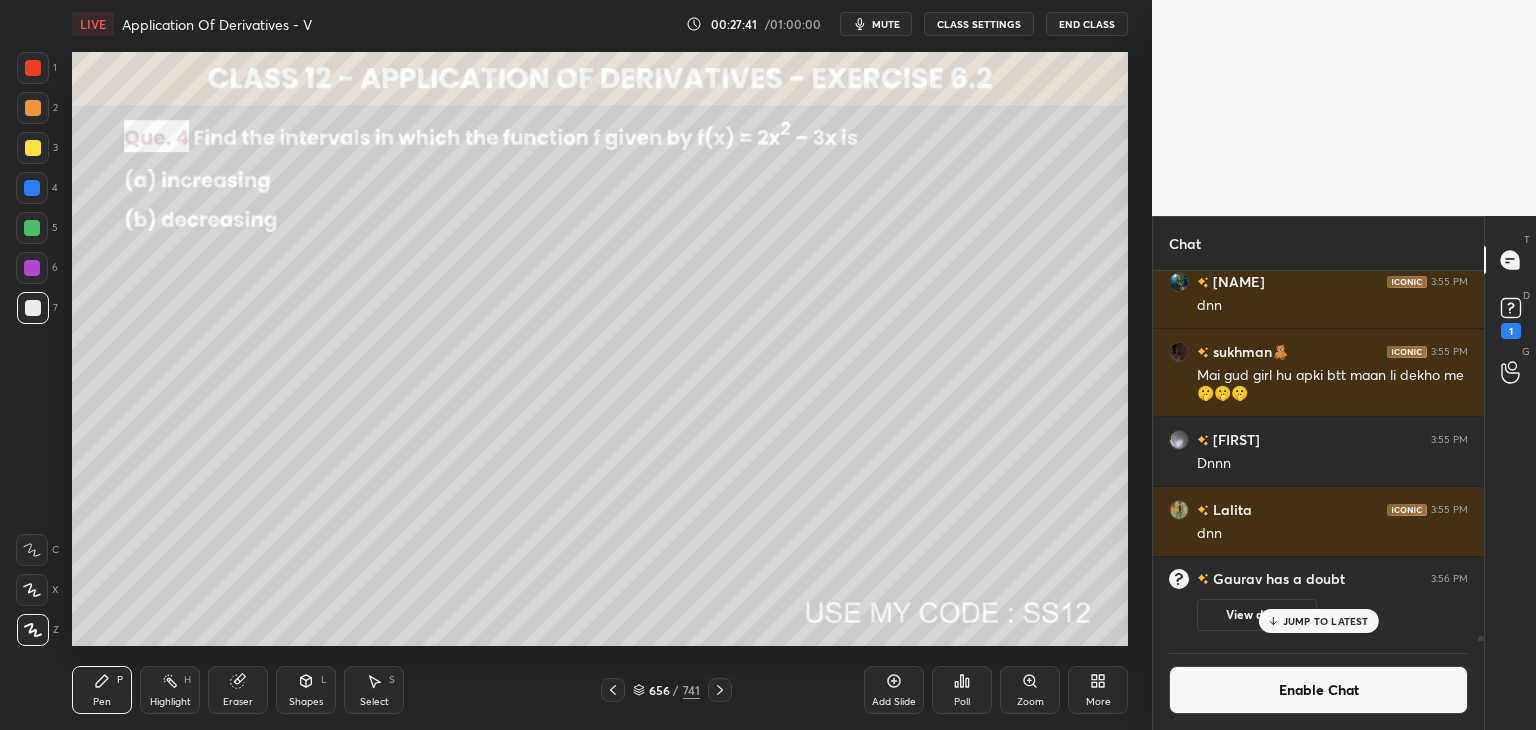 click on "Enable Chat" at bounding box center [1318, 690] 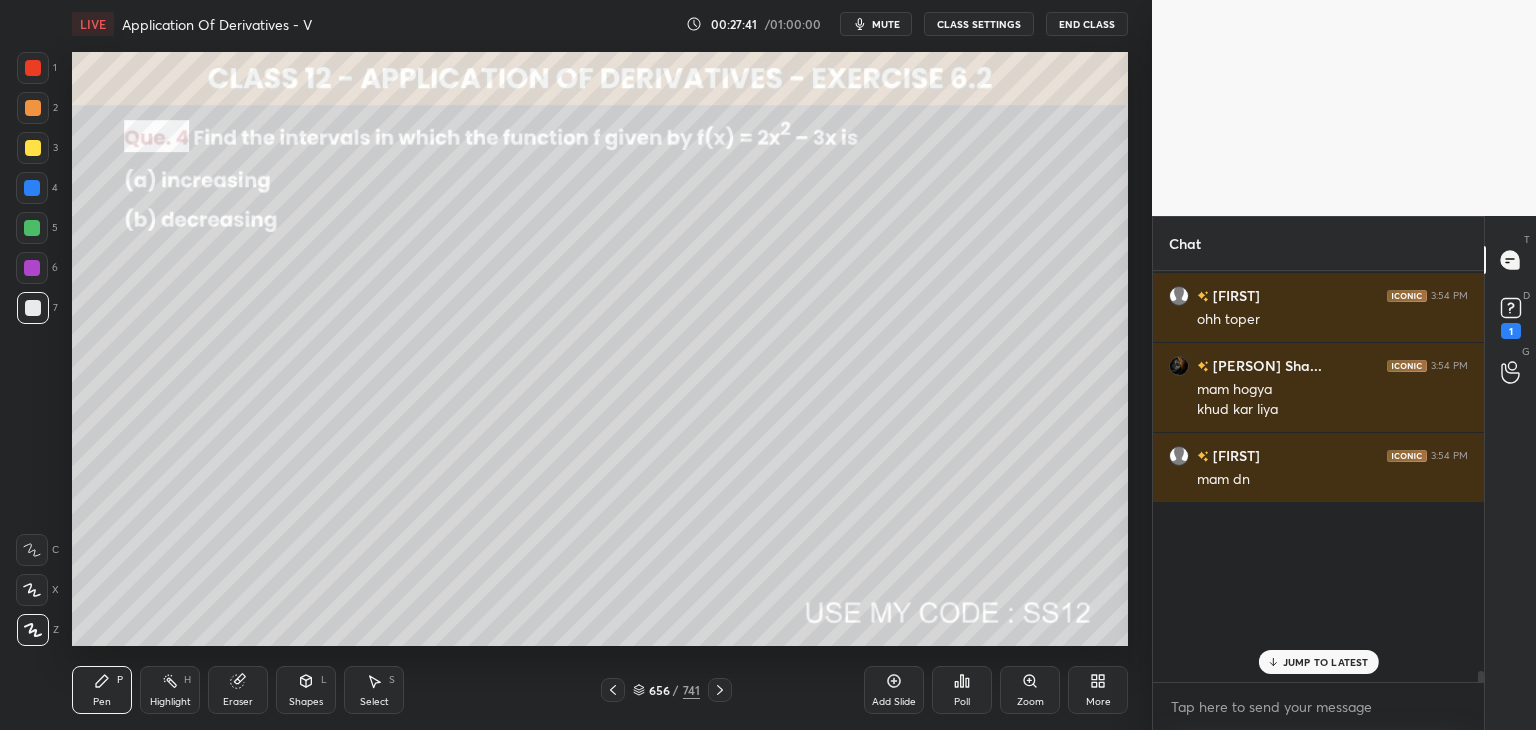 scroll, scrollTop: 6, scrollLeft: 6, axis: both 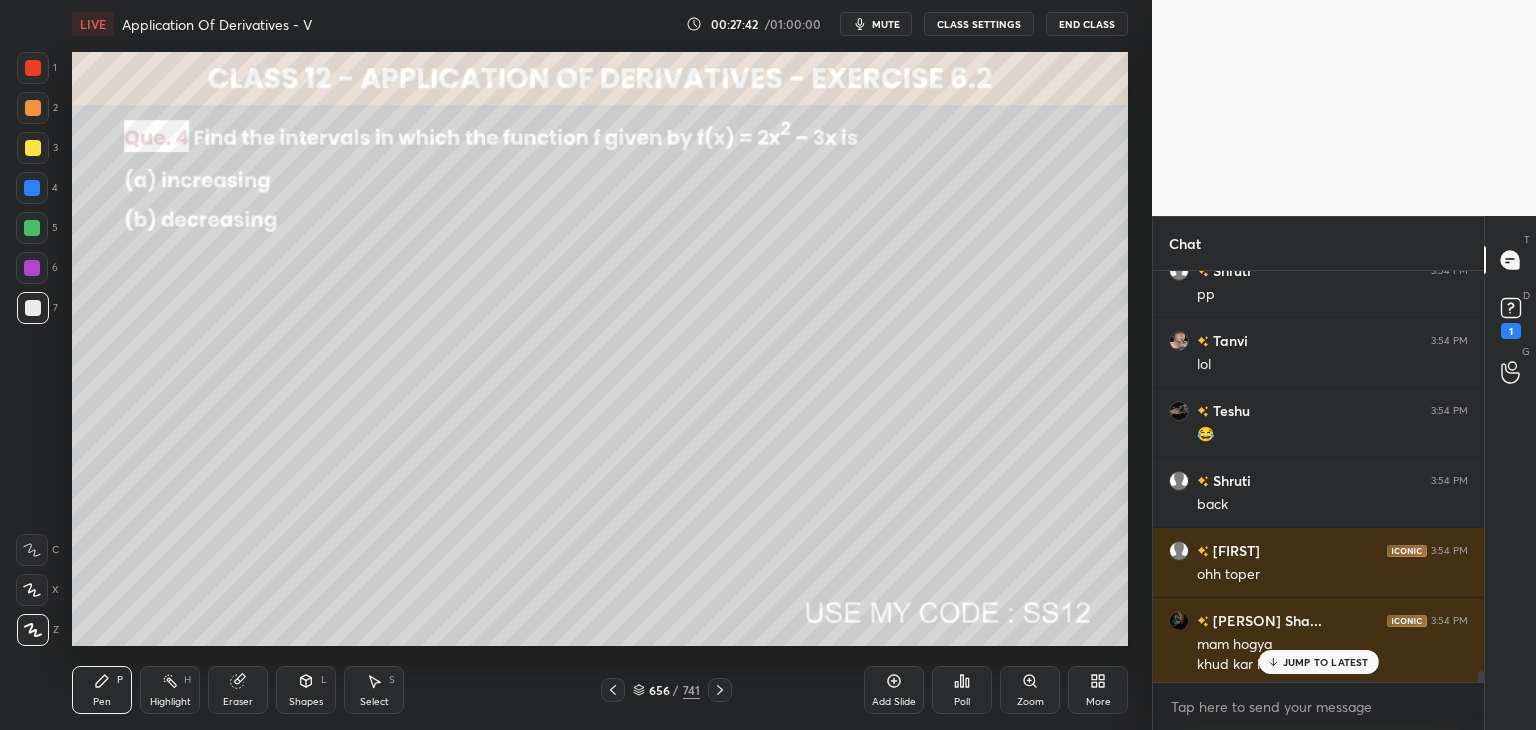click on "JUMP TO LATEST" at bounding box center [1326, 662] 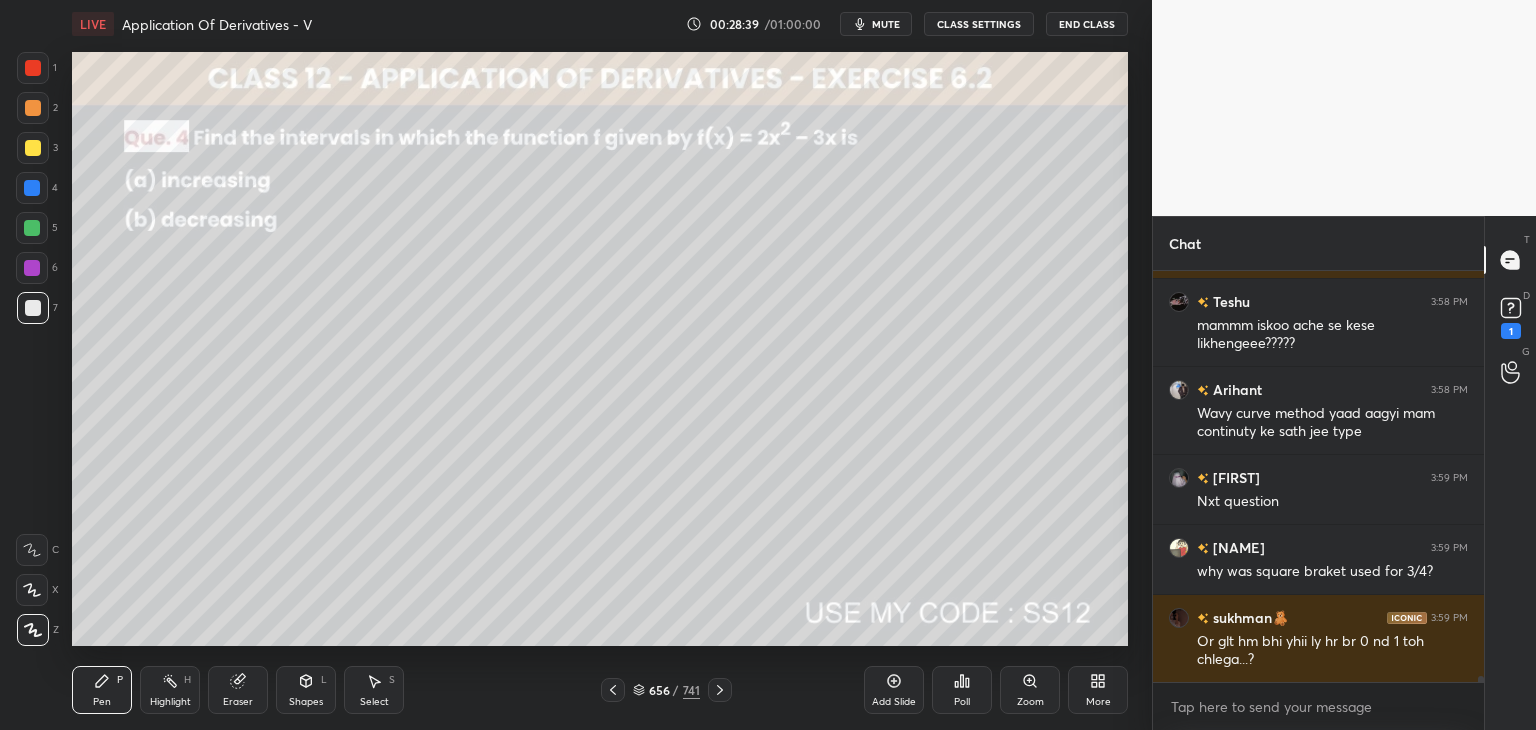 scroll, scrollTop: 26718, scrollLeft: 0, axis: vertical 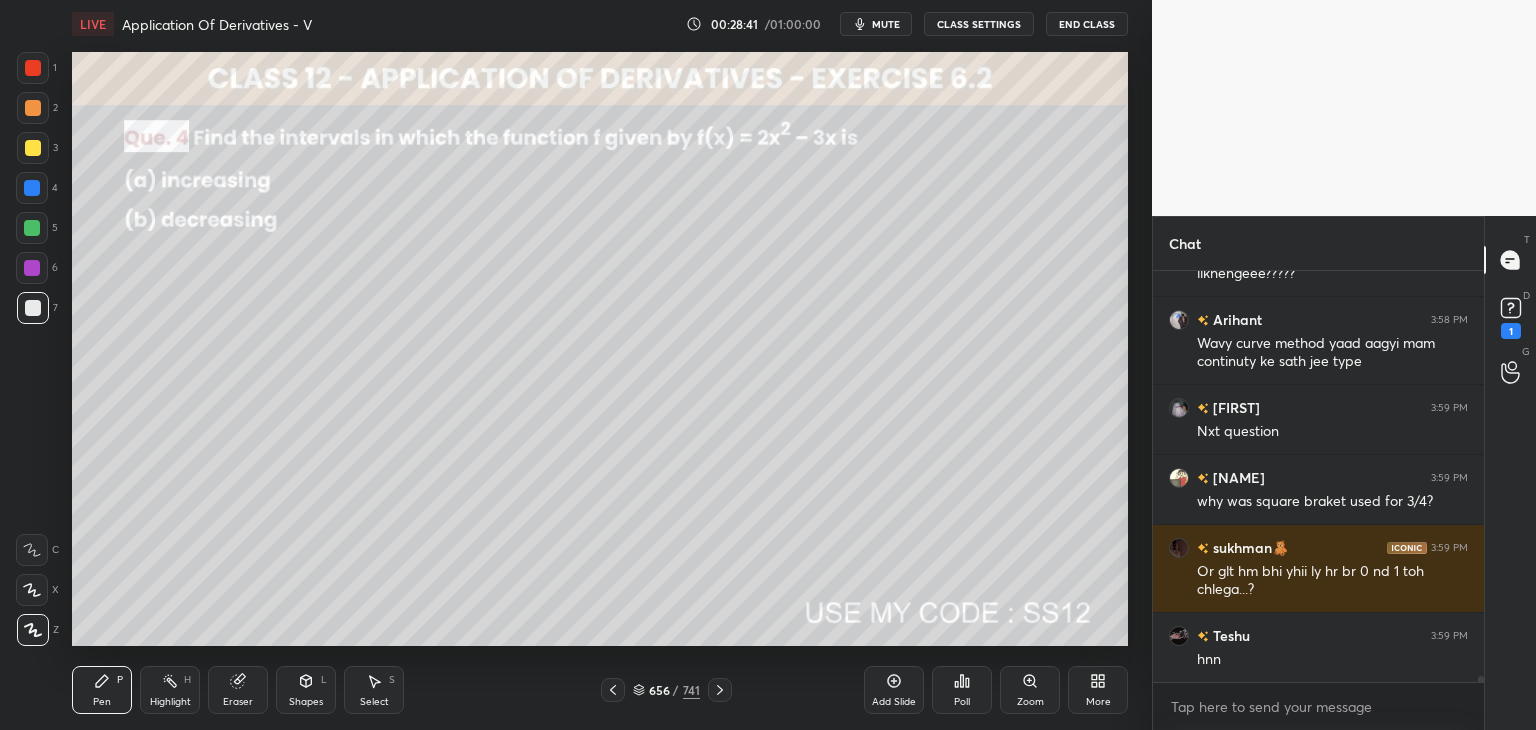drag, startPoint x: 31, startPoint y: 143, endPoint x: 48, endPoint y: 137, distance: 18.027756 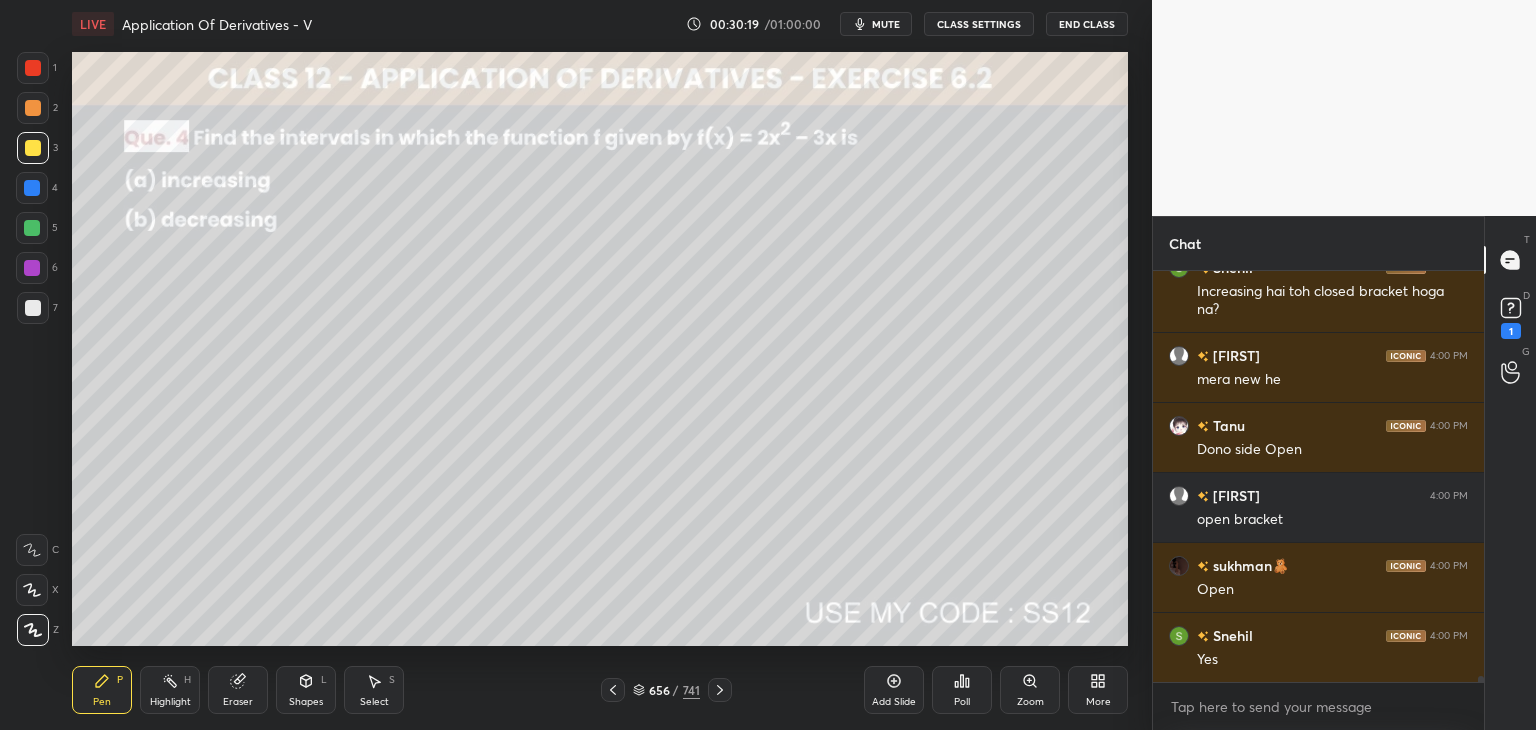 scroll, scrollTop: 28856, scrollLeft: 0, axis: vertical 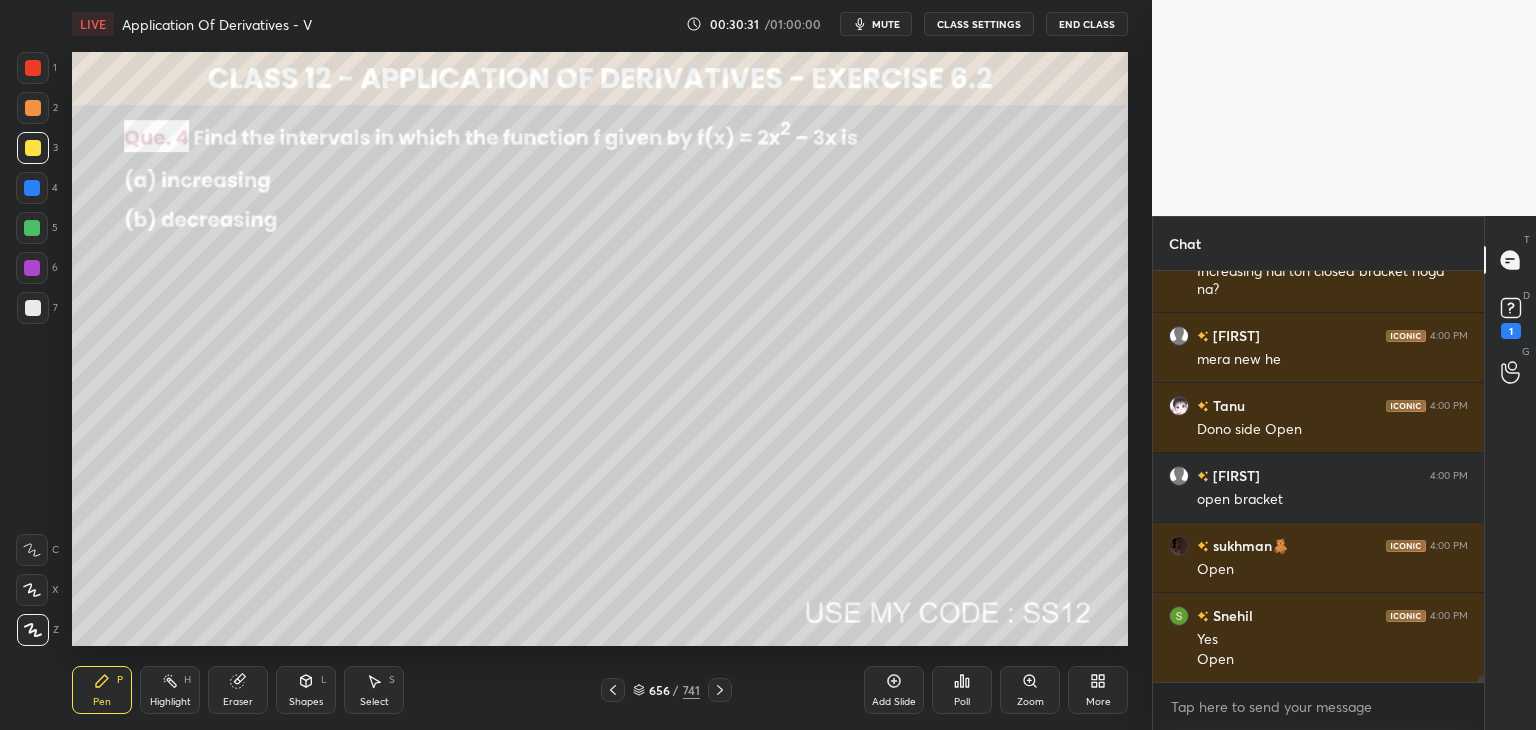 click on "Add Slide" at bounding box center [894, 690] 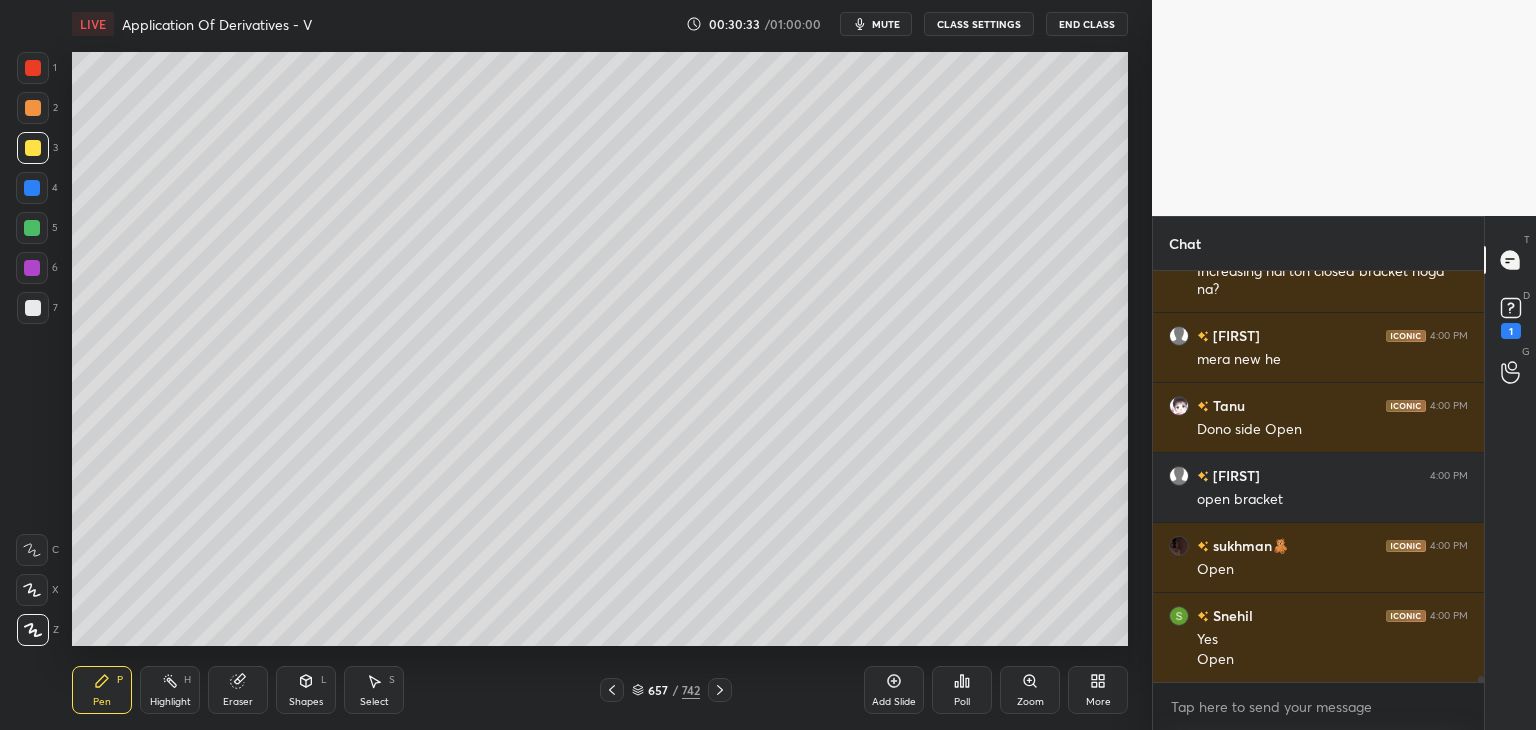click at bounding box center [33, 148] 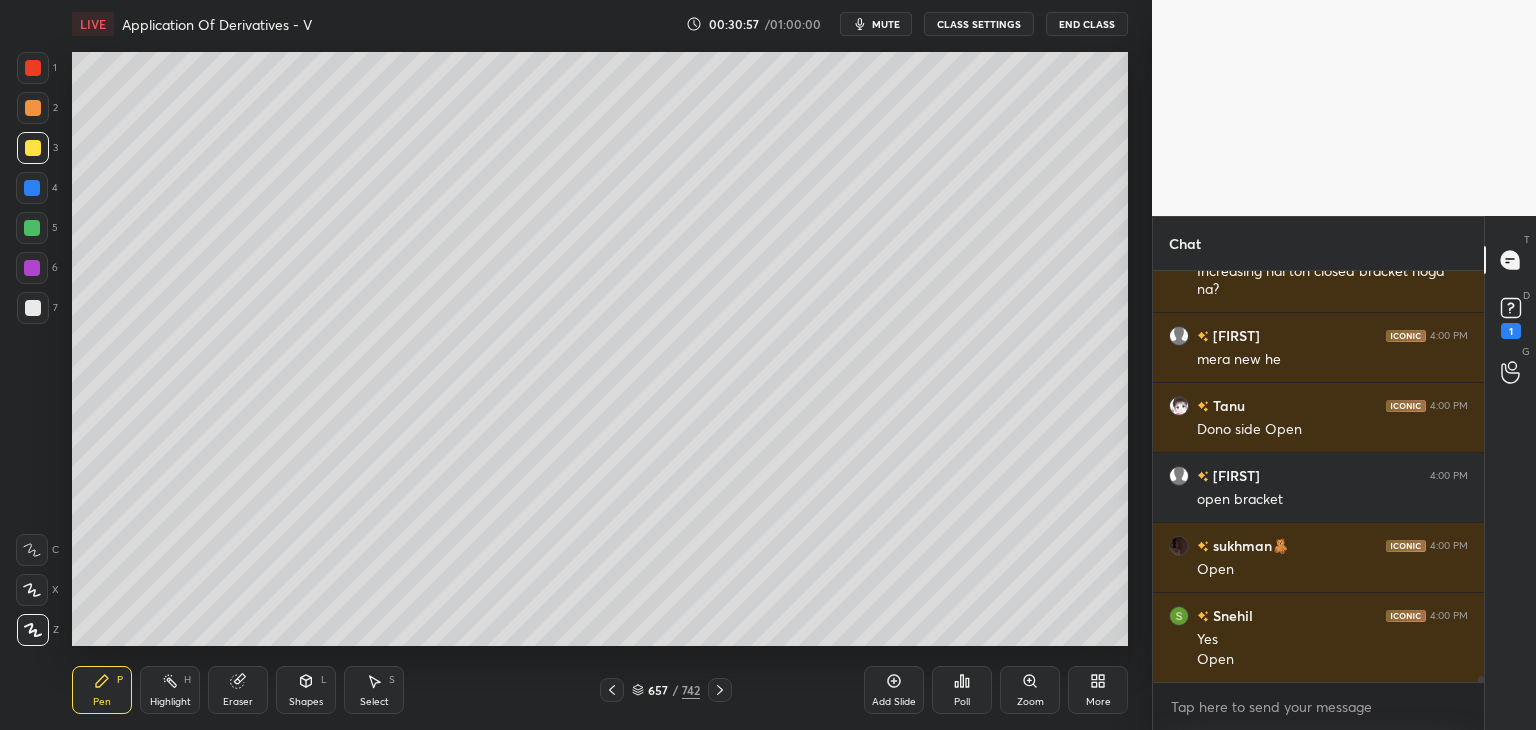 drag, startPoint x: 614, startPoint y: 694, endPoint x: 628, endPoint y: 681, distance: 19.104973 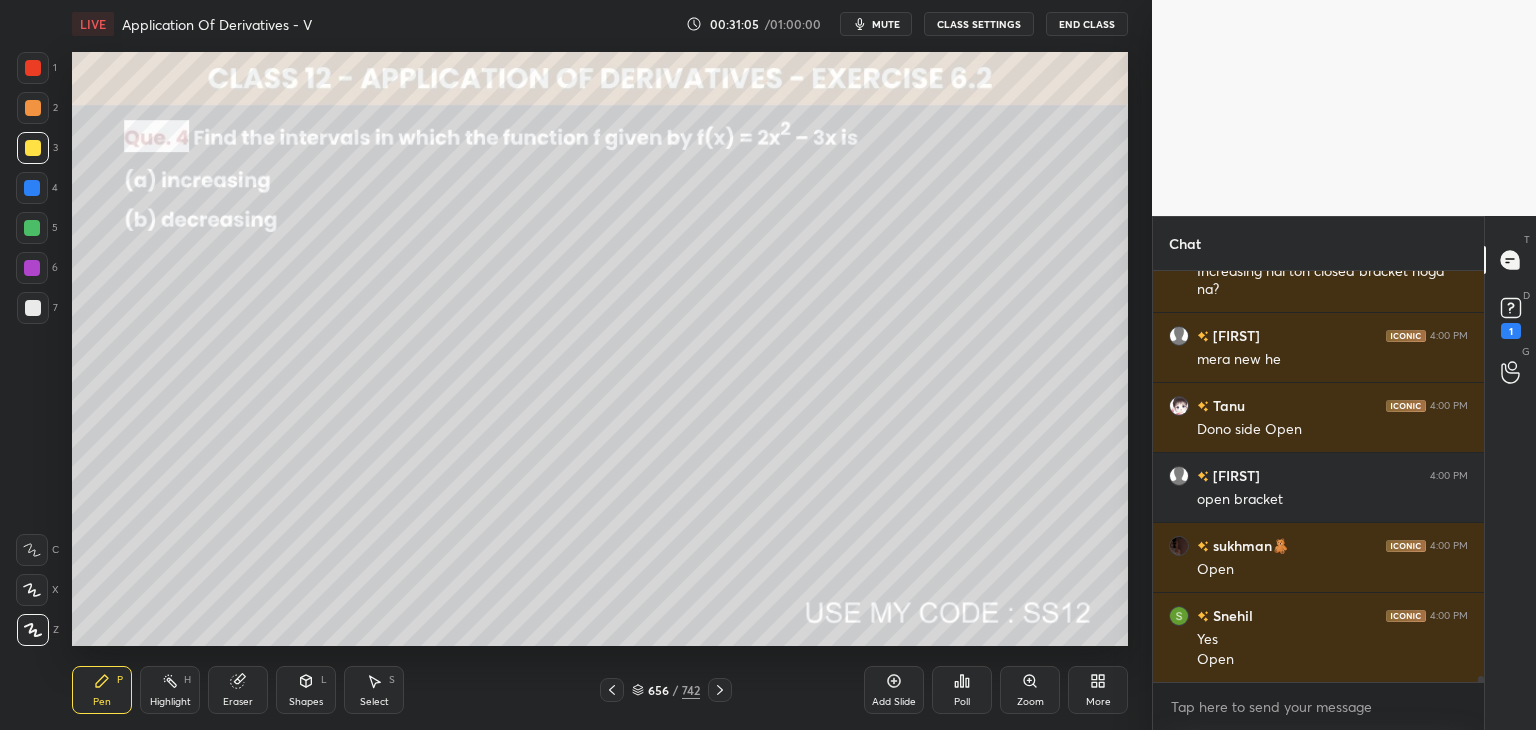 drag, startPoint x: 719, startPoint y: 691, endPoint x: 723, endPoint y: 680, distance: 11.7046995 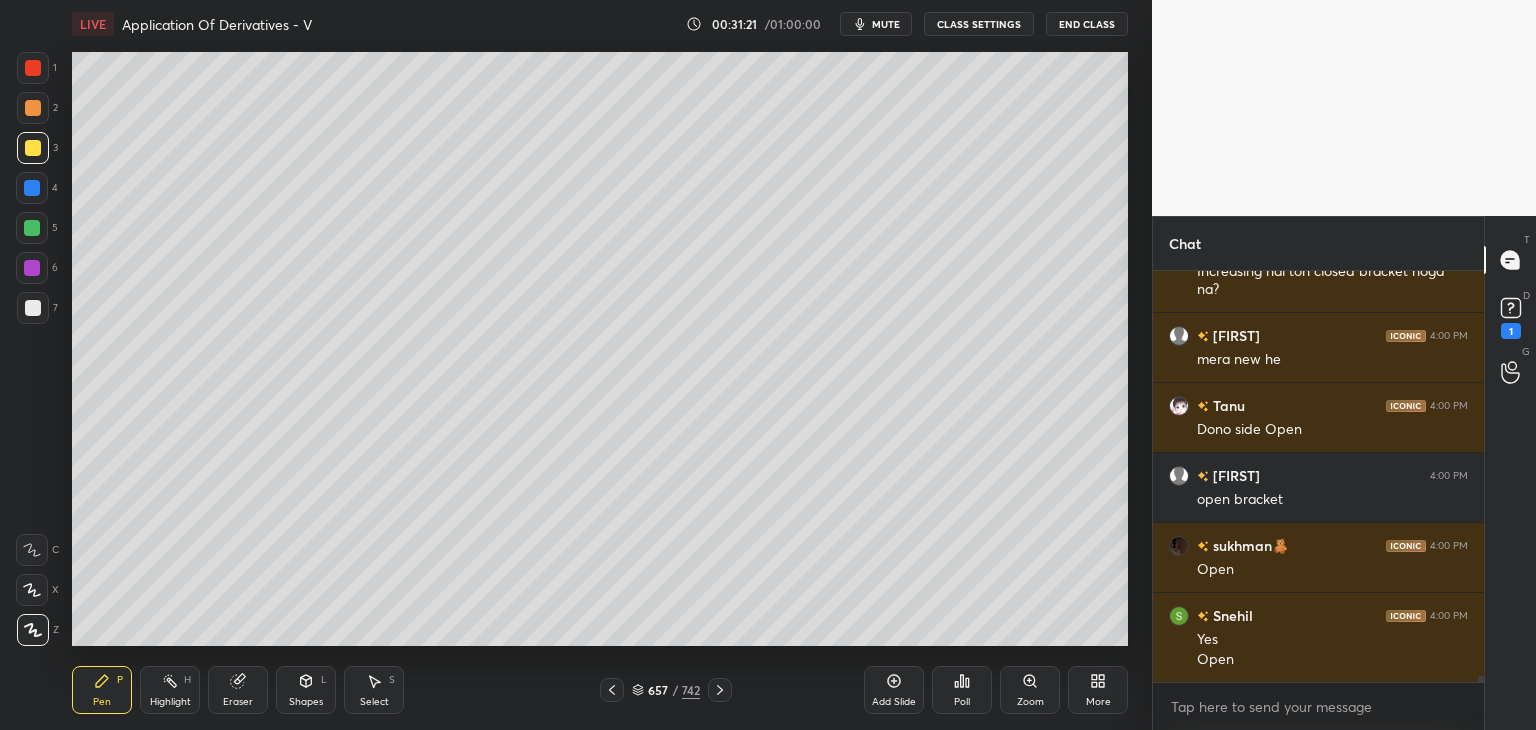 scroll, scrollTop: 28926, scrollLeft: 0, axis: vertical 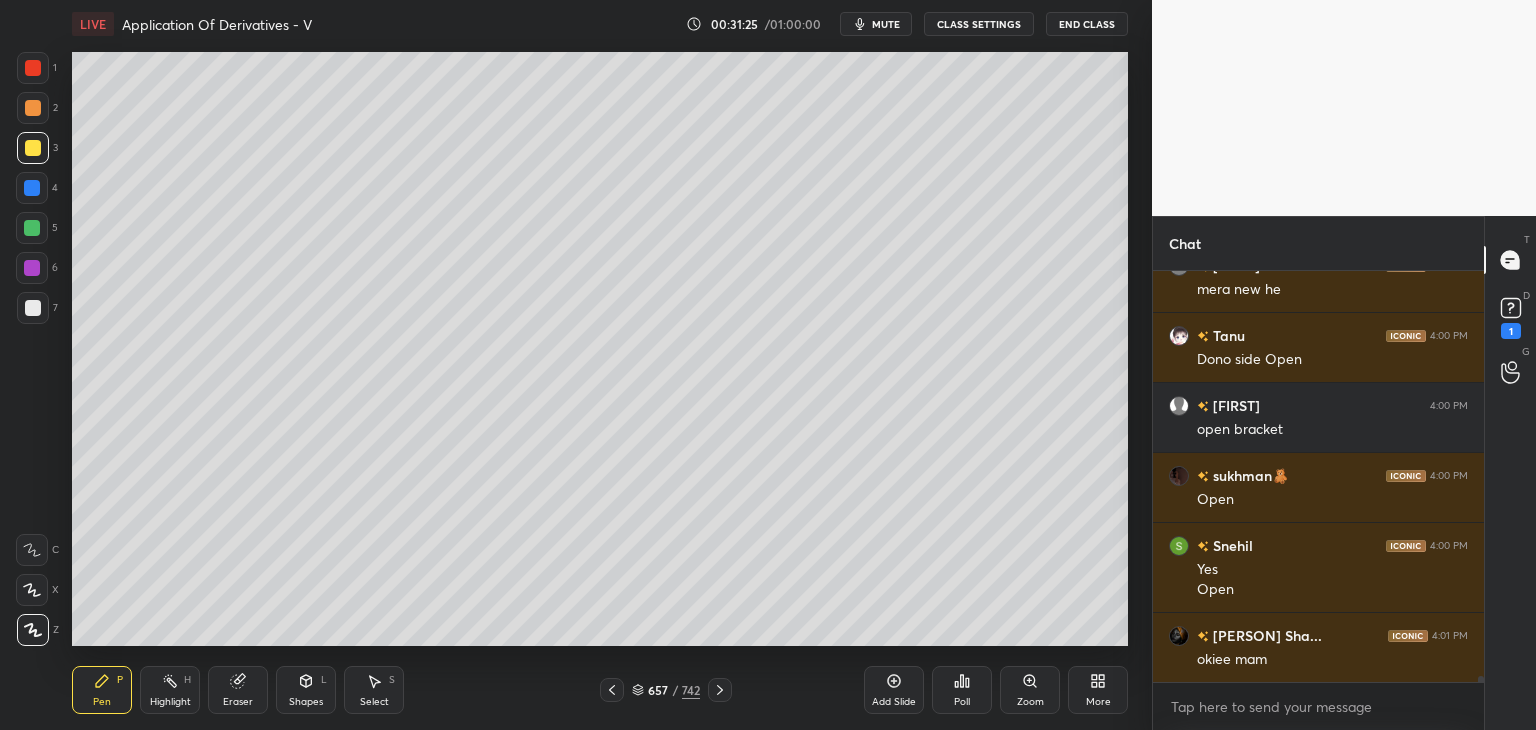 click 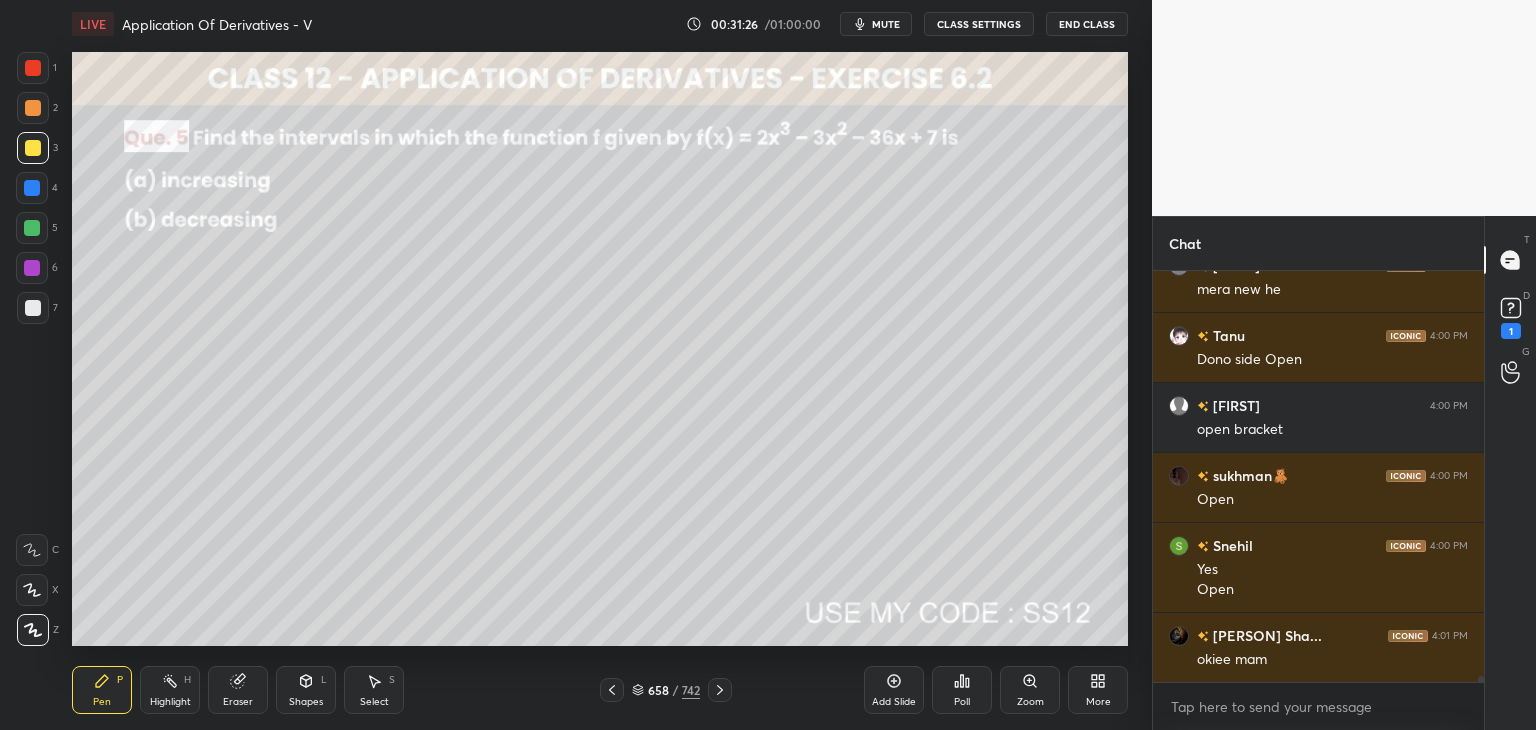 click 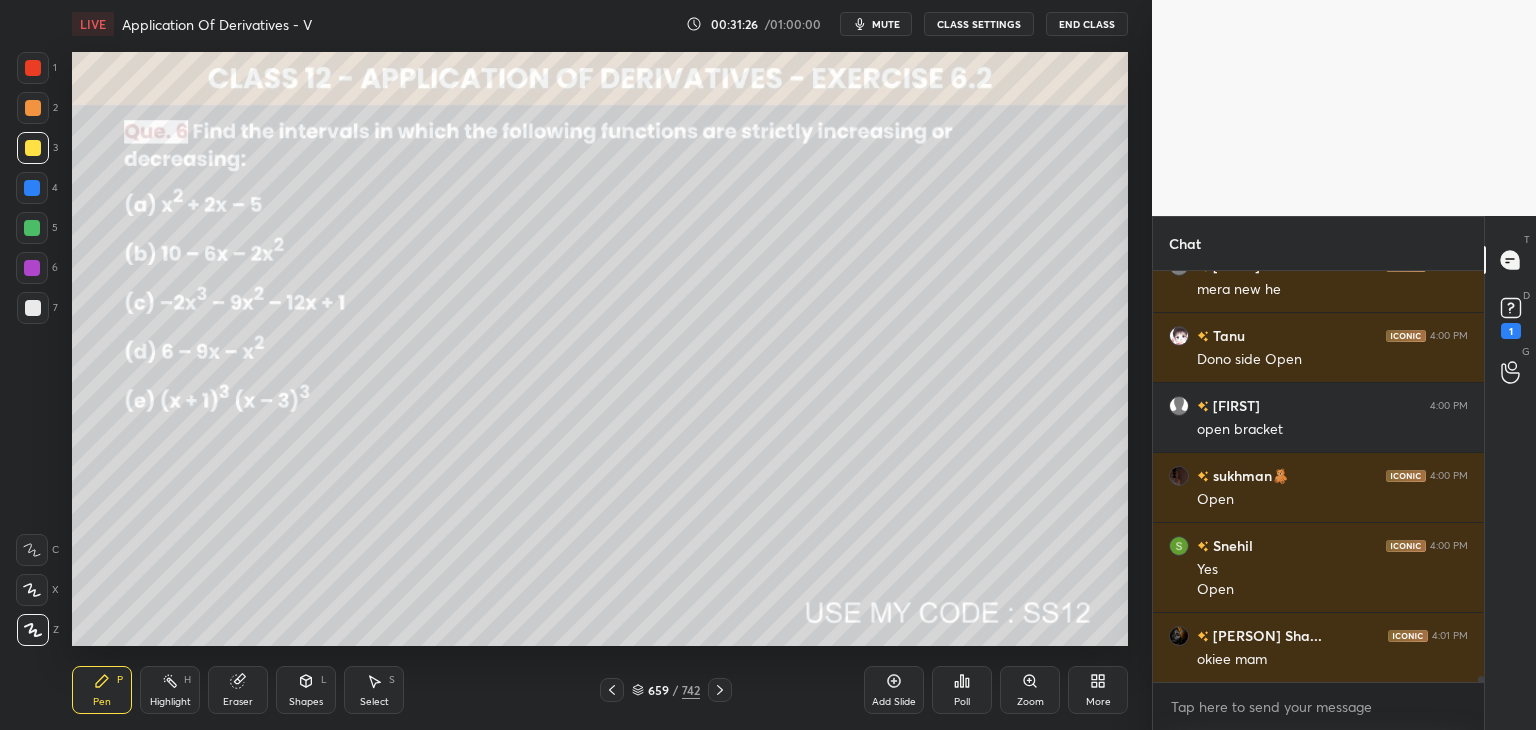 scroll, scrollTop: 28996, scrollLeft: 0, axis: vertical 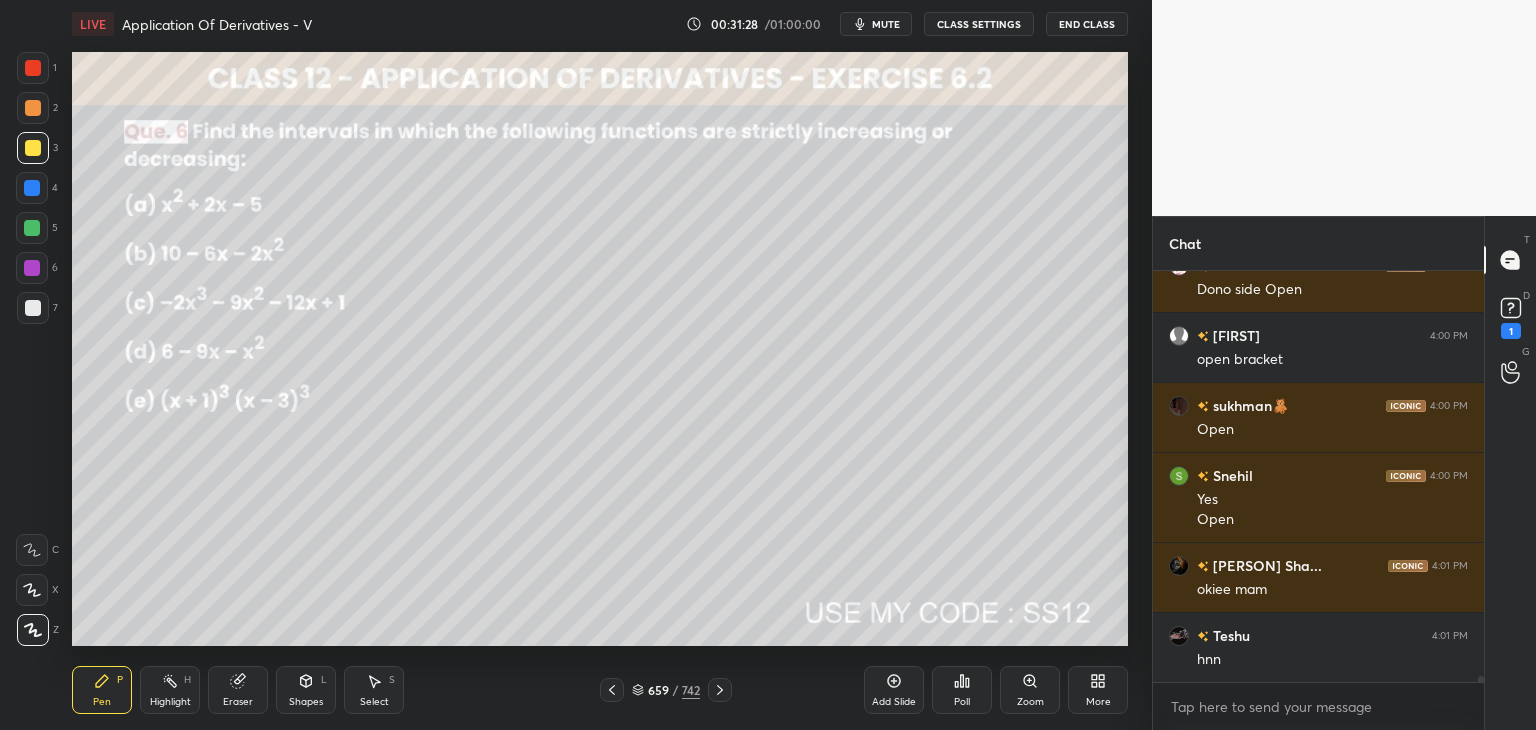 click 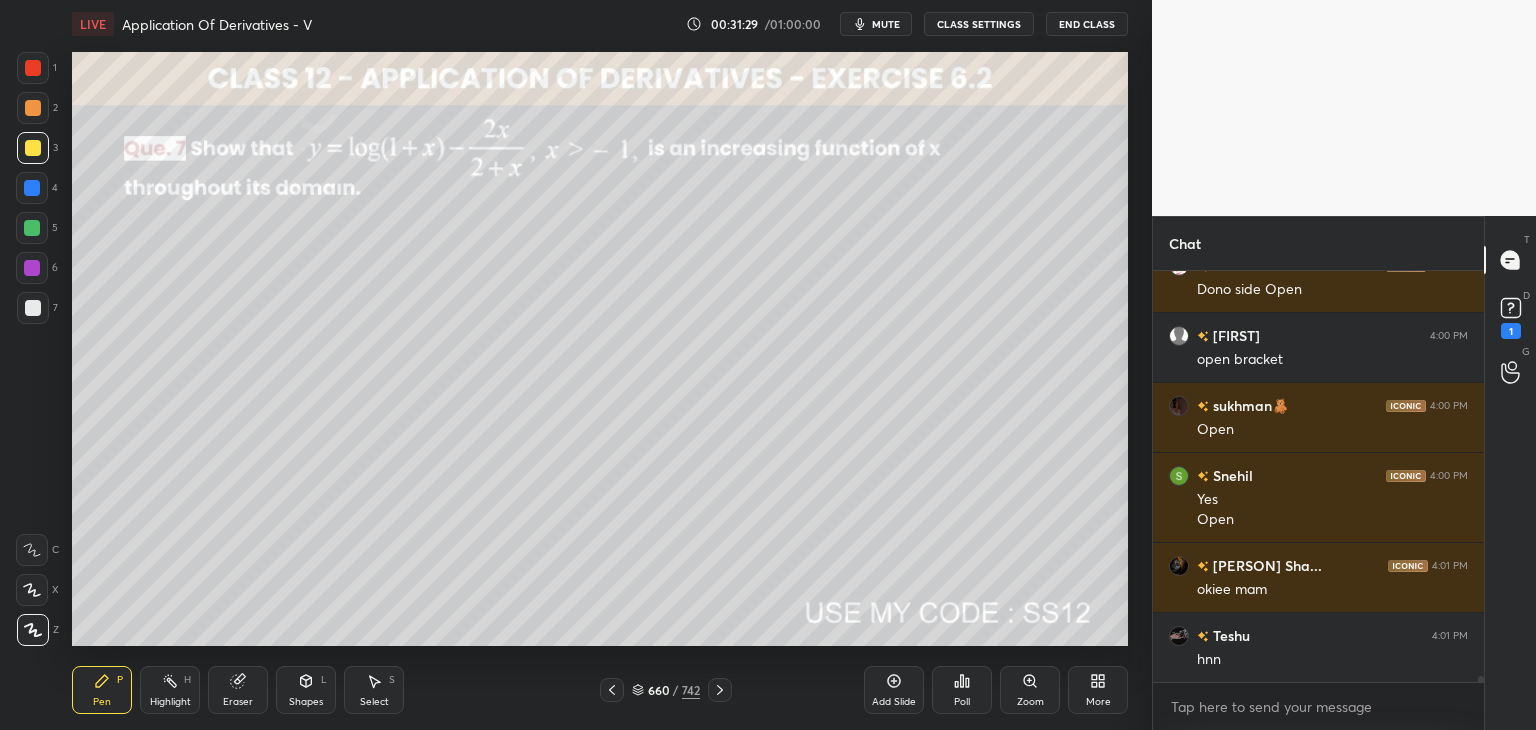 click 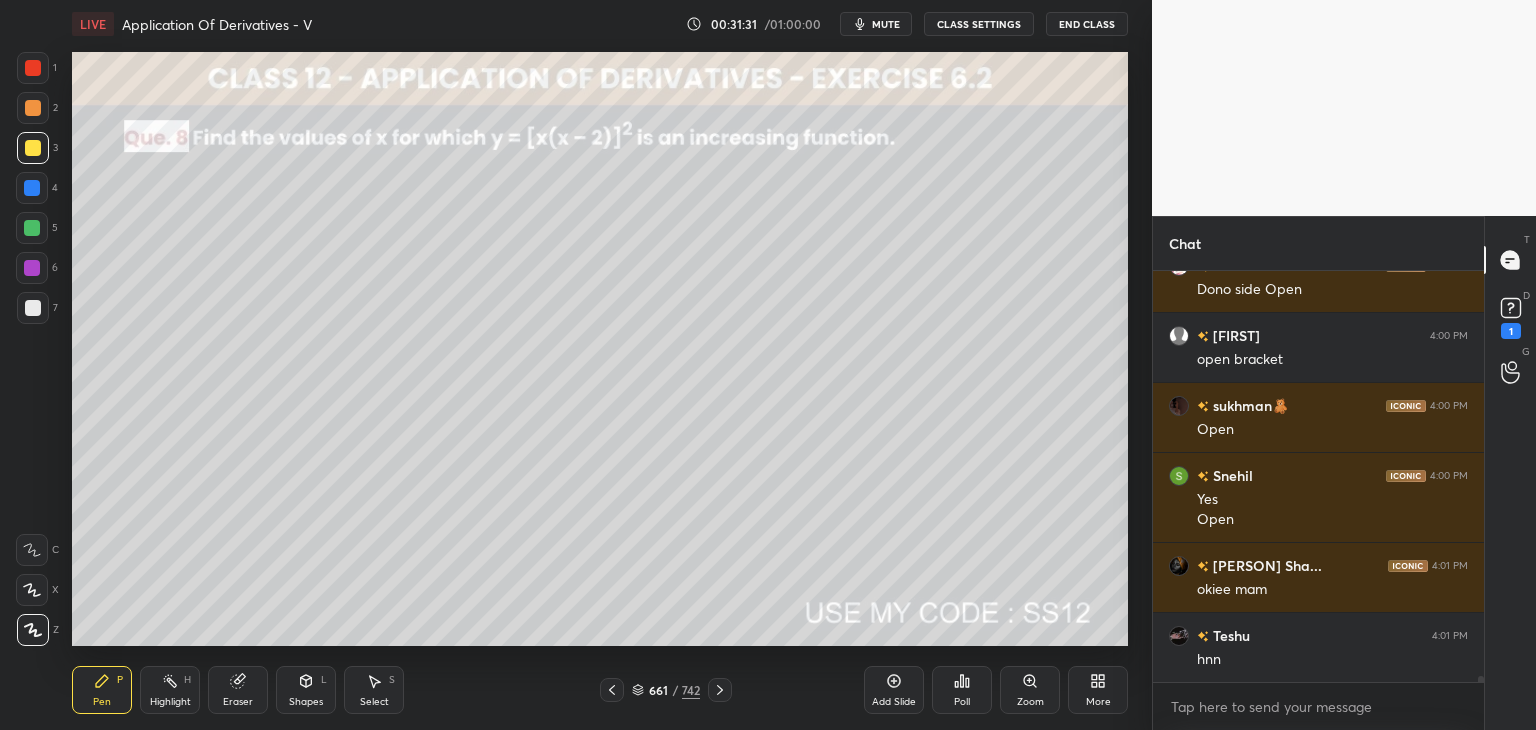 click 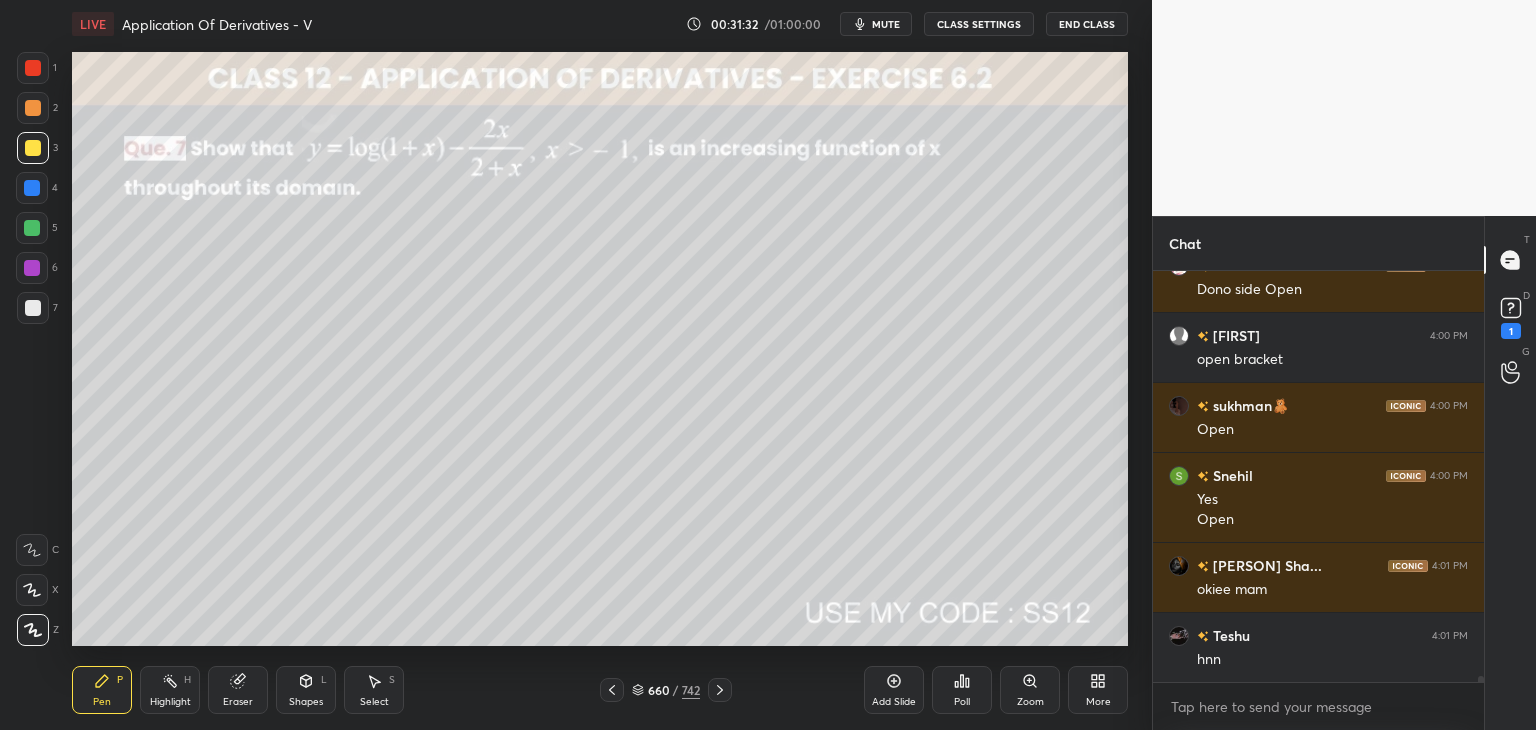 click 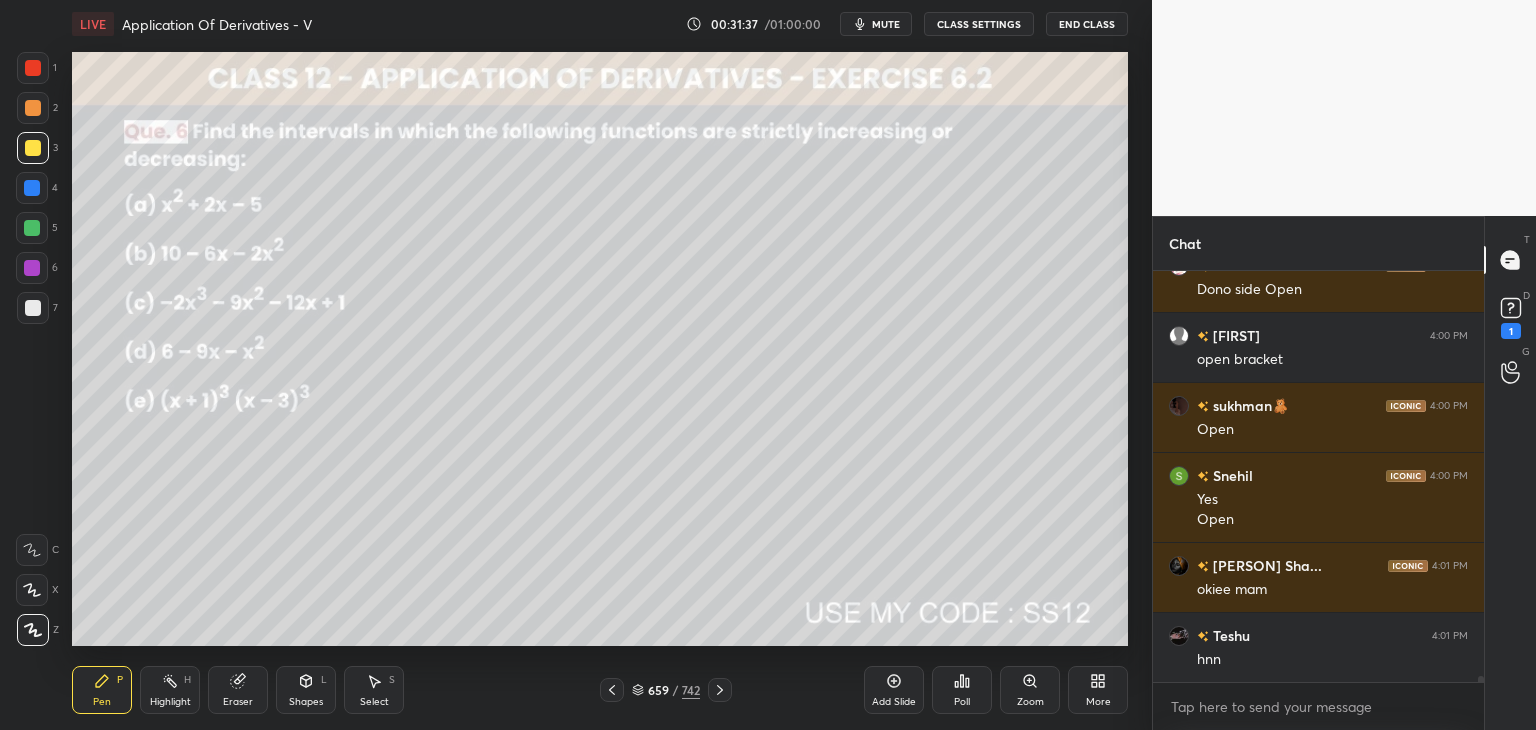click 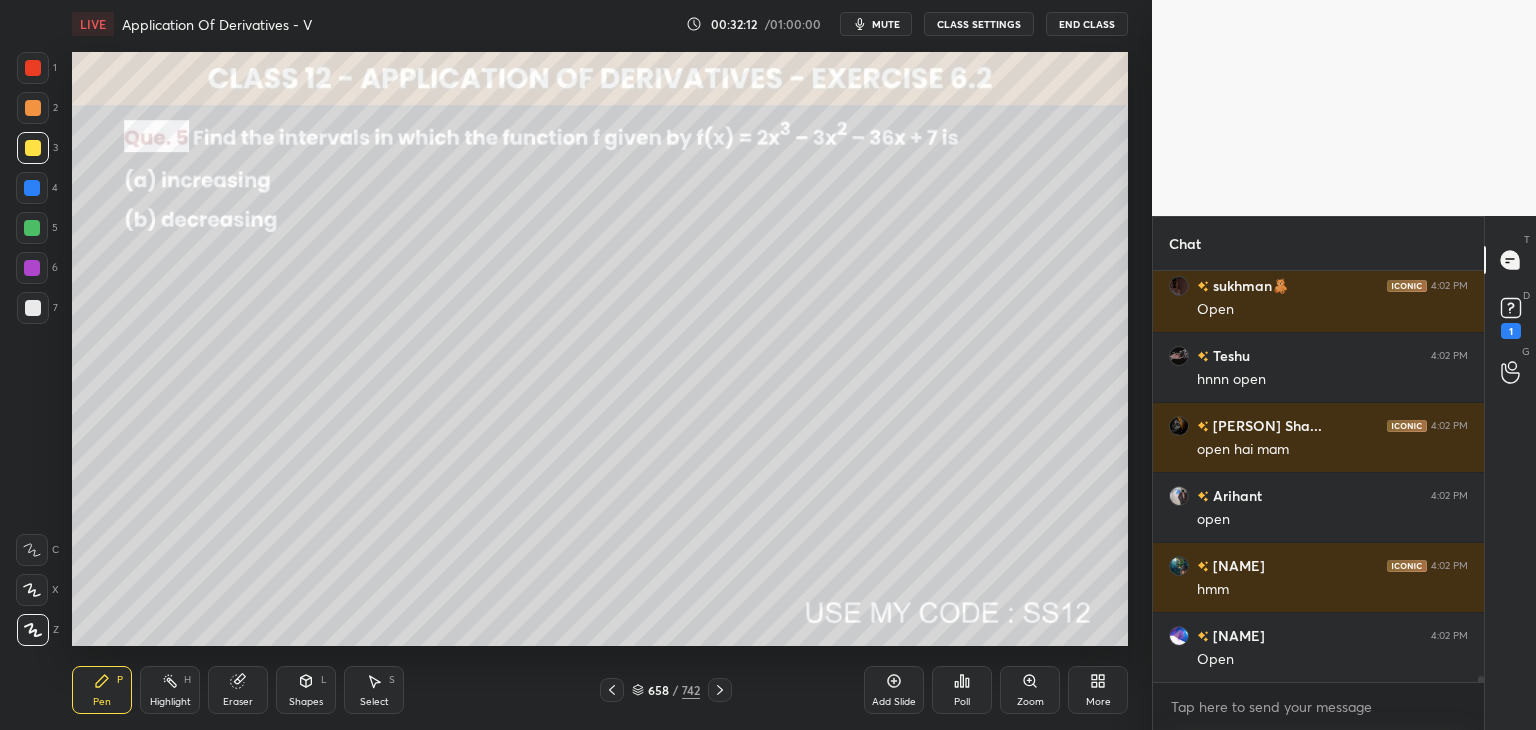 scroll, scrollTop: 29906, scrollLeft: 0, axis: vertical 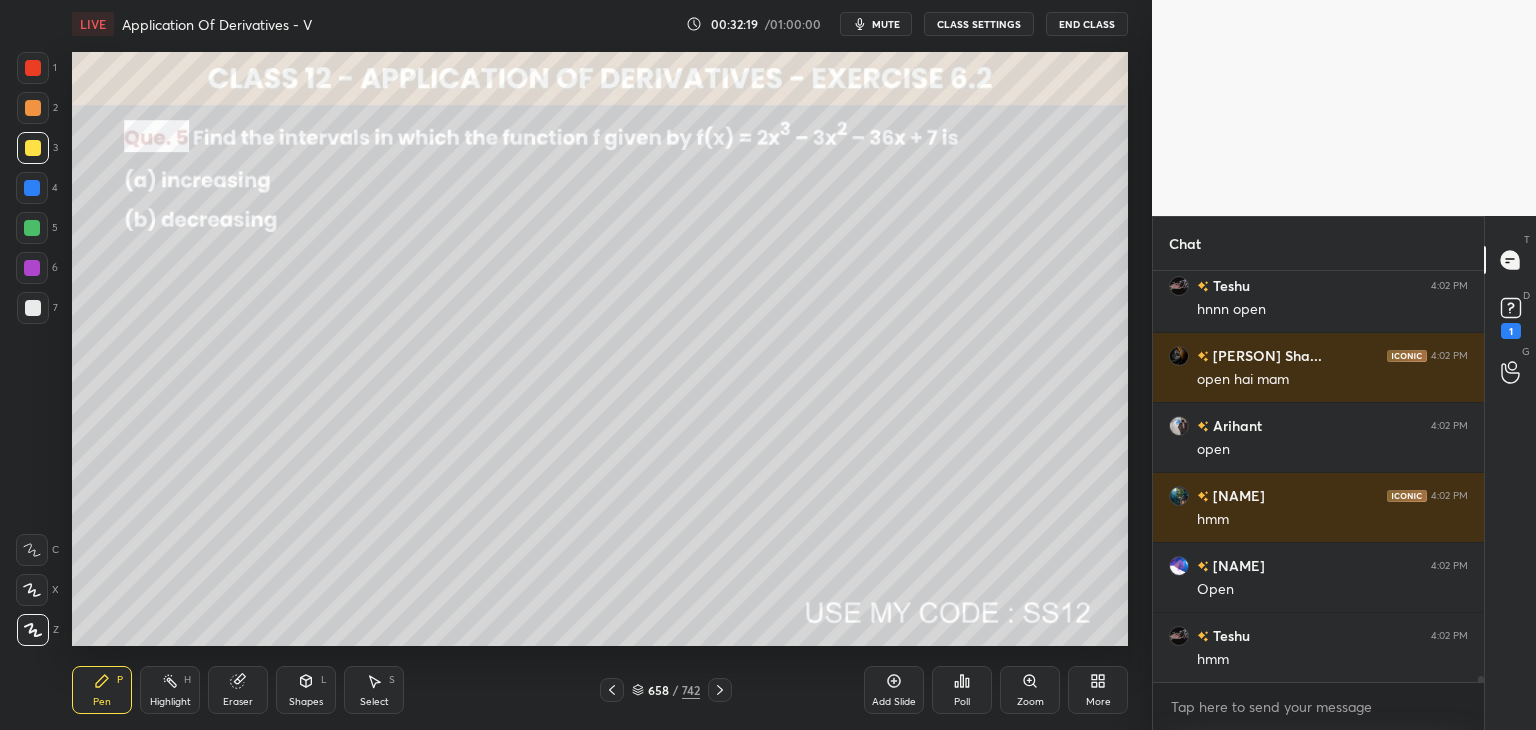 click 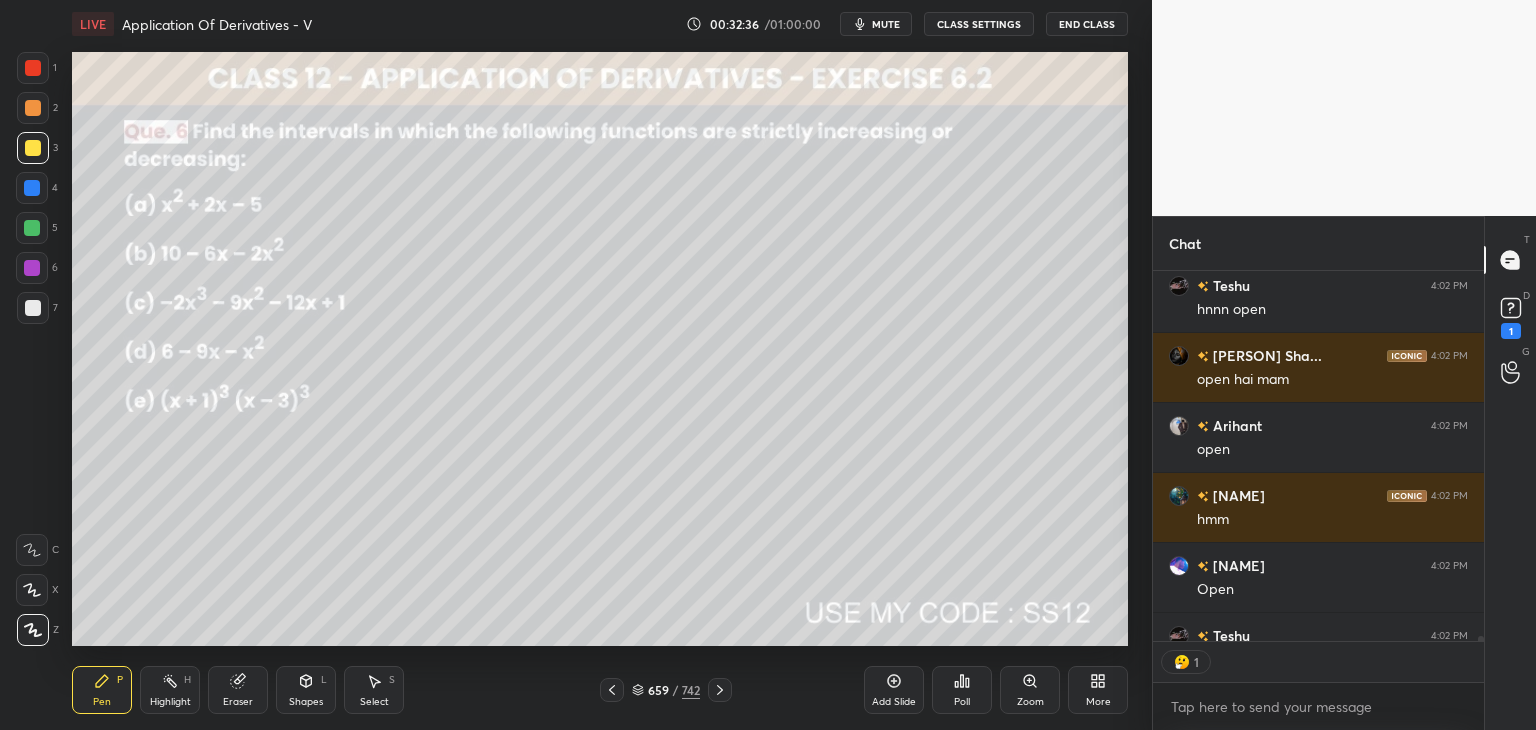 scroll, scrollTop: 365, scrollLeft: 325, axis: both 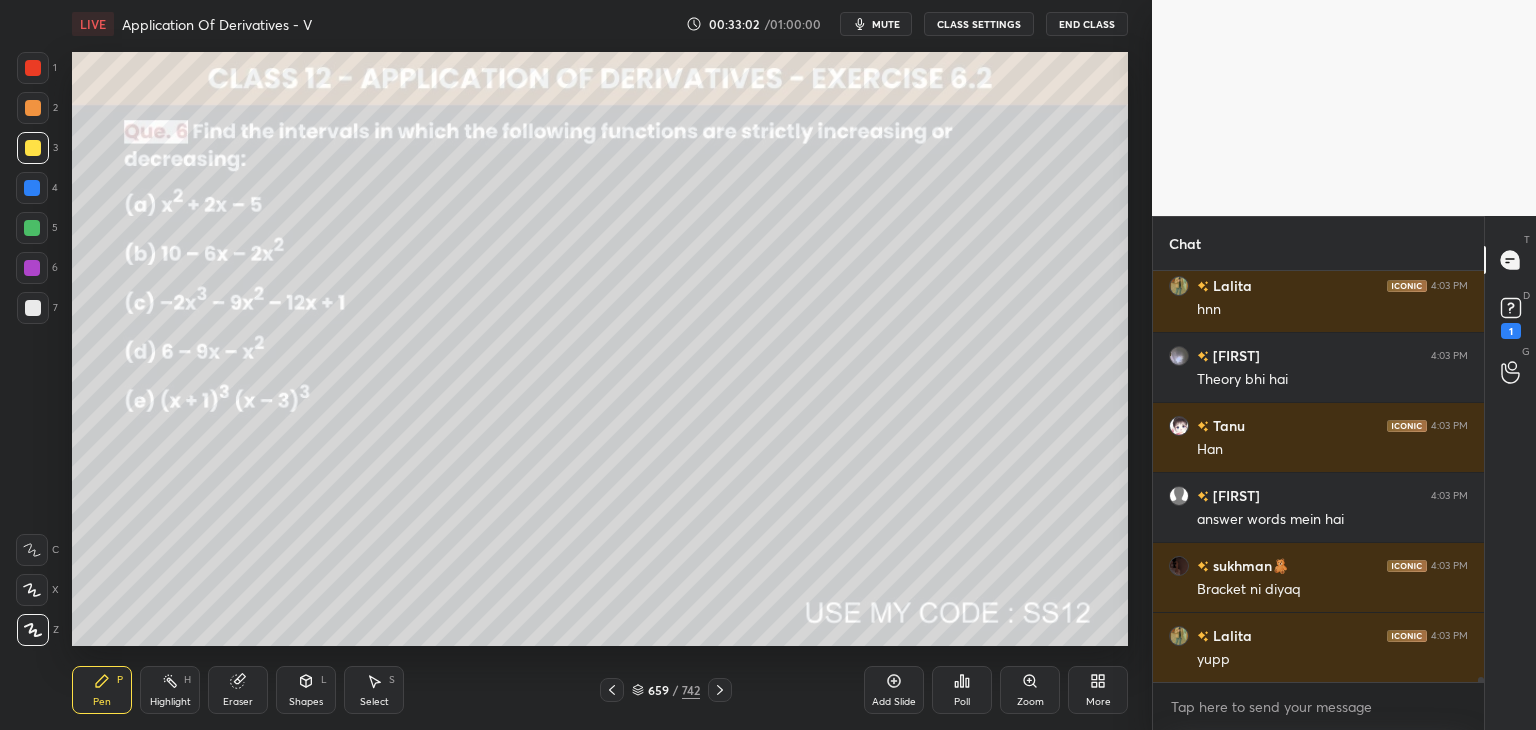 click at bounding box center [720, 690] 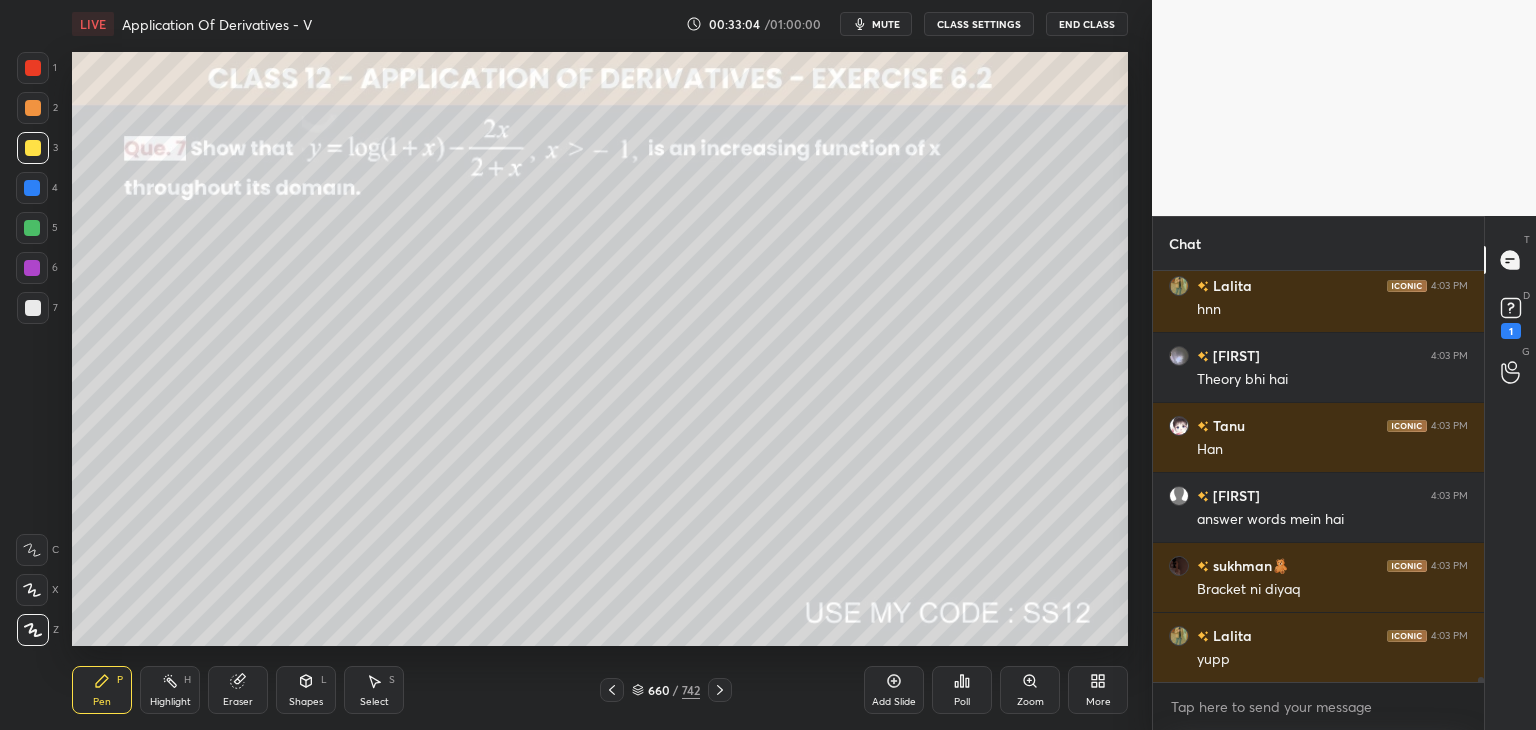click on "660 / 742" at bounding box center (666, 690) 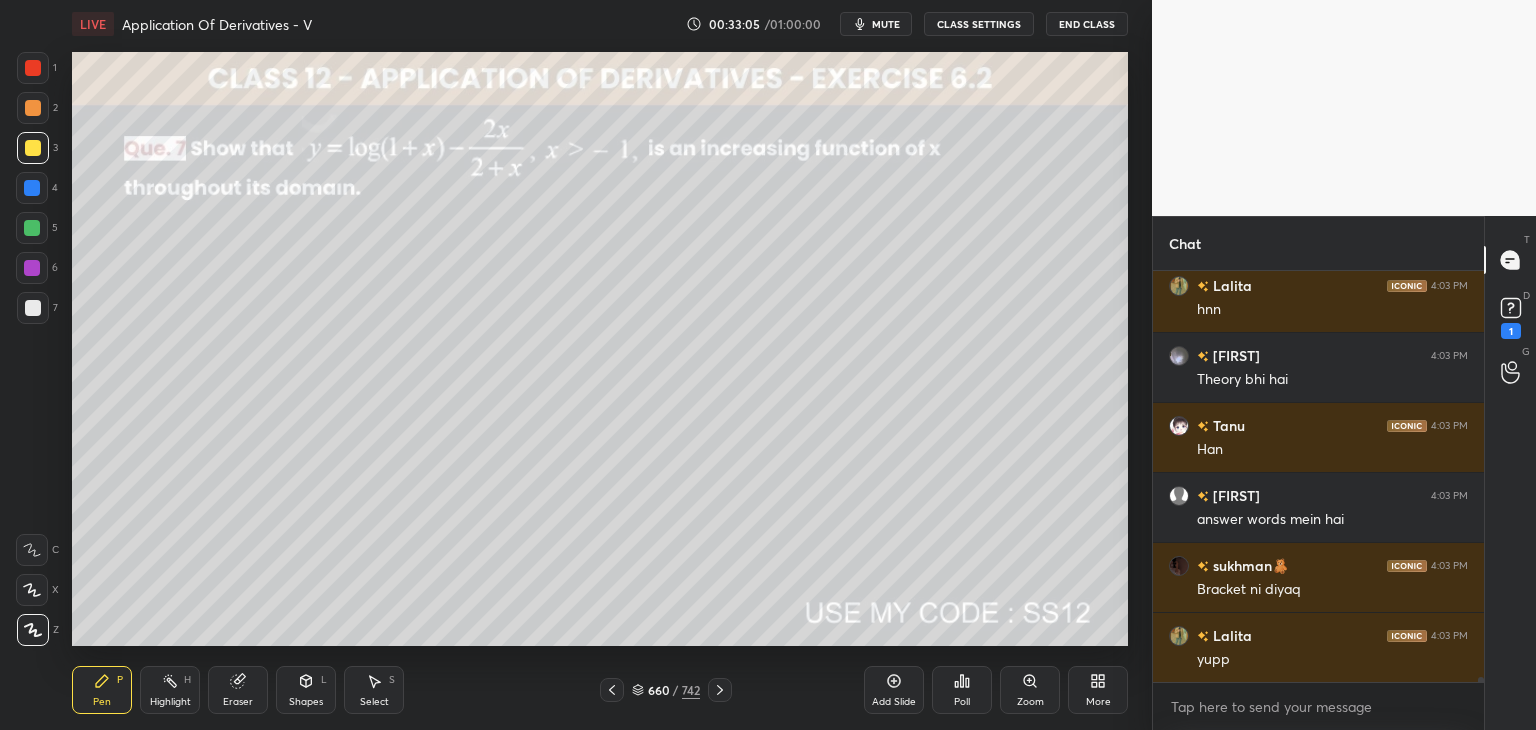 click at bounding box center [720, 690] 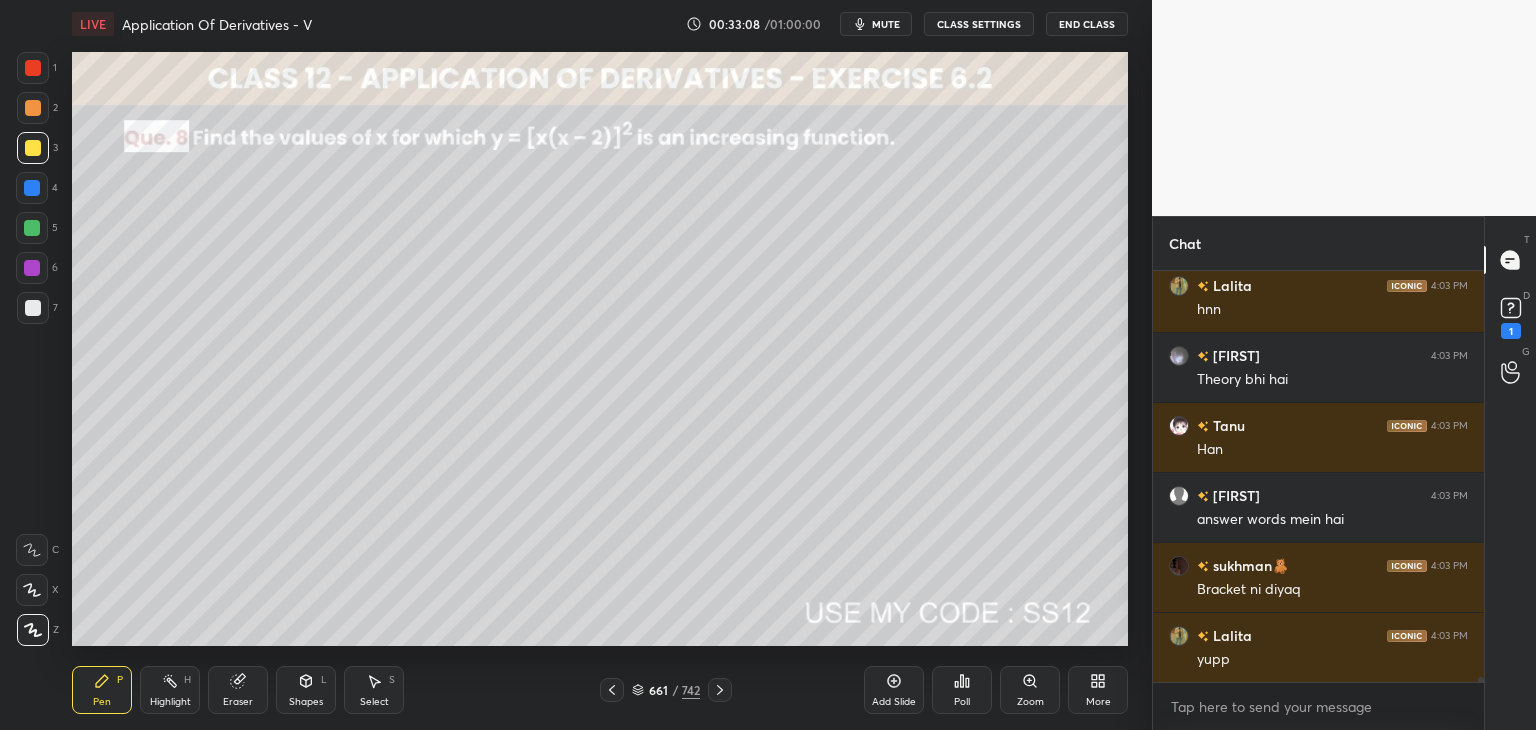 click 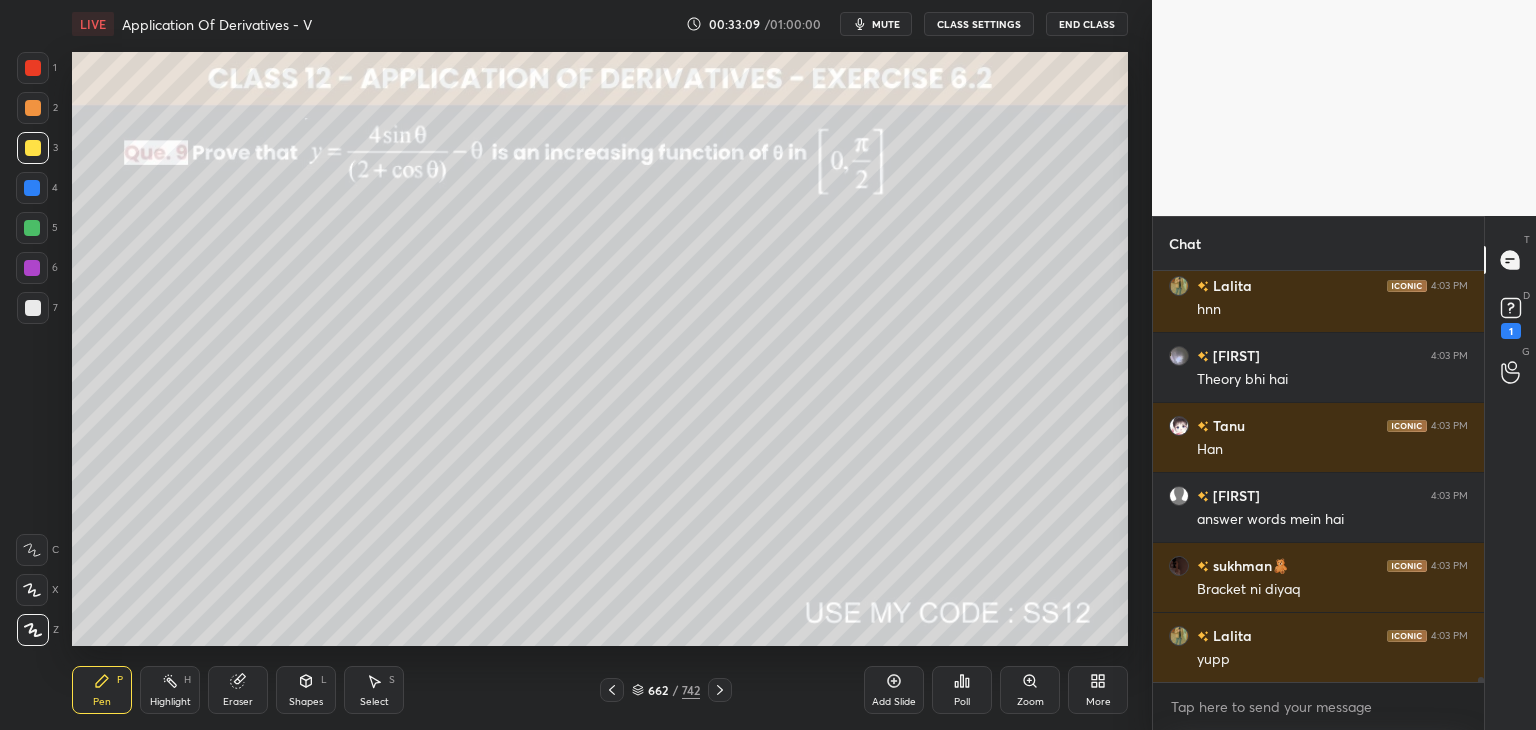 click at bounding box center [720, 690] 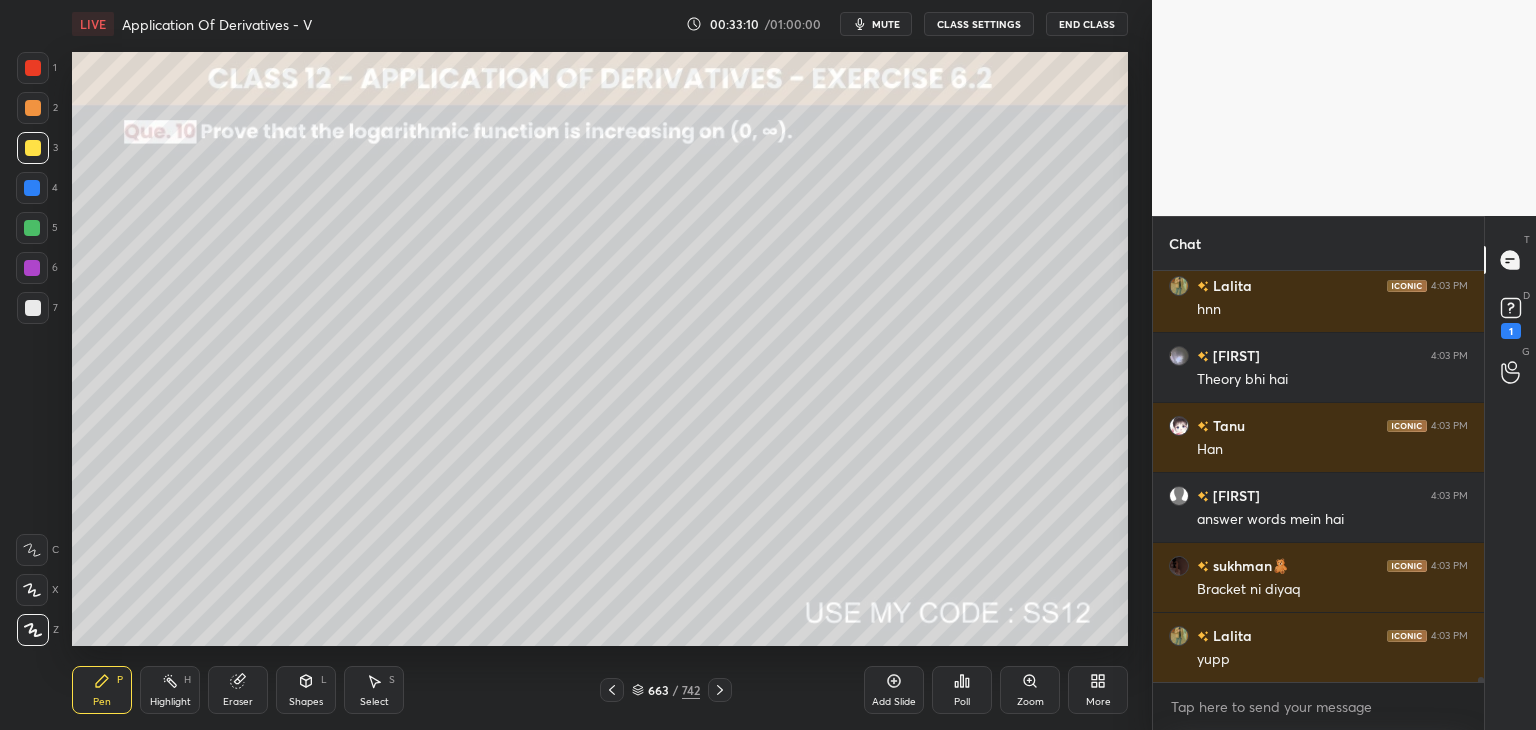 click at bounding box center [720, 690] 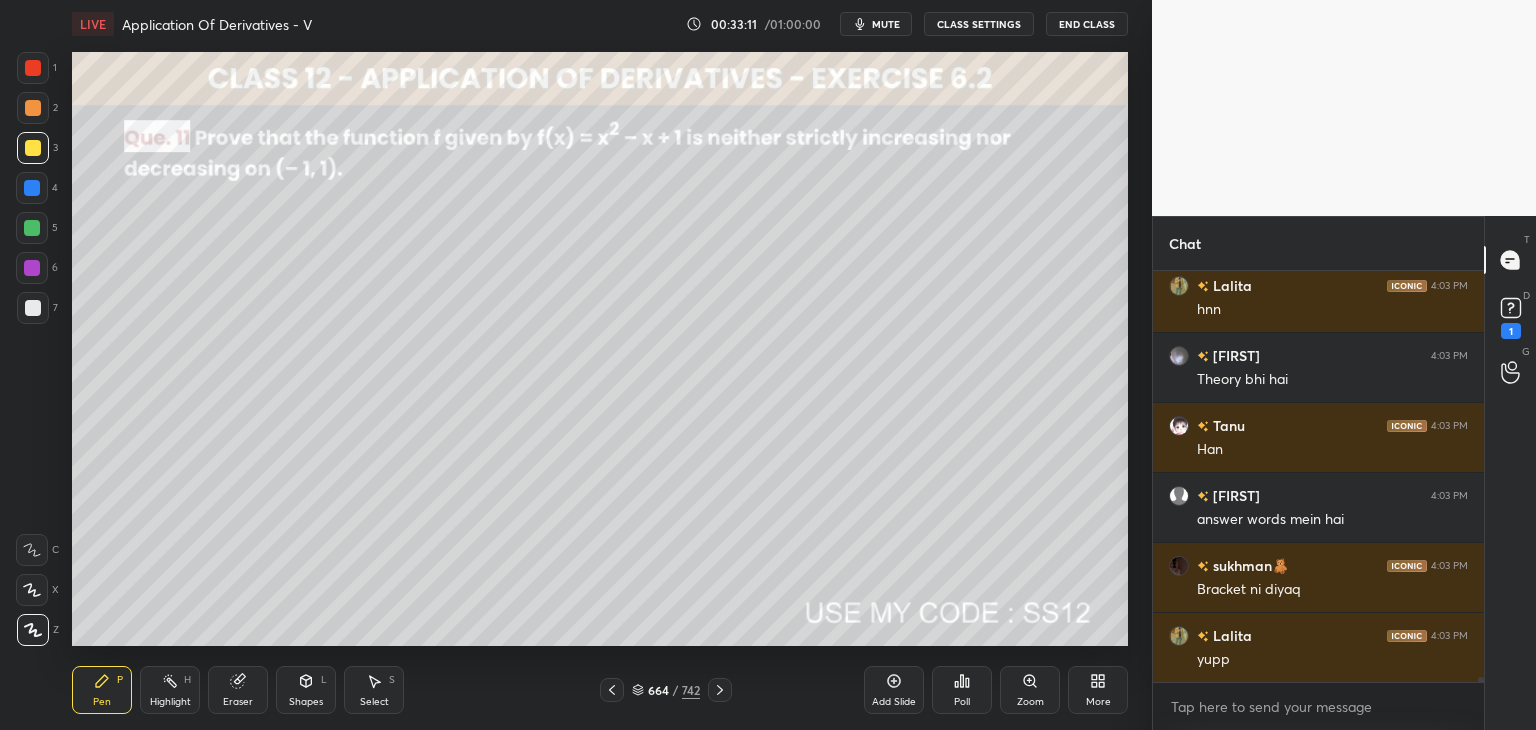 click at bounding box center (720, 690) 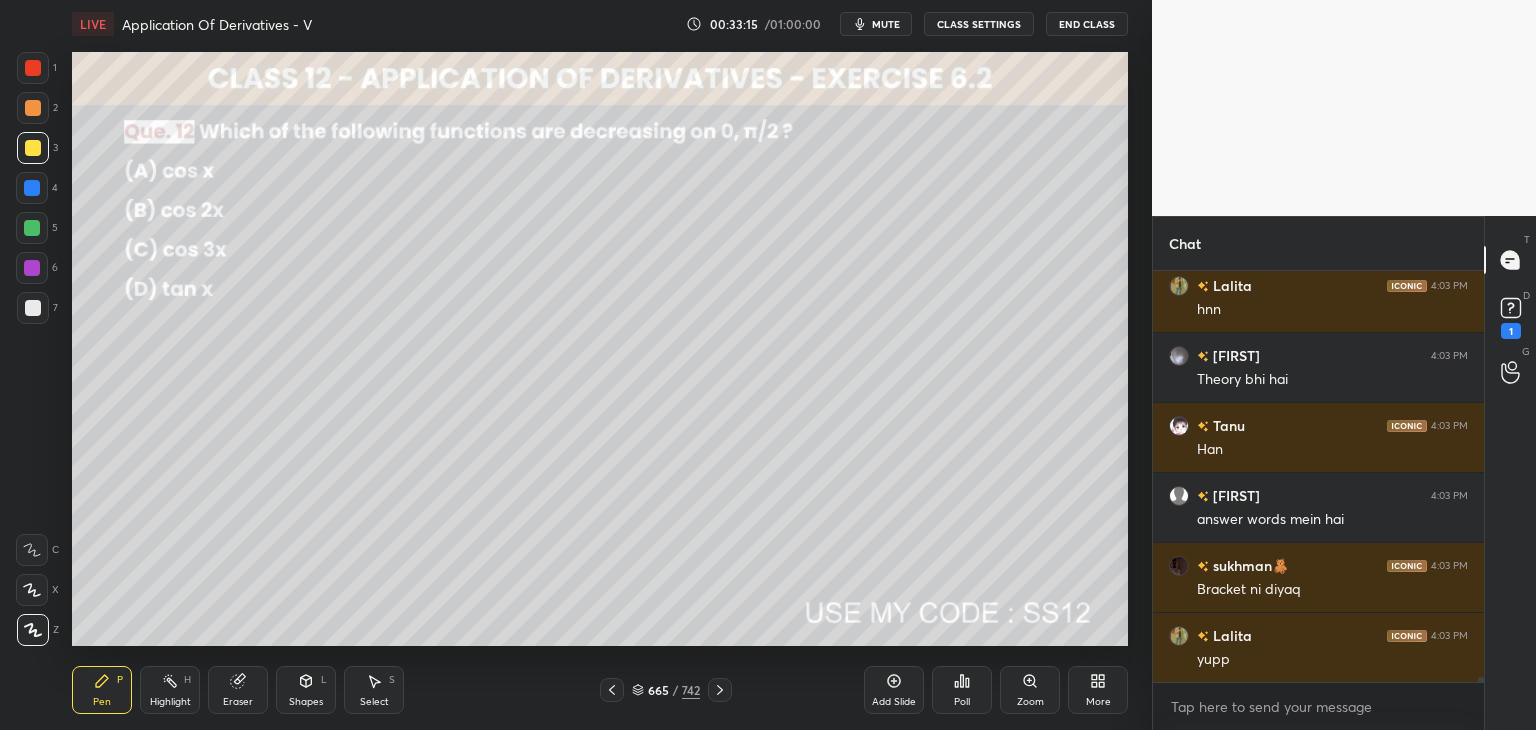 click 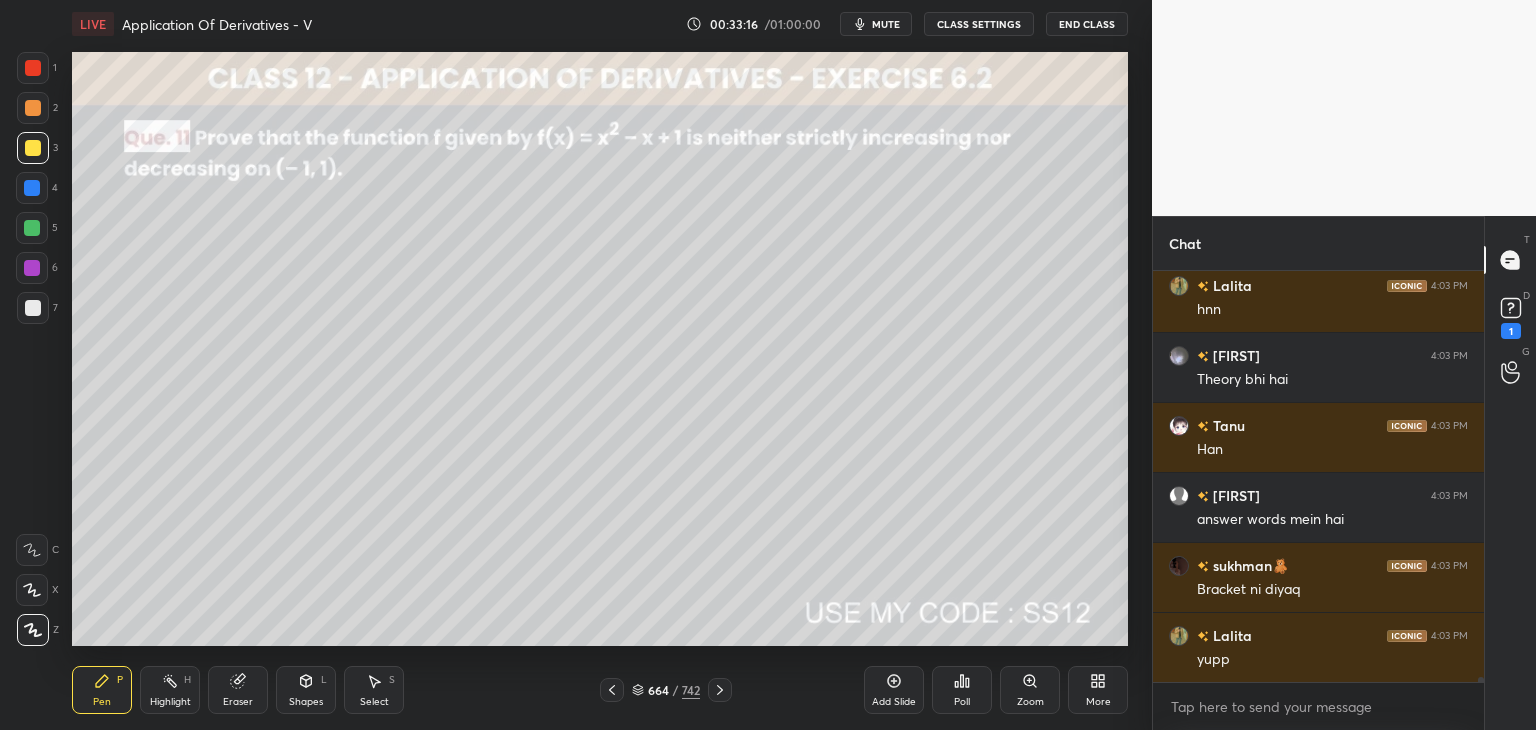 click 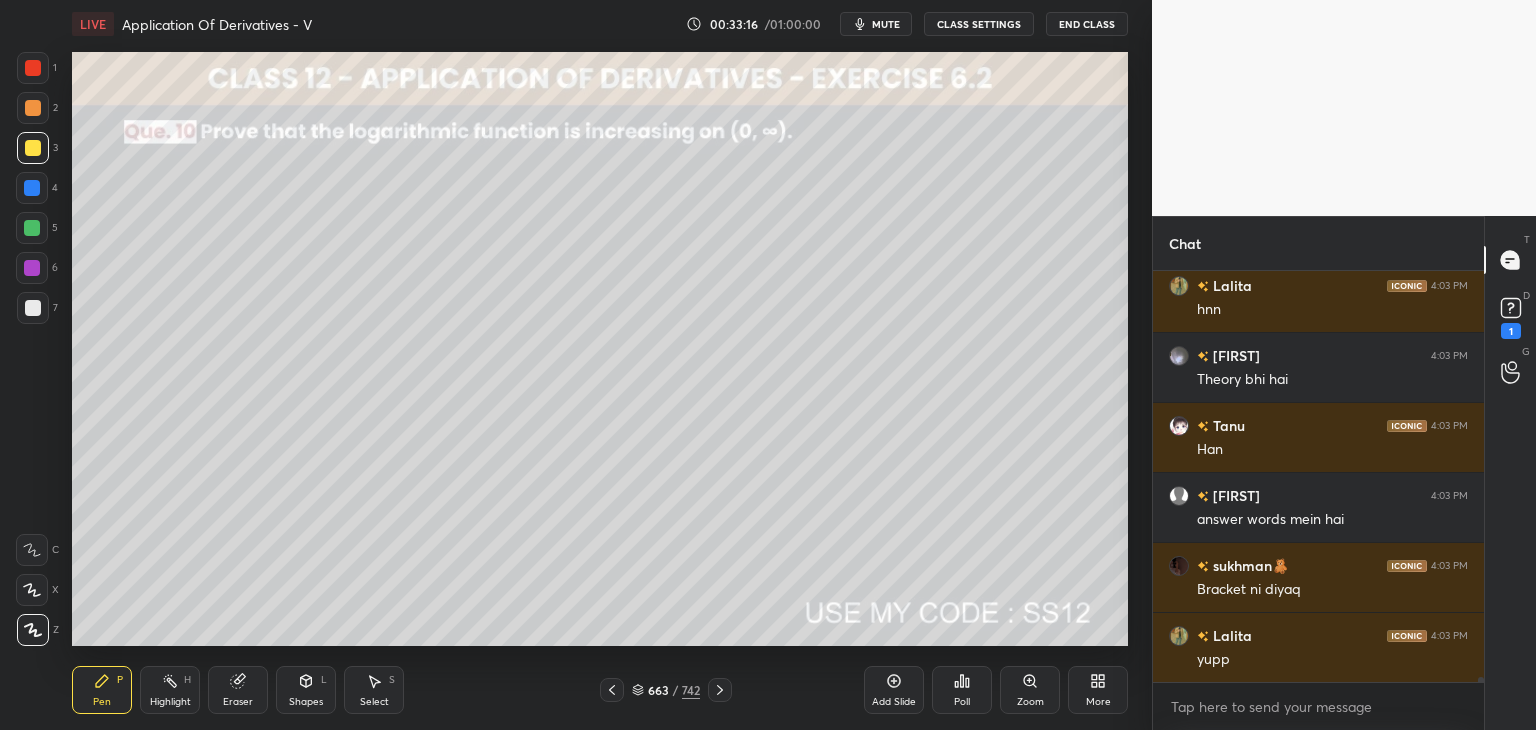 click 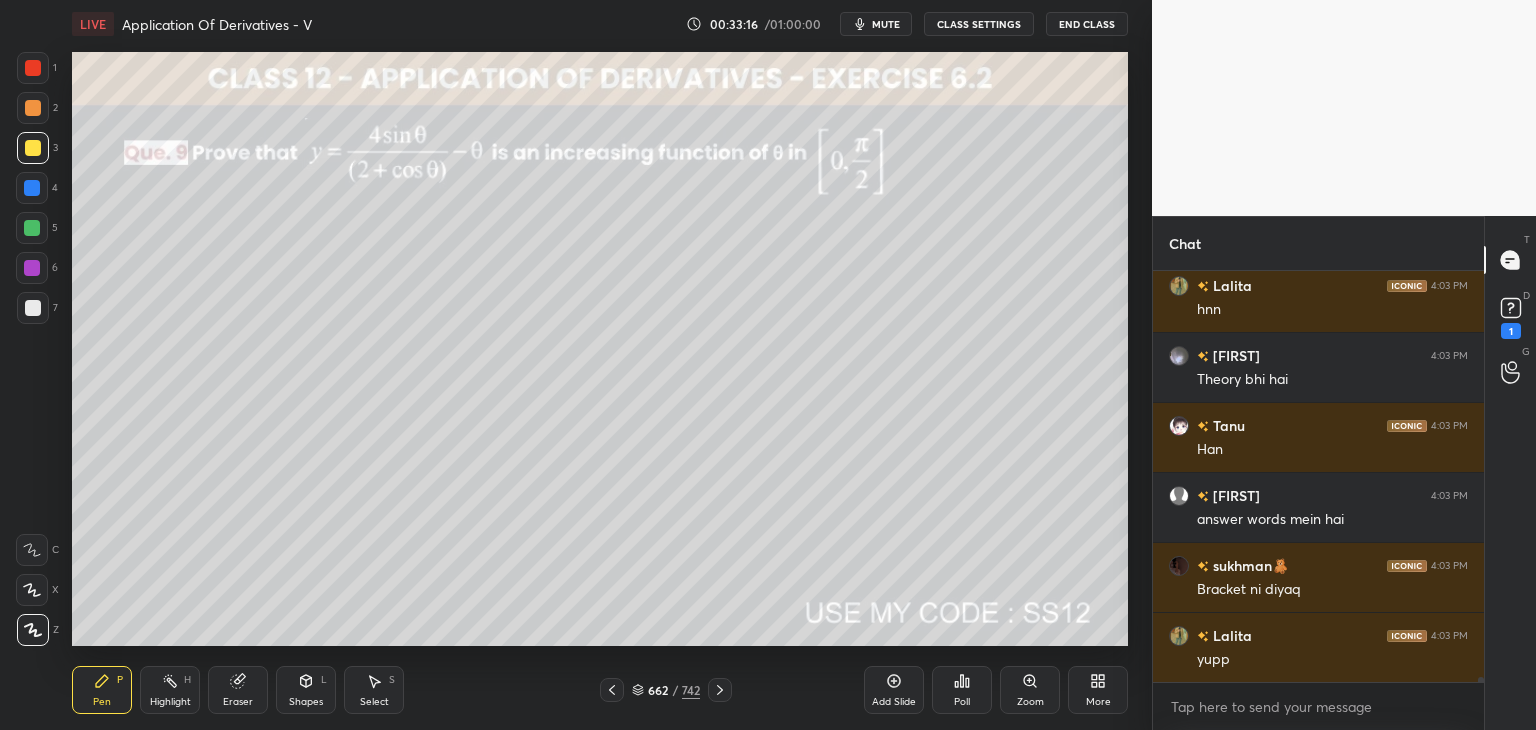 click 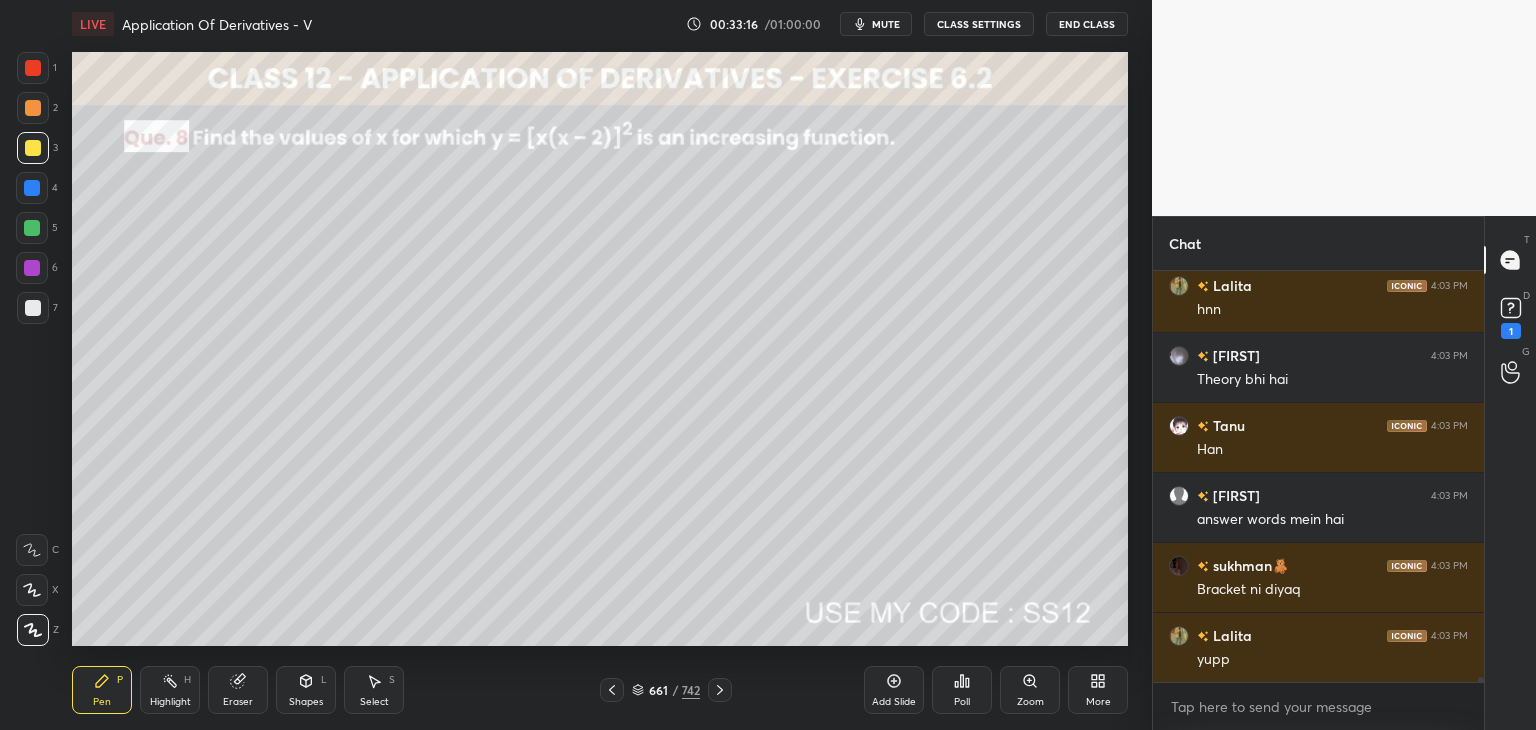 click 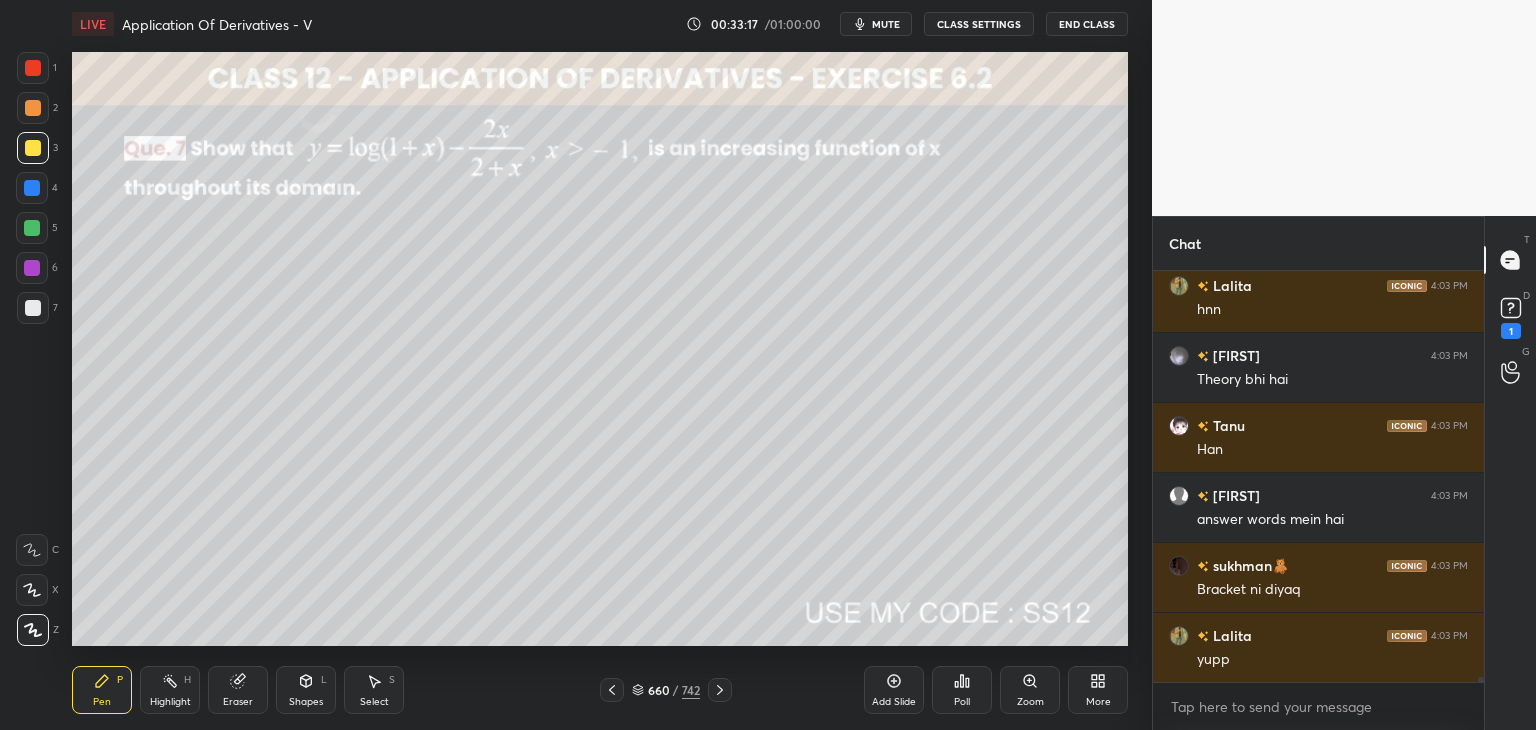 click 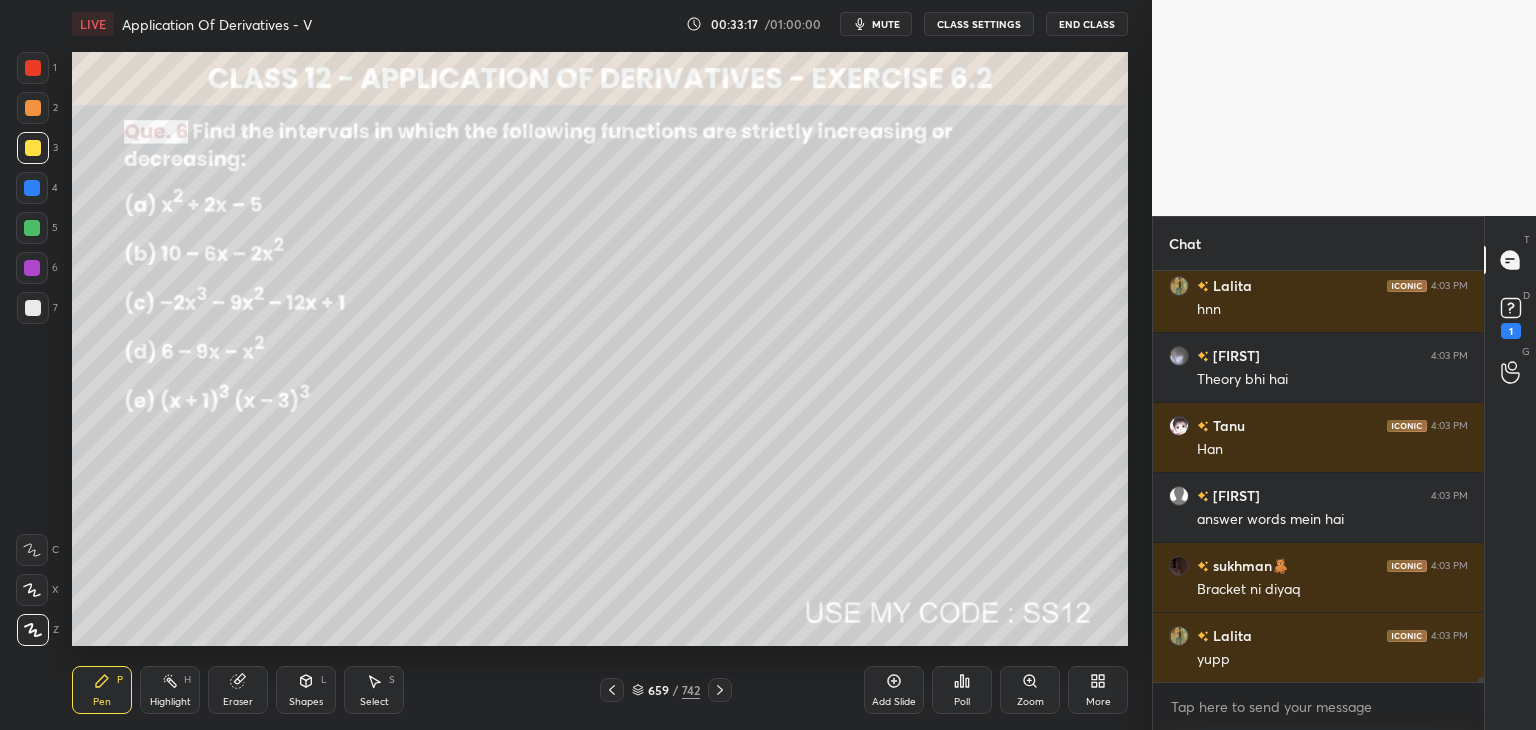 click 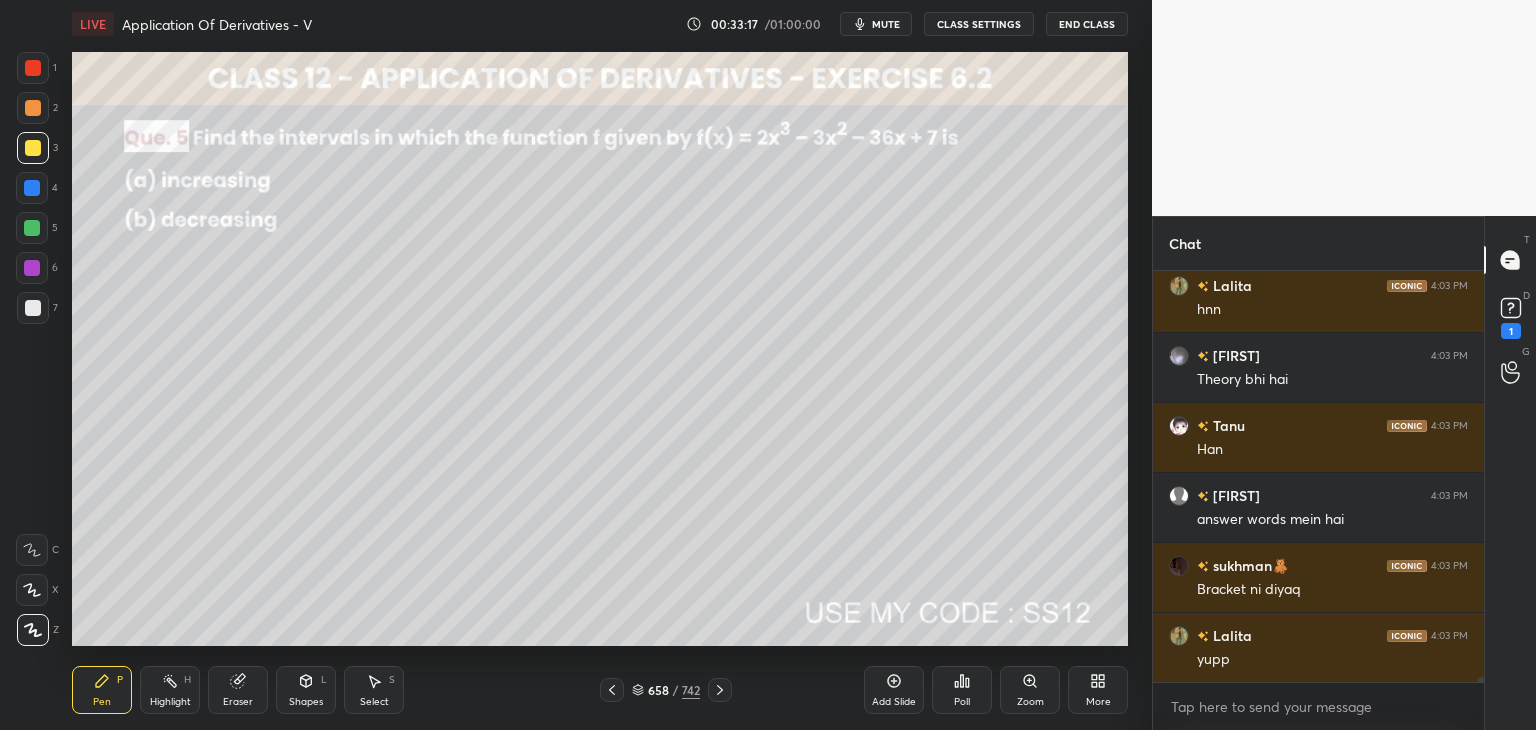click 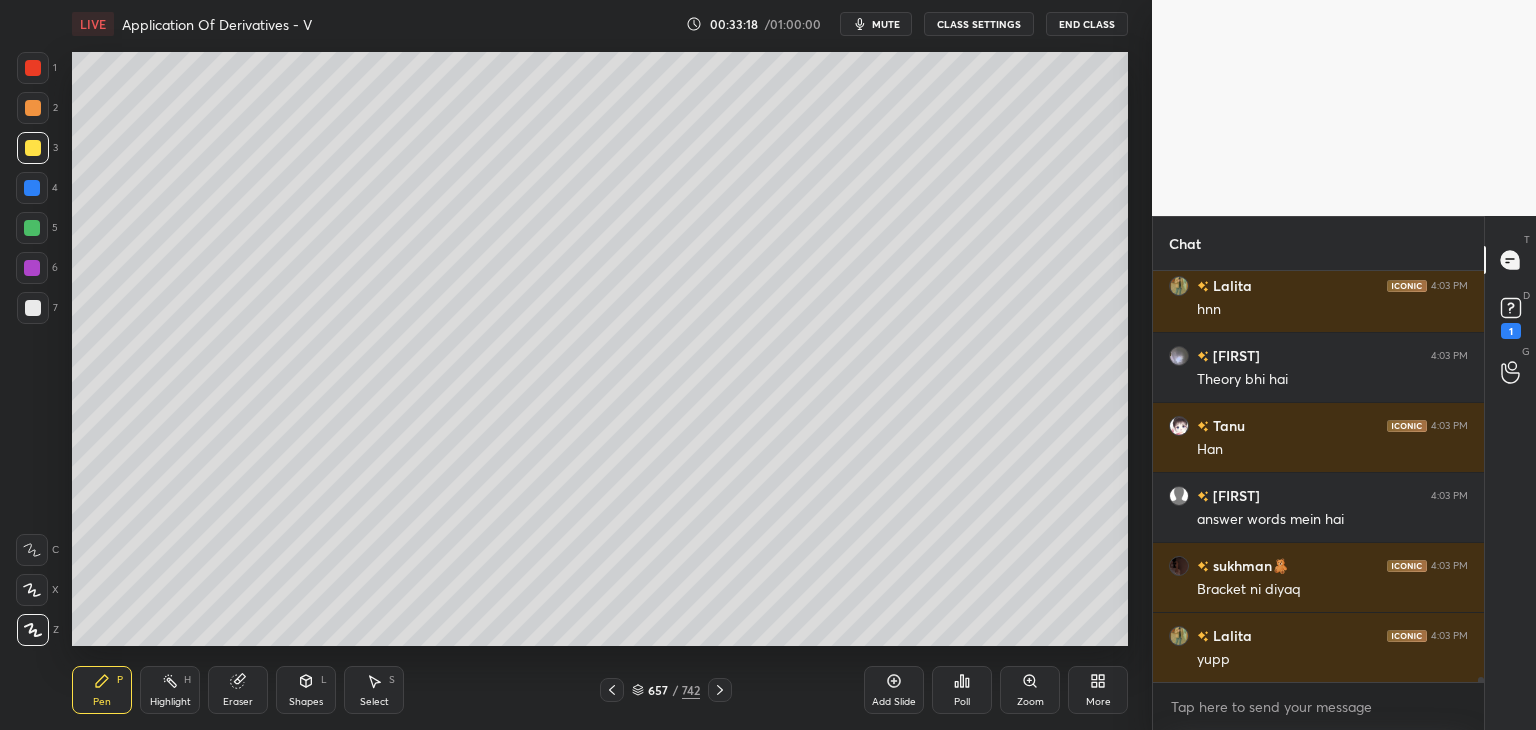 scroll, scrollTop: 30886, scrollLeft: 0, axis: vertical 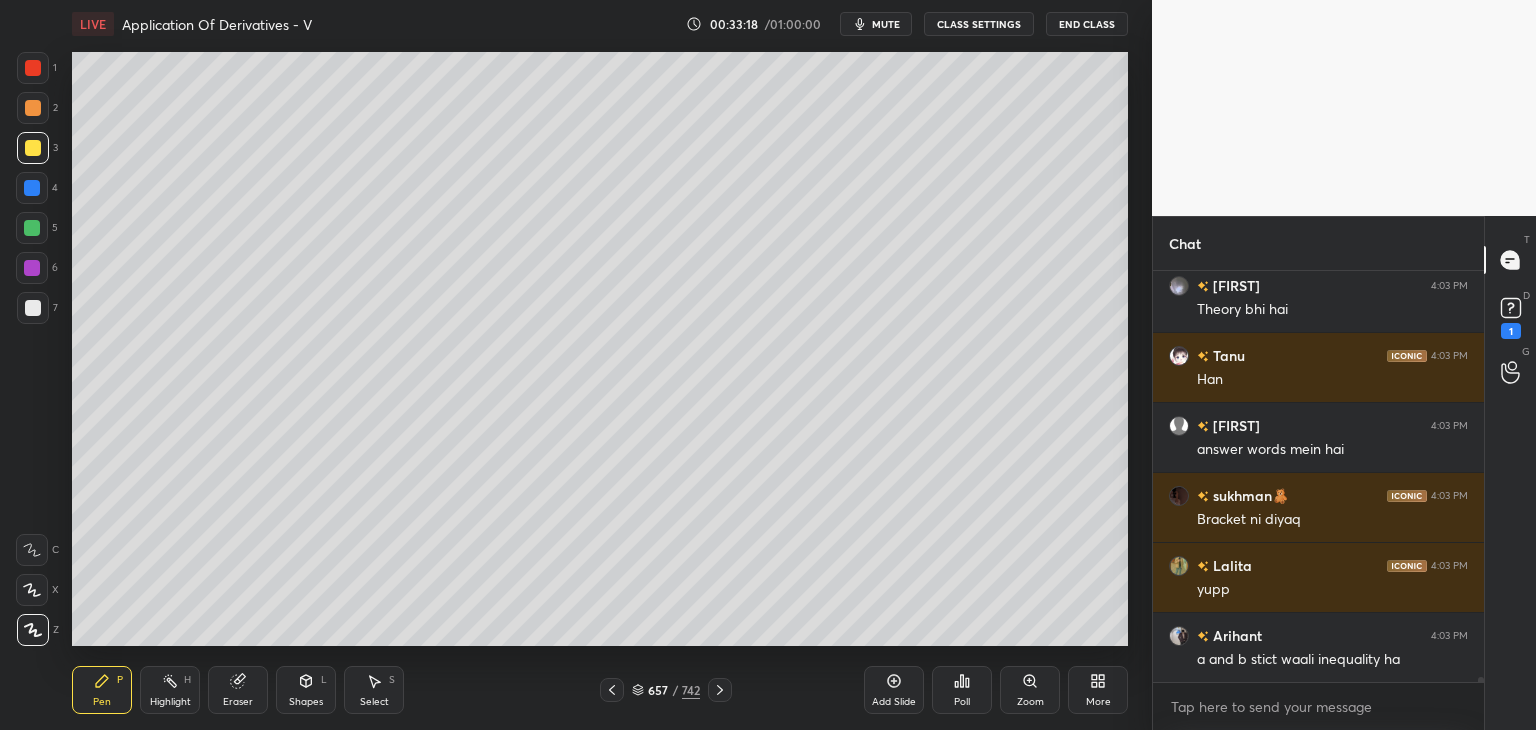 click 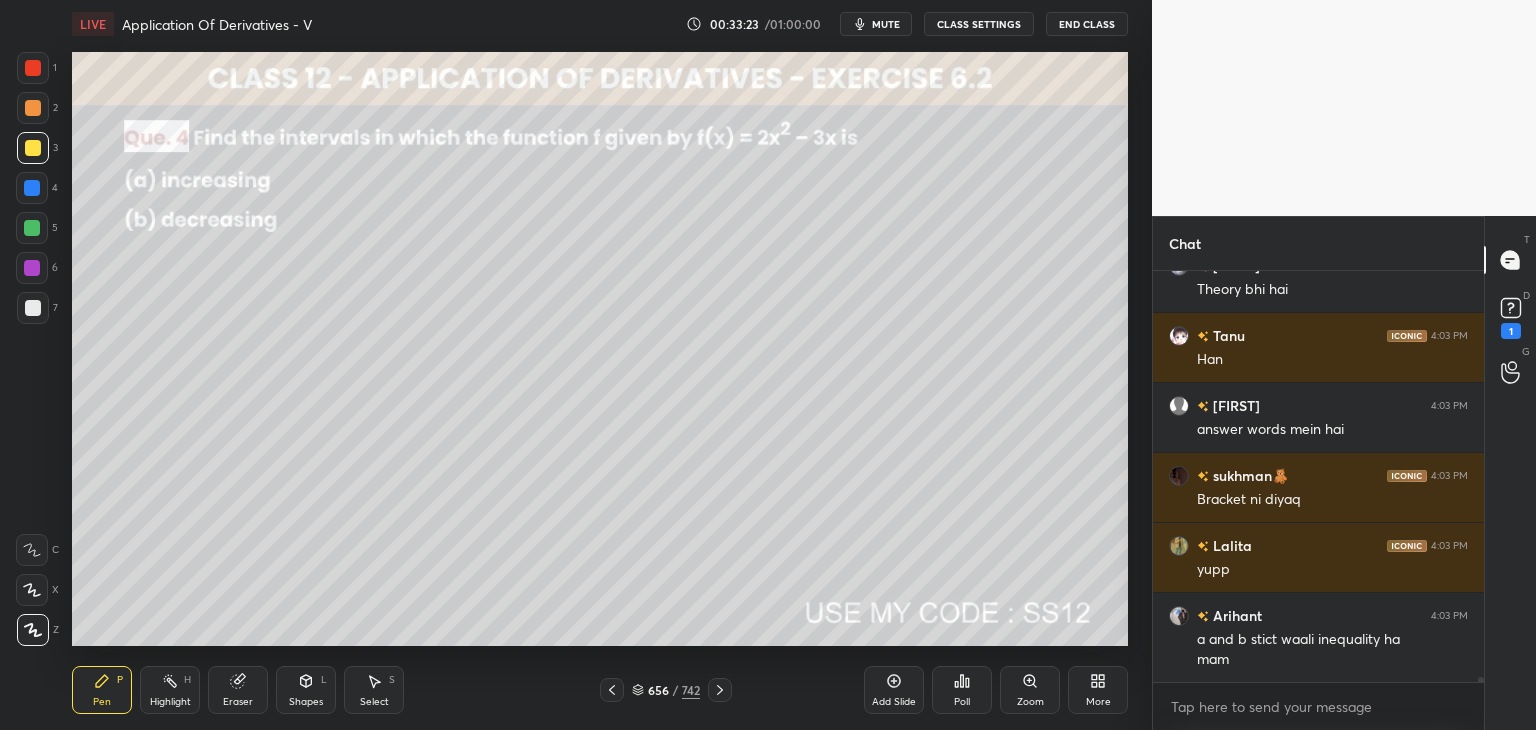 scroll, scrollTop: 30976, scrollLeft: 0, axis: vertical 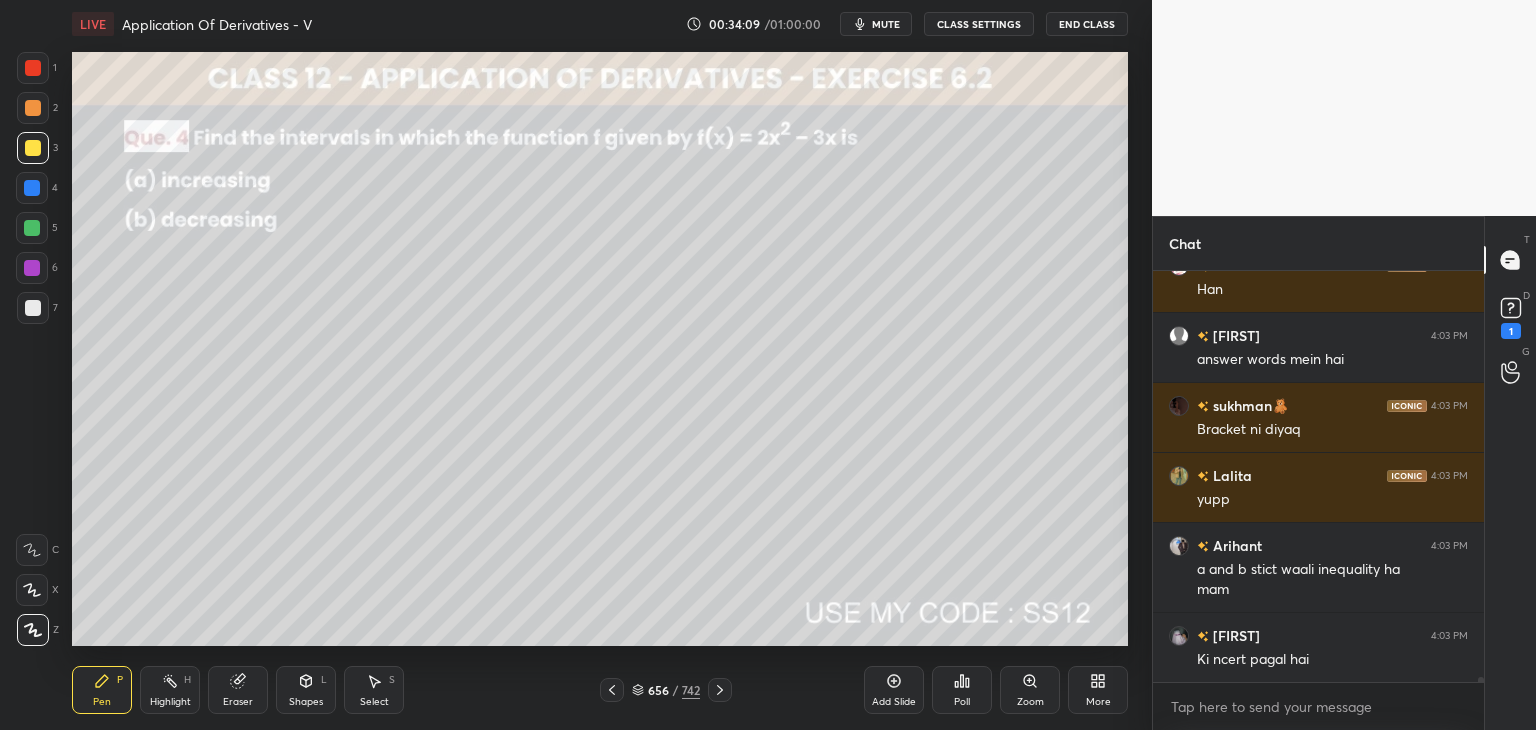 click at bounding box center [33, 68] 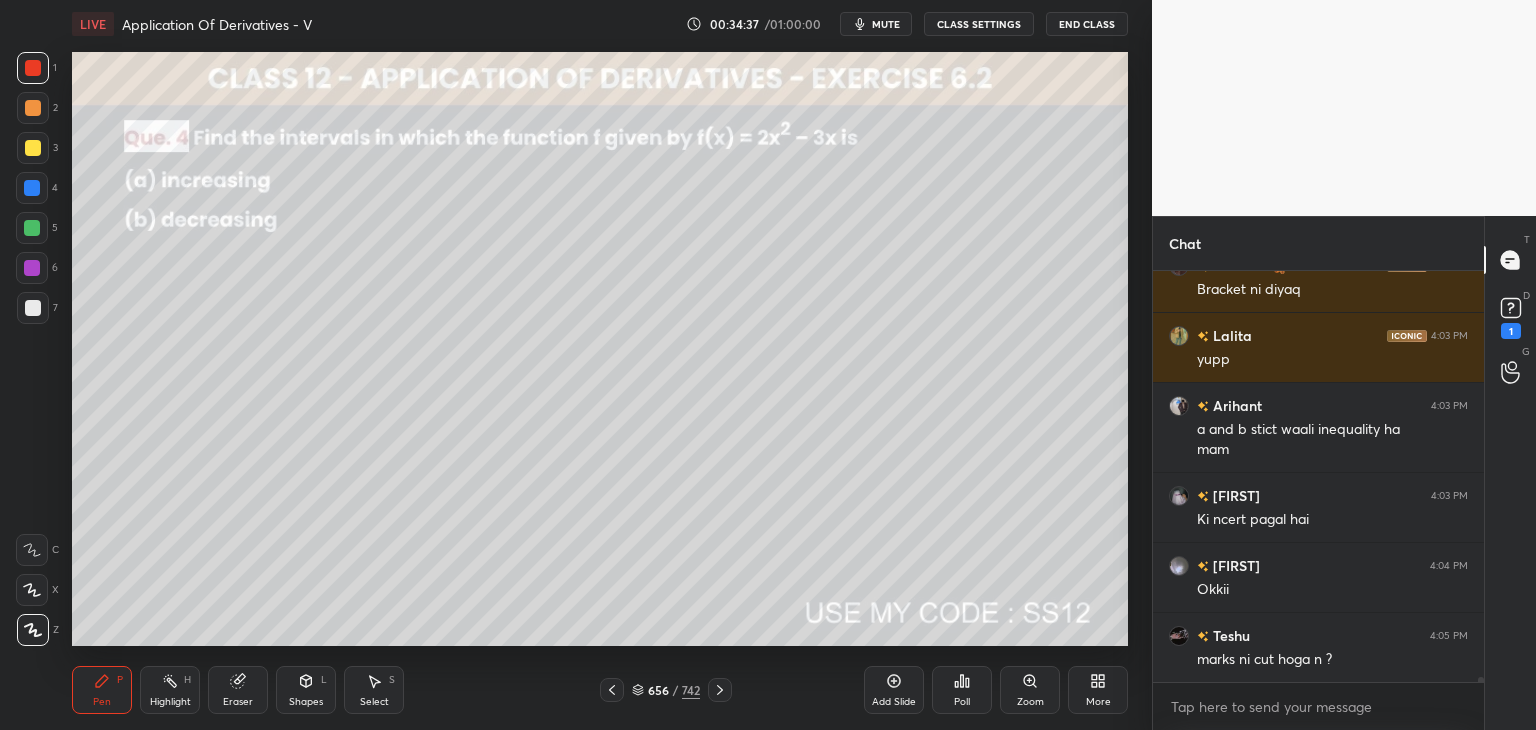 scroll, scrollTop: 31136, scrollLeft: 0, axis: vertical 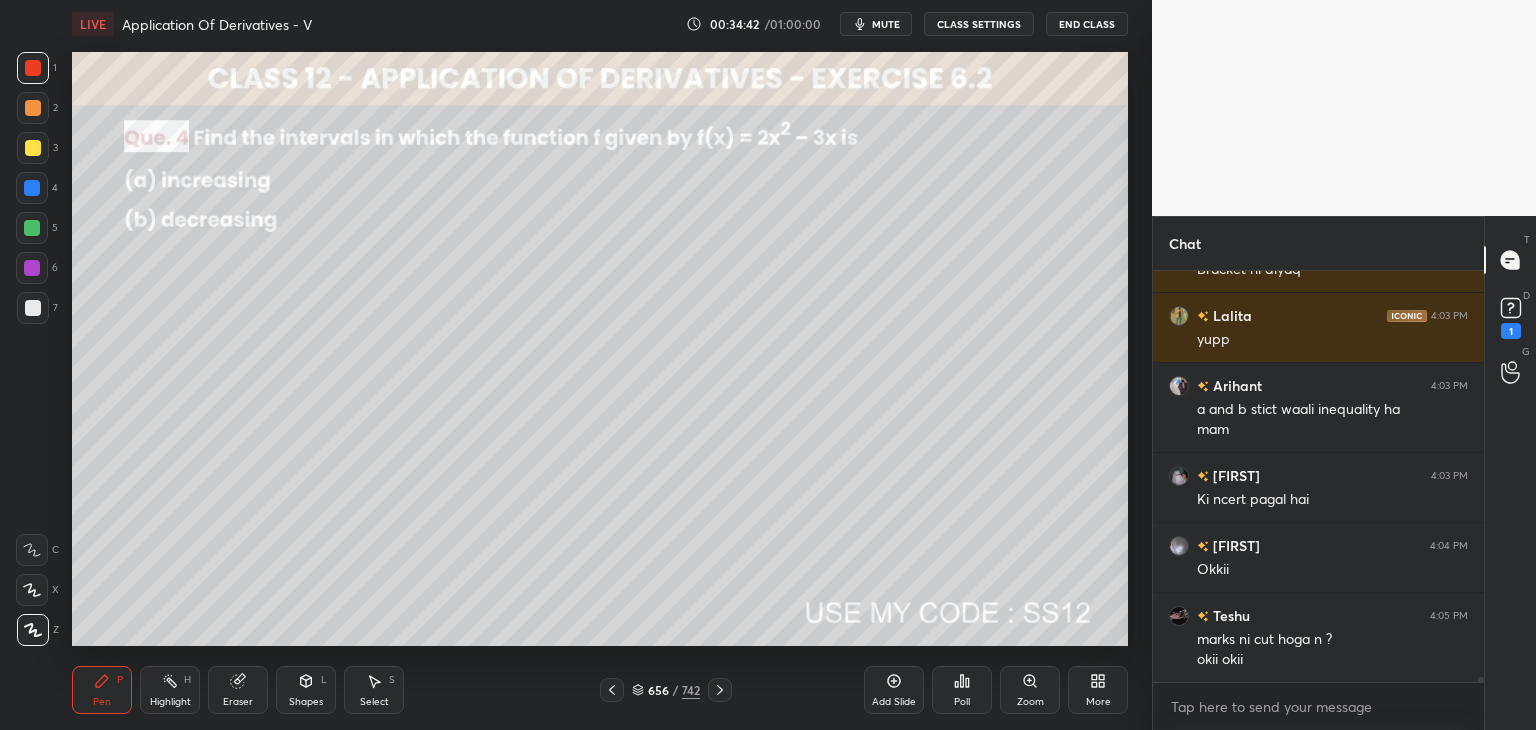 click on "Eraser" at bounding box center (238, 702) 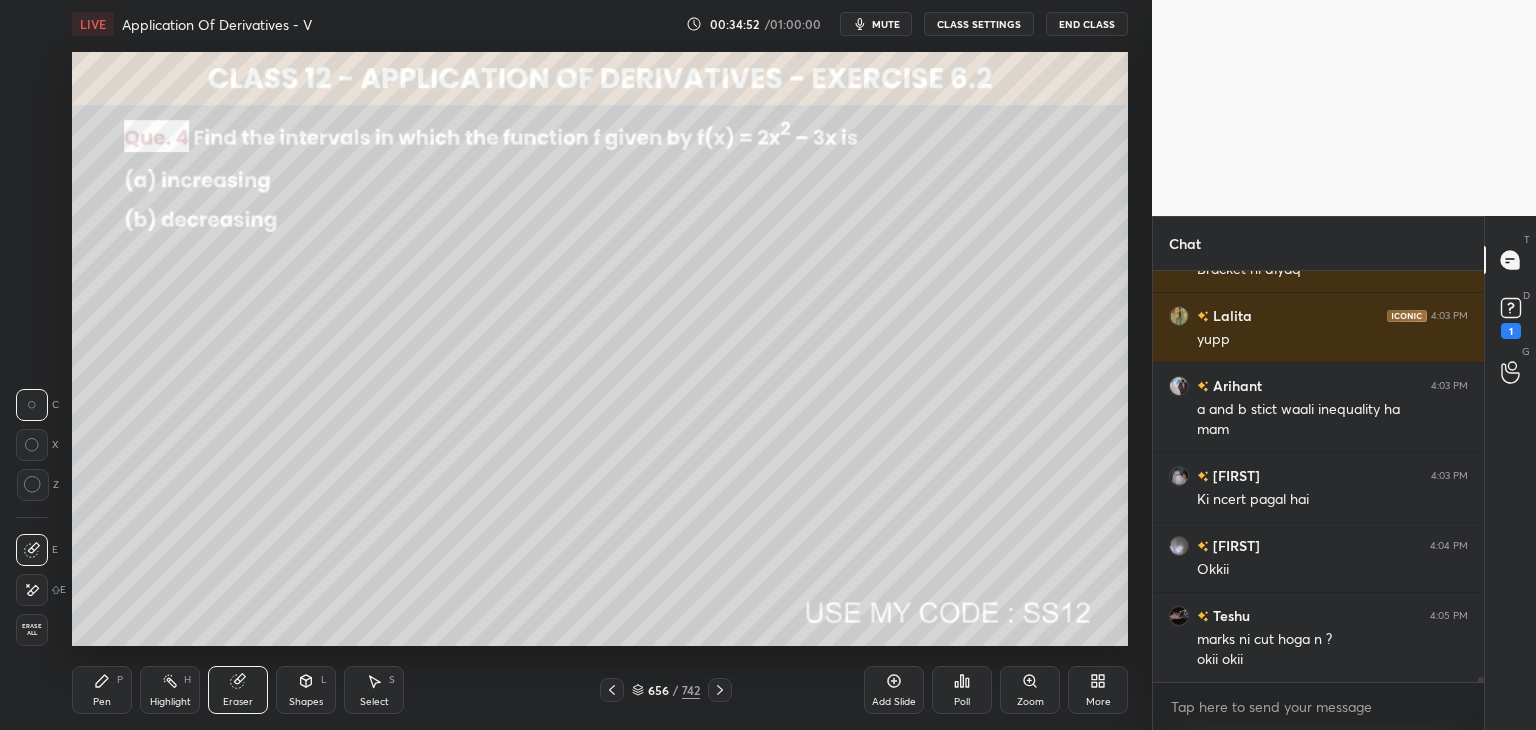 drag, startPoint x: 116, startPoint y: 697, endPoint x: 127, endPoint y: 653, distance: 45.35416 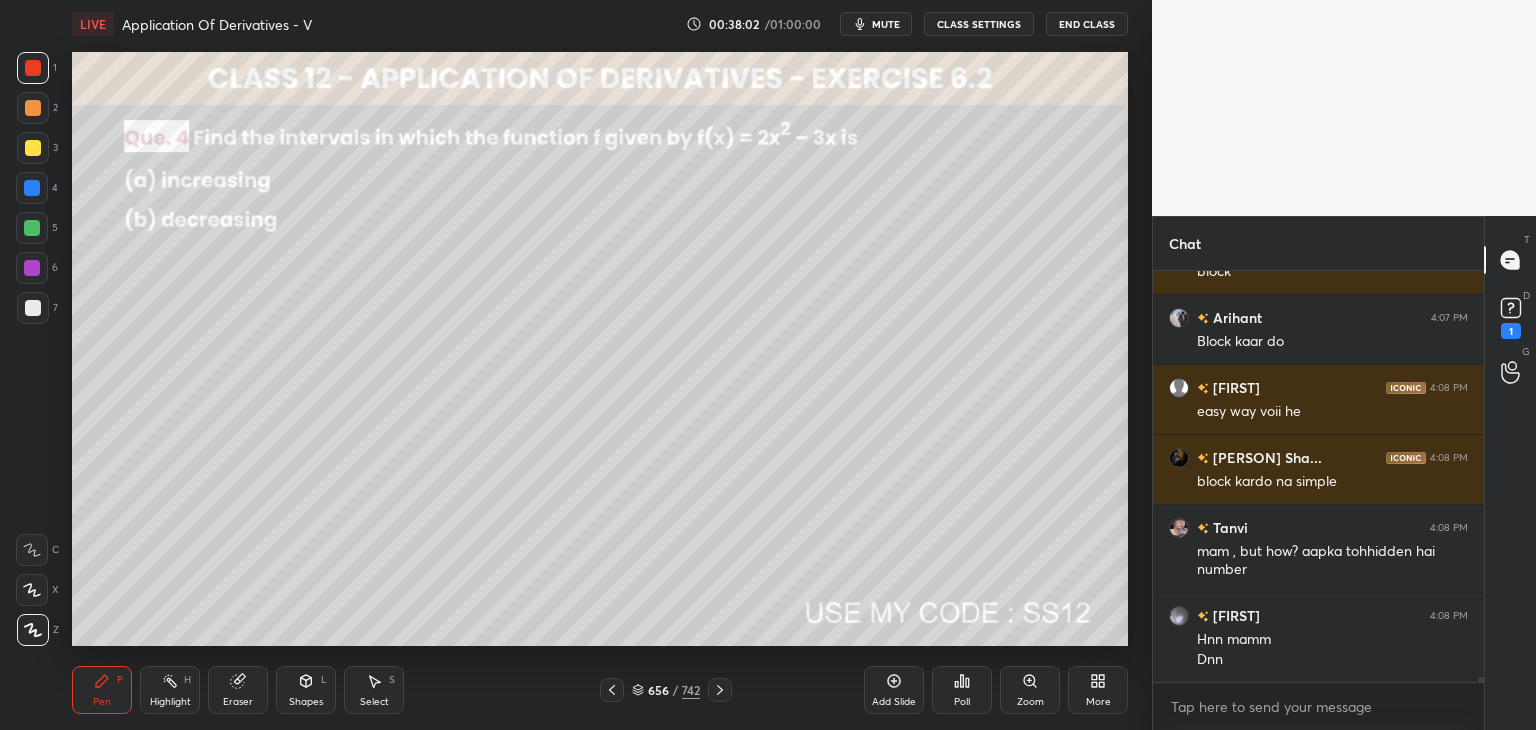 scroll, scrollTop: 34102, scrollLeft: 0, axis: vertical 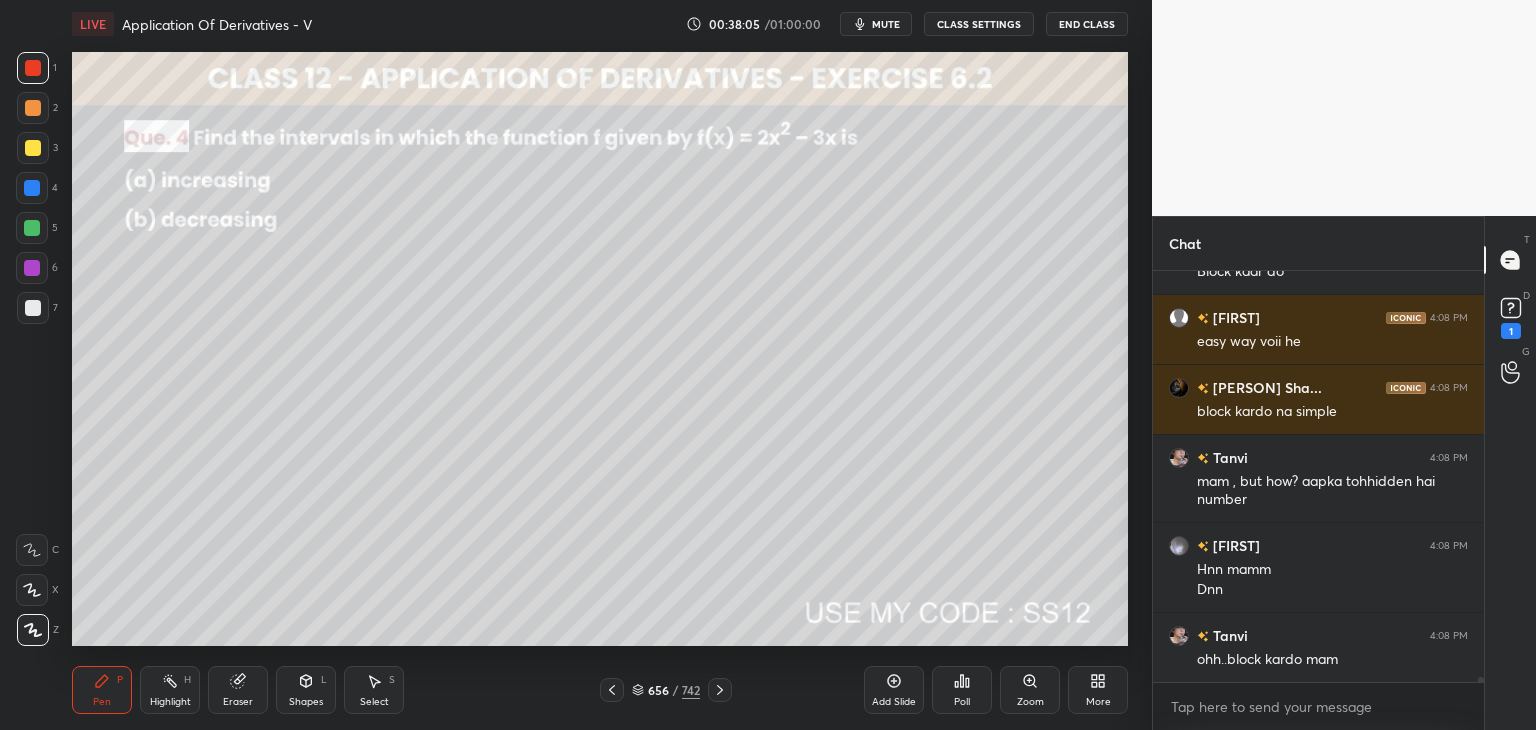click 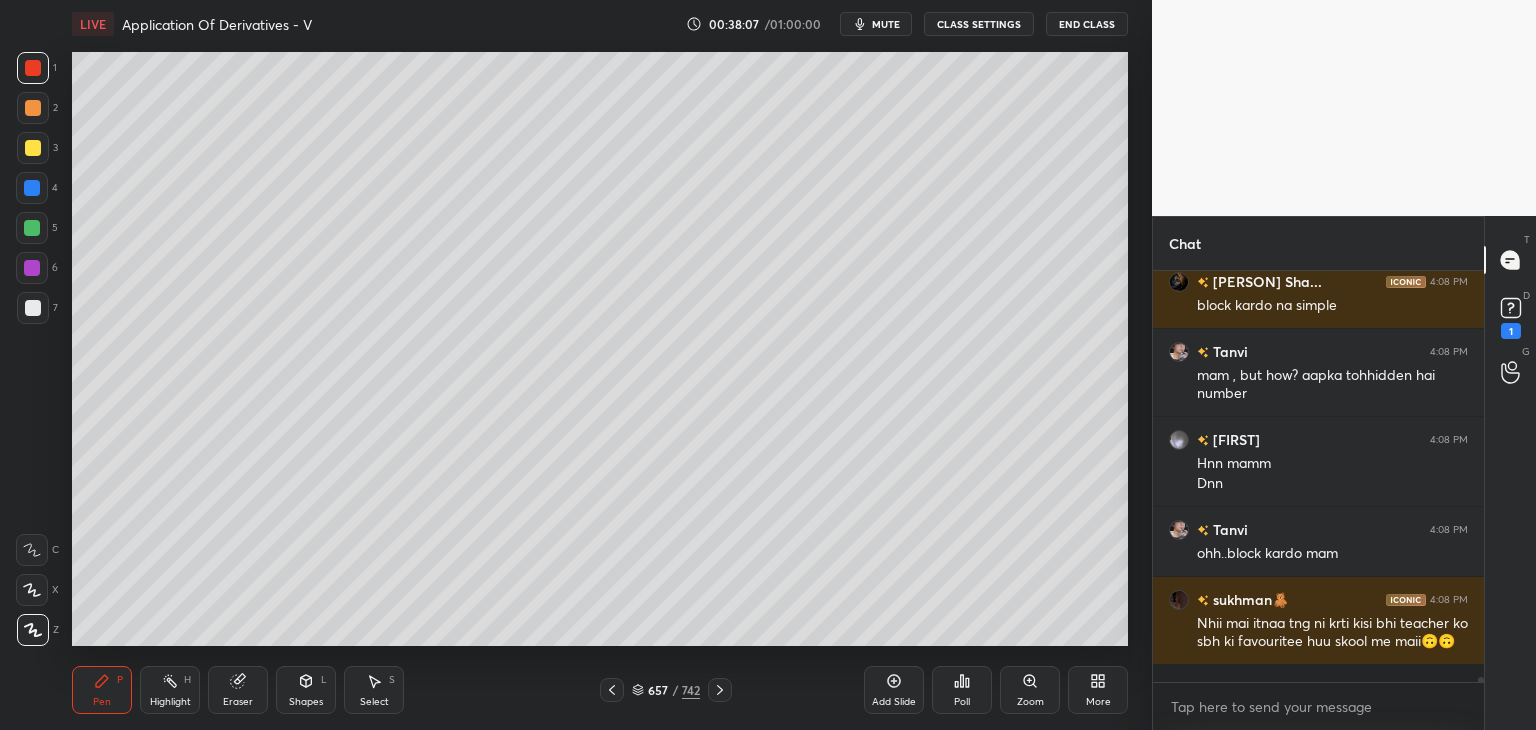 scroll, scrollTop: 34278, scrollLeft: 0, axis: vertical 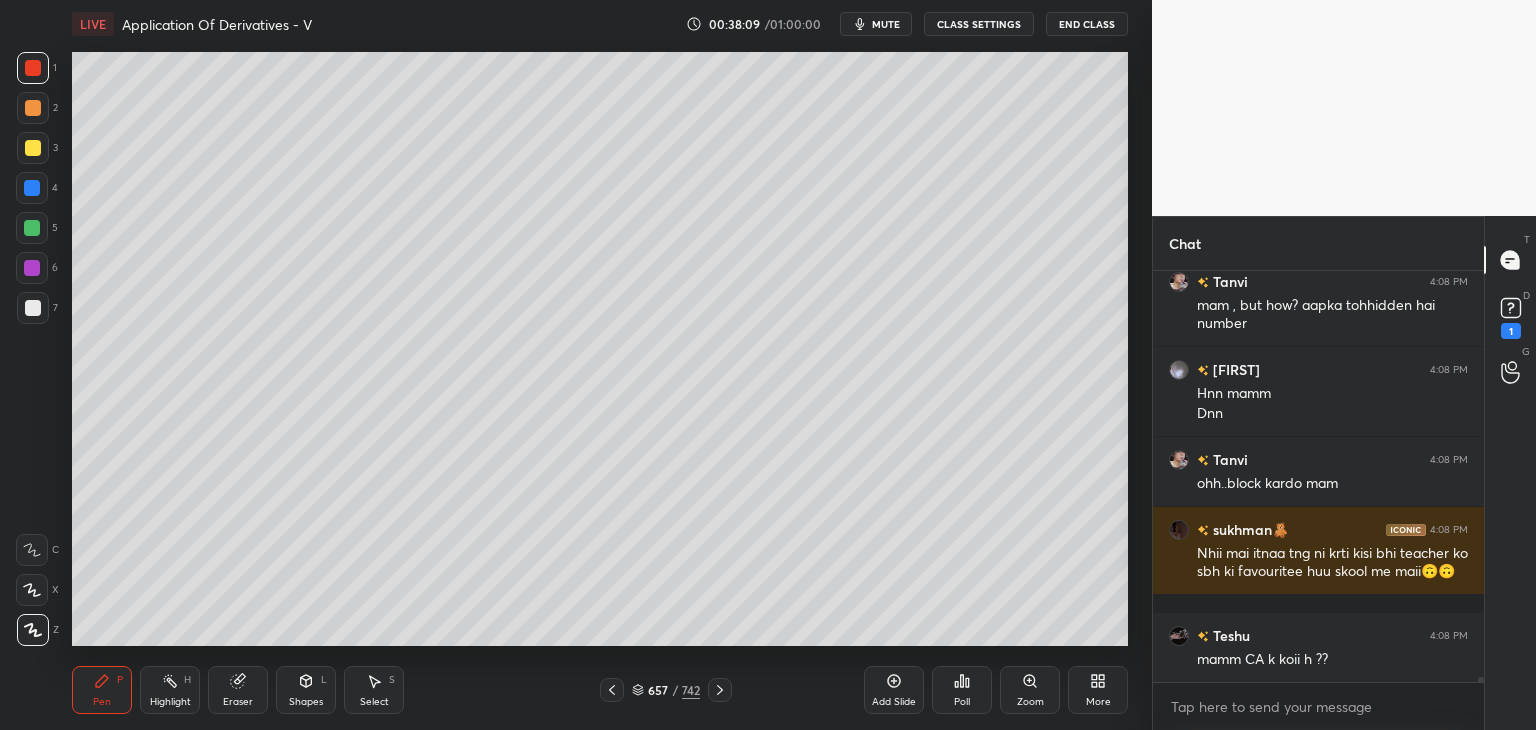 click 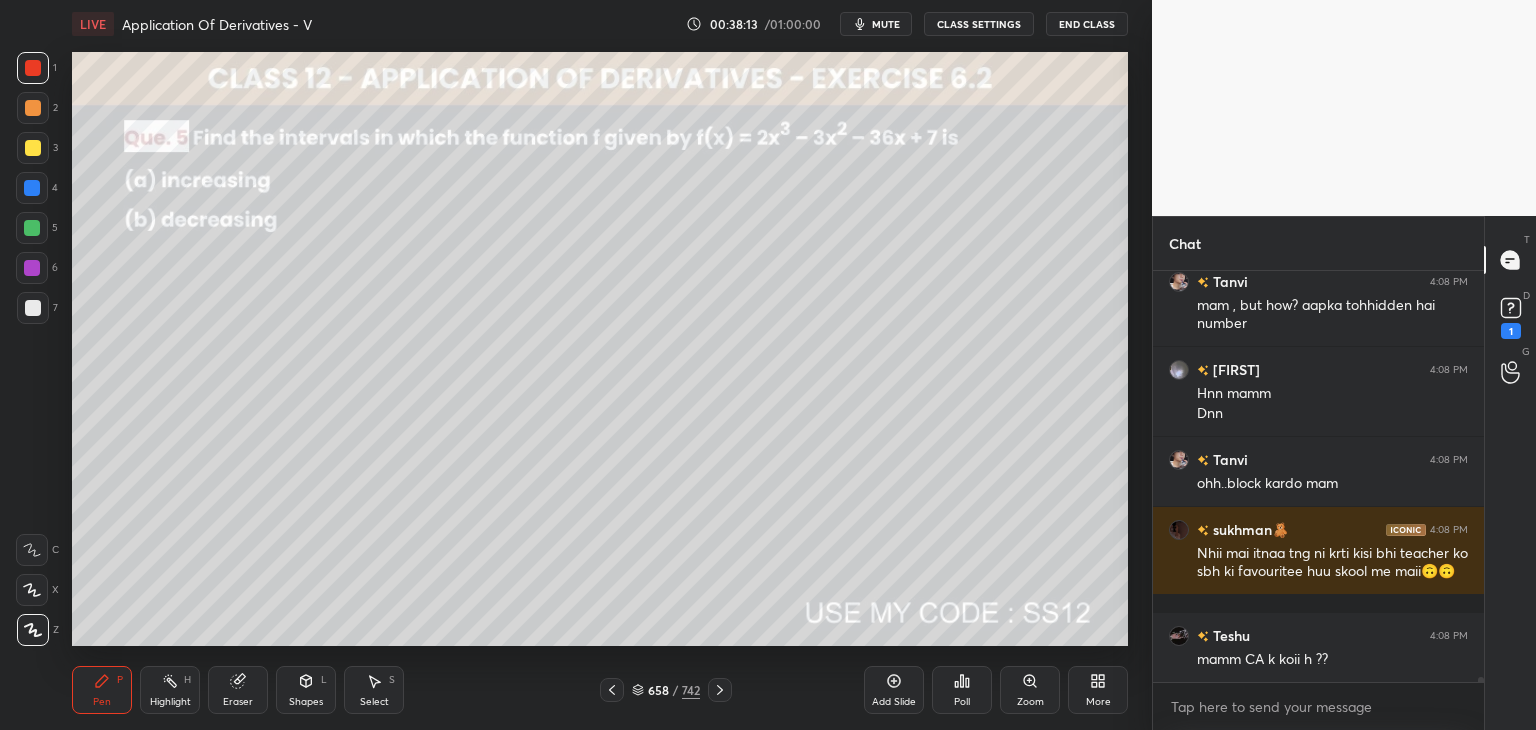 click on "Eraser" at bounding box center (238, 702) 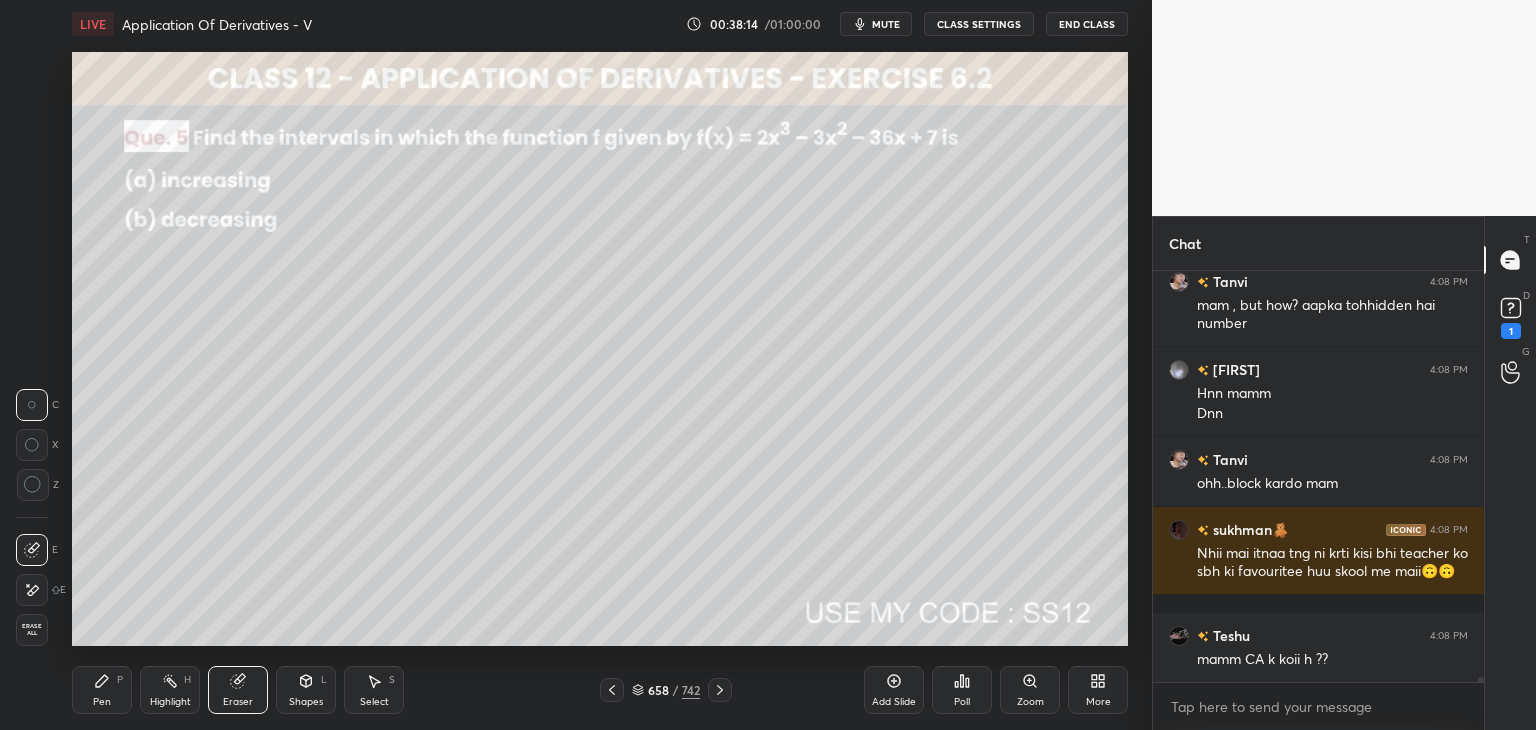 click on "Erase all" at bounding box center (32, 630) 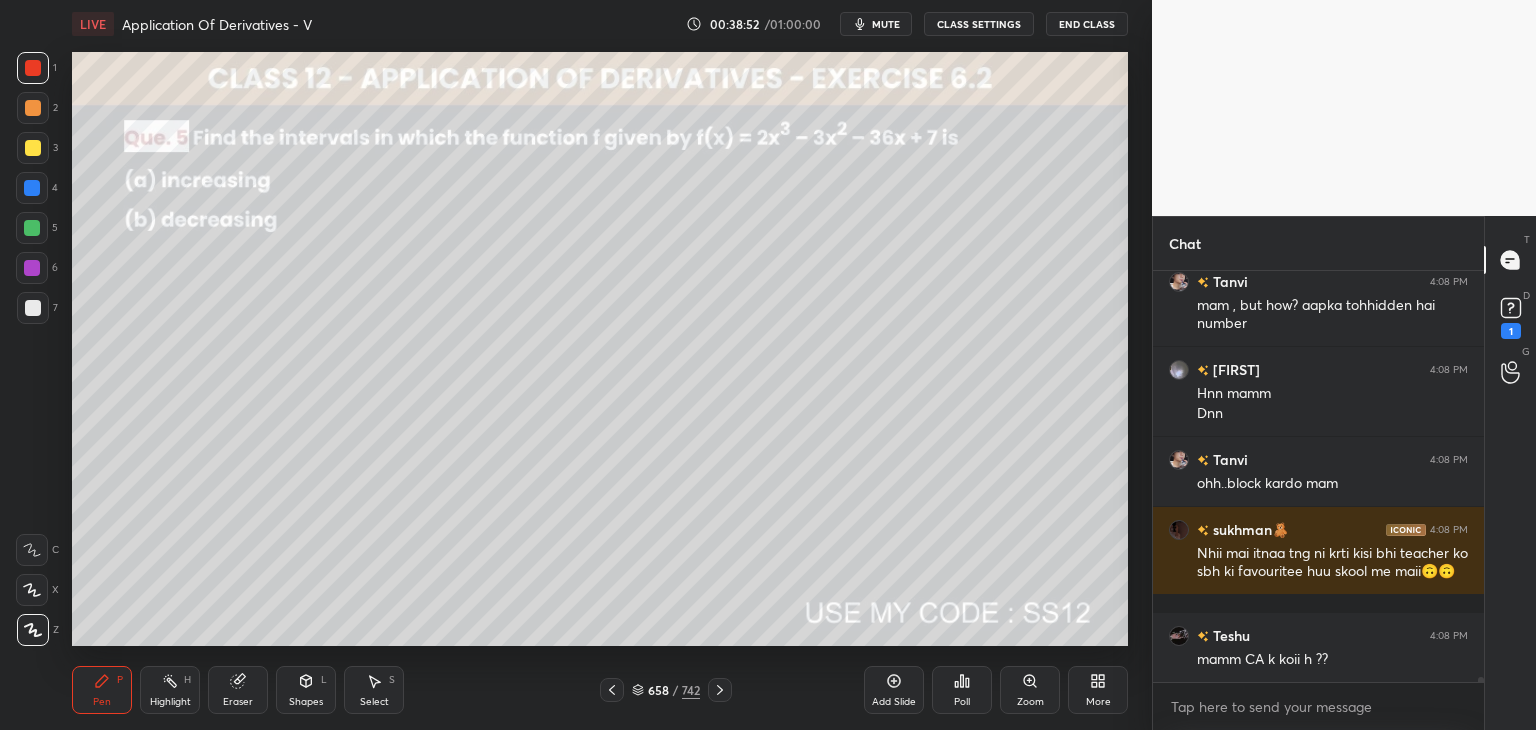 scroll, scrollTop: 34348, scrollLeft: 0, axis: vertical 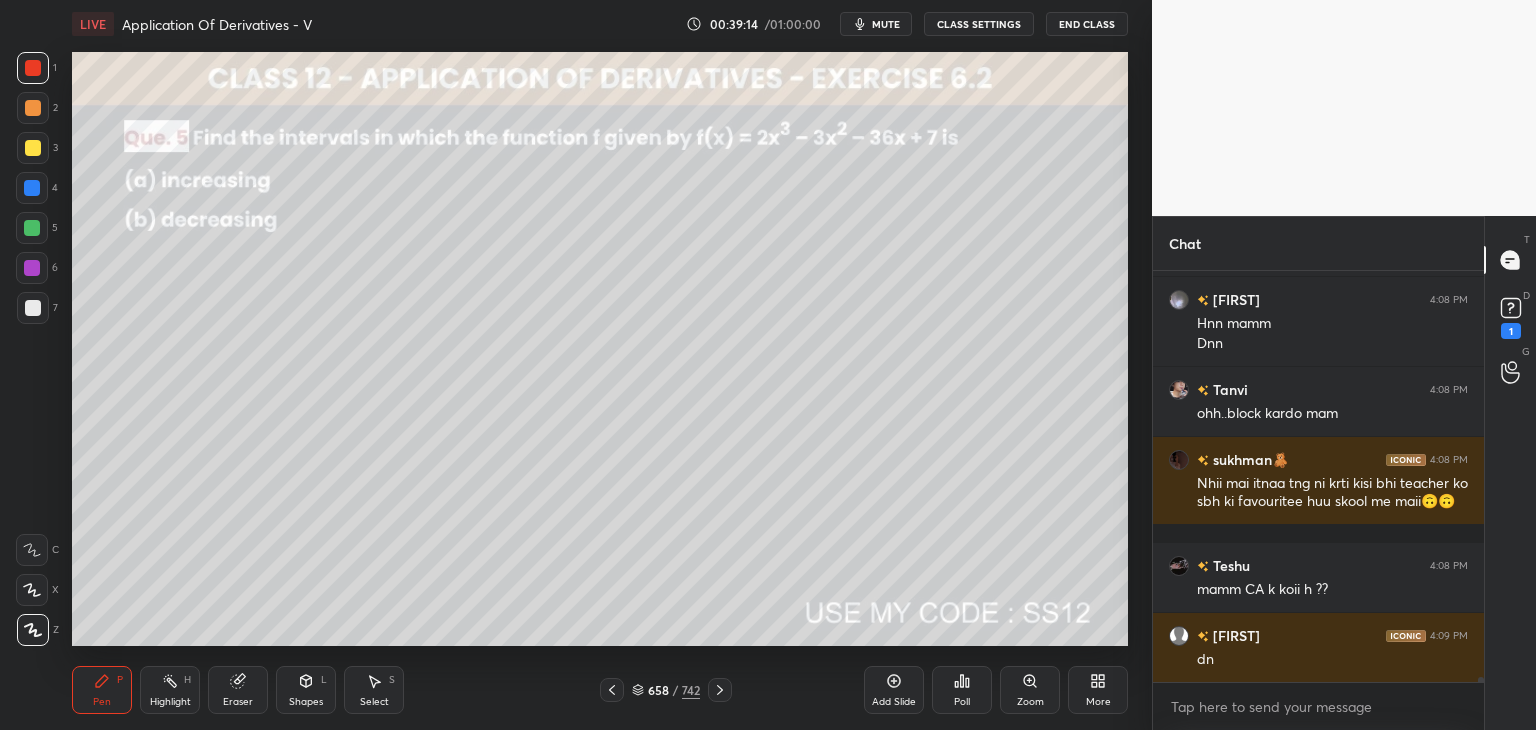 click at bounding box center (33, 148) 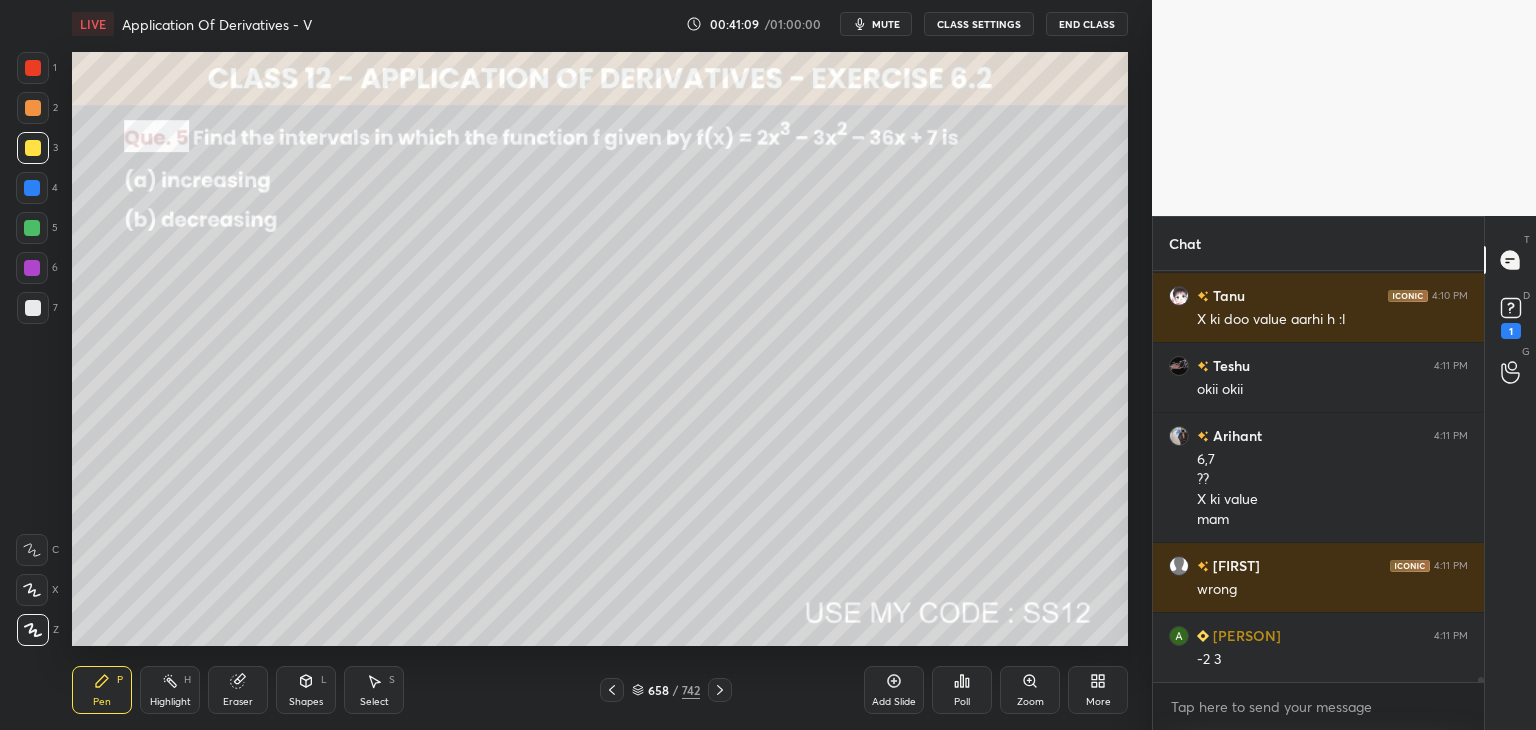 scroll, scrollTop: 35514, scrollLeft: 0, axis: vertical 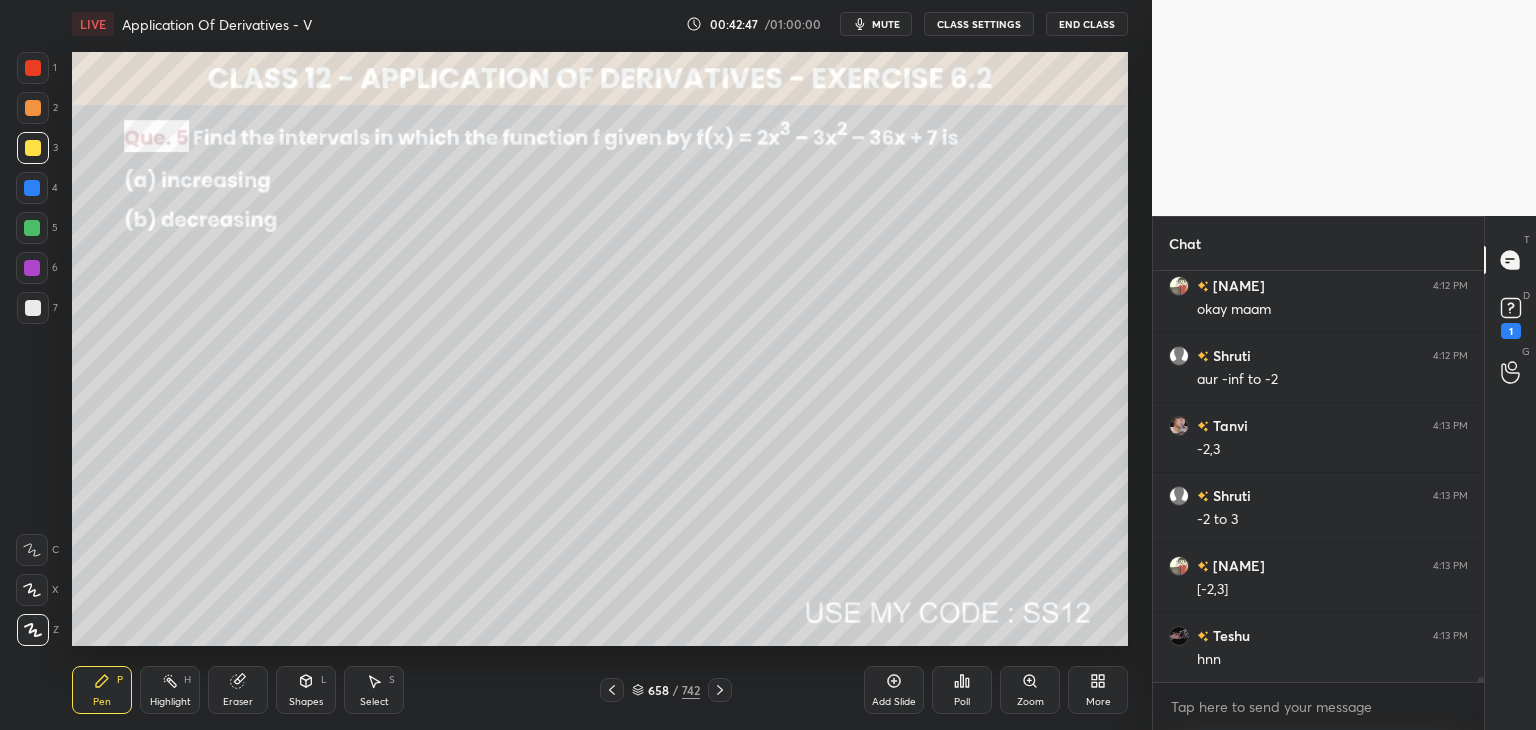 click at bounding box center [33, 148] 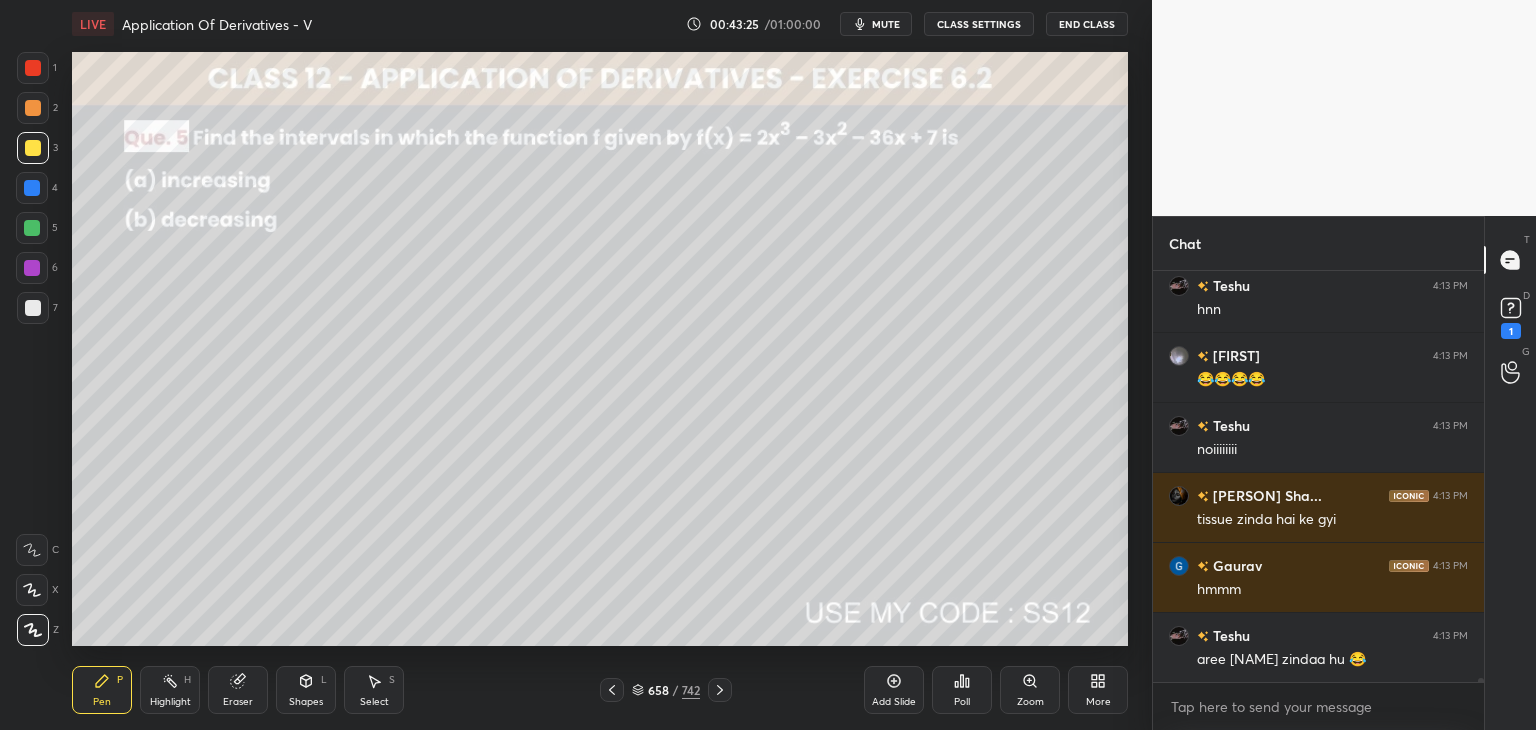 scroll, scrollTop: 37620, scrollLeft: 0, axis: vertical 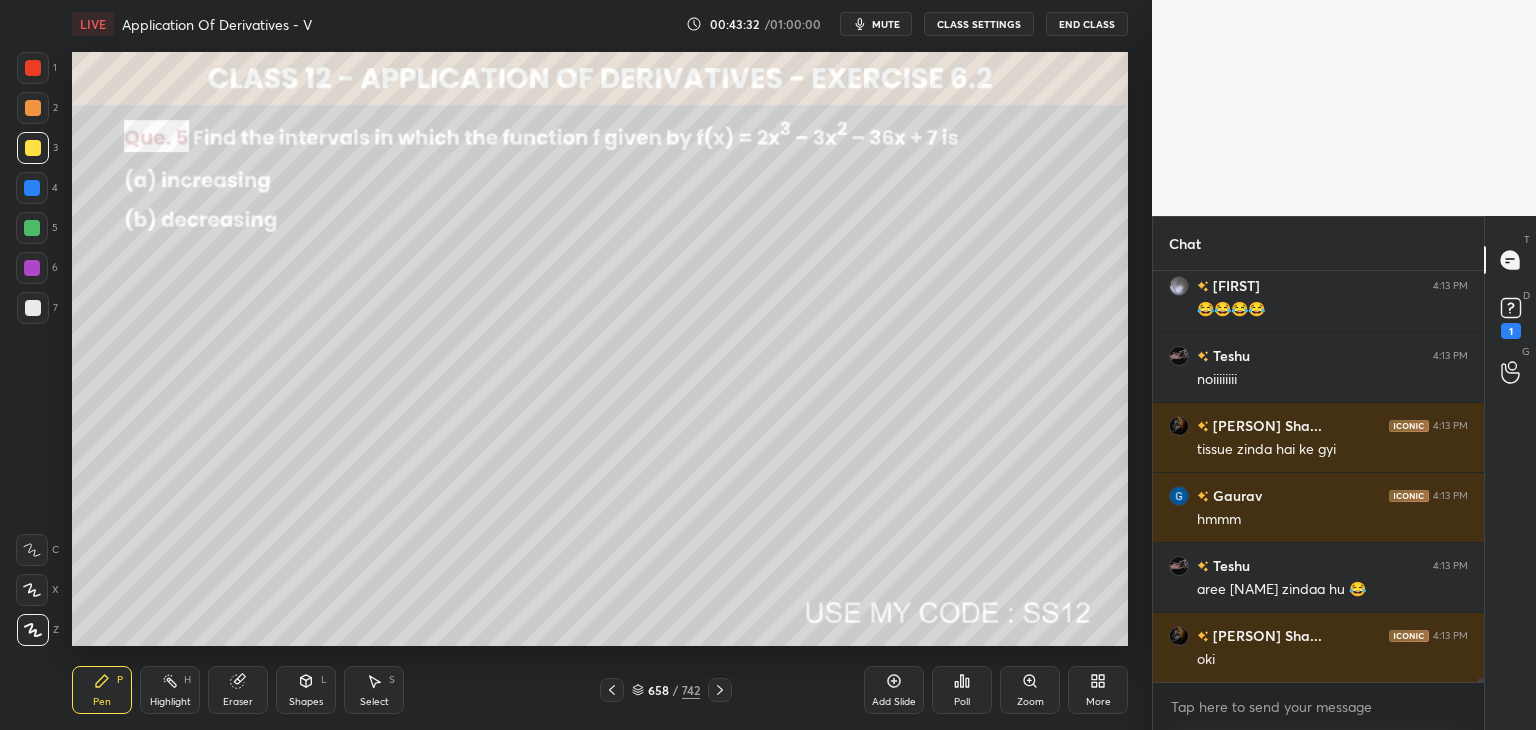 drag, startPoint x: 239, startPoint y: 693, endPoint x: 240, endPoint y: 681, distance: 12.0415945 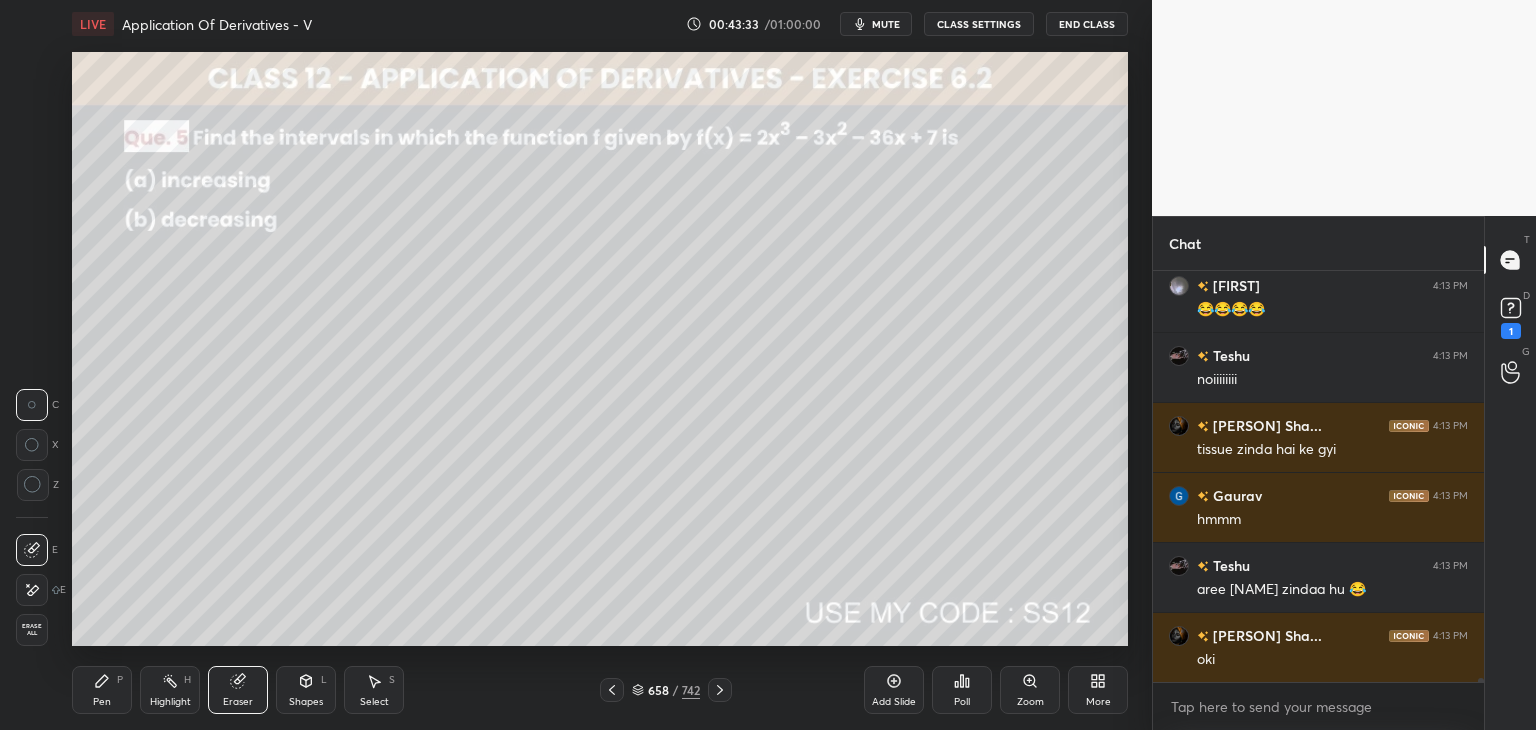 click 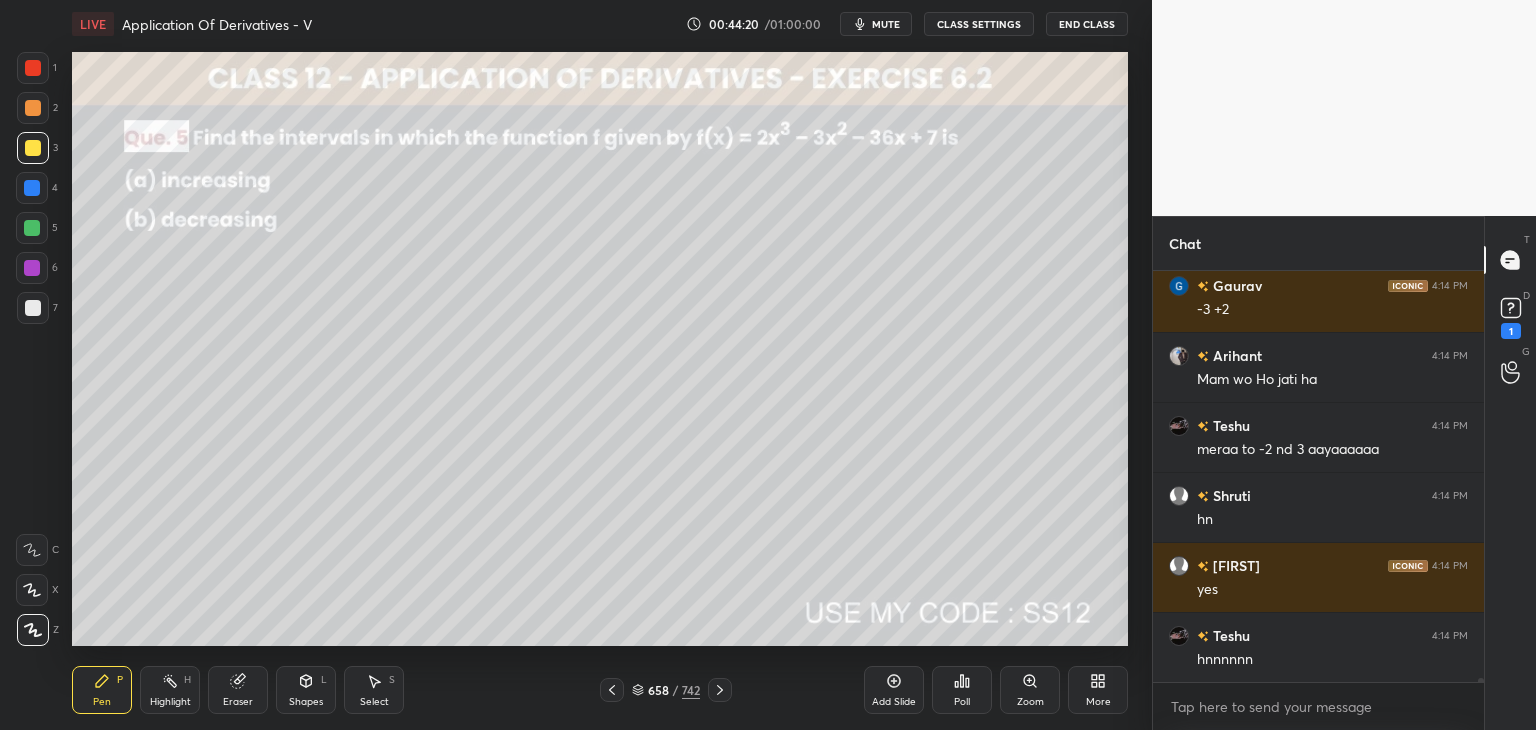 scroll, scrollTop: 38180, scrollLeft: 0, axis: vertical 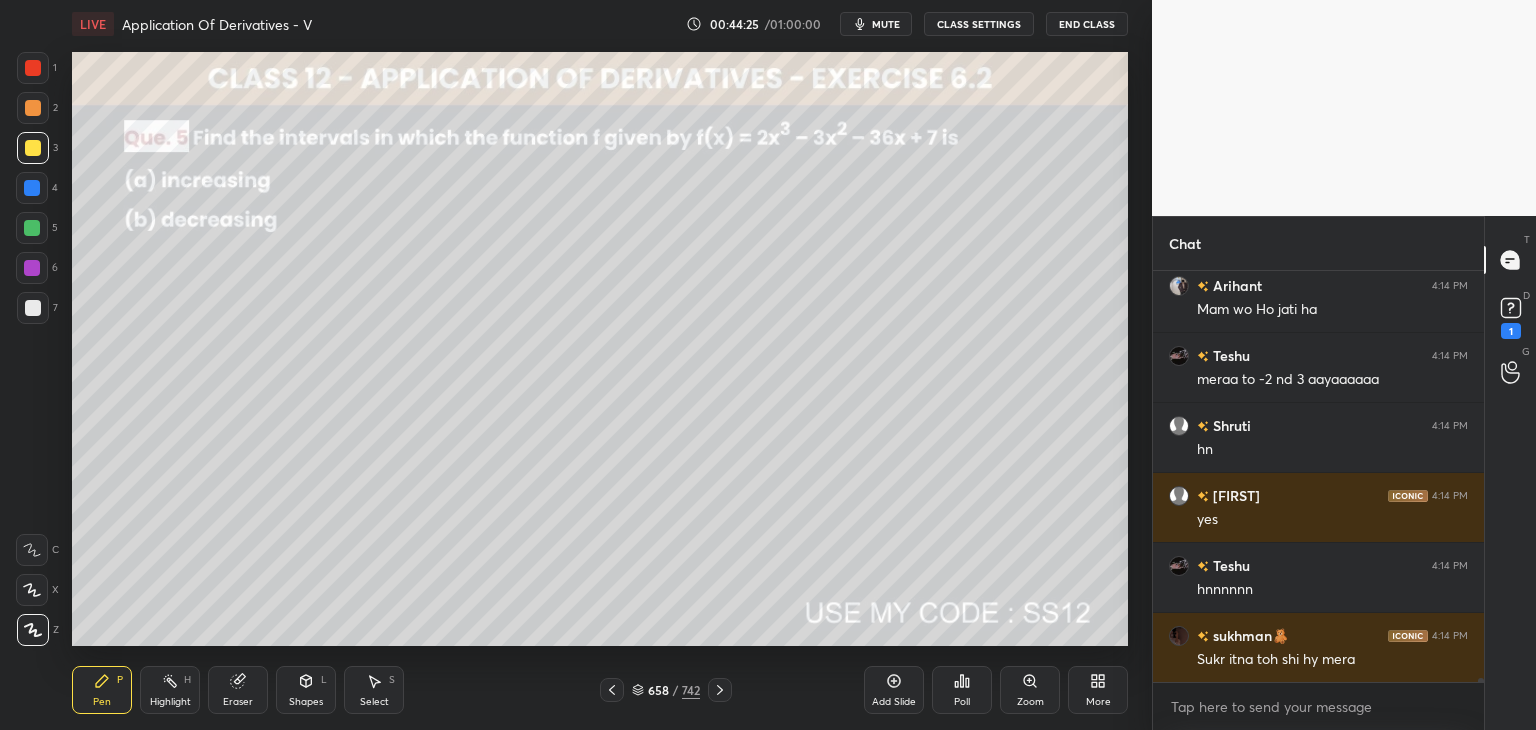 click on "Add Slide" at bounding box center [894, 702] 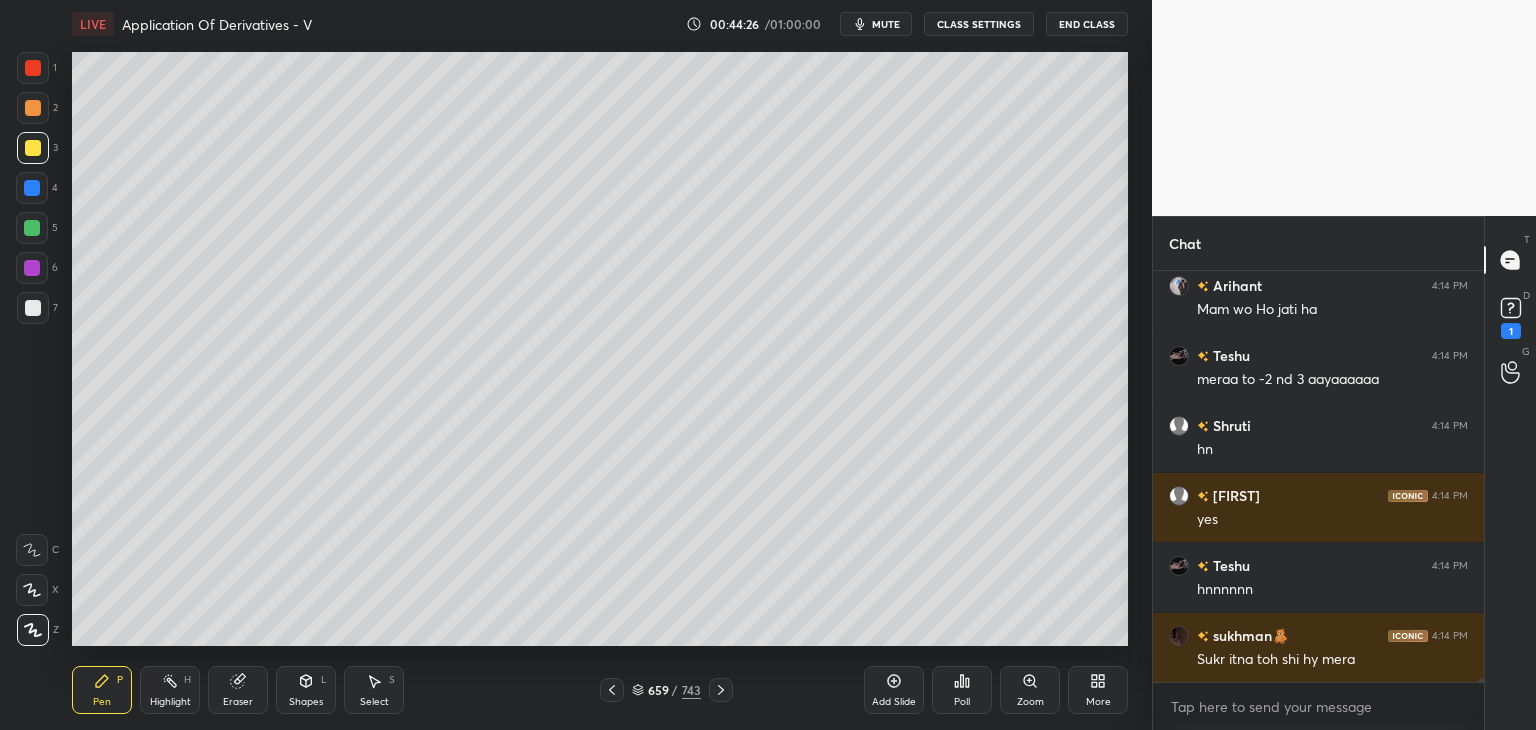click on "Shapes" at bounding box center (306, 702) 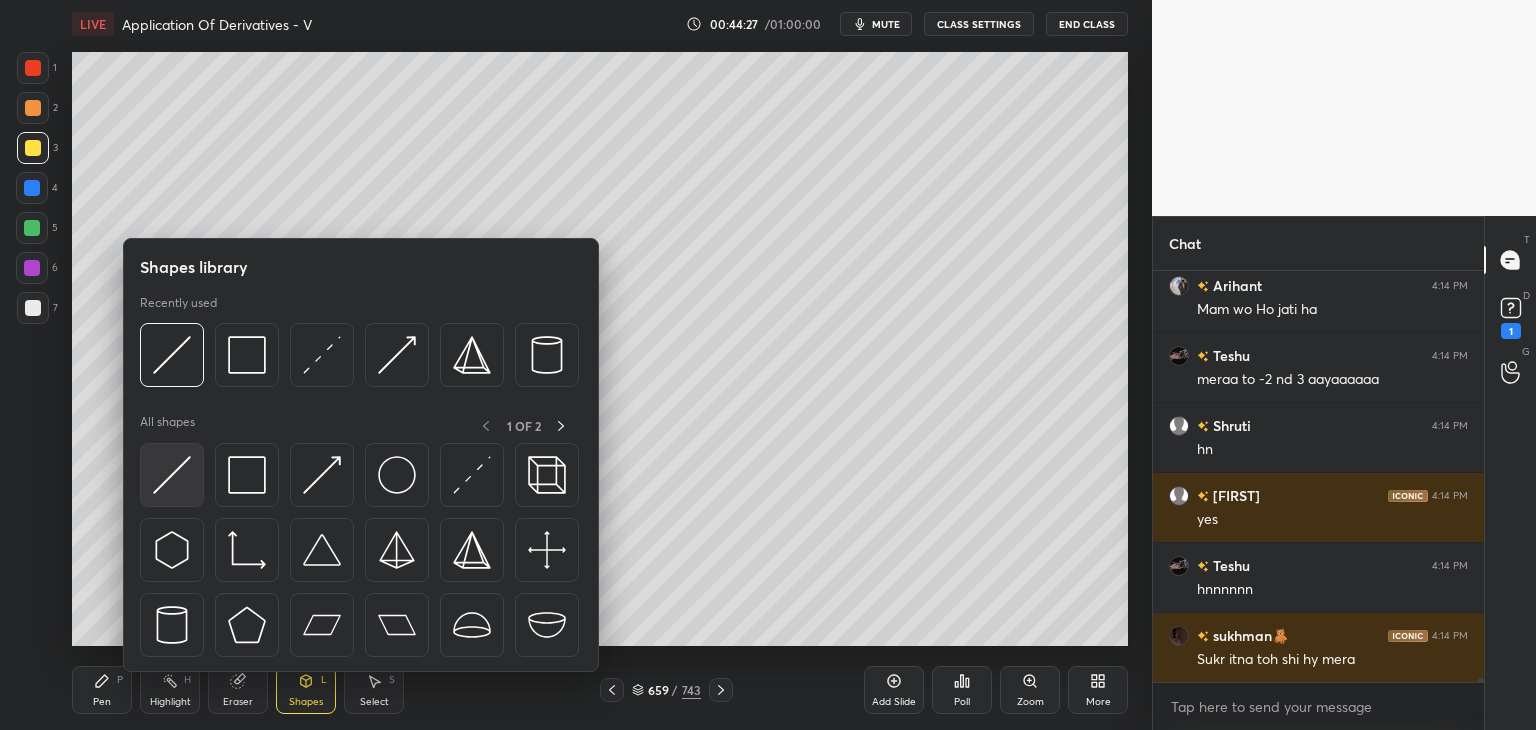 click at bounding box center (172, 475) 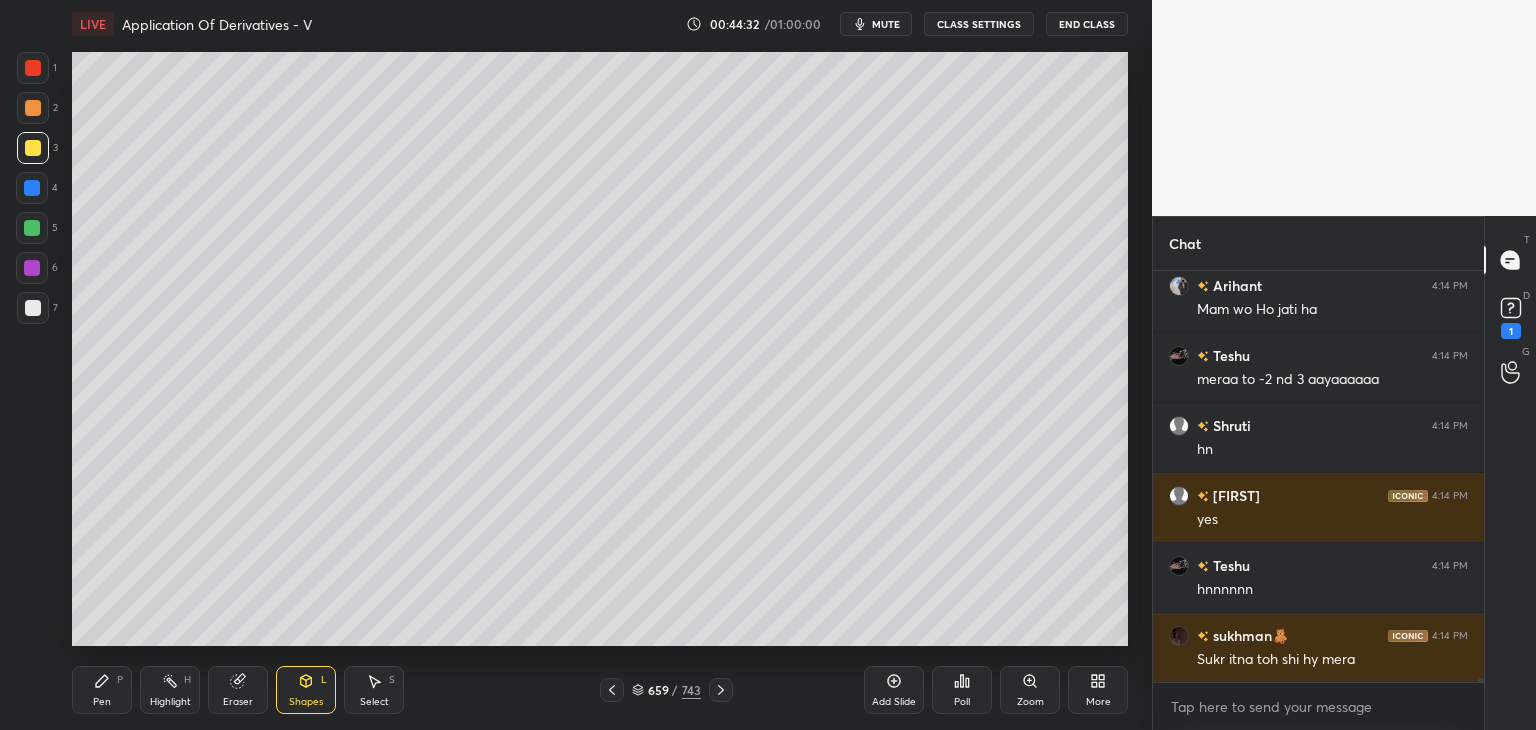 click on "Pen P" at bounding box center (102, 690) 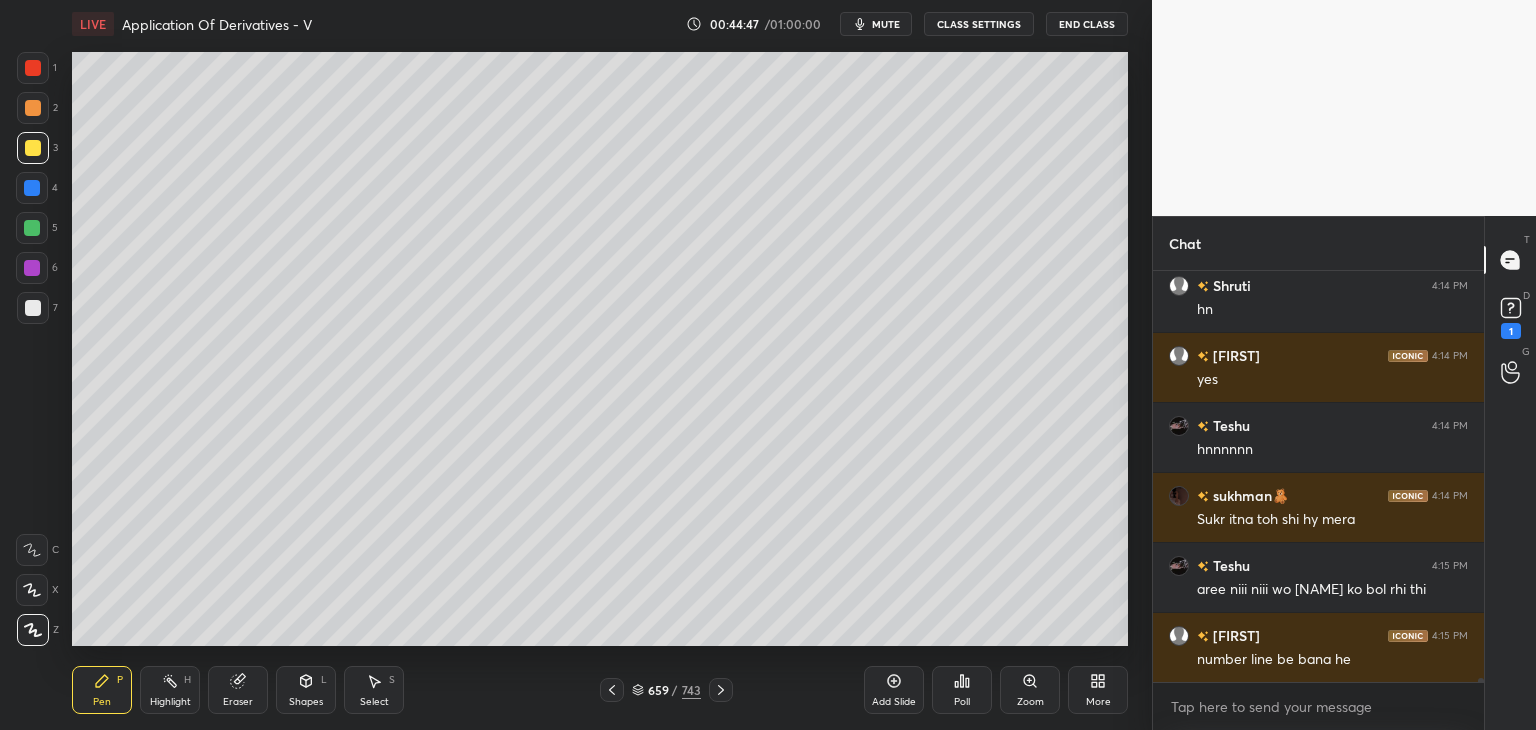 scroll, scrollTop: 38390, scrollLeft: 0, axis: vertical 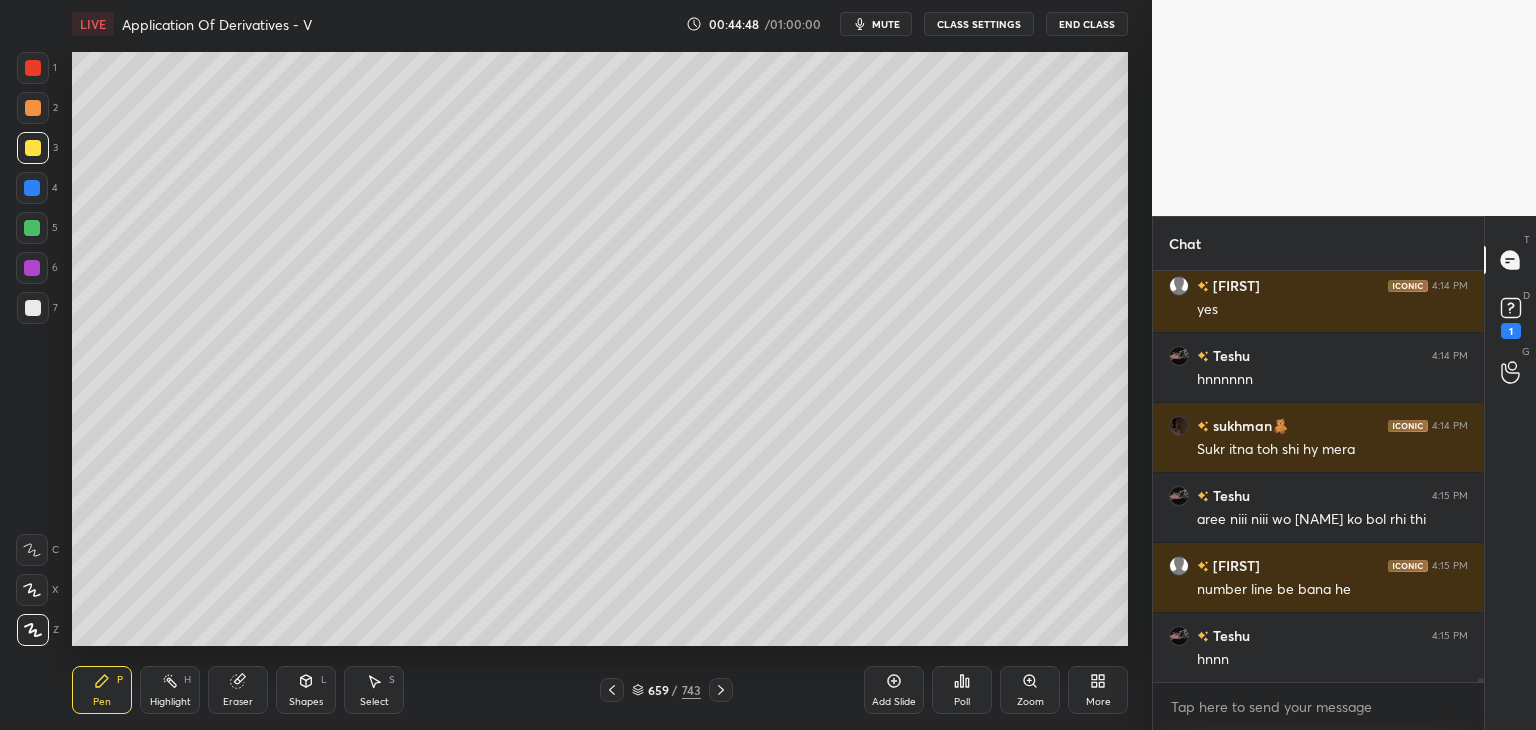 drag, startPoint x: 615, startPoint y: 689, endPoint x: 625, endPoint y: 680, distance: 13.453624 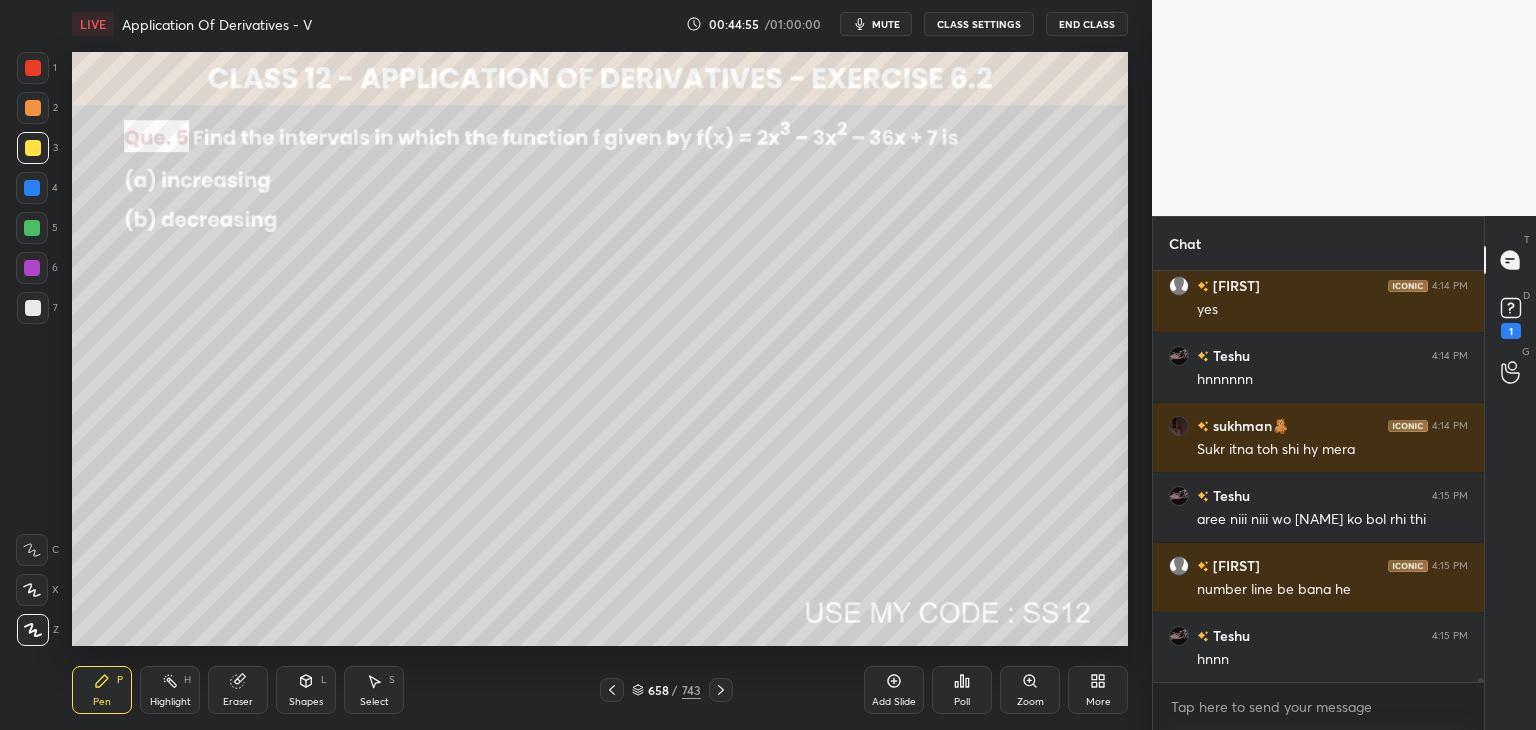 click 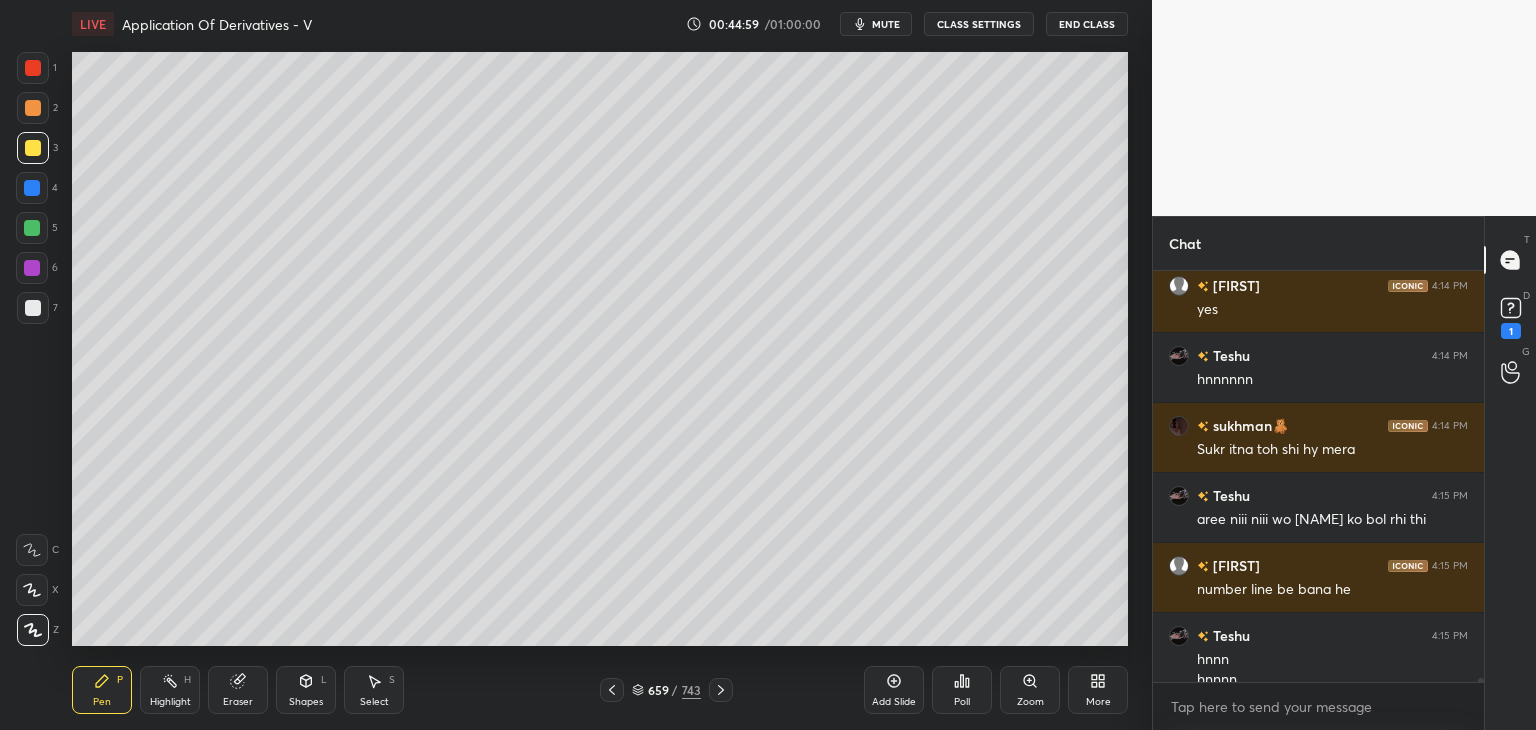 scroll, scrollTop: 38410, scrollLeft: 0, axis: vertical 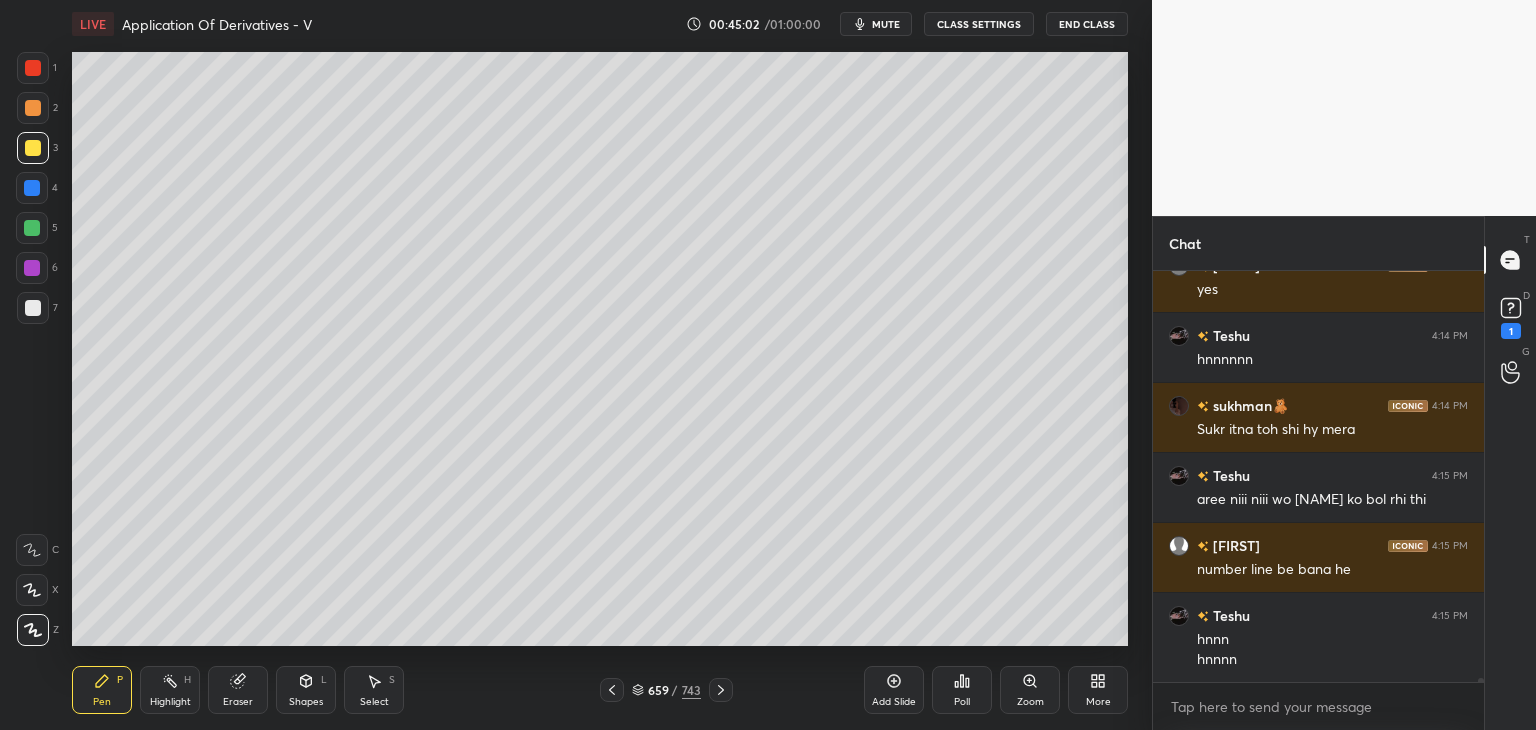 drag, startPoint x: 610, startPoint y: 685, endPoint x: 624, endPoint y: 680, distance: 14.866069 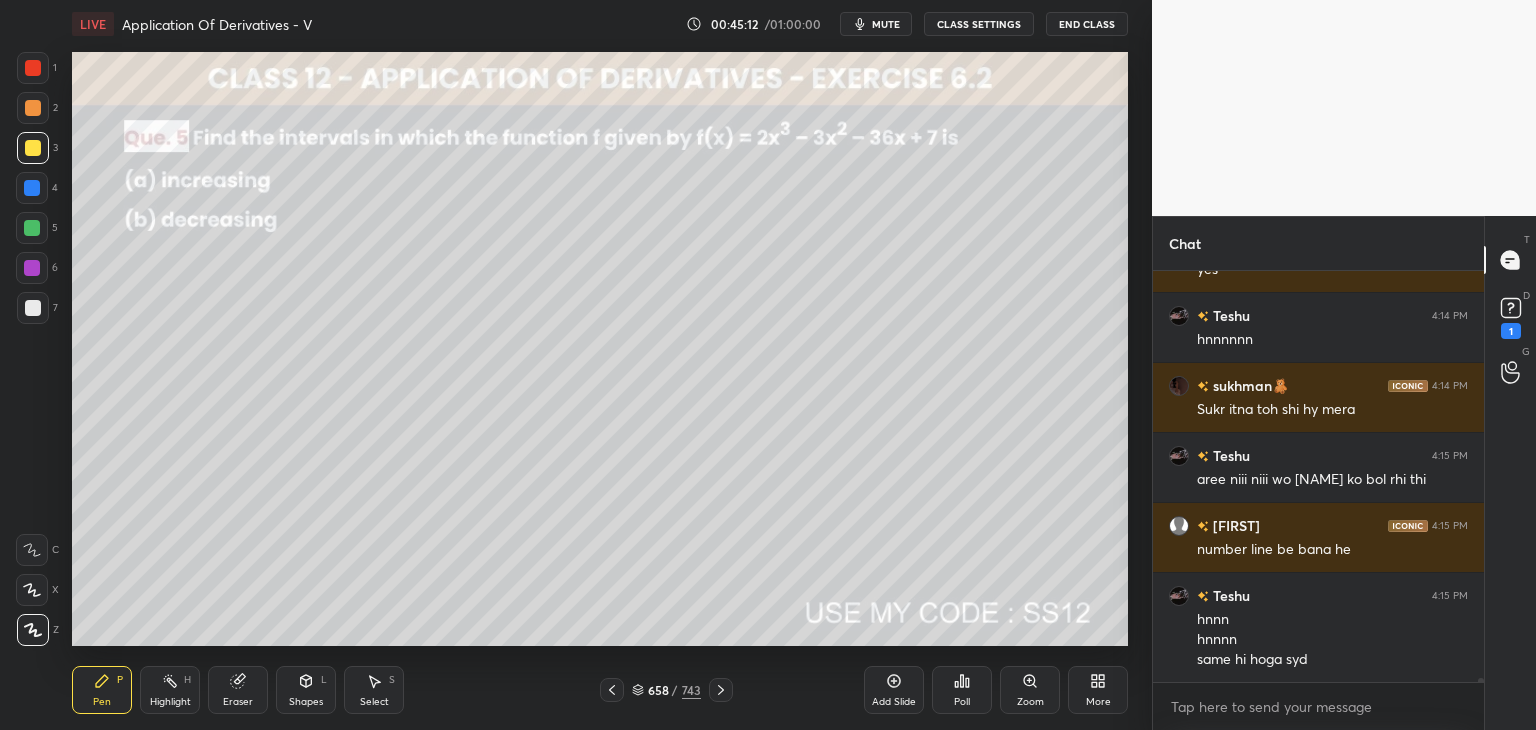 scroll, scrollTop: 38500, scrollLeft: 0, axis: vertical 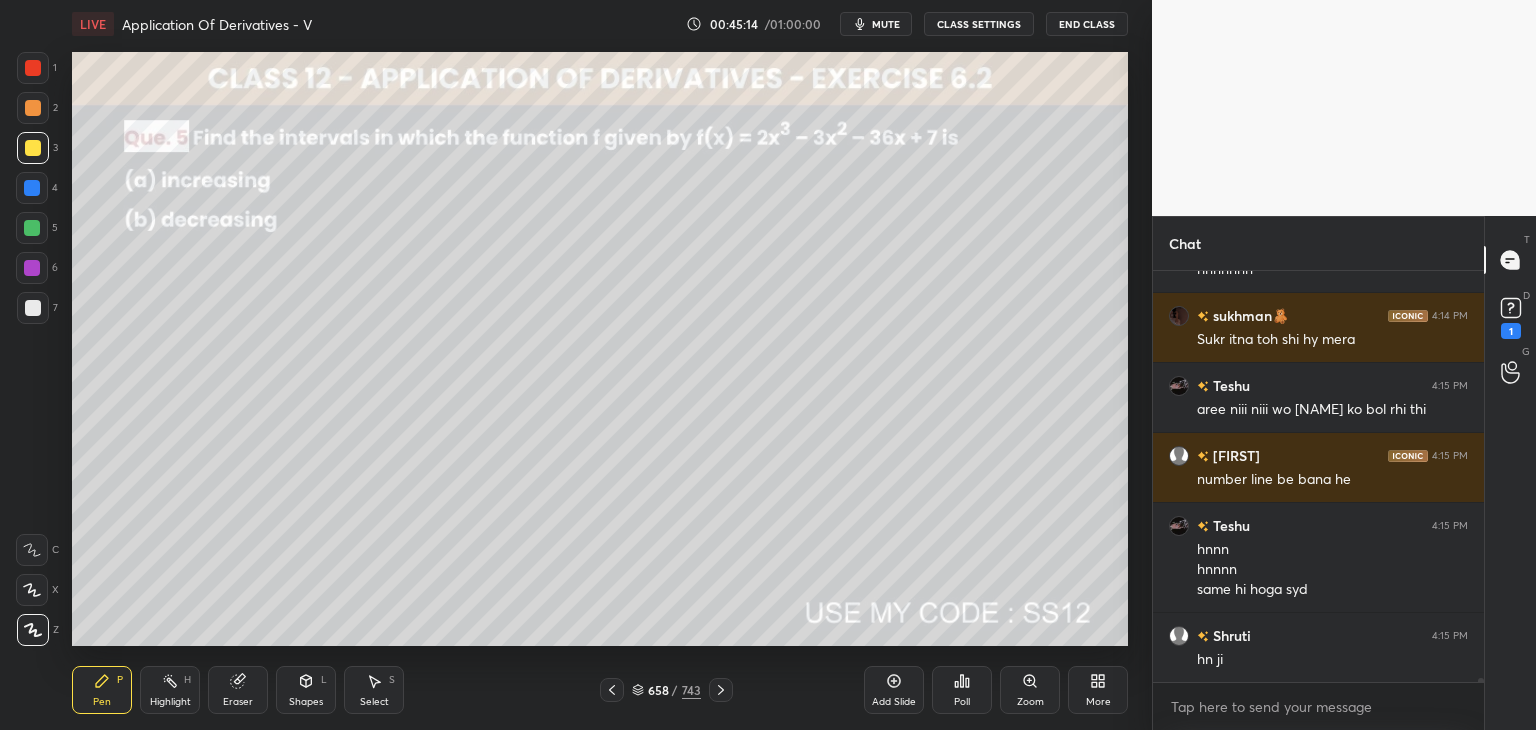 click 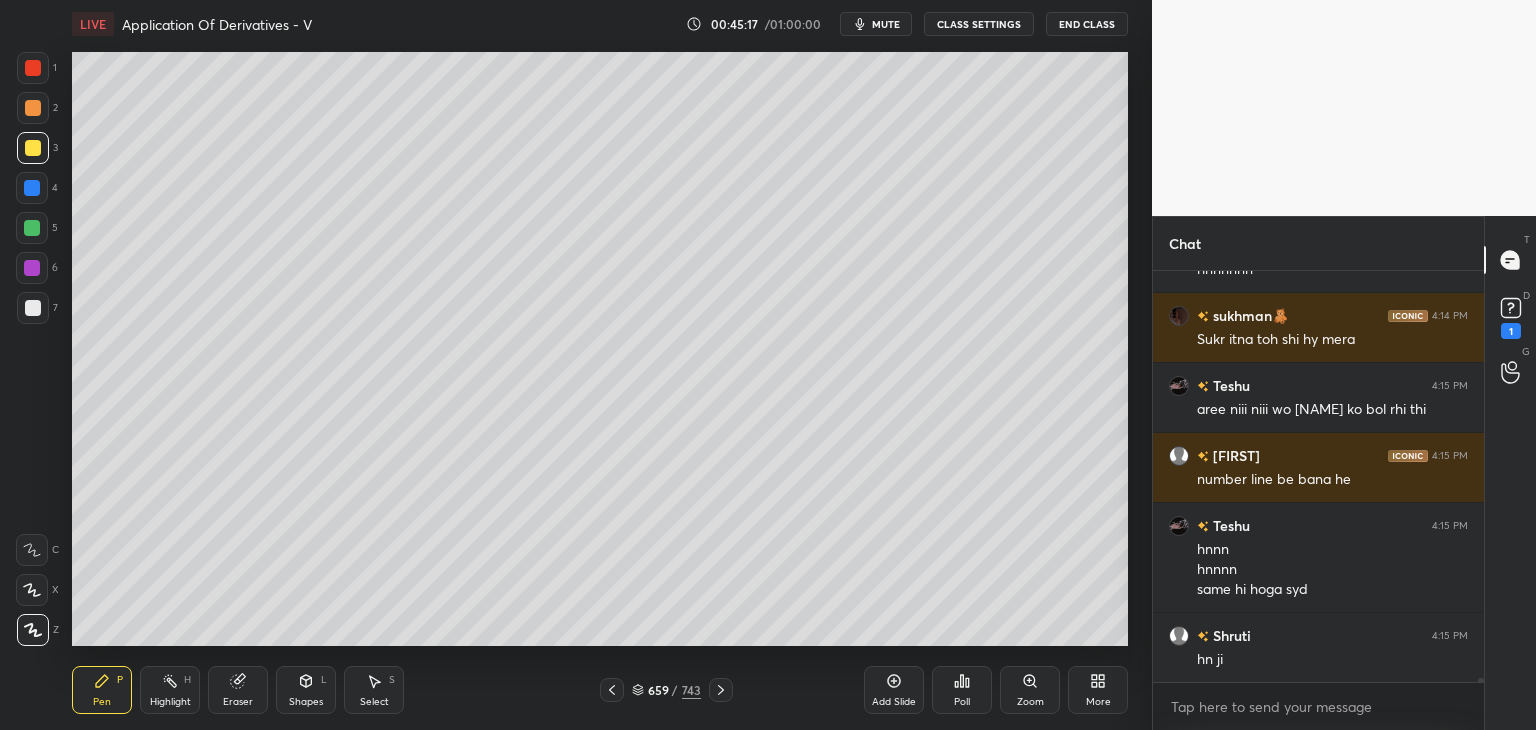 scroll, scrollTop: 38570, scrollLeft: 0, axis: vertical 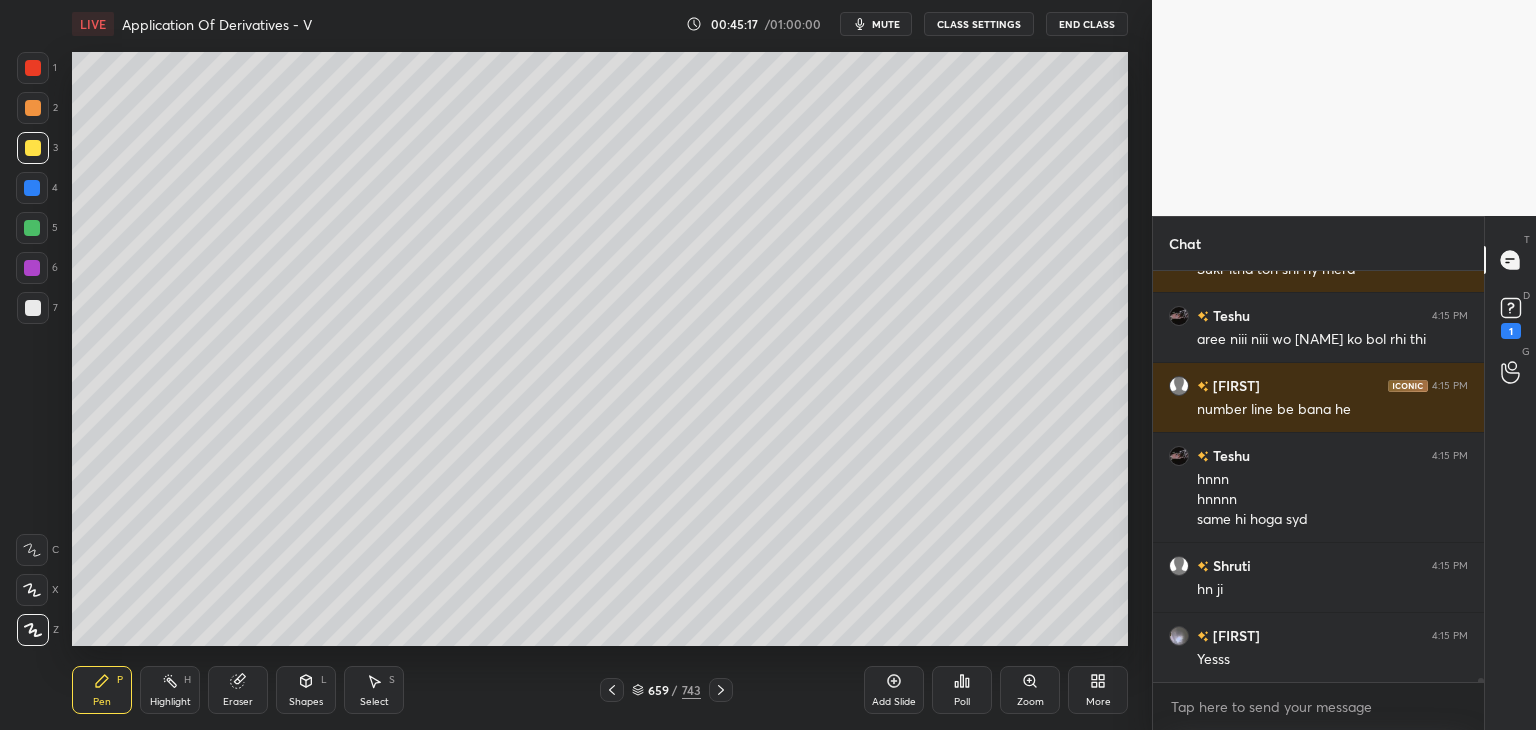 drag, startPoint x: 613, startPoint y: 698, endPoint x: 616, endPoint y: 675, distance: 23.194826 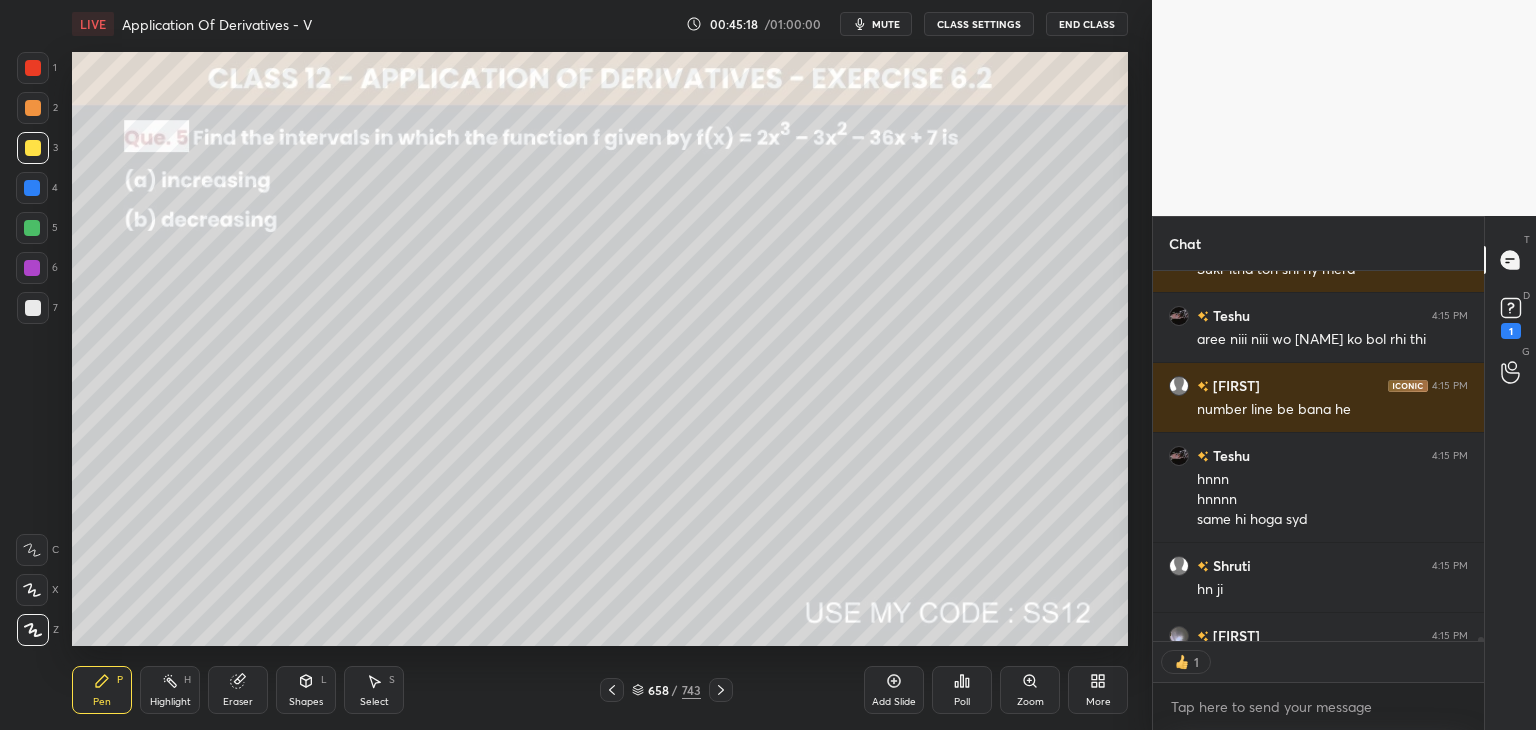scroll, scrollTop: 365, scrollLeft: 325, axis: both 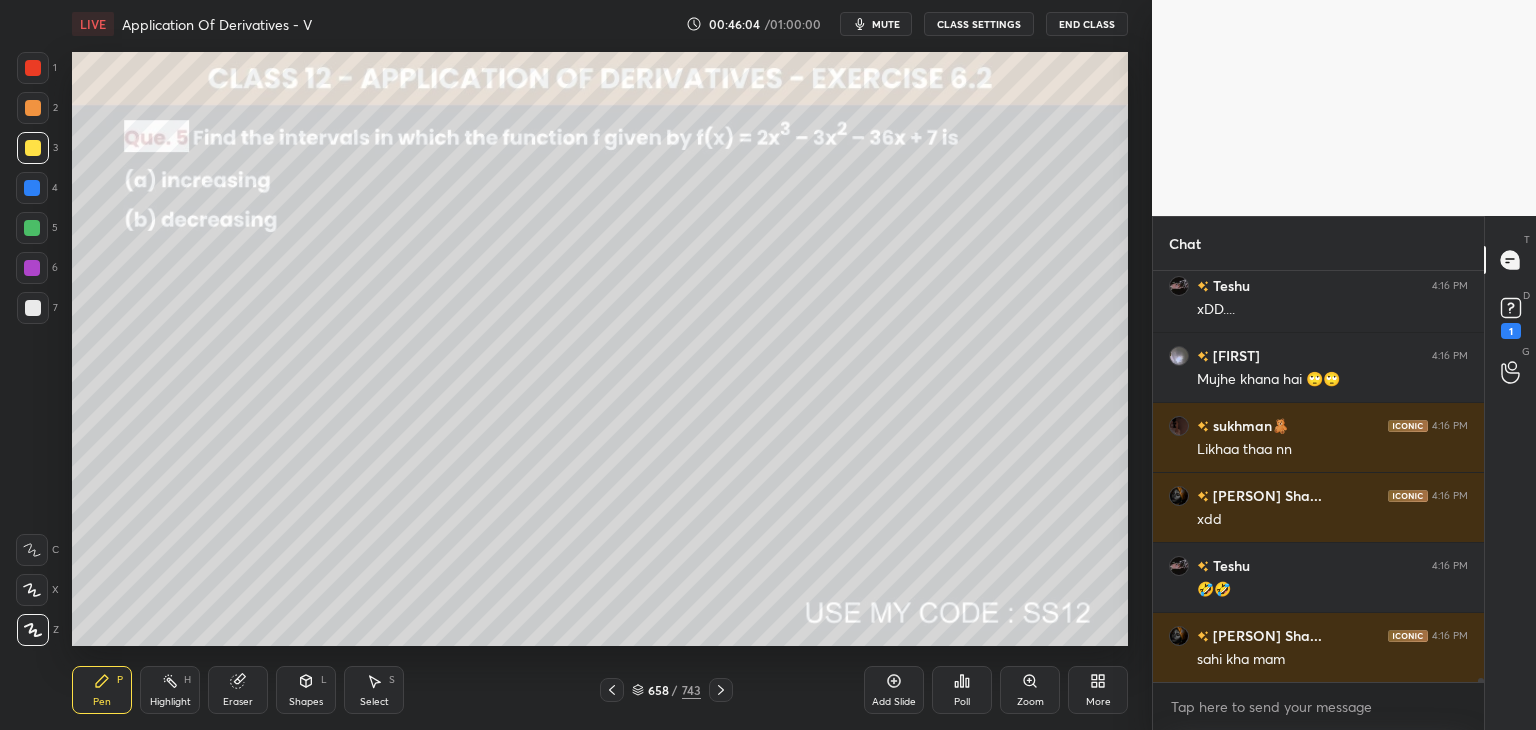 click 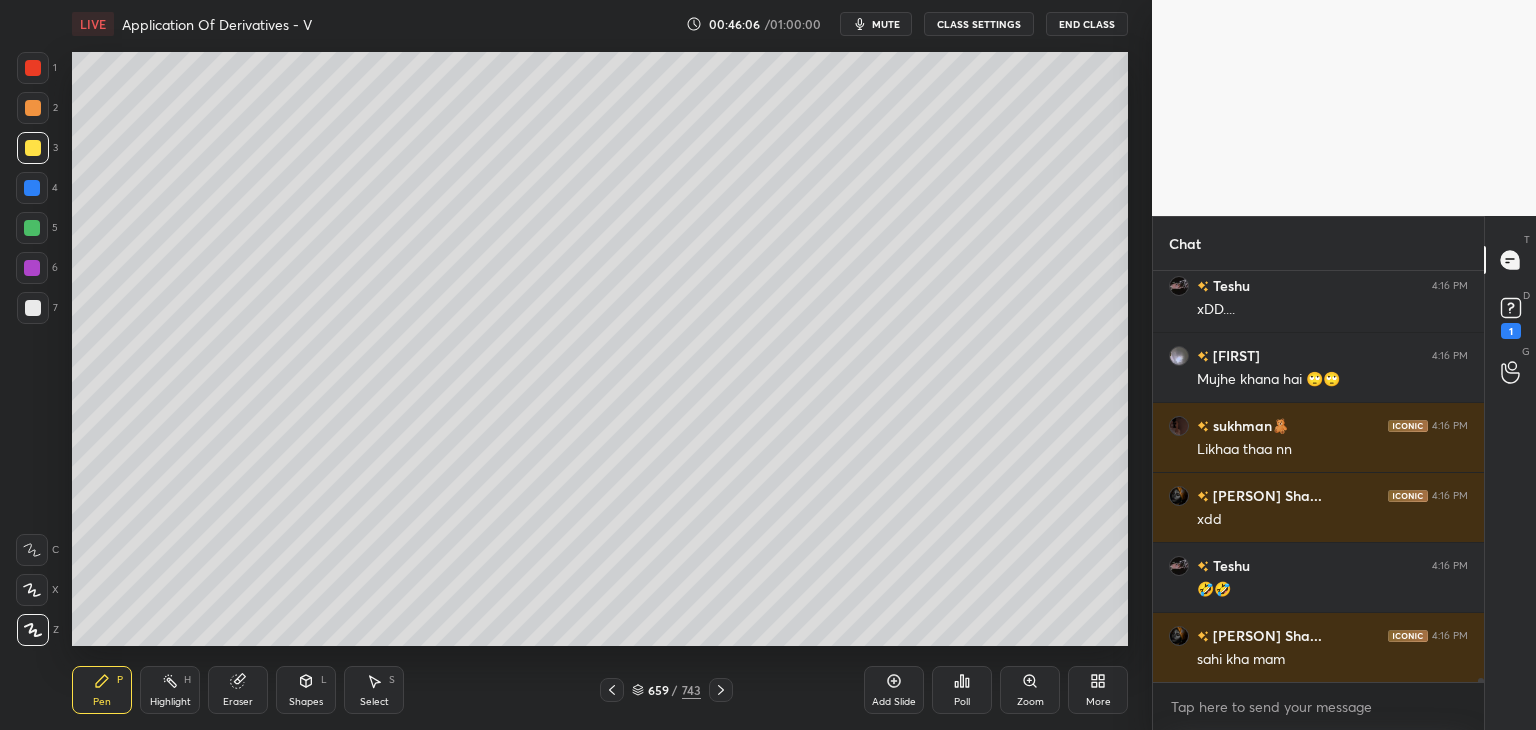 scroll, scrollTop: 39480, scrollLeft: 0, axis: vertical 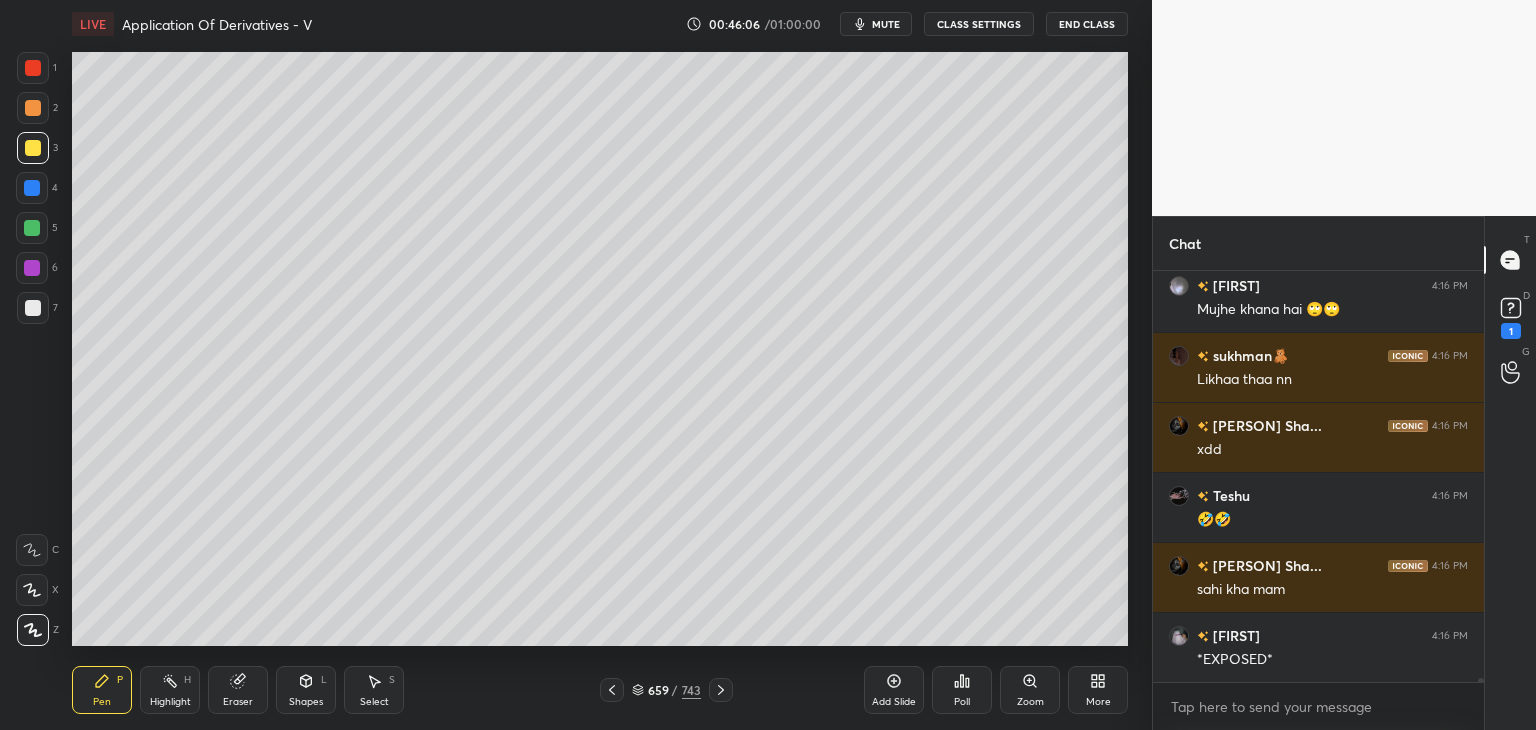 click 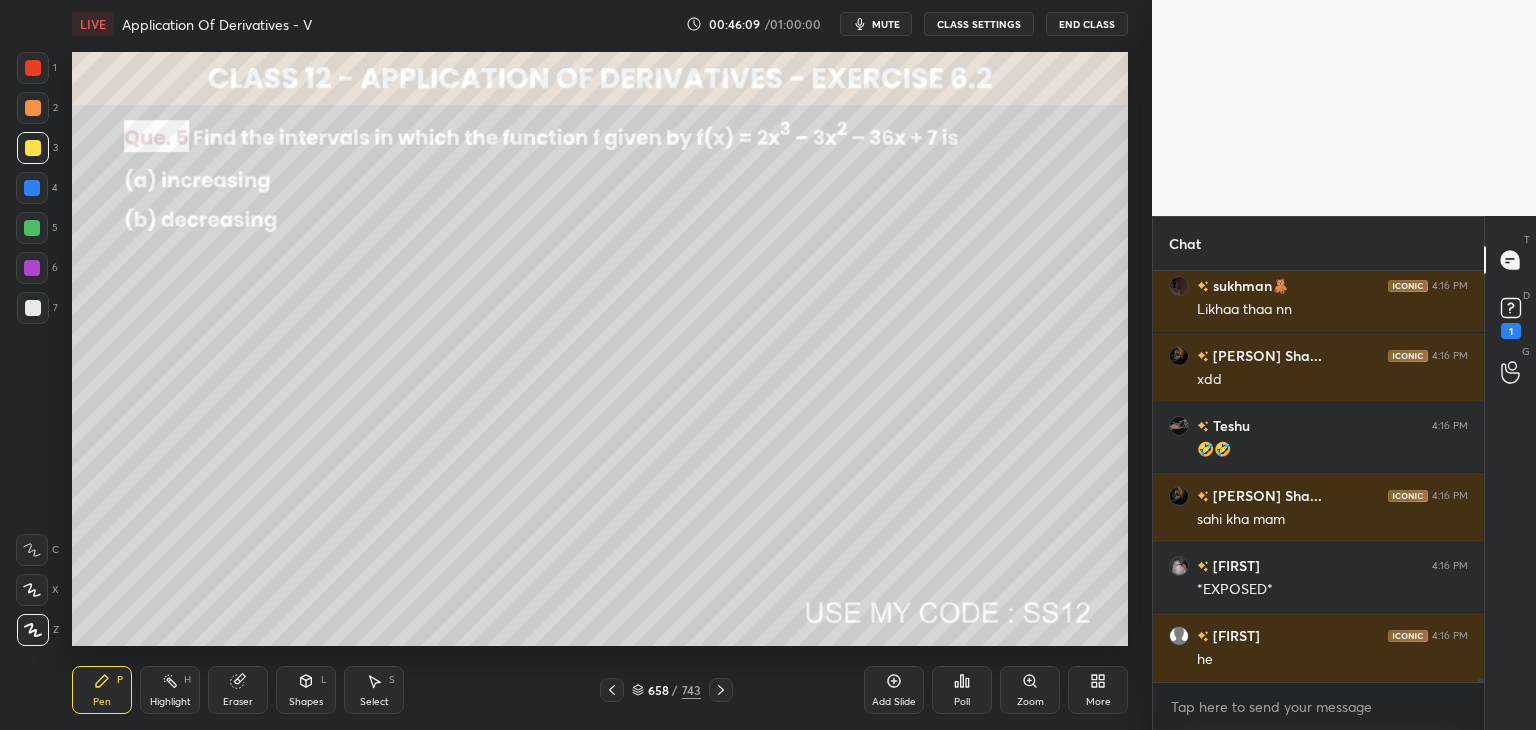 scroll, scrollTop: 39620, scrollLeft: 0, axis: vertical 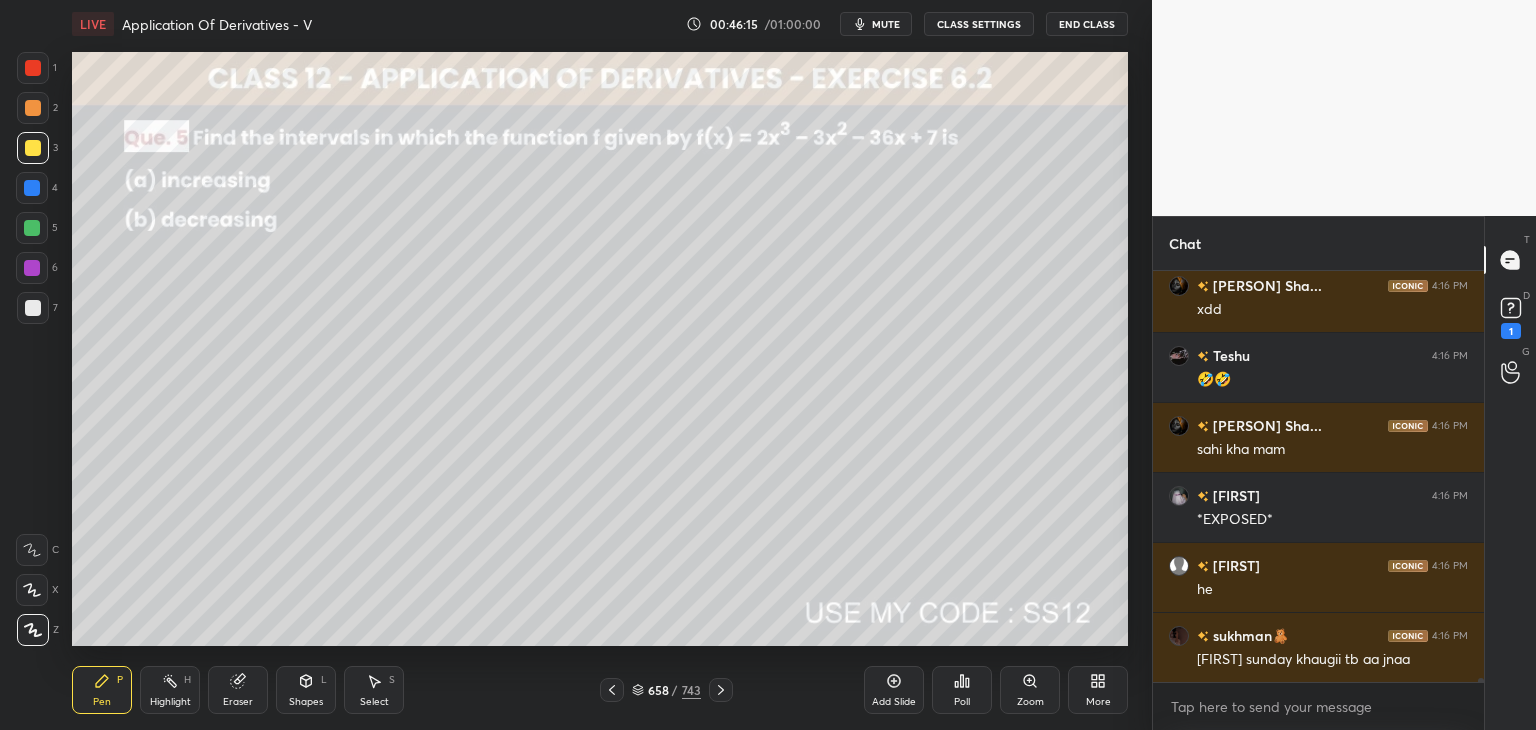click 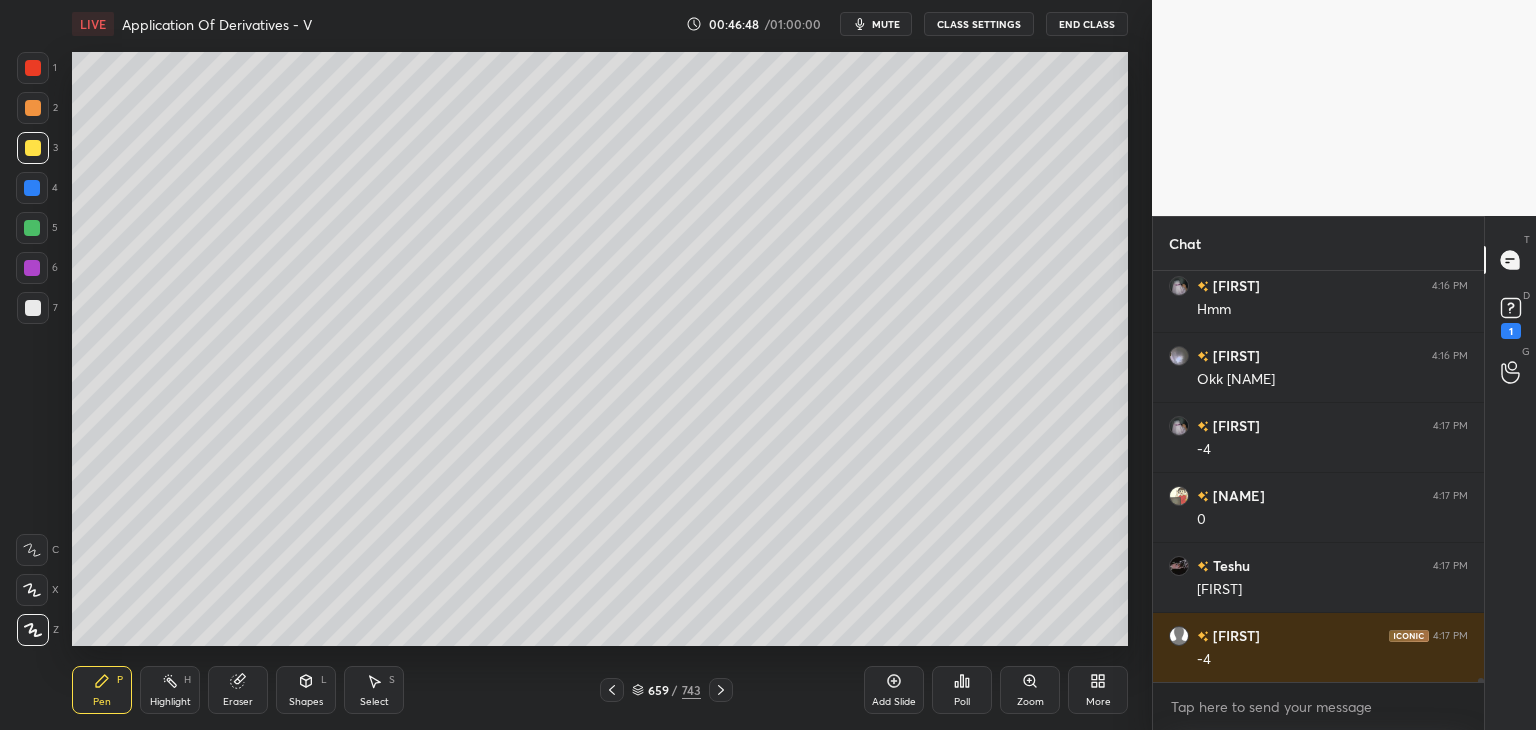 scroll, scrollTop: 40268, scrollLeft: 0, axis: vertical 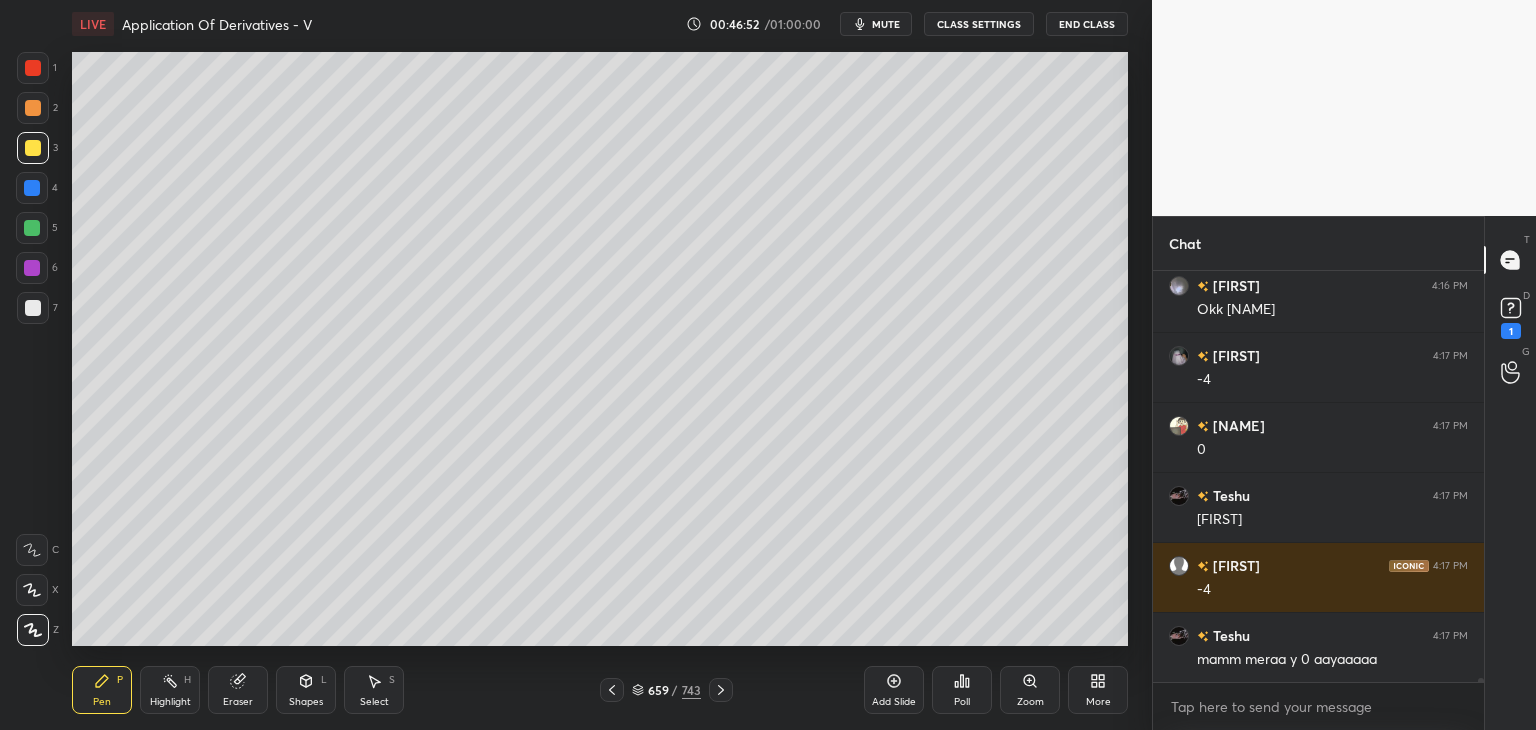 click on "Shapes" at bounding box center (306, 702) 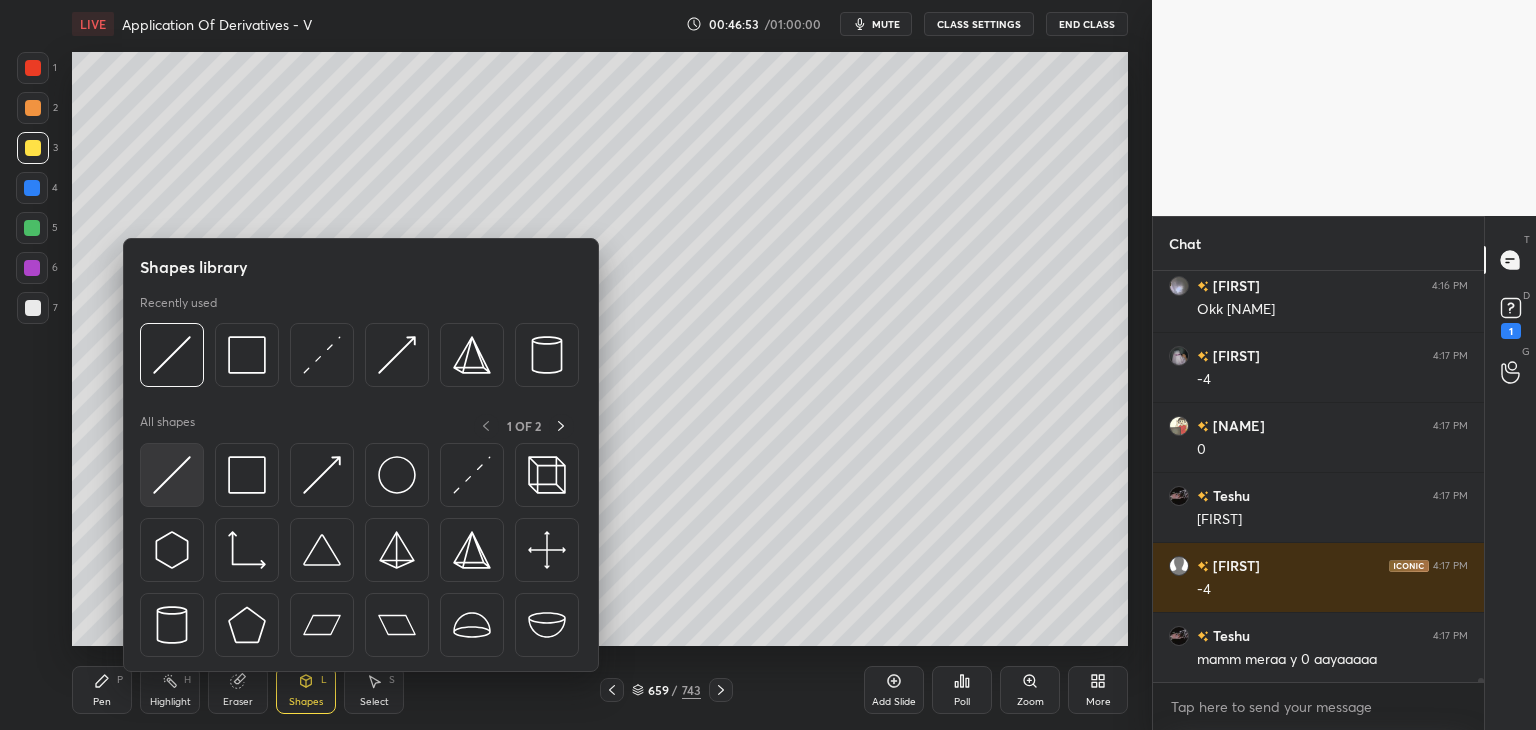 click at bounding box center [172, 475] 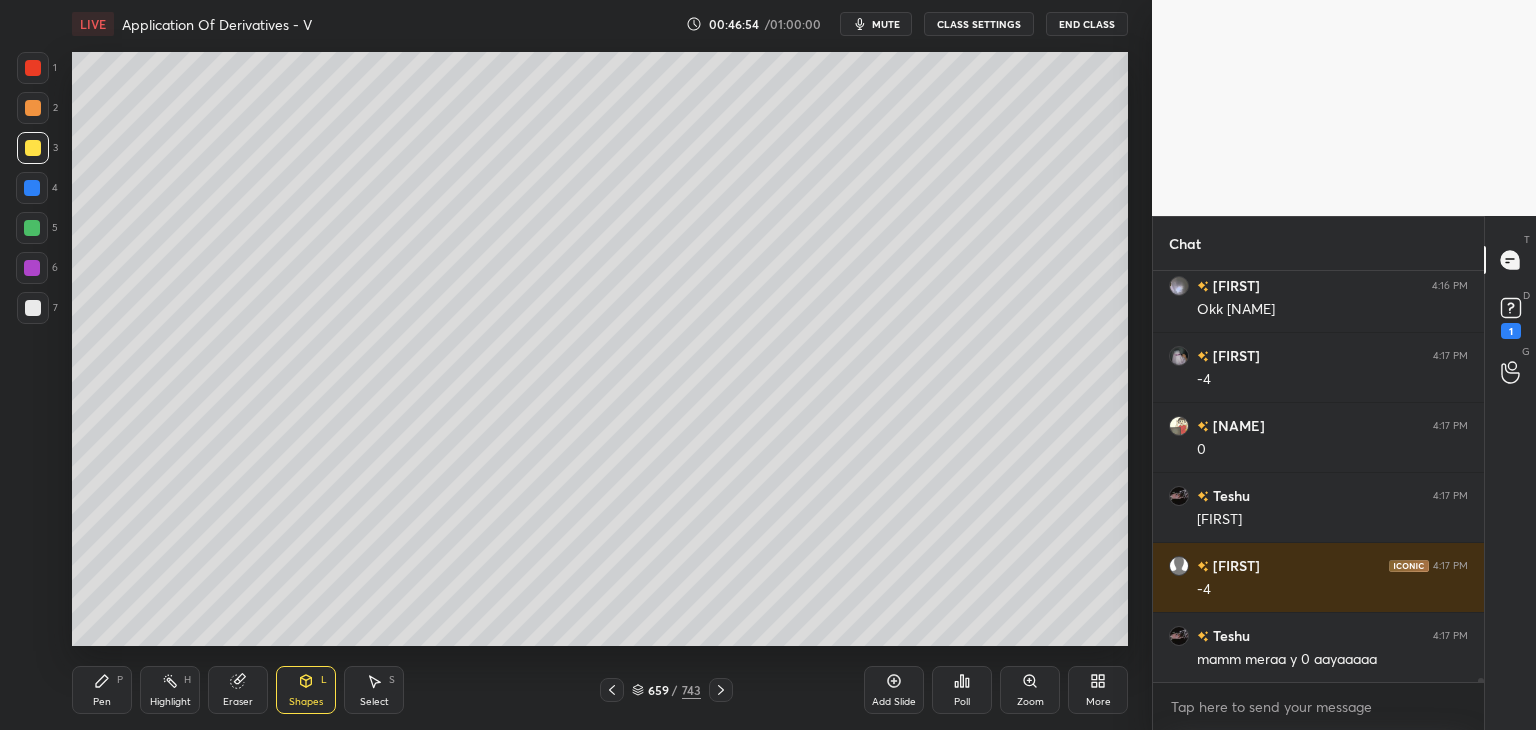 scroll, scrollTop: 40338, scrollLeft: 0, axis: vertical 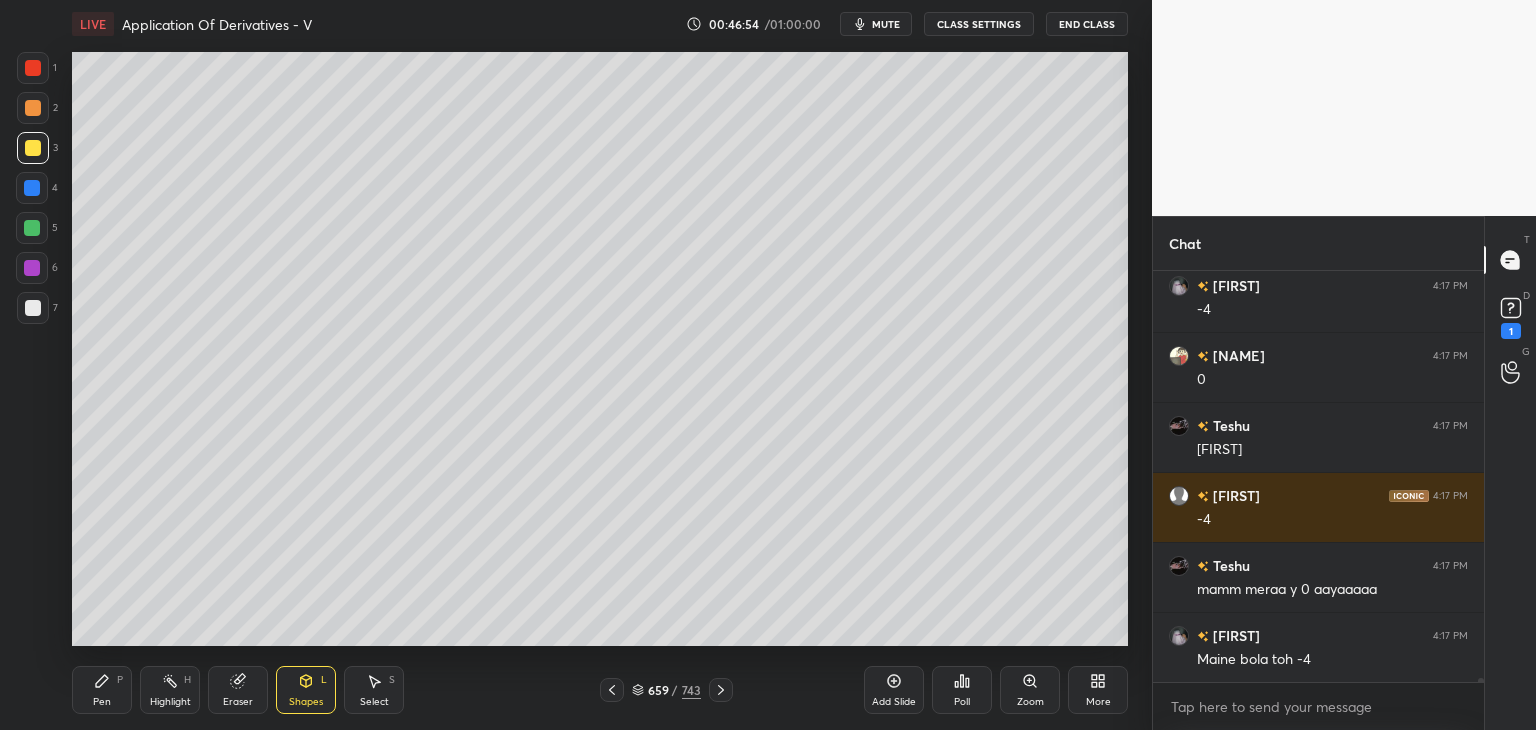 drag, startPoint x: 36, startPoint y: 69, endPoint x: 68, endPoint y: 74, distance: 32.38827 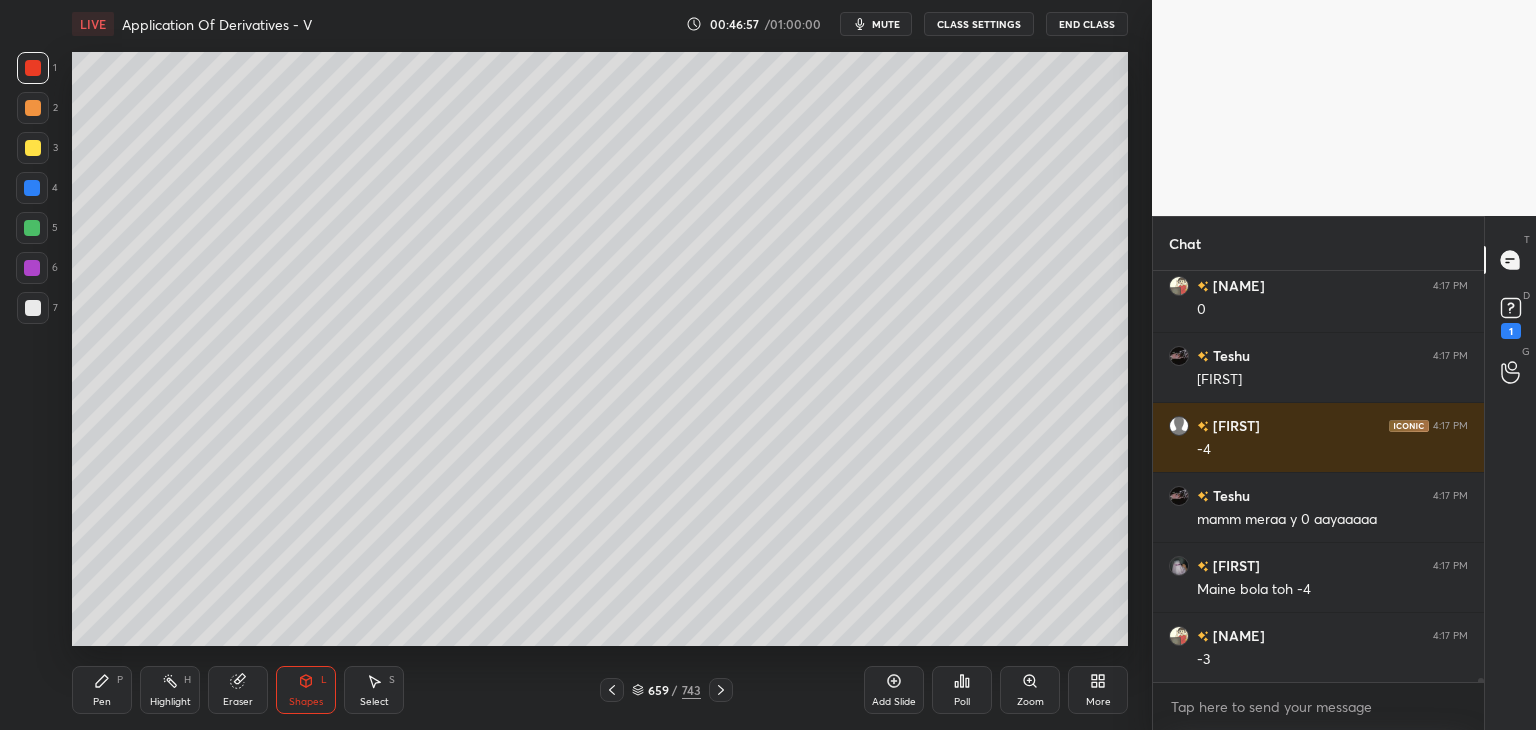 scroll, scrollTop: 40478, scrollLeft: 0, axis: vertical 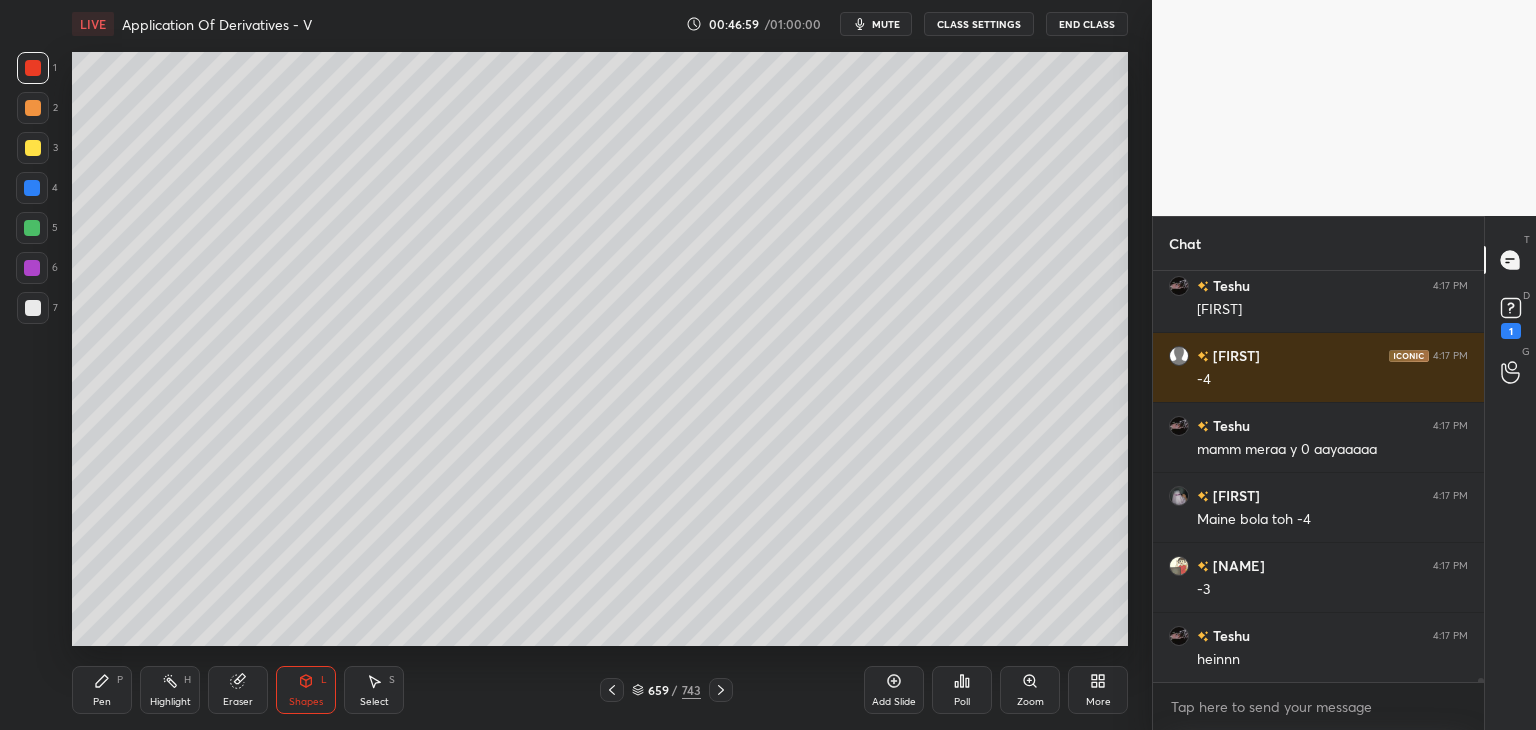 drag, startPoint x: 76, startPoint y: 703, endPoint x: 102, endPoint y: 668, distance: 43.60046 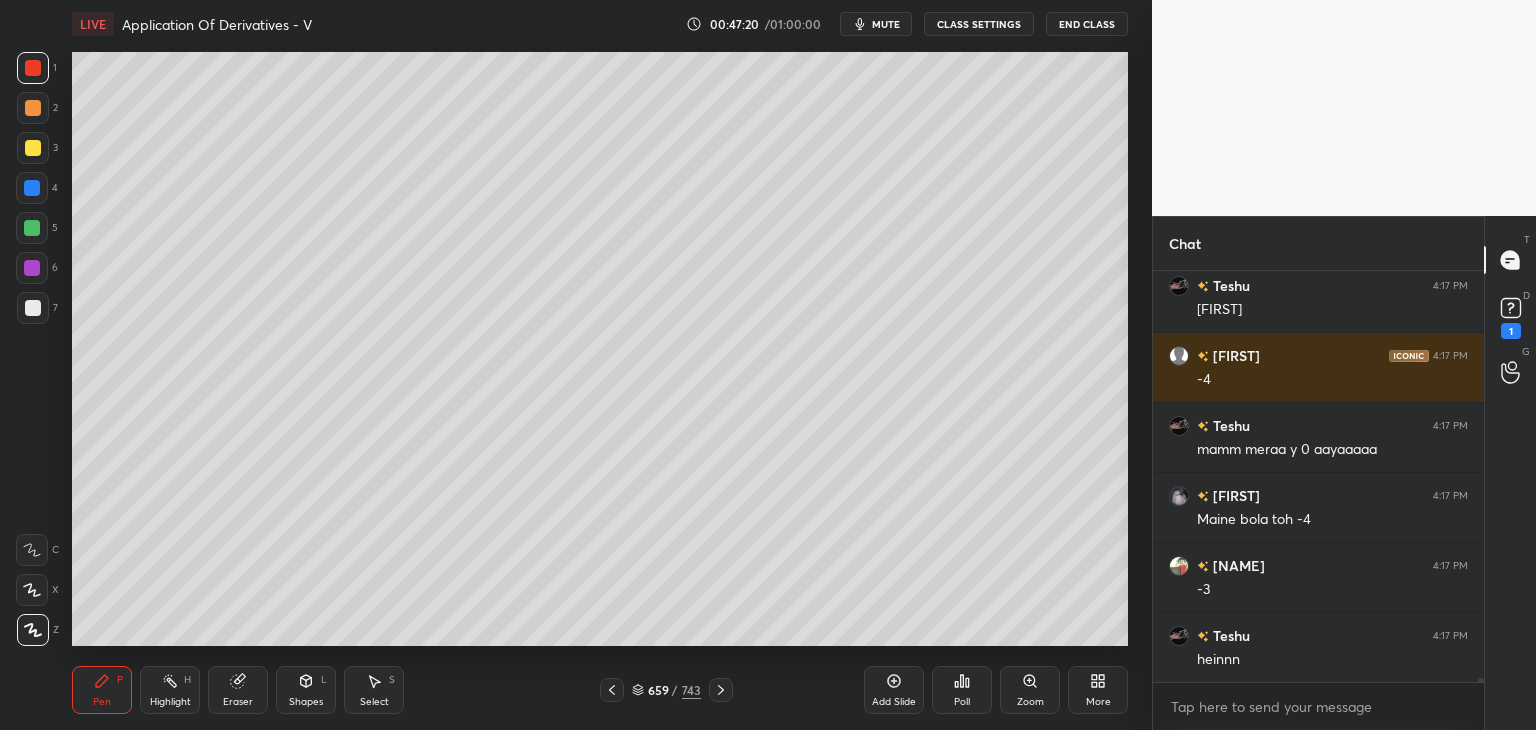 scroll, scrollTop: 40548, scrollLeft: 0, axis: vertical 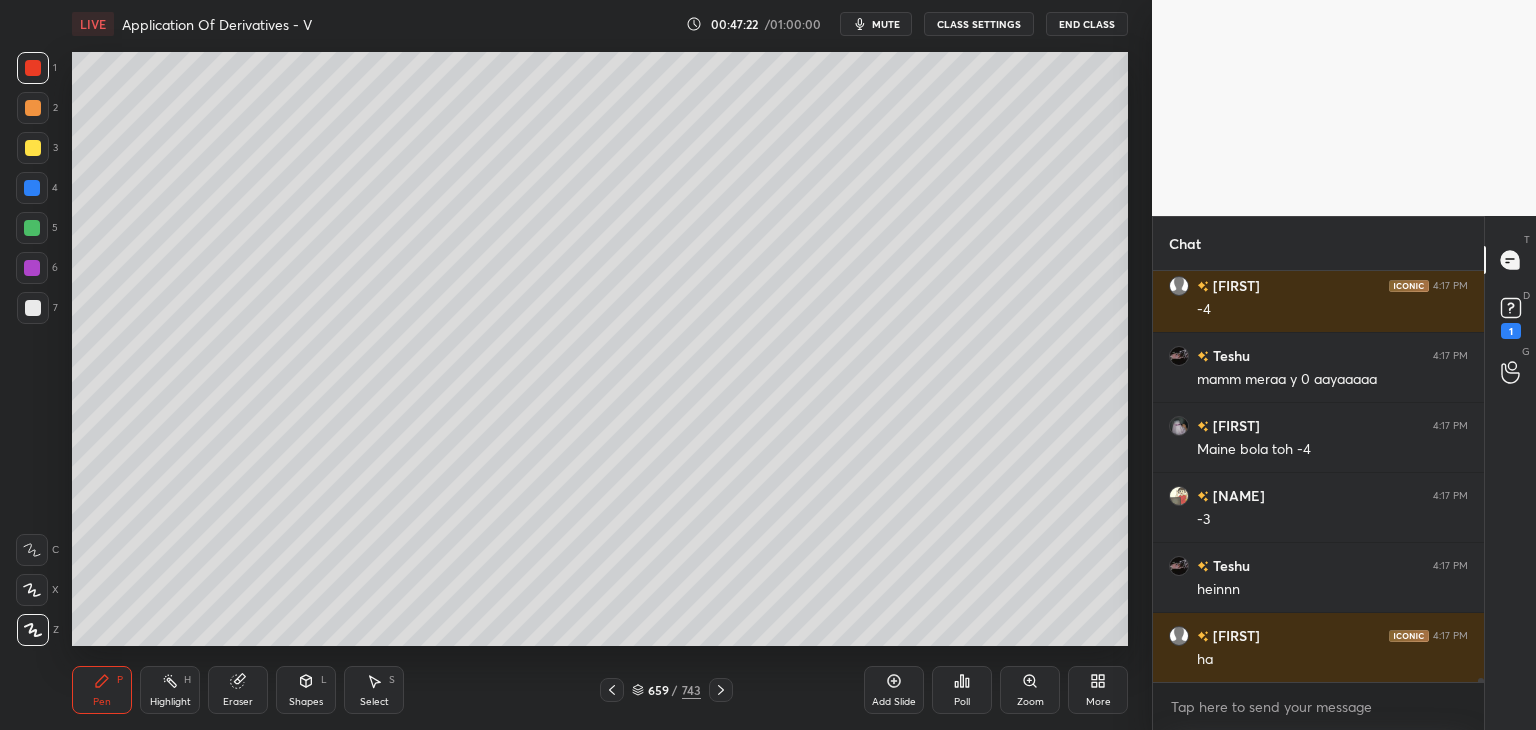 click at bounding box center (33, 108) 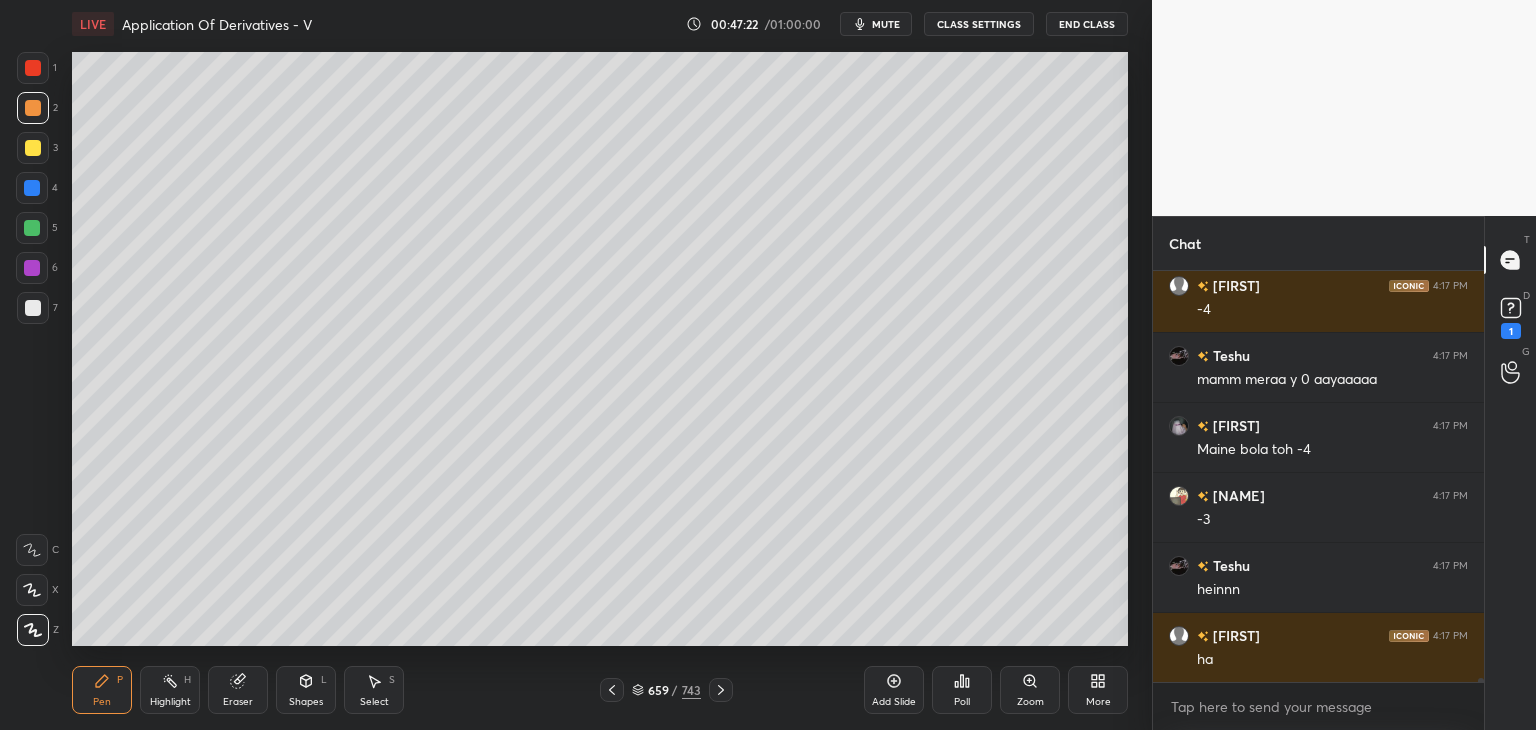 scroll, scrollTop: 40618, scrollLeft: 0, axis: vertical 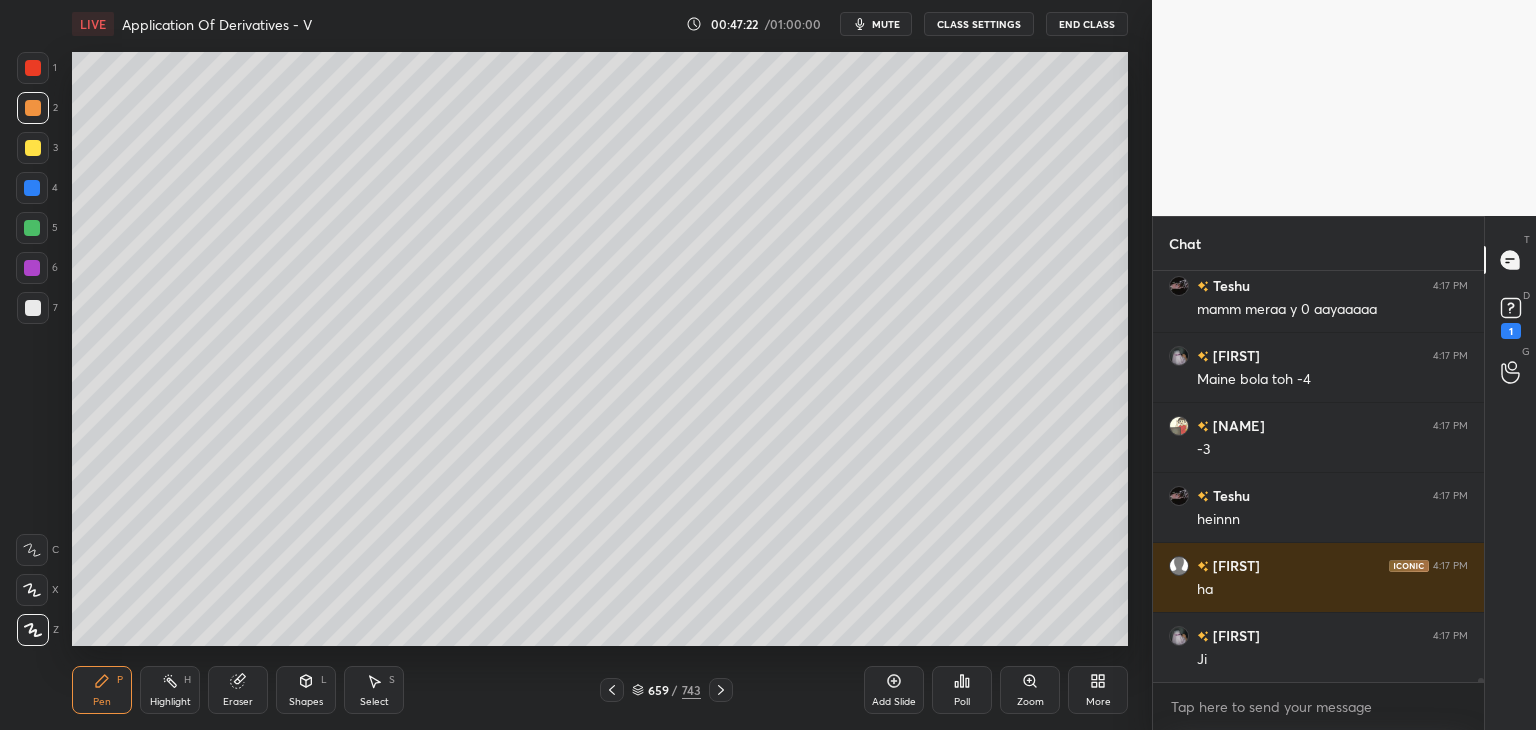 click at bounding box center (33, 68) 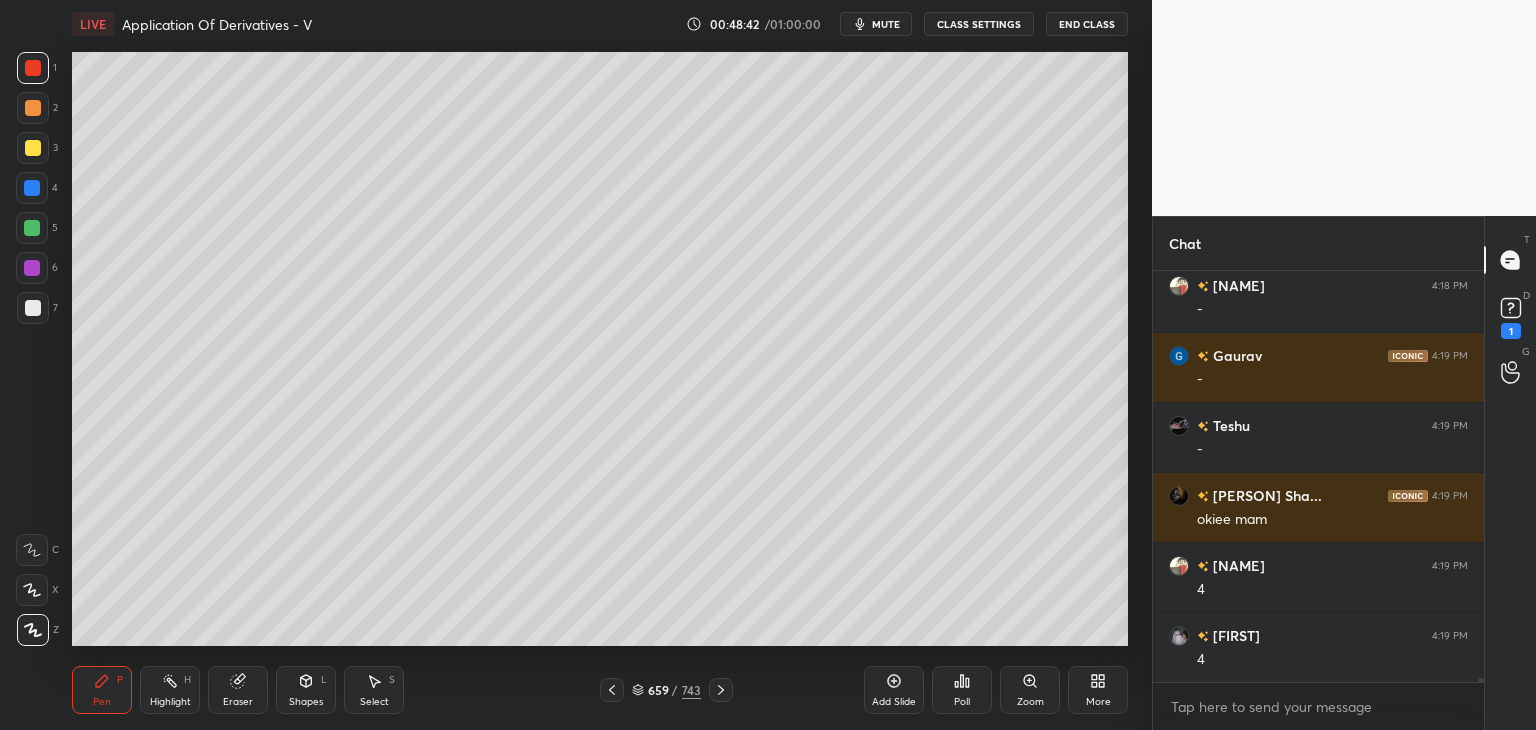 scroll, scrollTop: 42844, scrollLeft: 0, axis: vertical 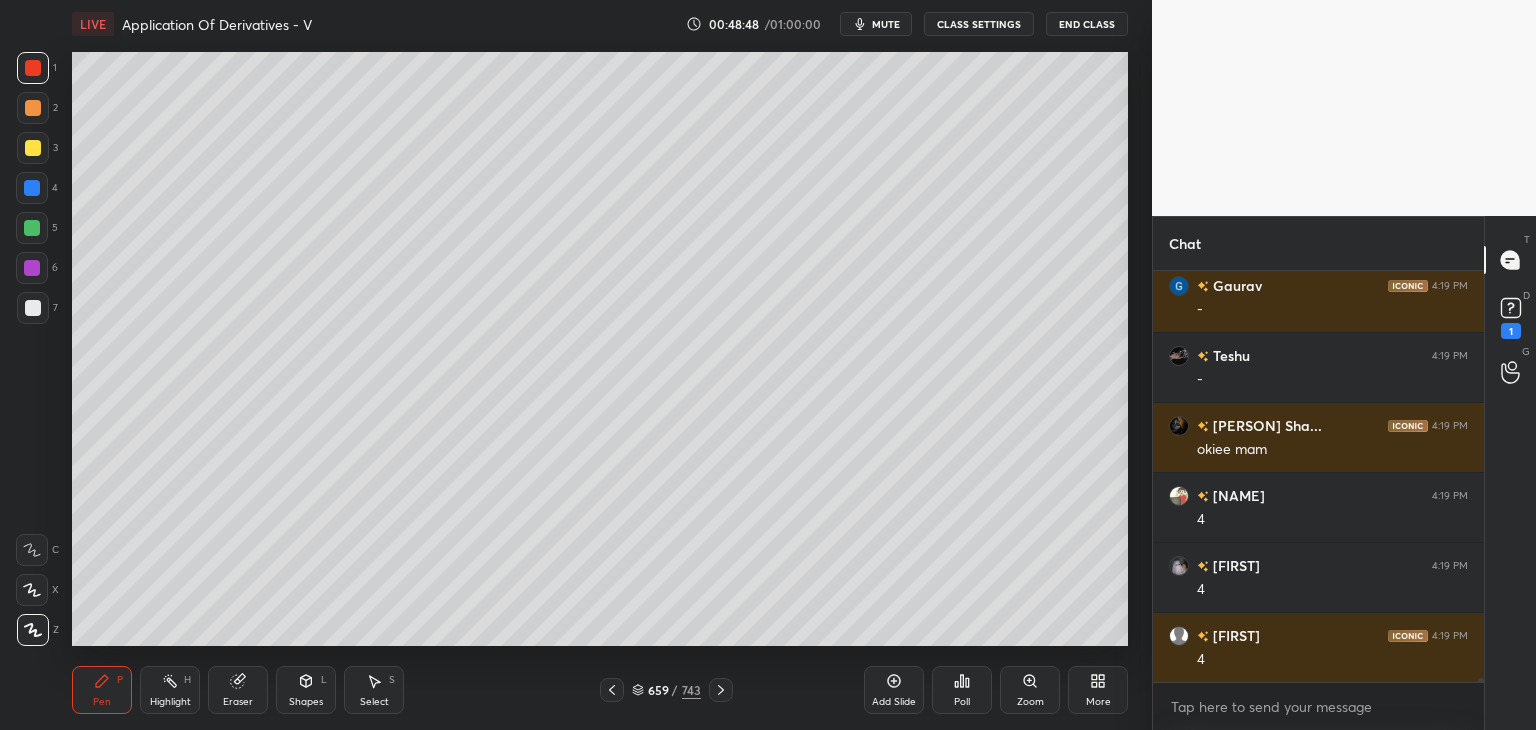 click on "Select" at bounding box center (374, 702) 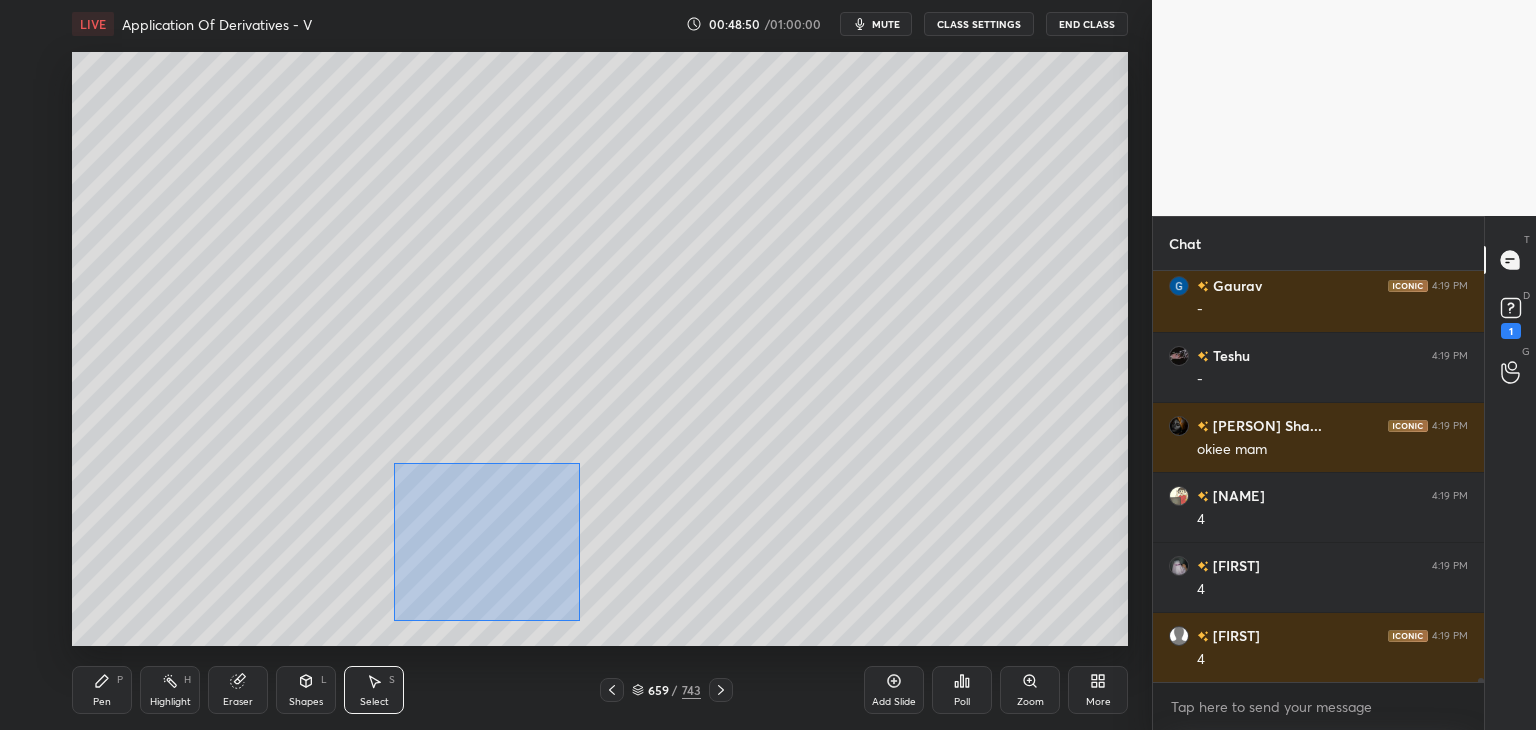 drag, startPoint x: 404, startPoint y: 476, endPoint x: 596, endPoint y: 613, distance: 235.86649 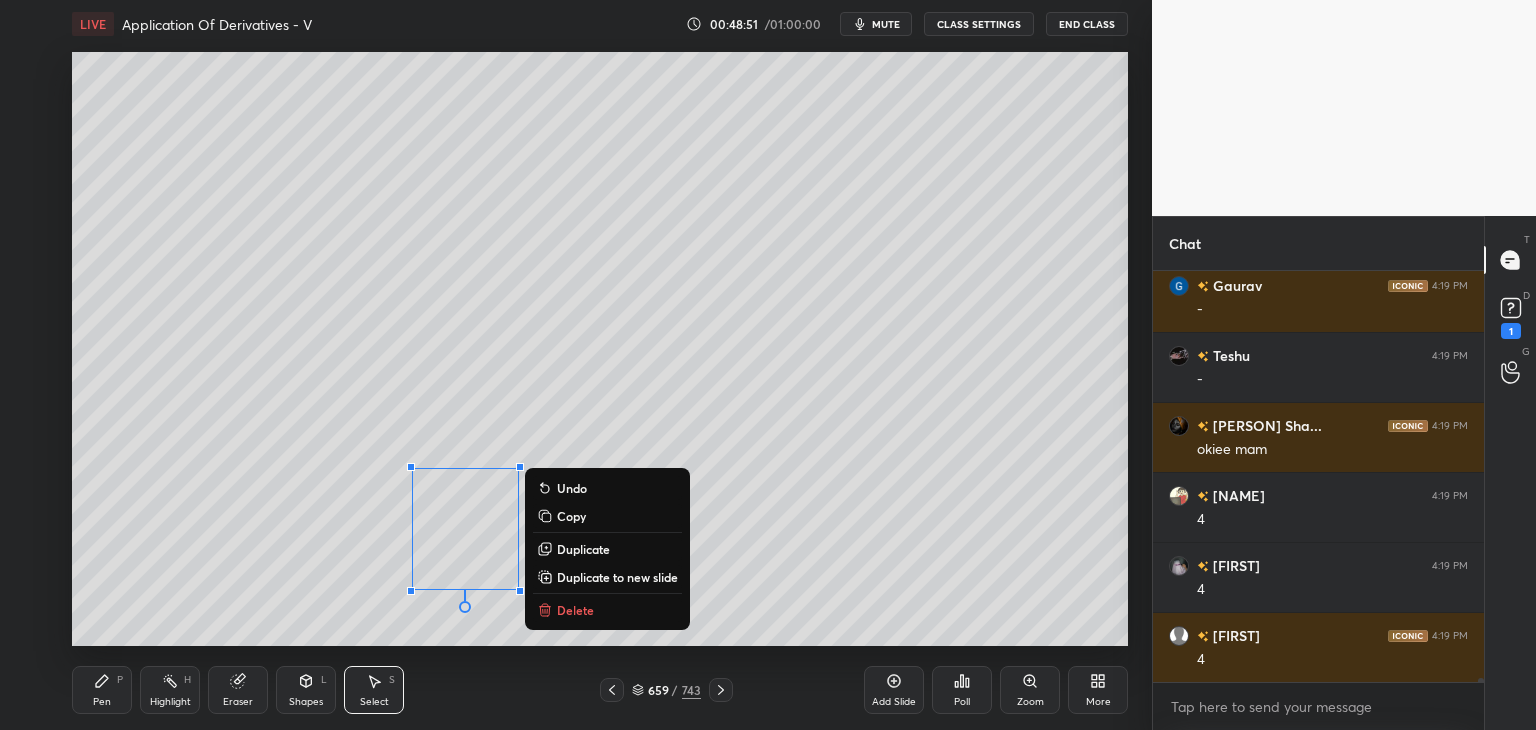 click on "Delete" at bounding box center [607, 610] 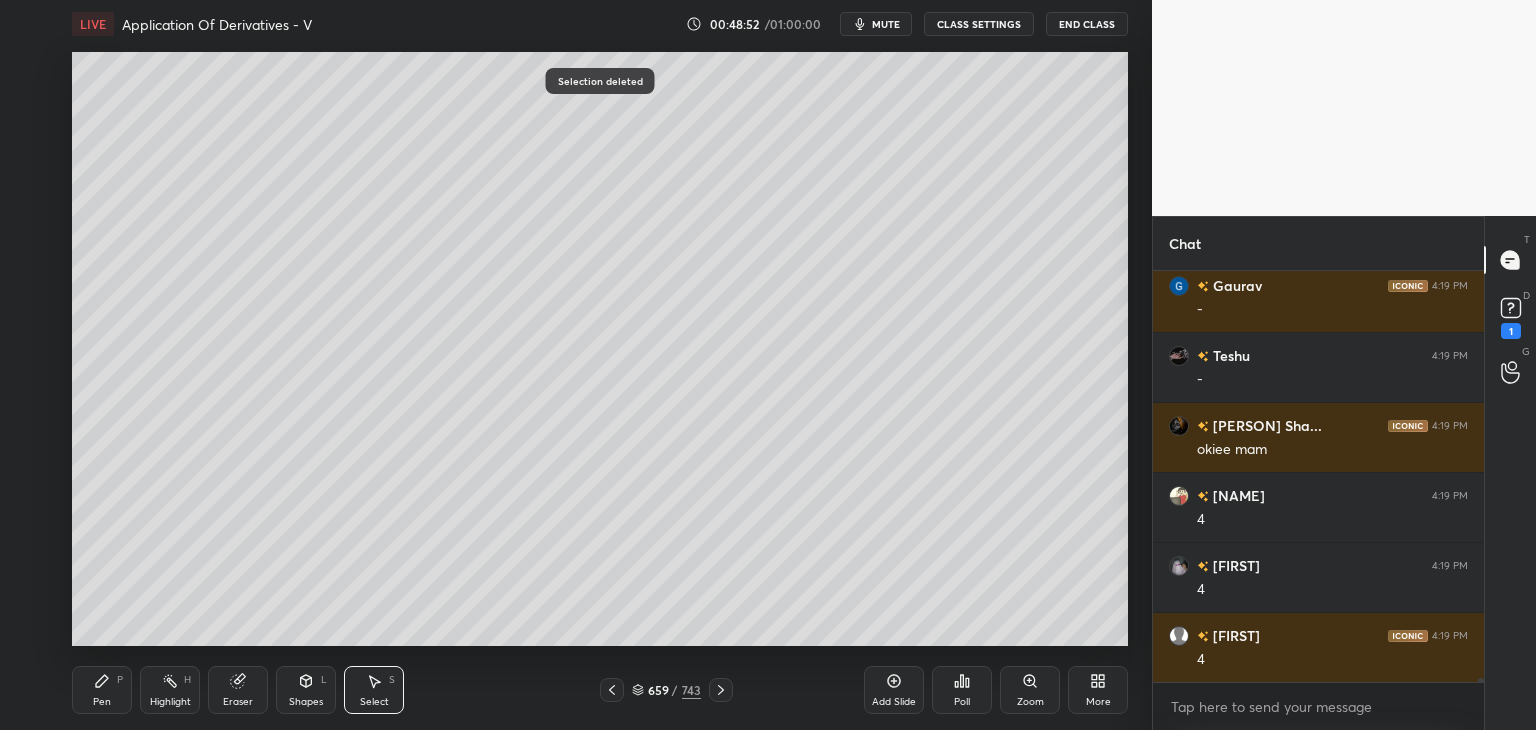 drag, startPoint x: 96, startPoint y: 707, endPoint x: 113, endPoint y: 665, distance: 45.310043 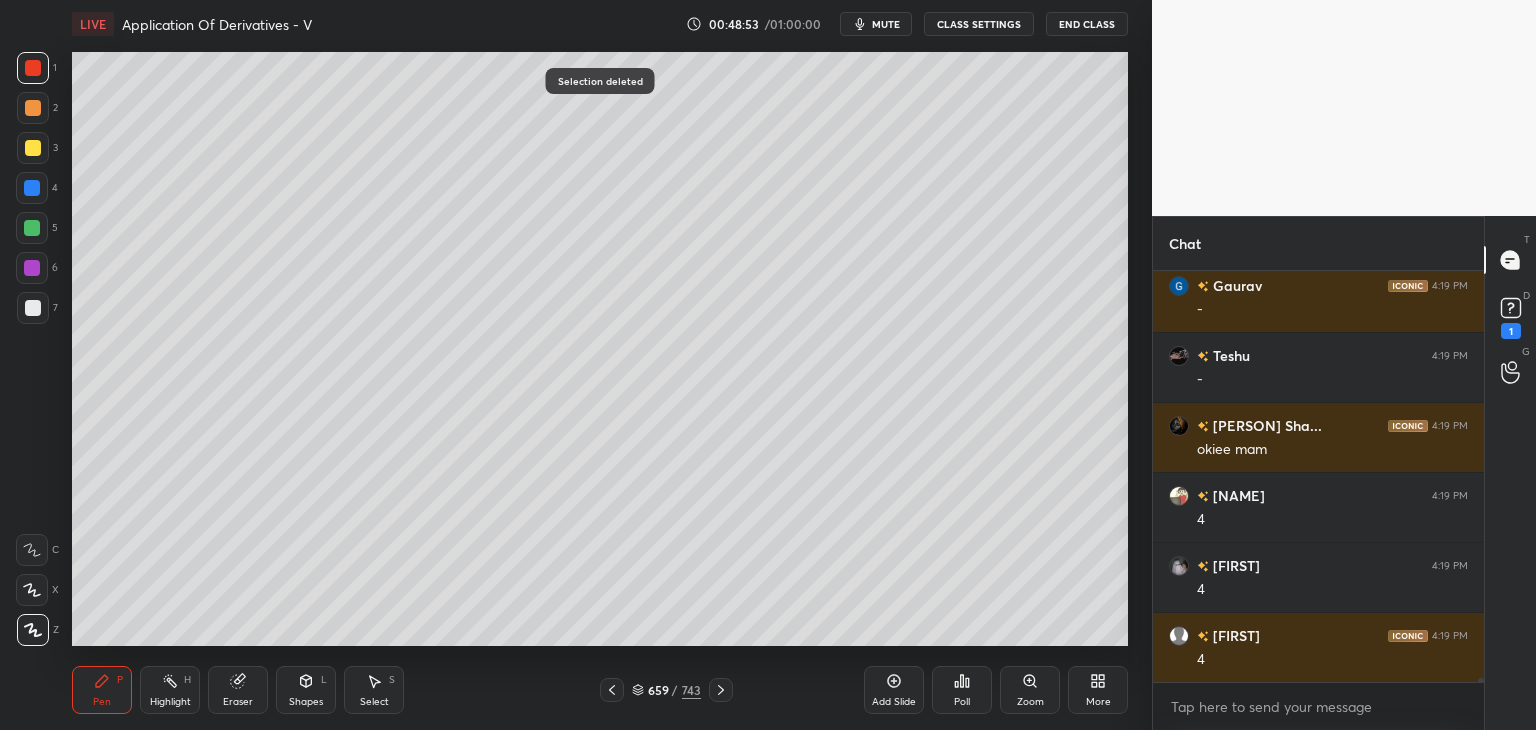 click at bounding box center (33, 148) 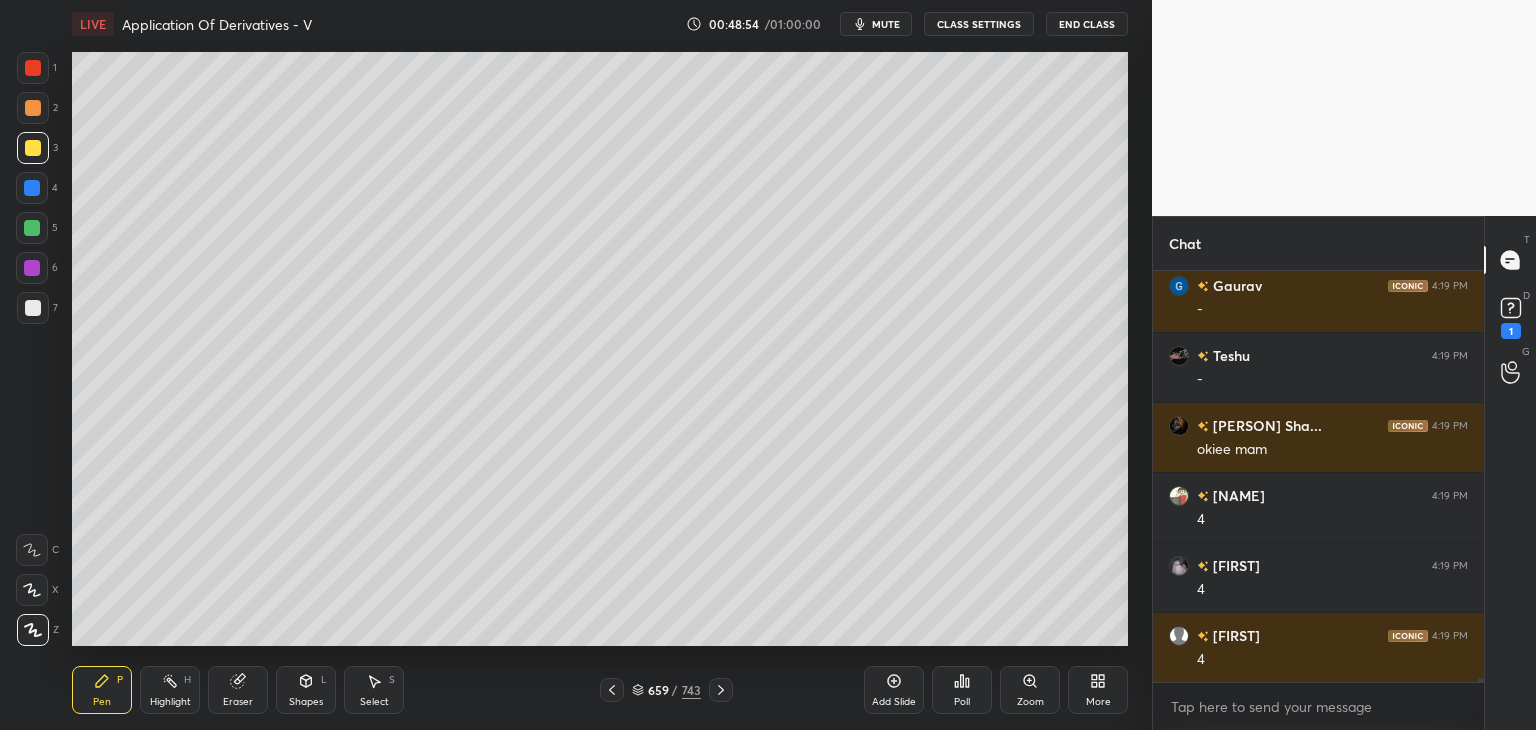 click 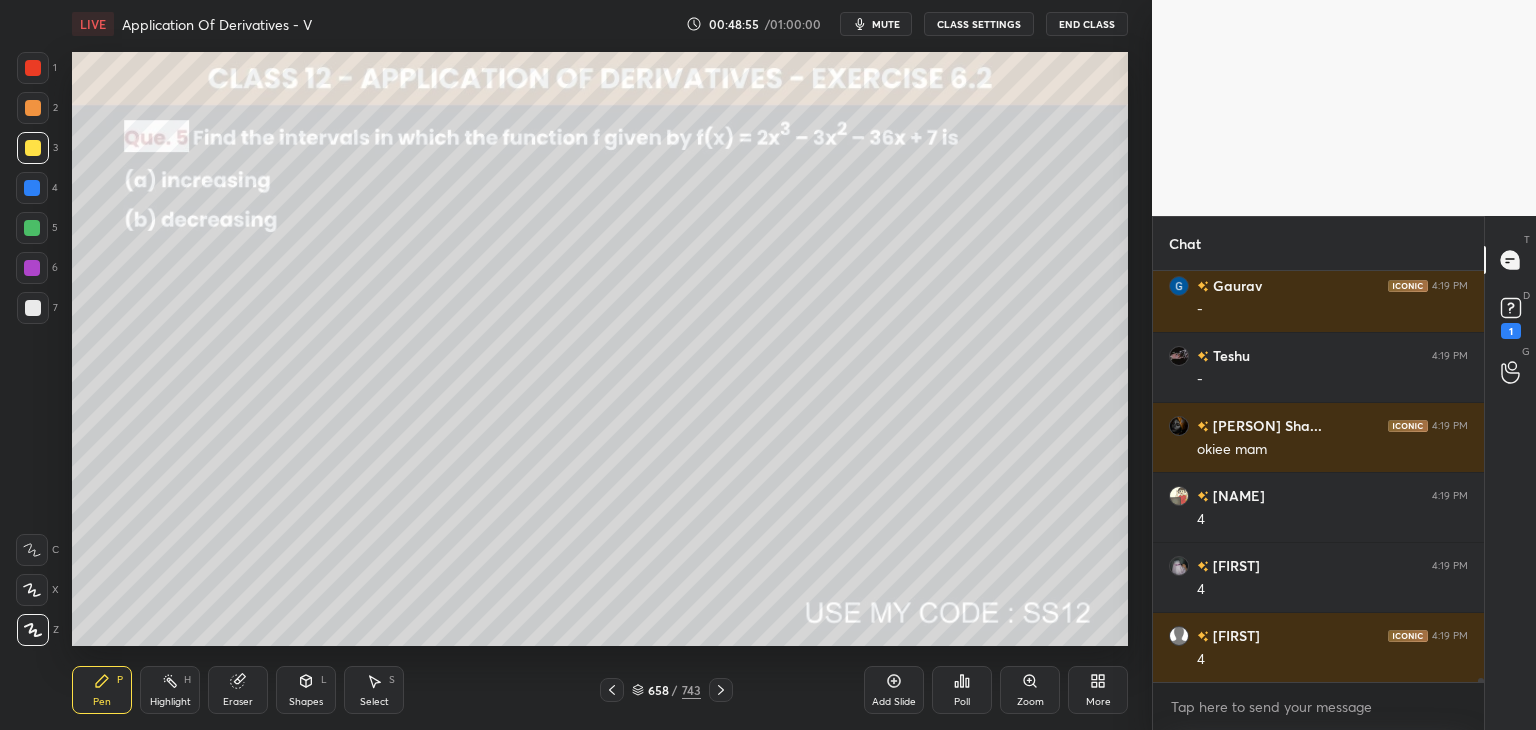 scroll, scrollTop: 42914, scrollLeft: 0, axis: vertical 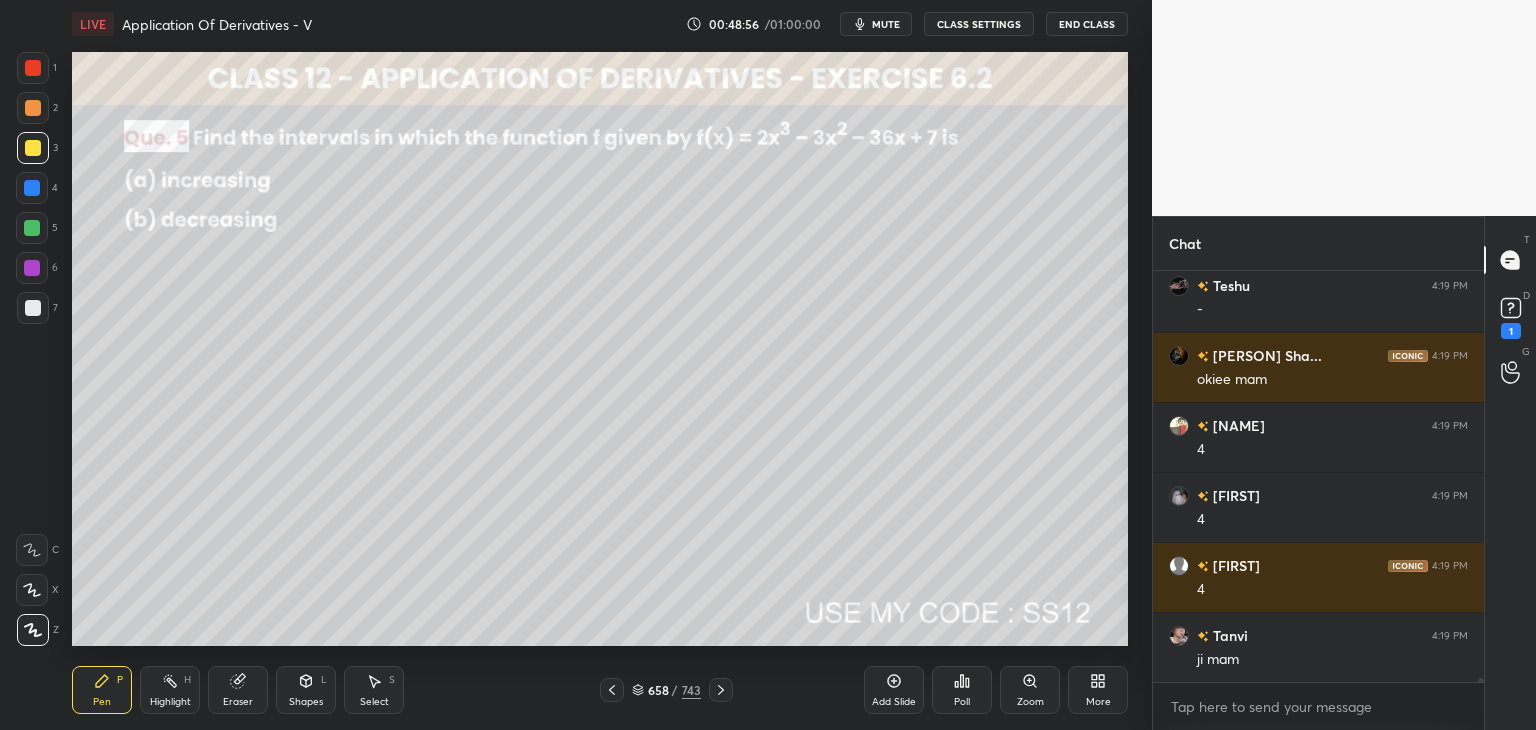 click 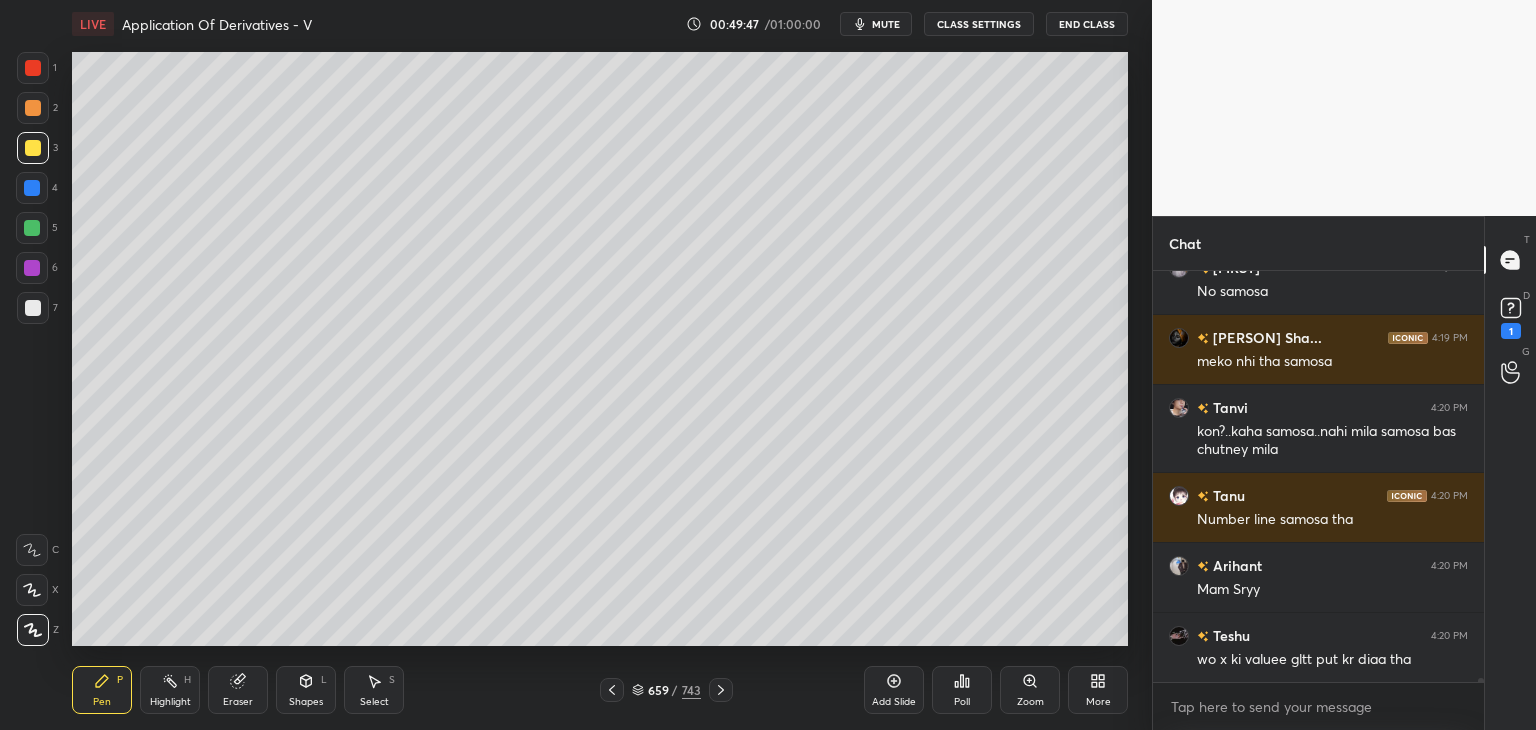 scroll, scrollTop: 43462, scrollLeft: 0, axis: vertical 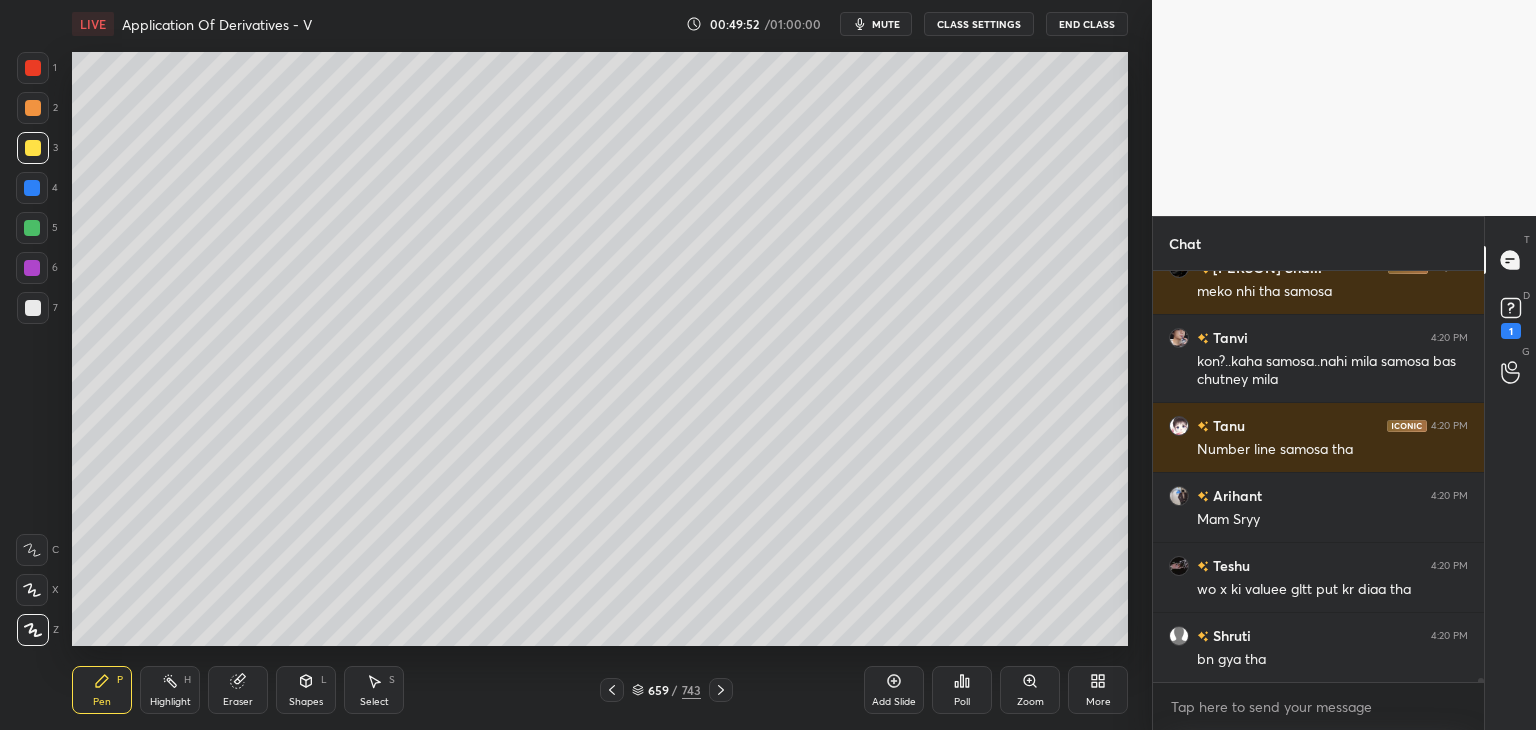 click 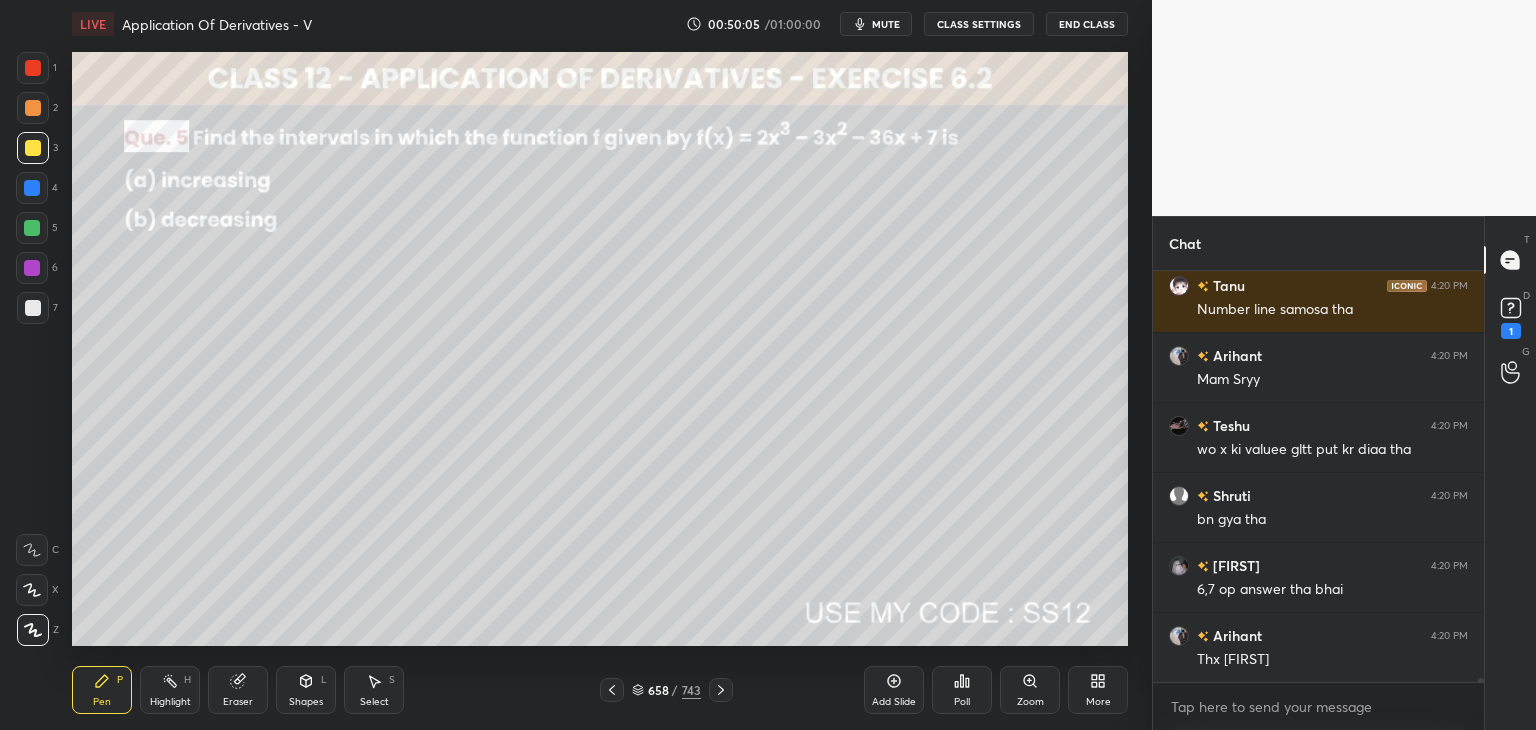 scroll, scrollTop: 43690, scrollLeft: 0, axis: vertical 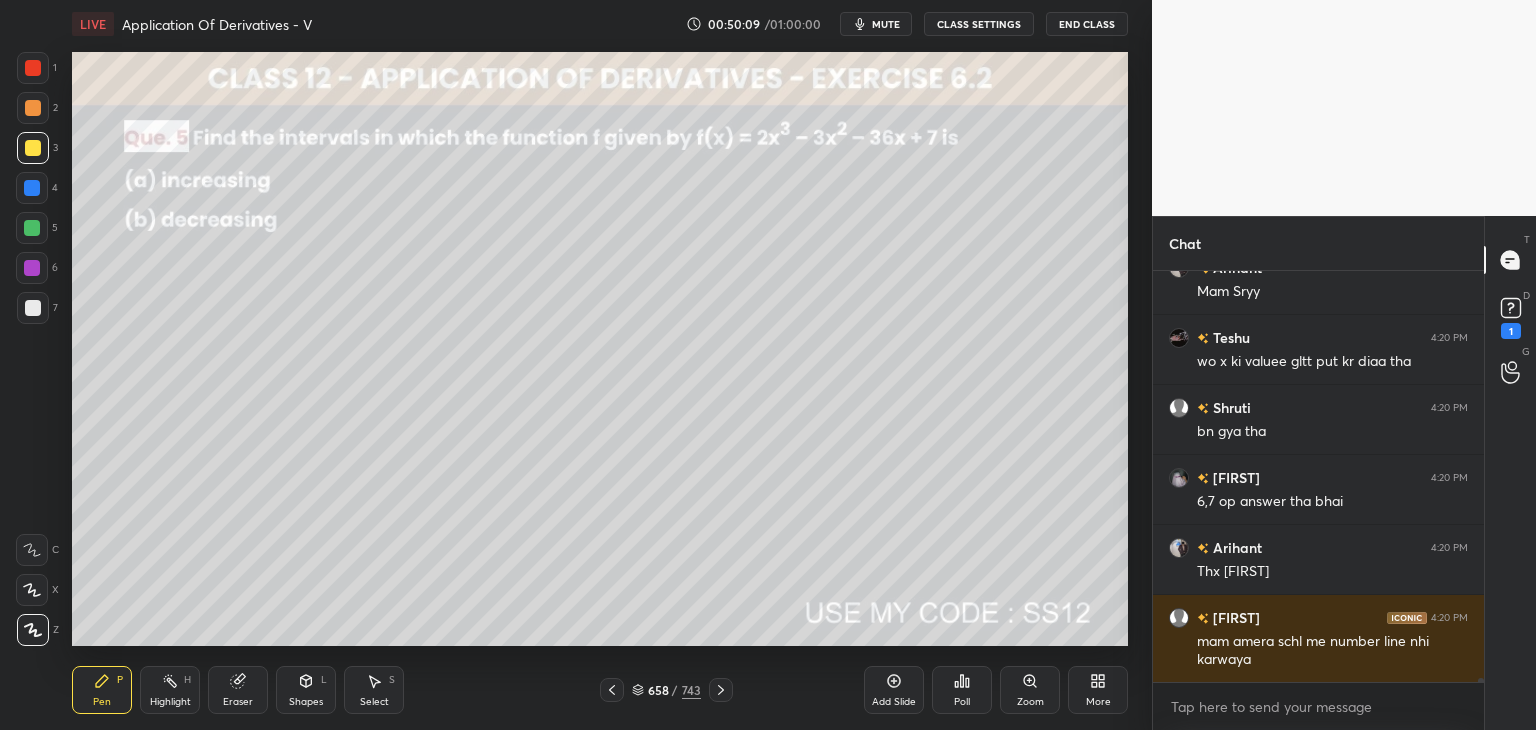 click 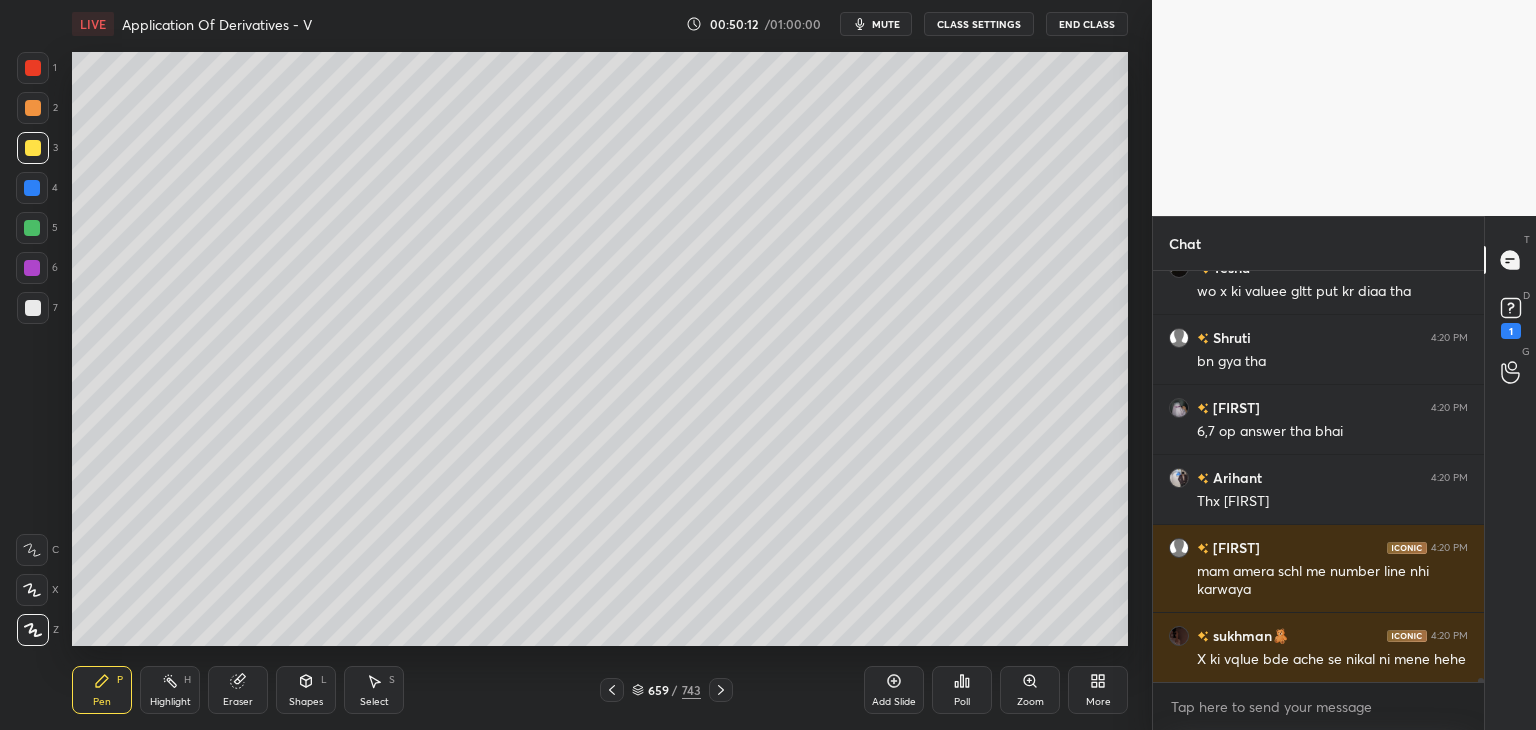 scroll, scrollTop: 43830, scrollLeft: 0, axis: vertical 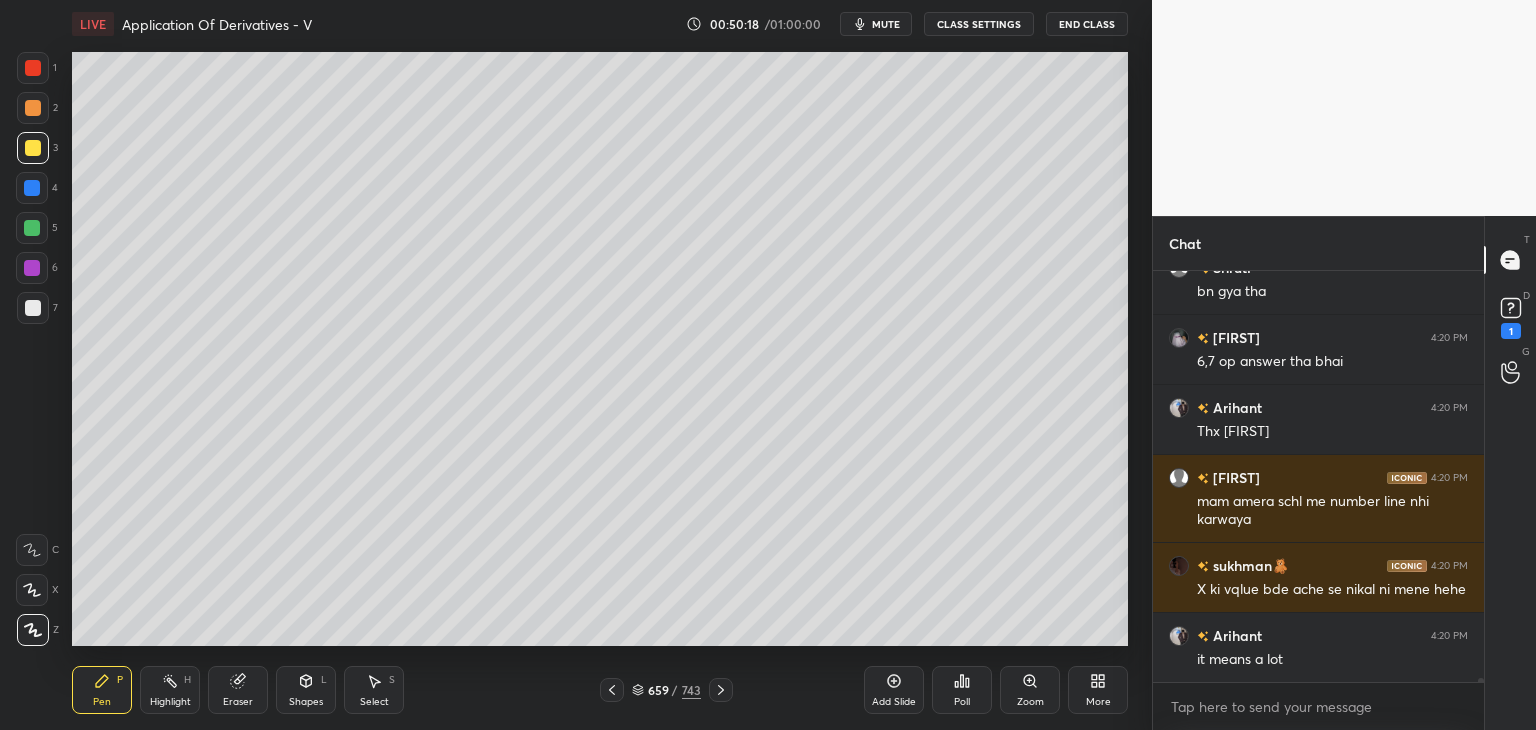 click on "Select" at bounding box center (374, 702) 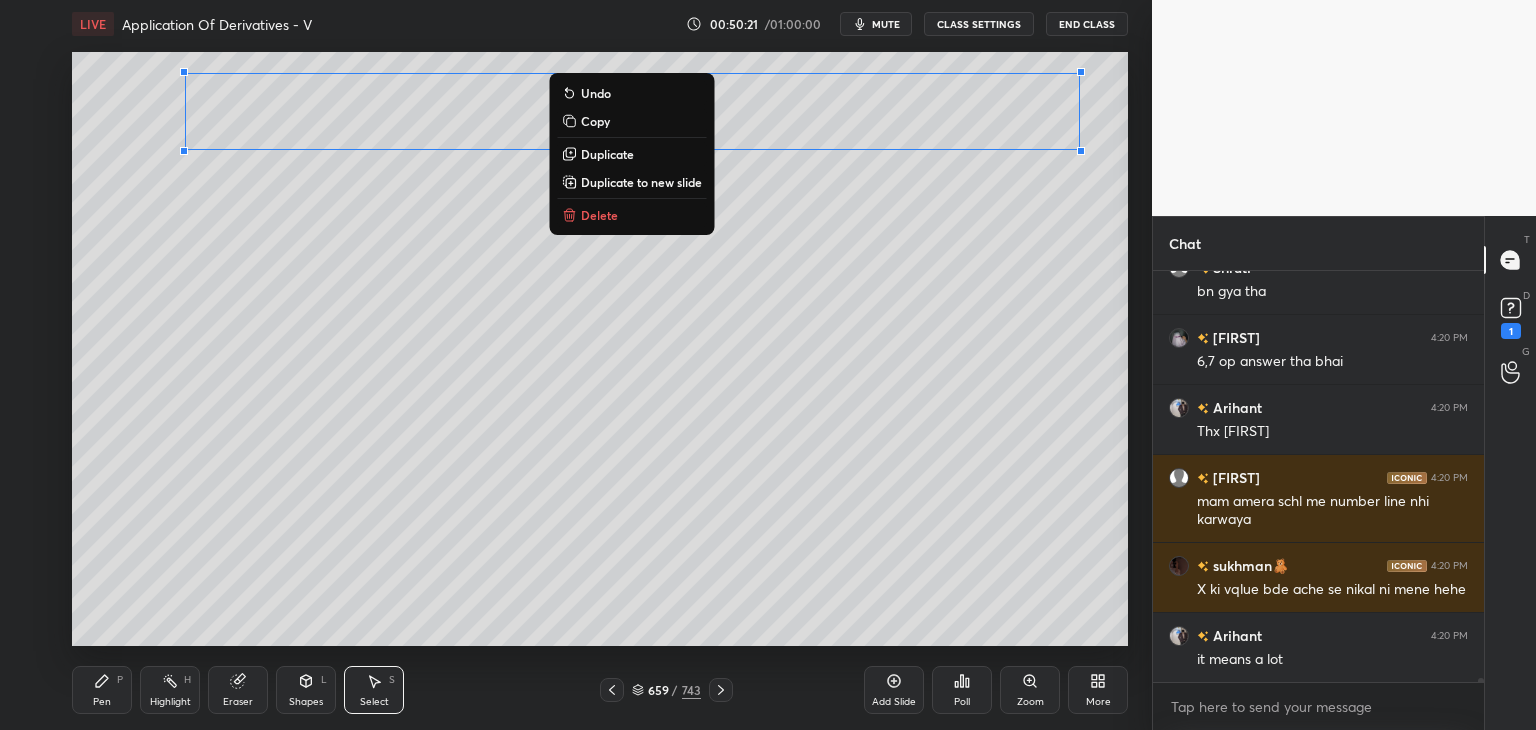 drag, startPoint x: 176, startPoint y: 73, endPoint x: 1144, endPoint y: 143, distance: 970.5277 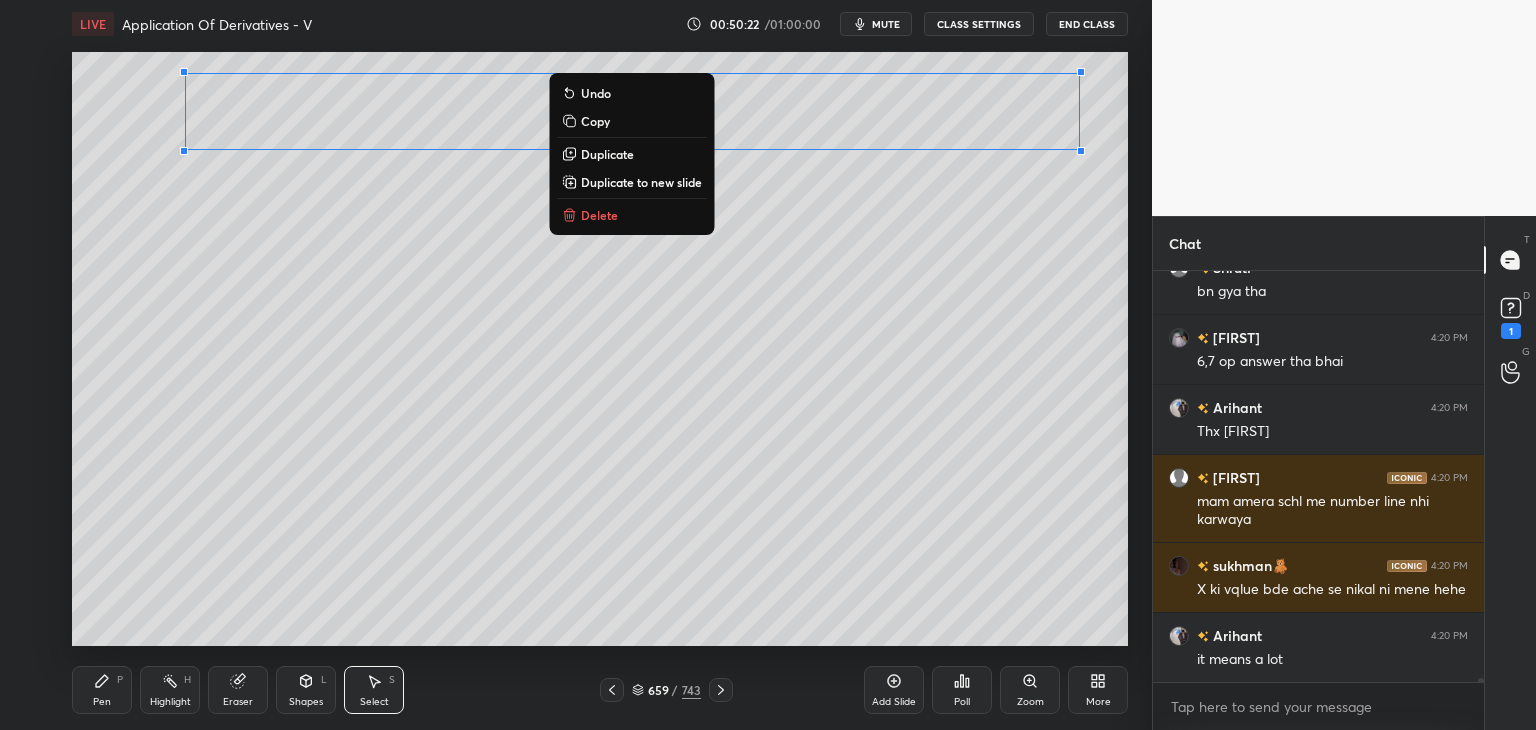 click on "Delete" at bounding box center (631, 215) 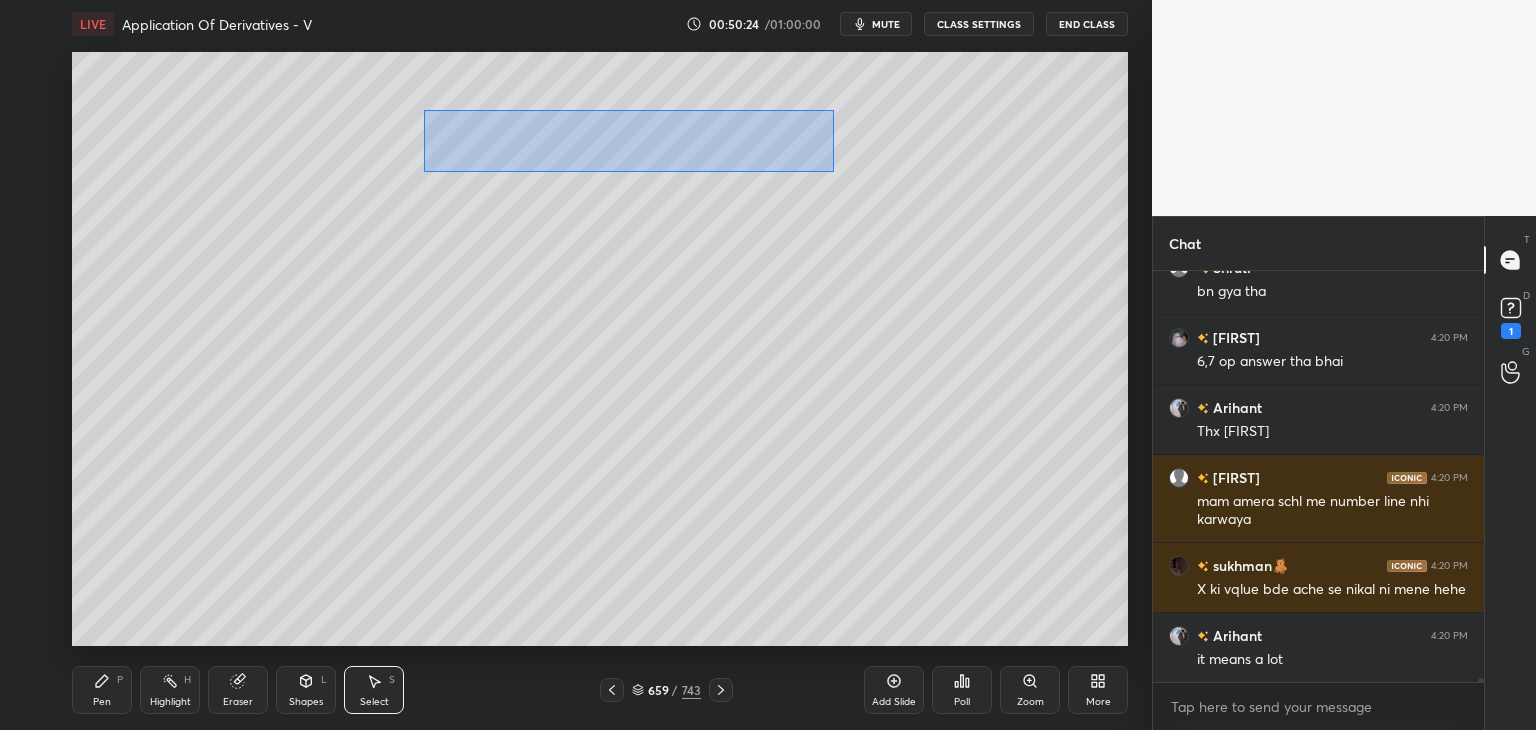 drag, startPoint x: 465, startPoint y: 136, endPoint x: 844, endPoint y: 167, distance: 380.2657 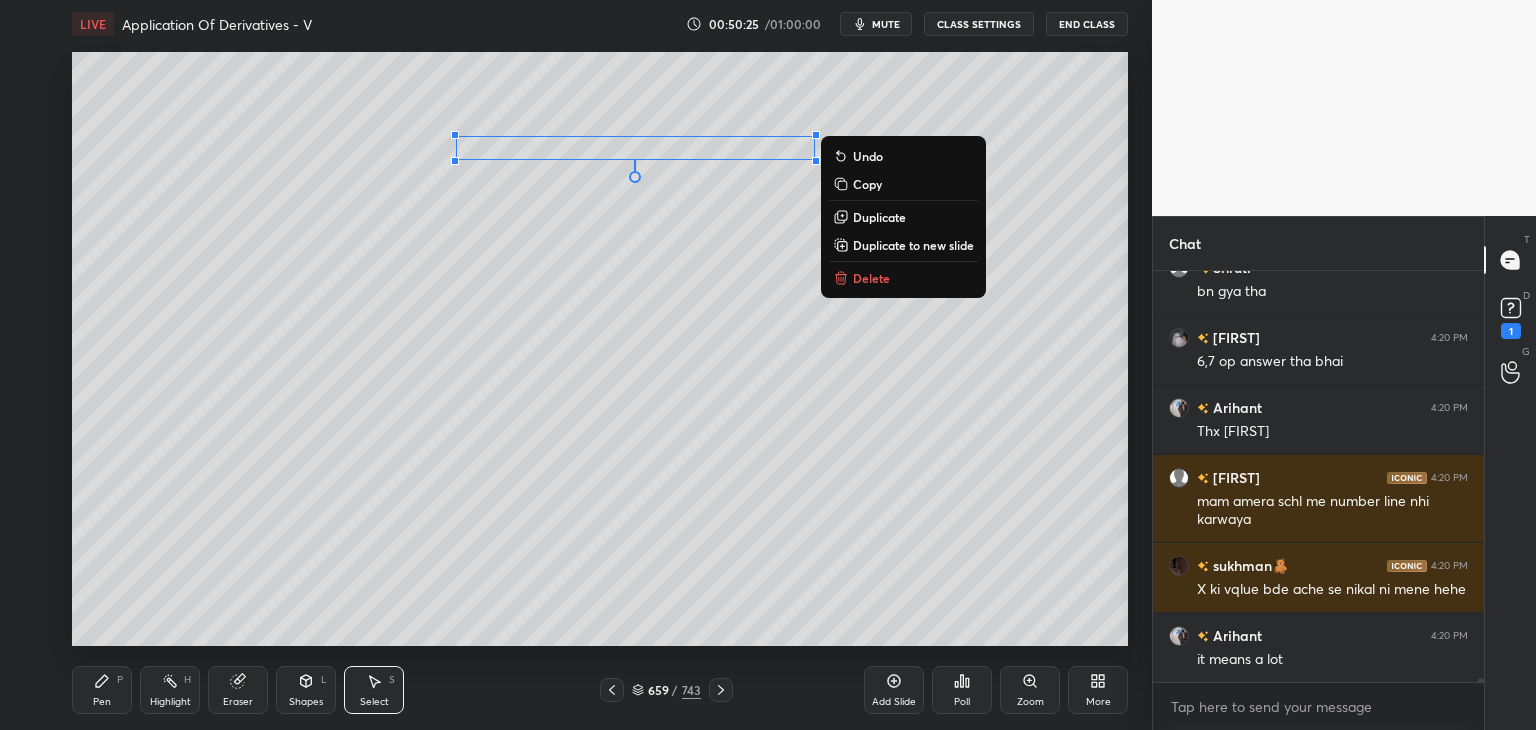 click on "Delete" at bounding box center (871, 278) 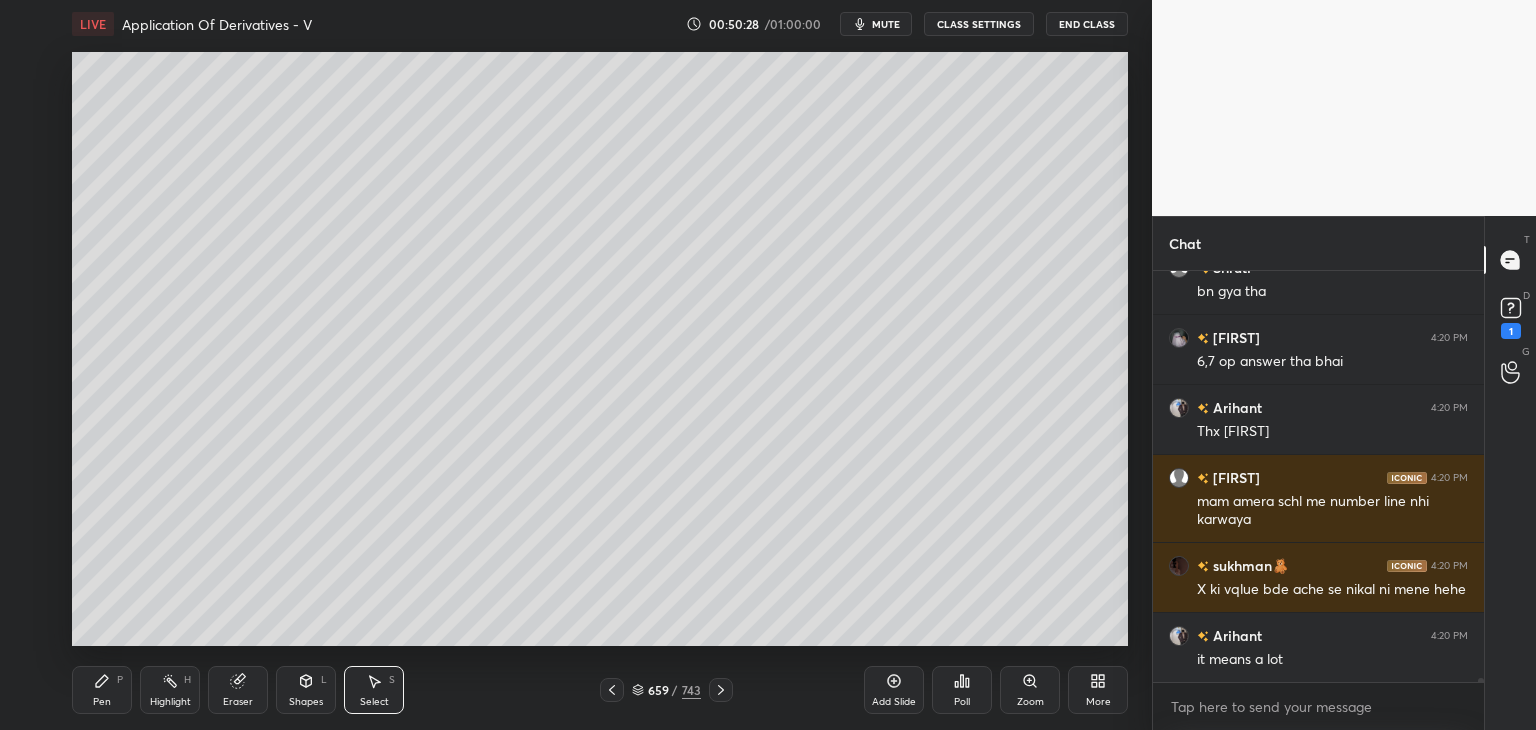 click on "0 ° Undo Copy Duplicate Duplicate to new slide Delete" at bounding box center (600, 349) 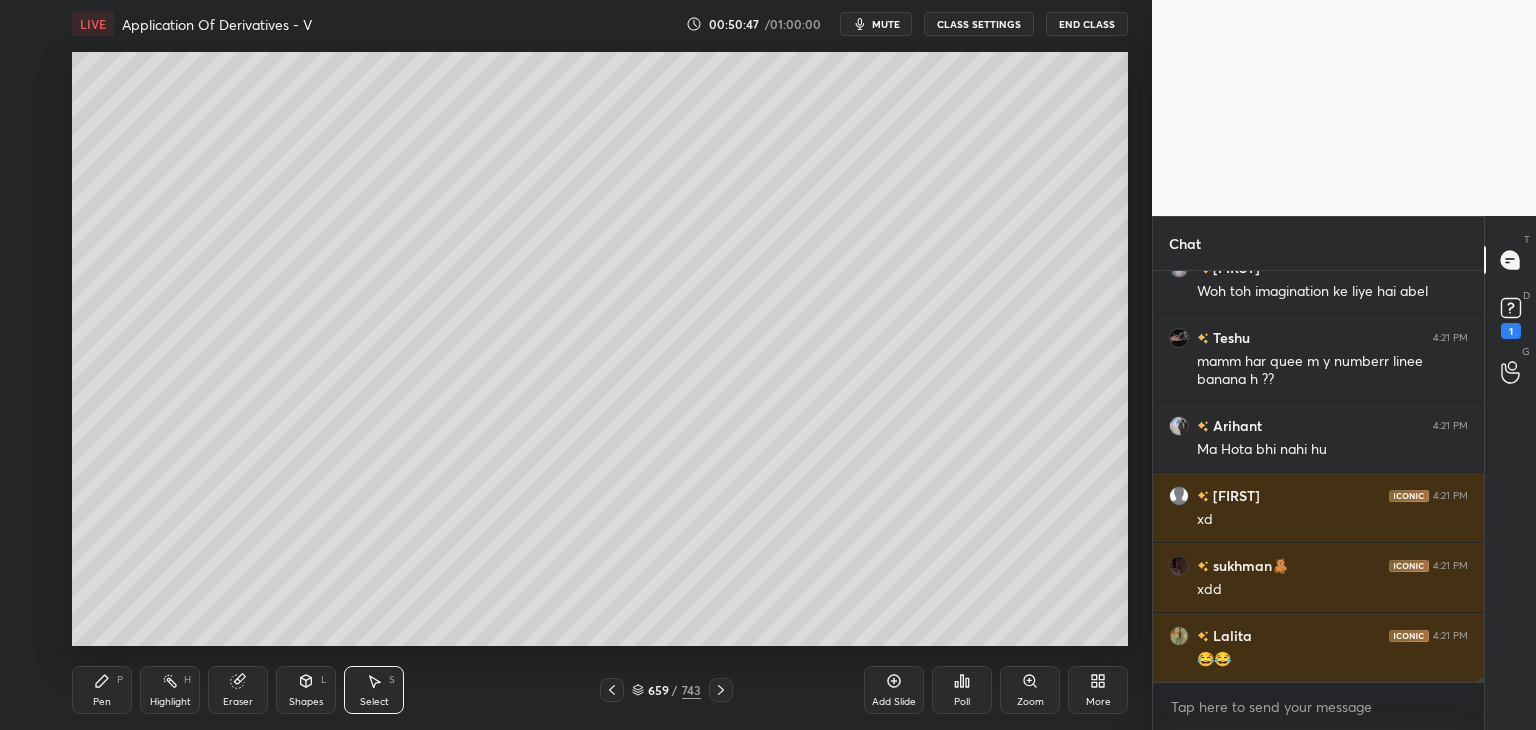scroll, scrollTop: 44338, scrollLeft: 0, axis: vertical 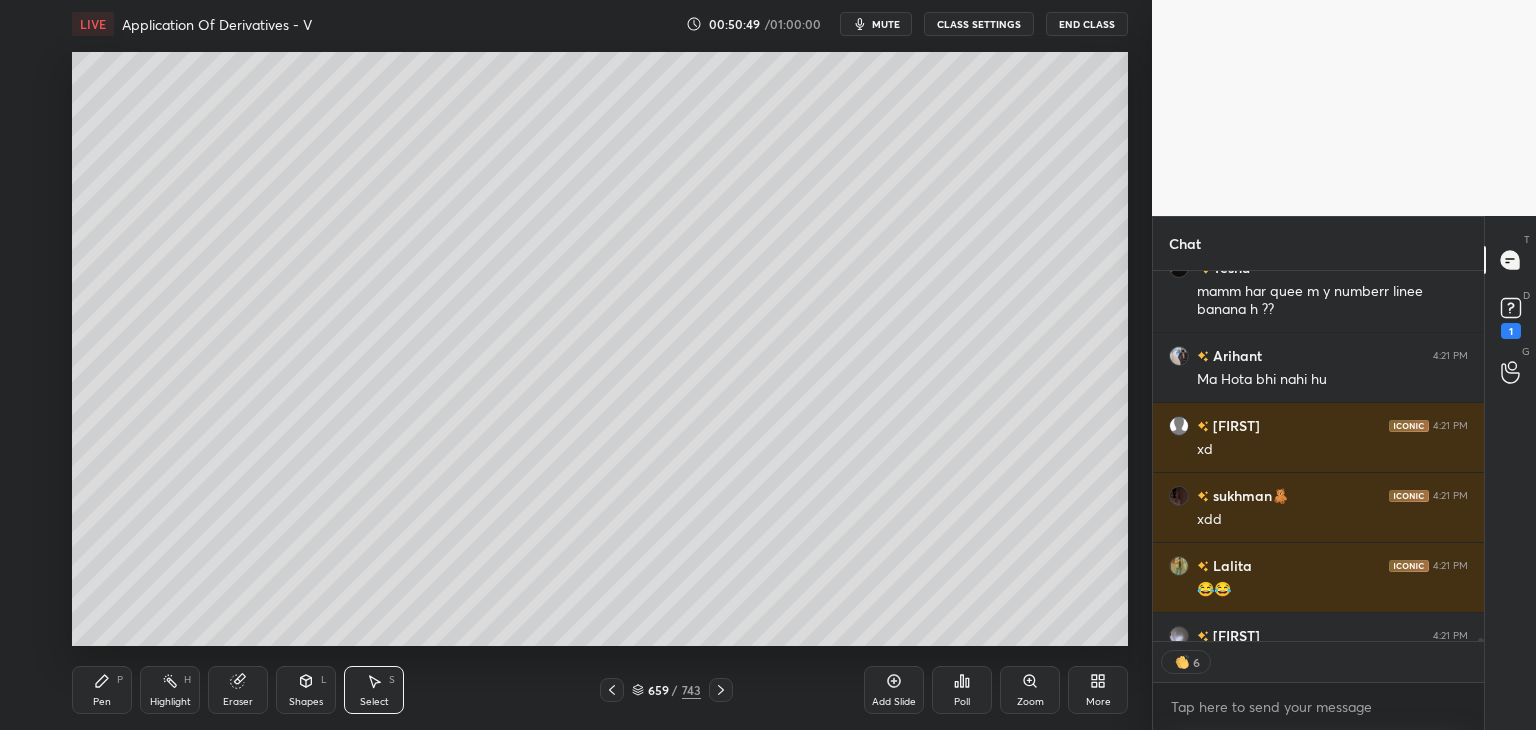 click 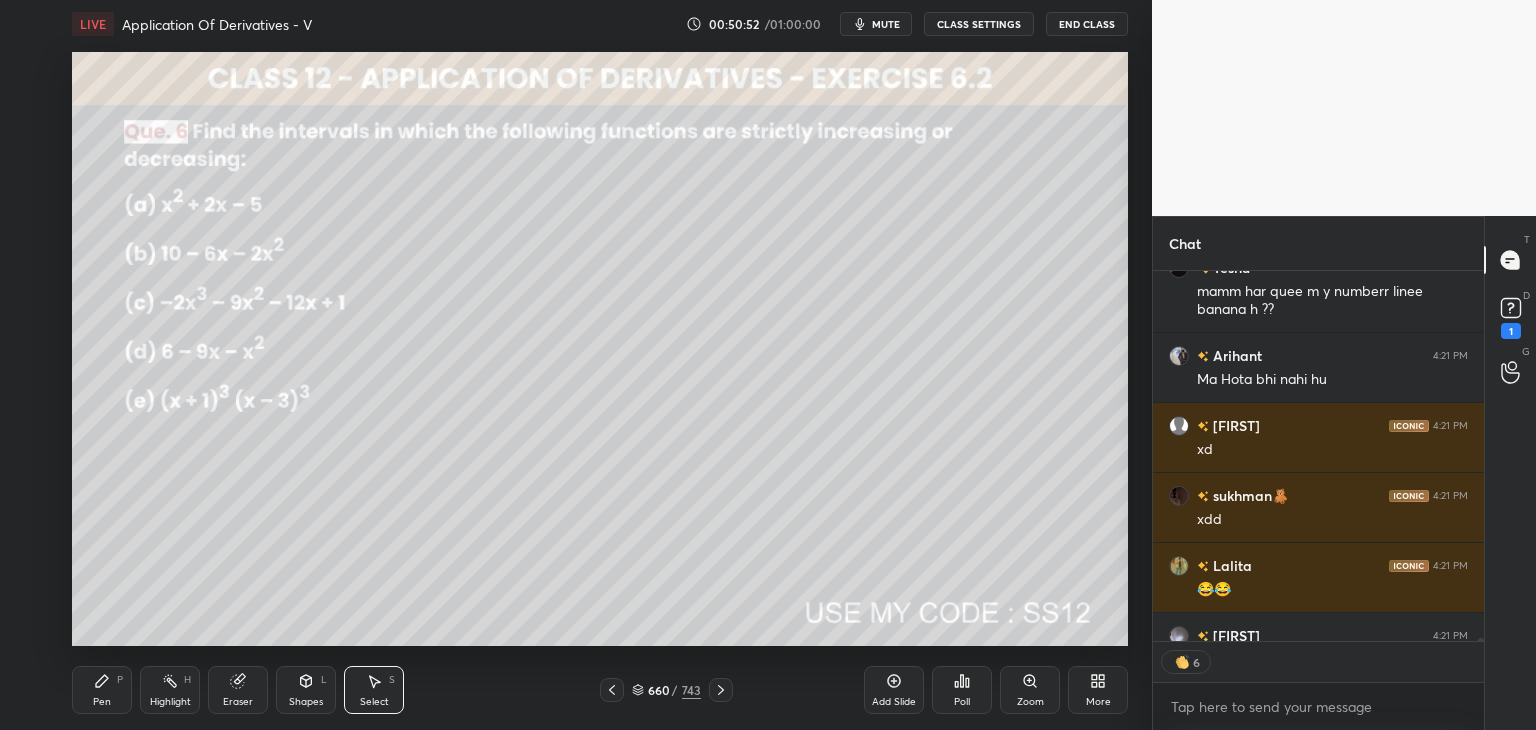 click on "Eraser" at bounding box center [238, 702] 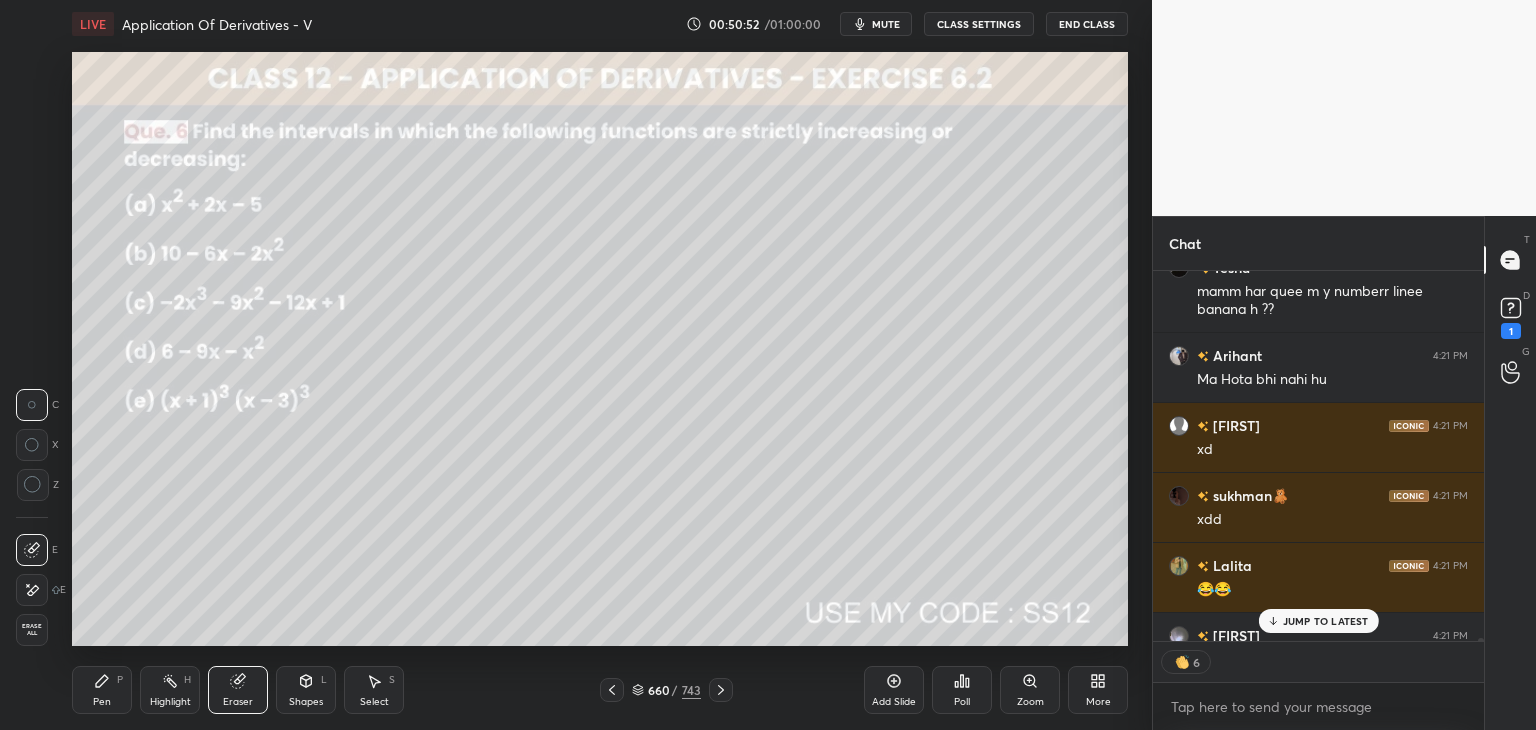 scroll, scrollTop: 44448, scrollLeft: 0, axis: vertical 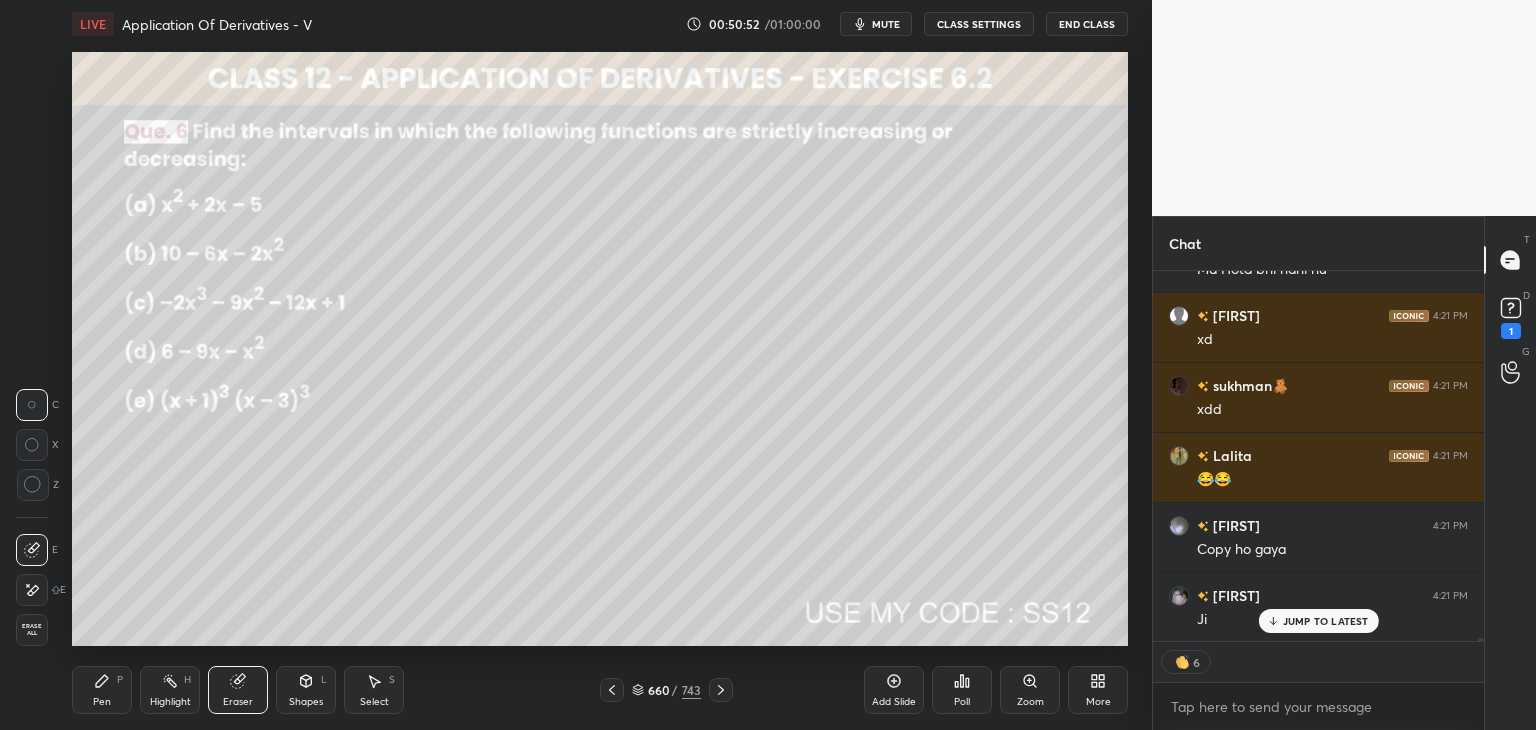 click on "Erase all" at bounding box center (32, 630) 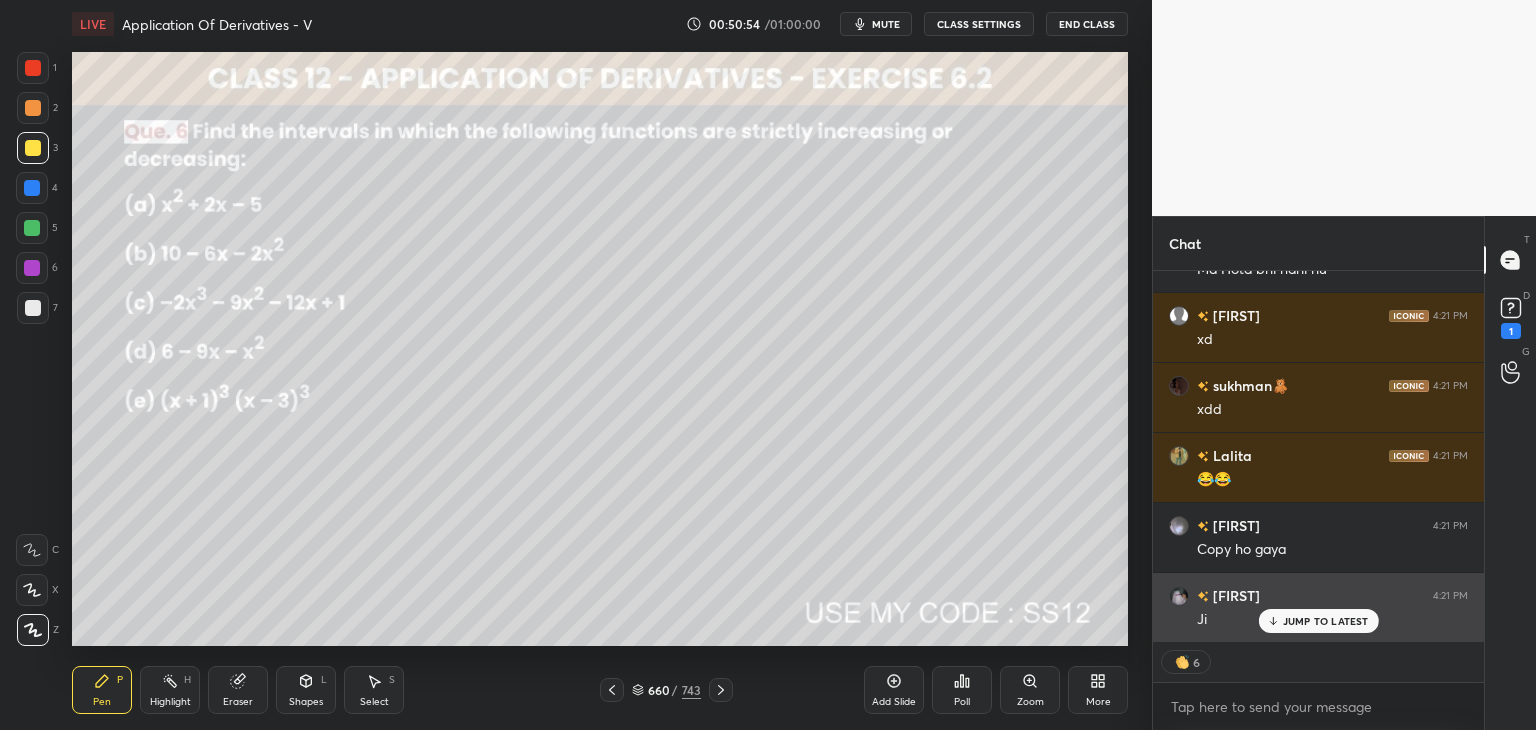 click on "JUMP TO LATEST" at bounding box center [1326, 621] 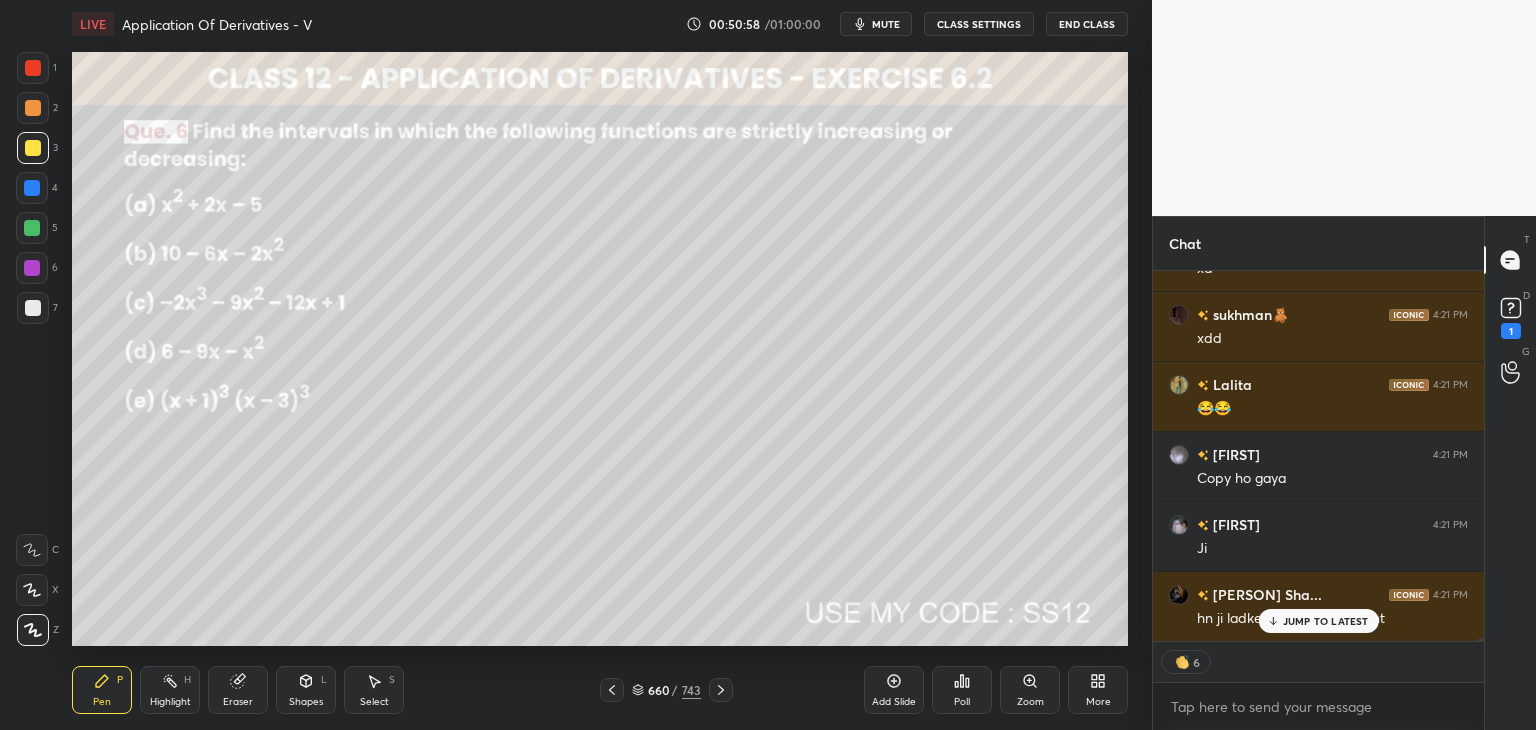 scroll, scrollTop: 44588, scrollLeft: 0, axis: vertical 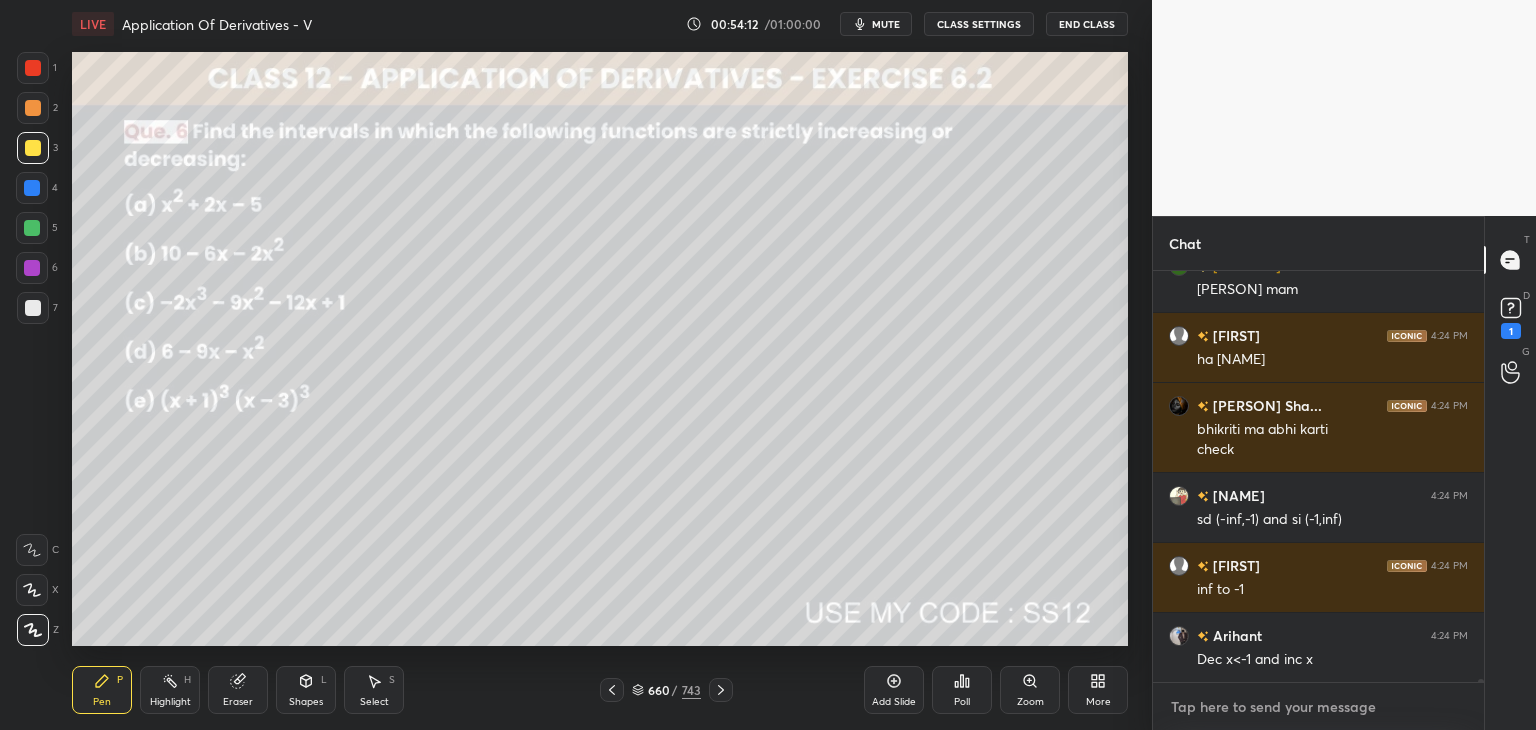 type on "x" 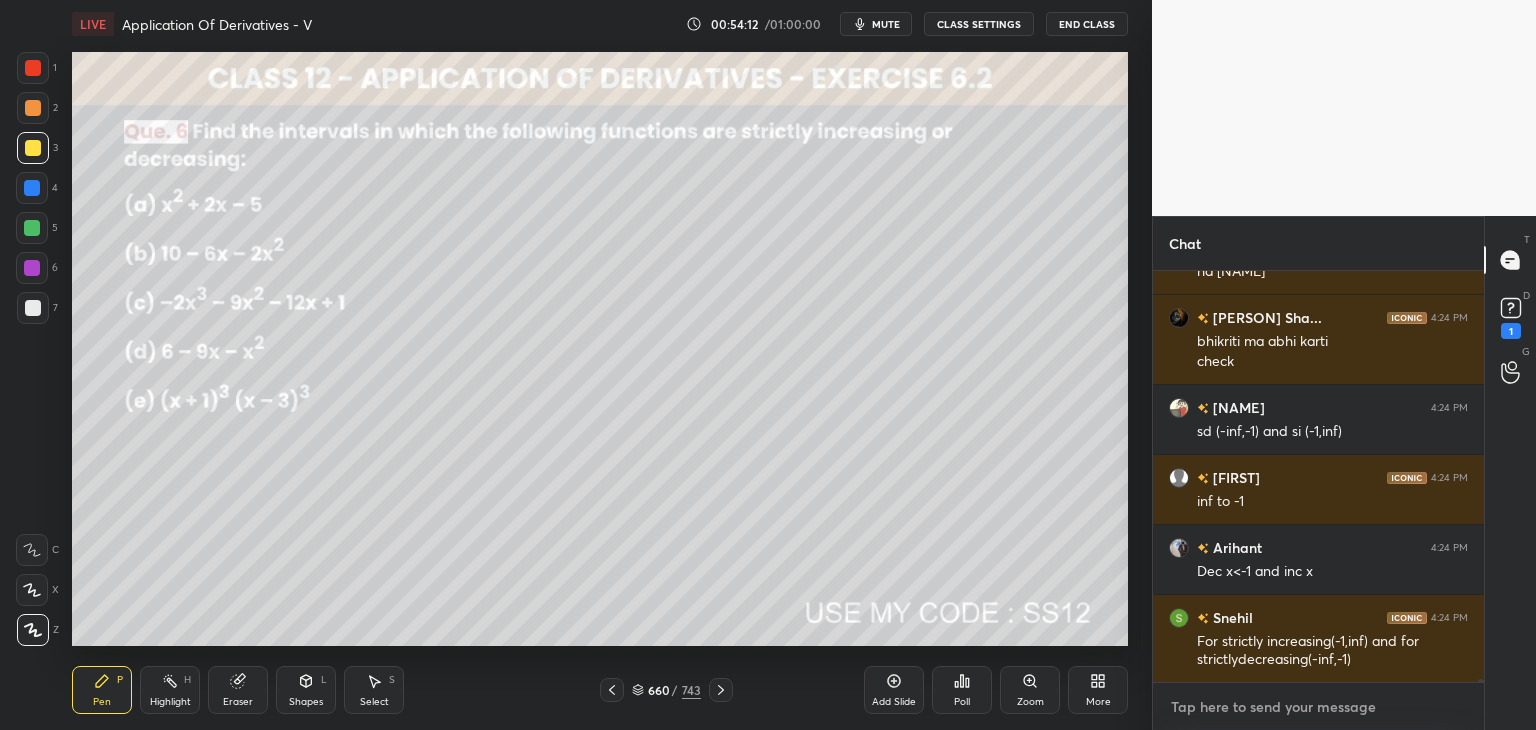 click at bounding box center [1318, 707] 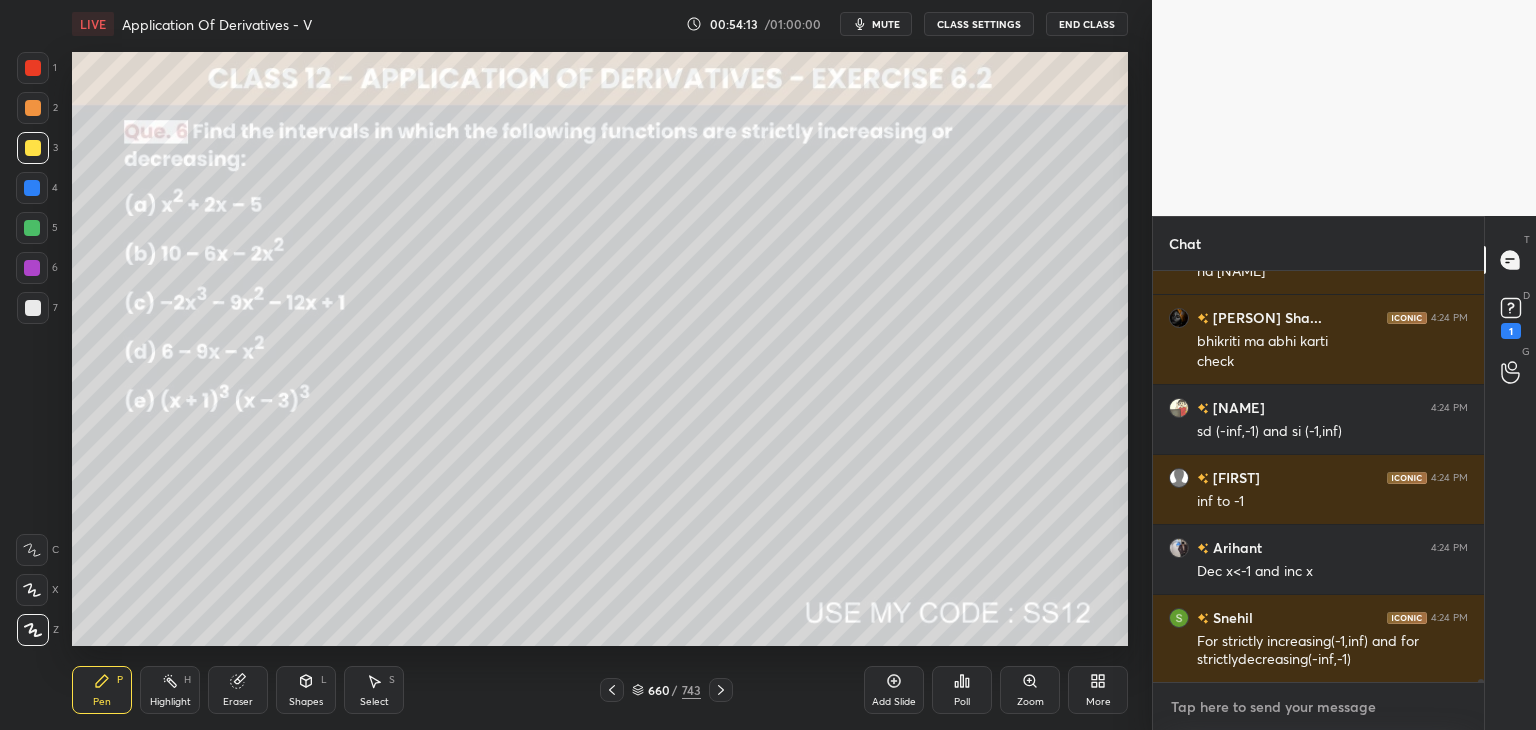 paste on "https://t.me/+Q1wq0mFzxV9kOTY1" 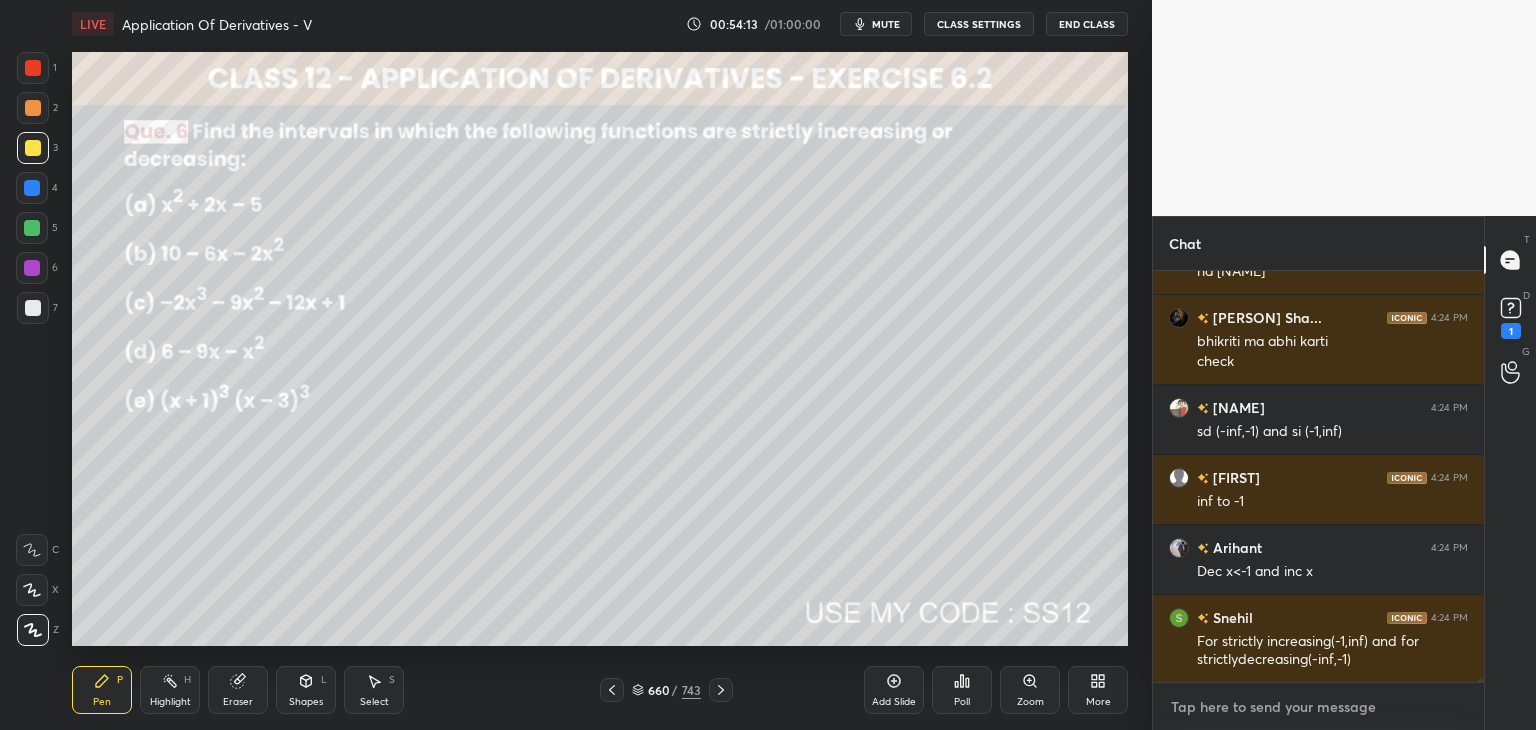 type on "https://t.me/+Q1wq0mFzxV9kOTY1" 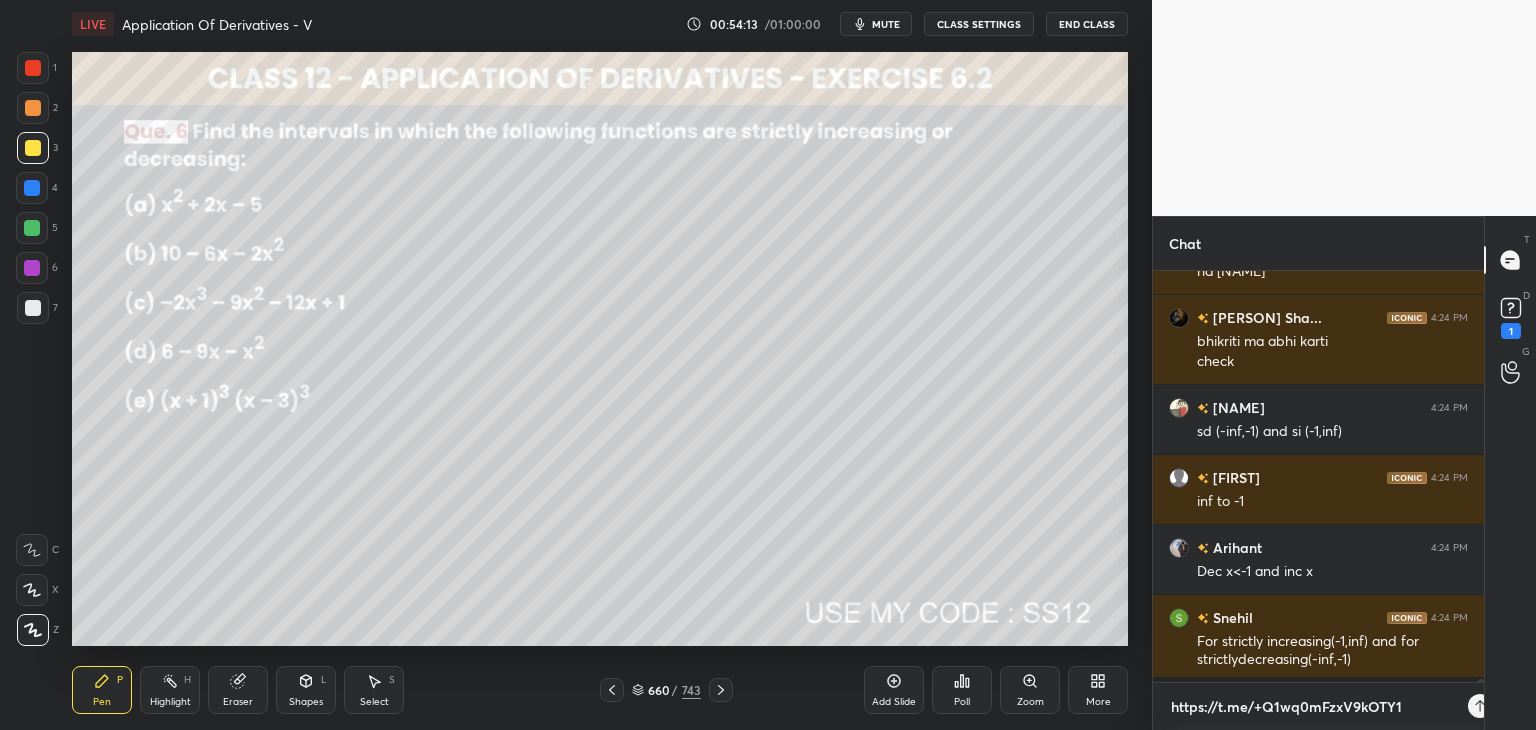 scroll, scrollTop: 400, scrollLeft: 325, axis: both 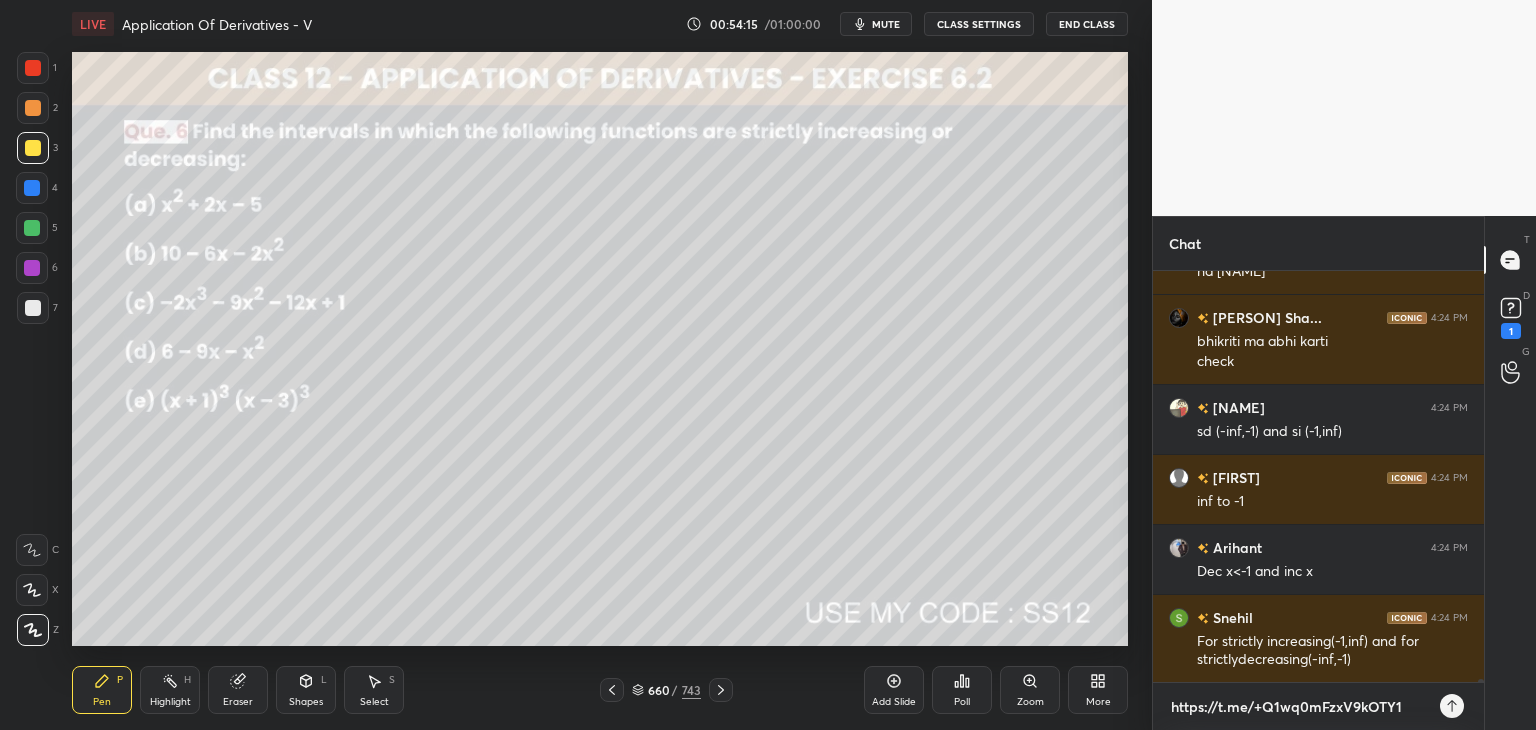 type on "https://t.me/+Q1wq0mFzxV9kOTY1" 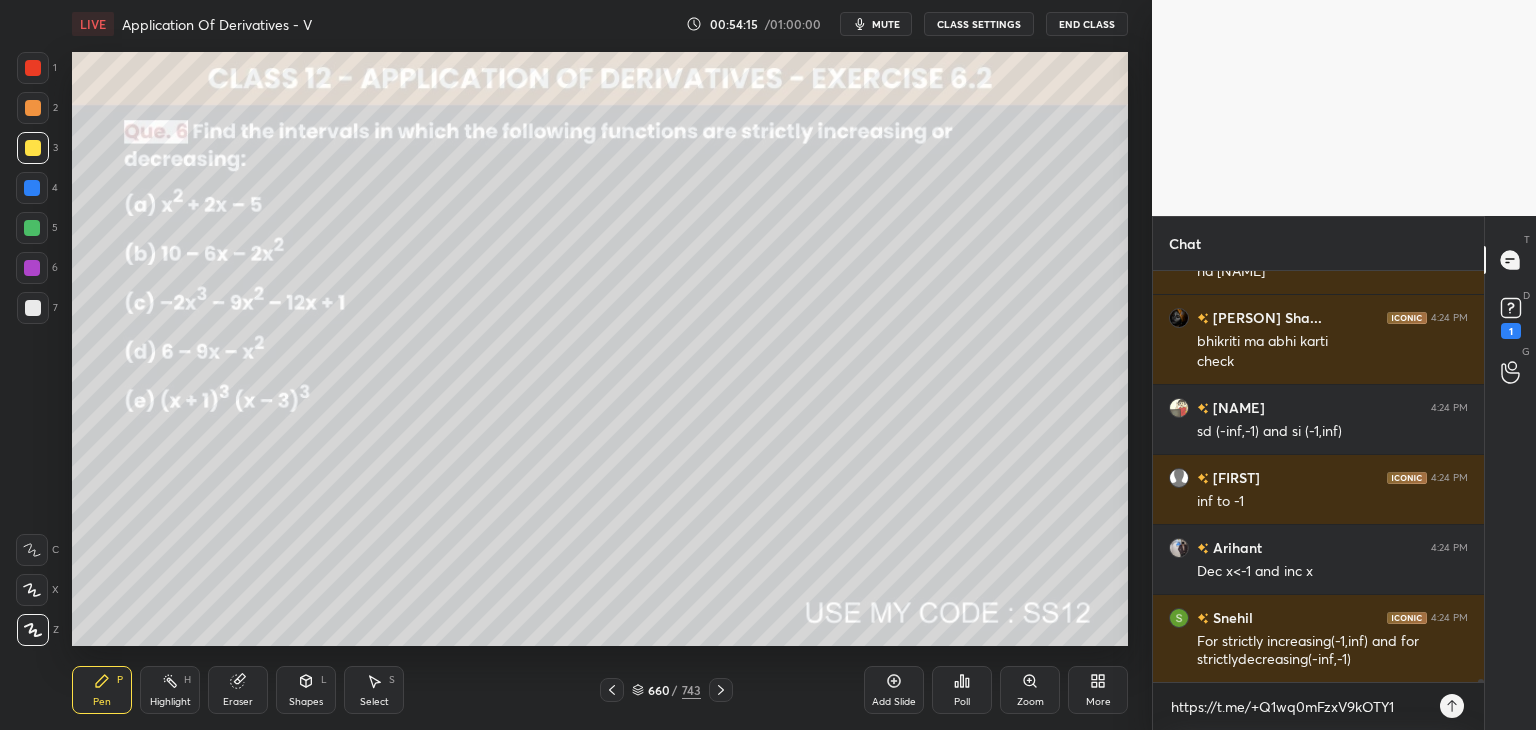 type on "x" 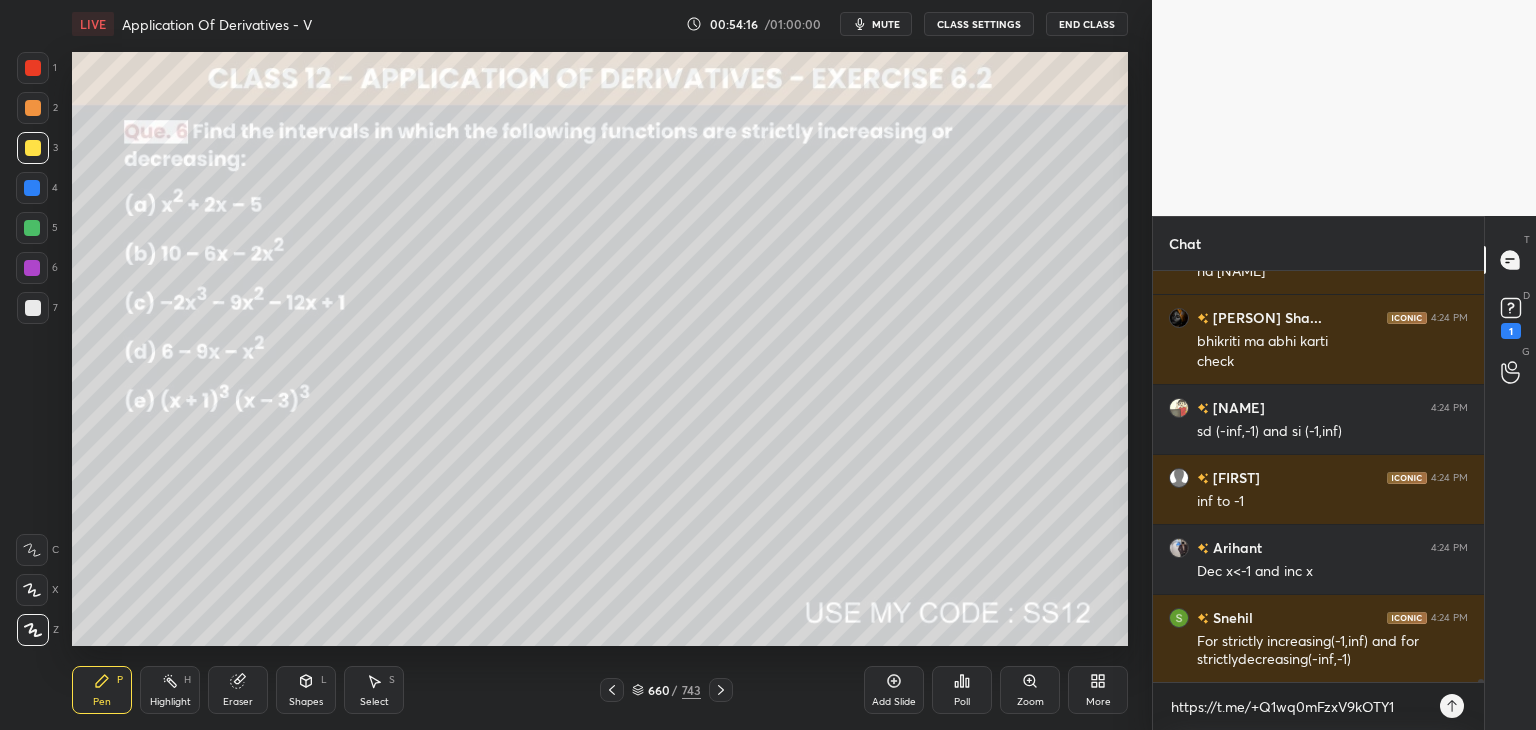 click 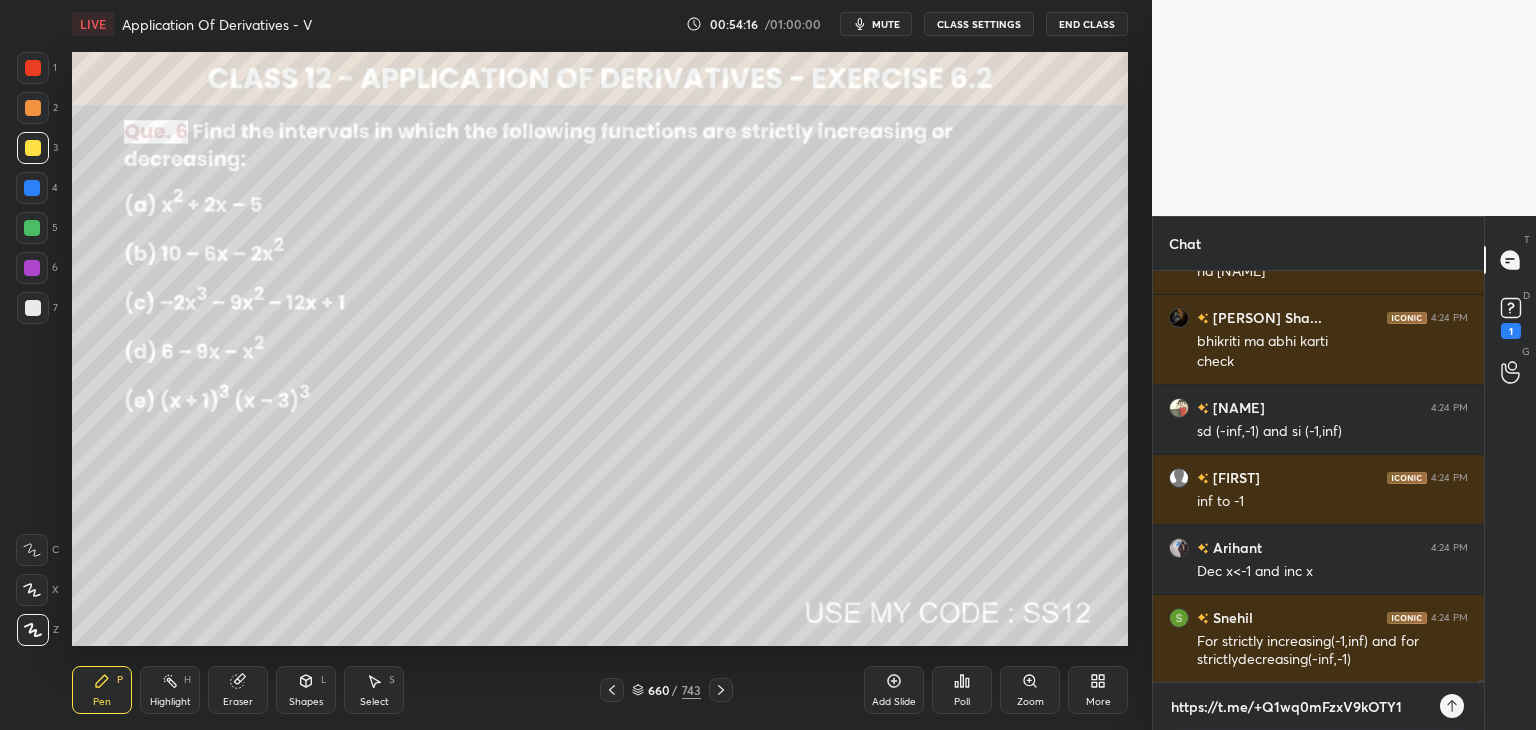 type 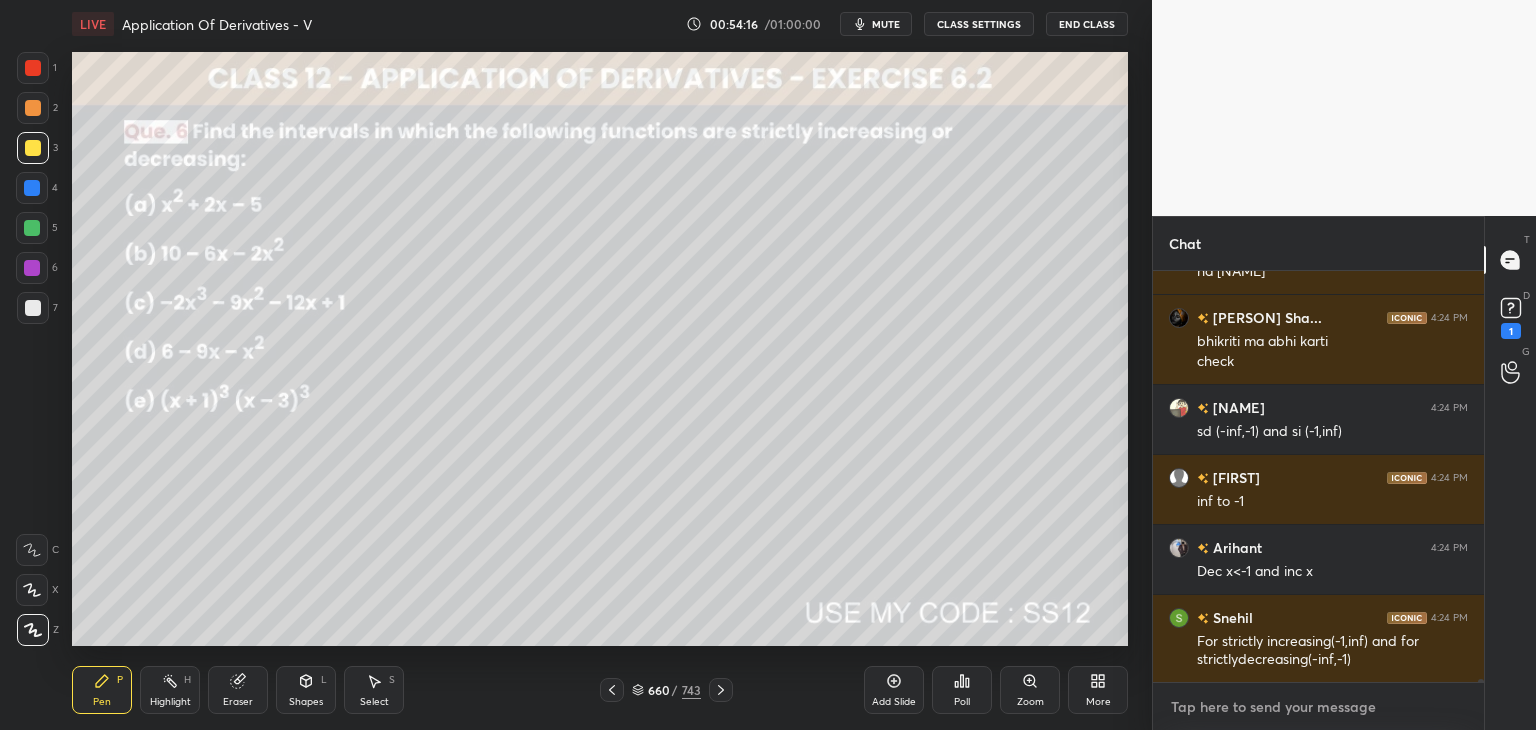 scroll, scrollTop: 49954, scrollLeft: 0, axis: vertical 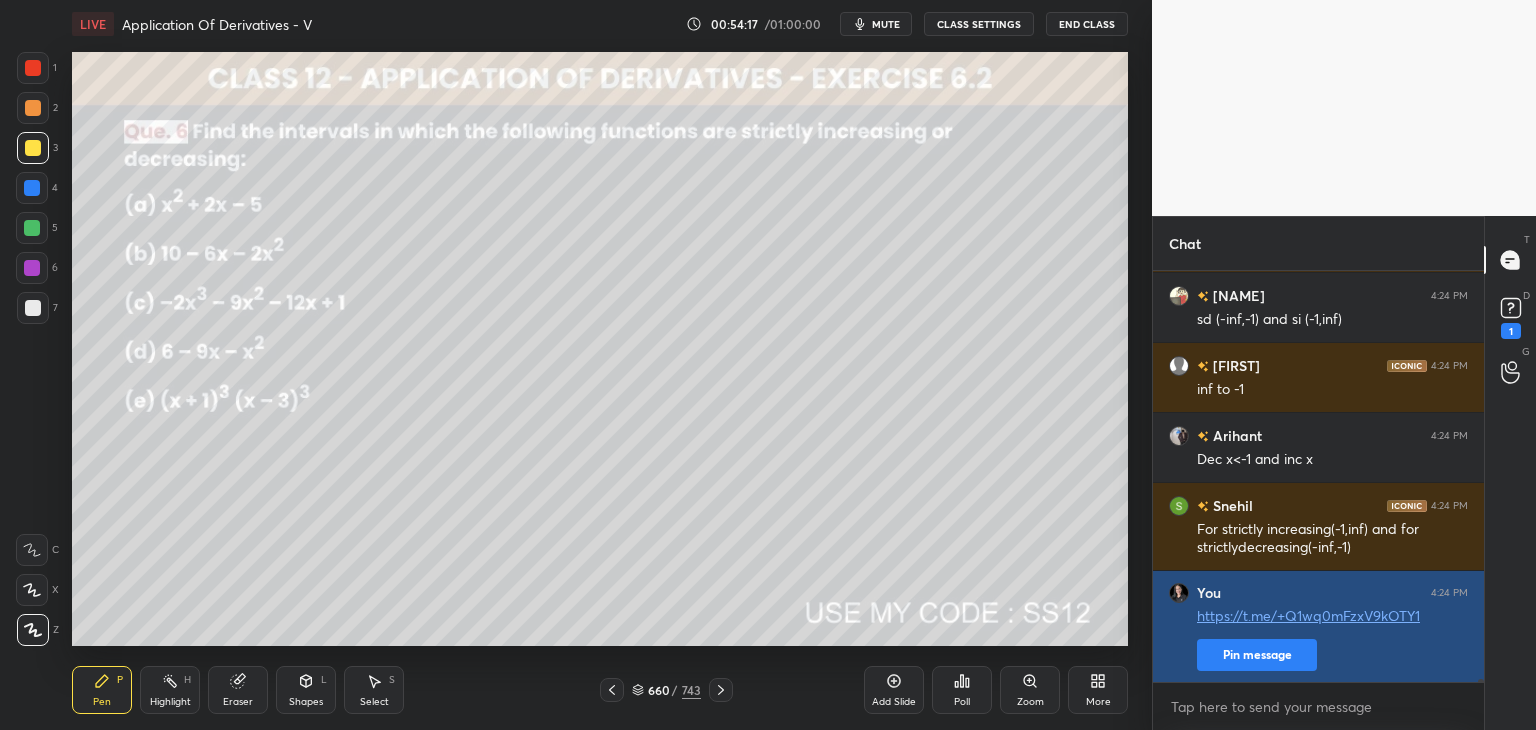 click on "Pin message" at bounding box center [1257, 655] 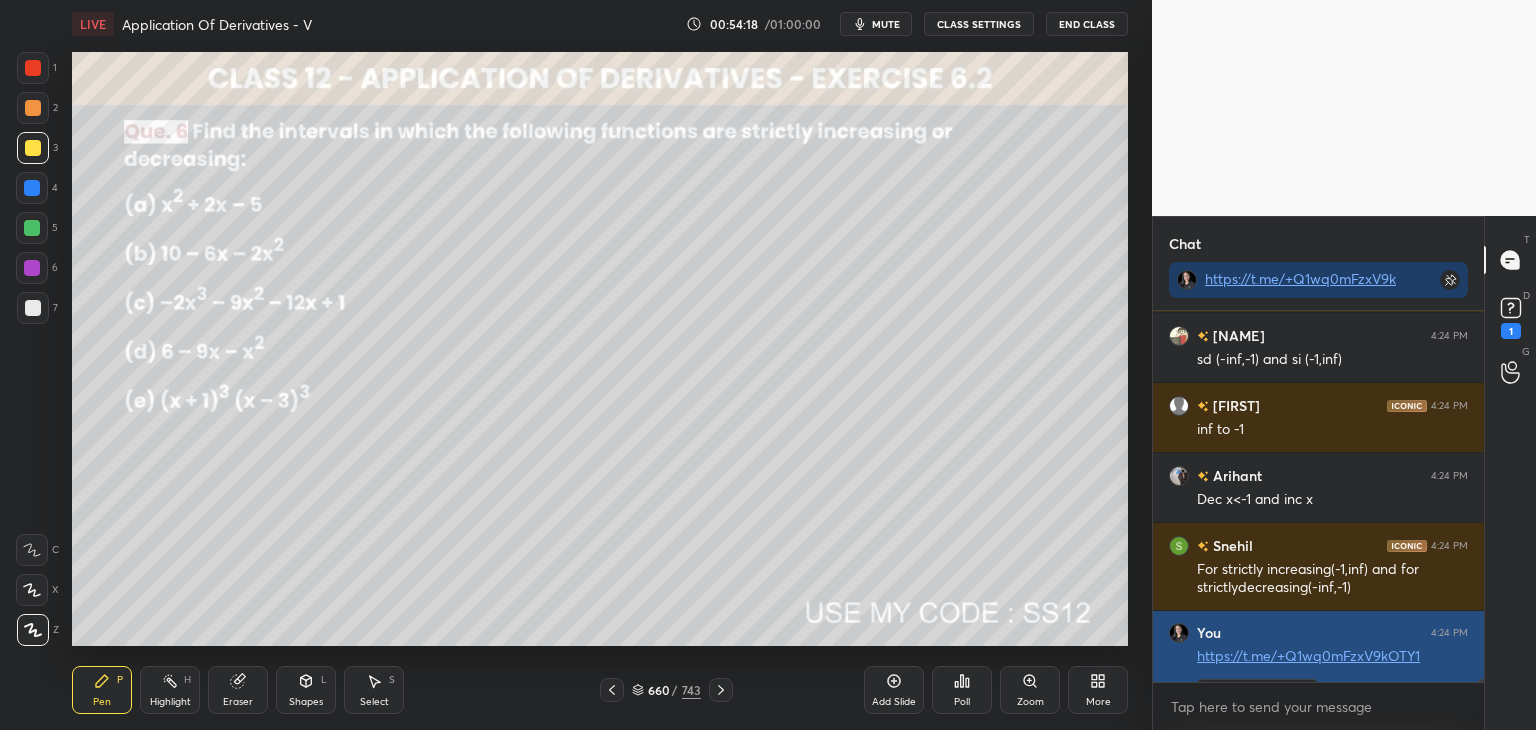 scroll, scrollTop: 365, scrollLeft: 325, axis: both 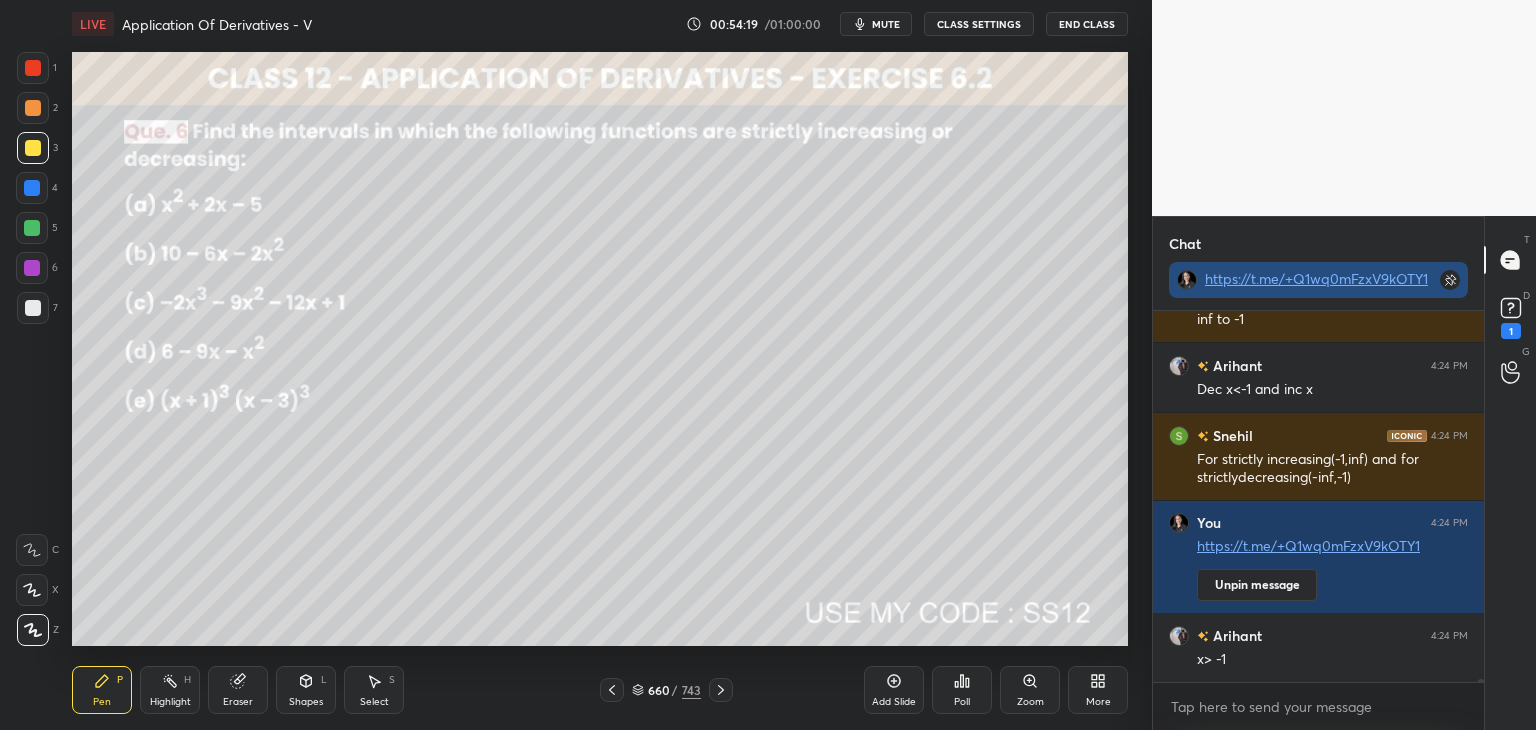 click on "https://t.me/+Q1wq0mFzxV9kOTY1" at bounding box center (1316, 278) 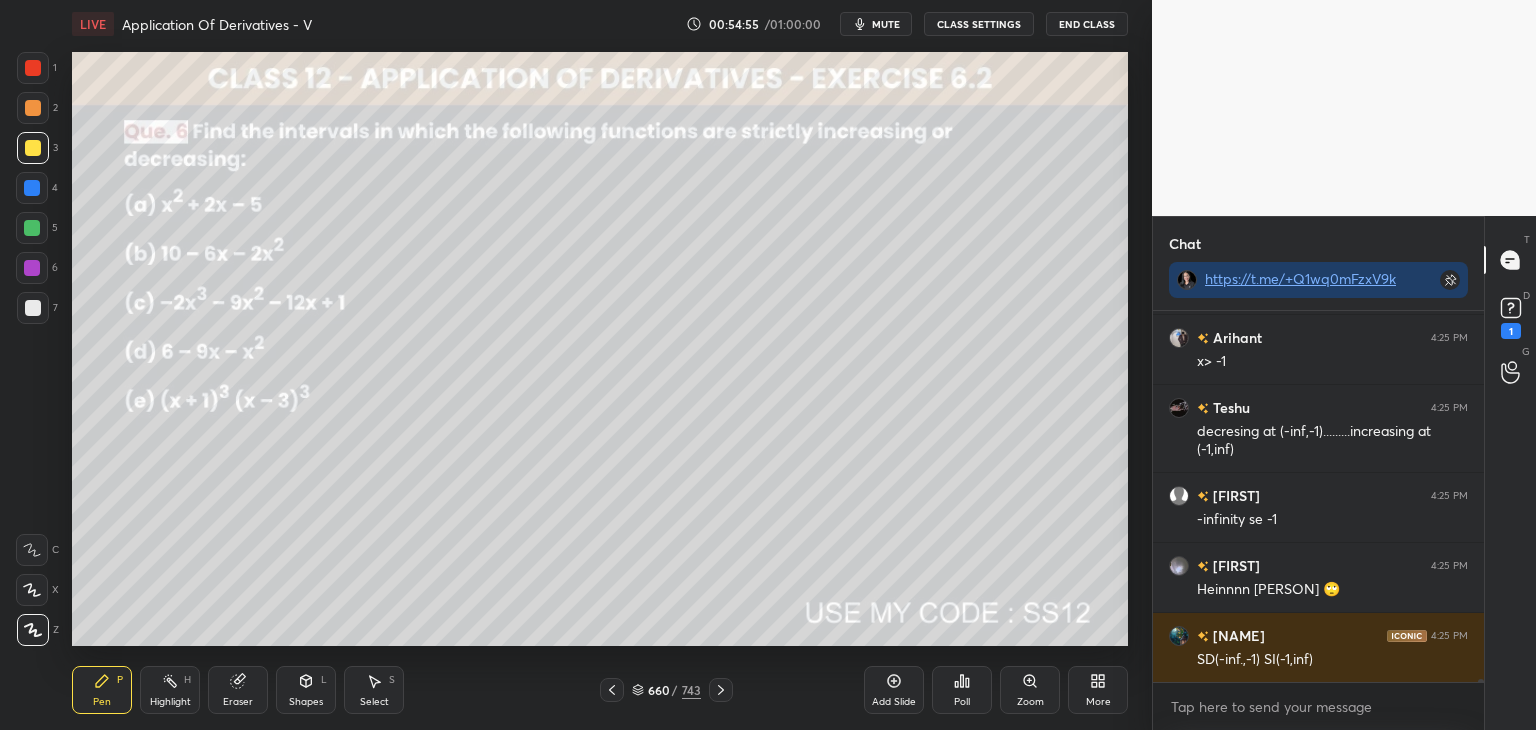scroll, scrollTop: 50800, scrollLeft: 0, axis: vertical 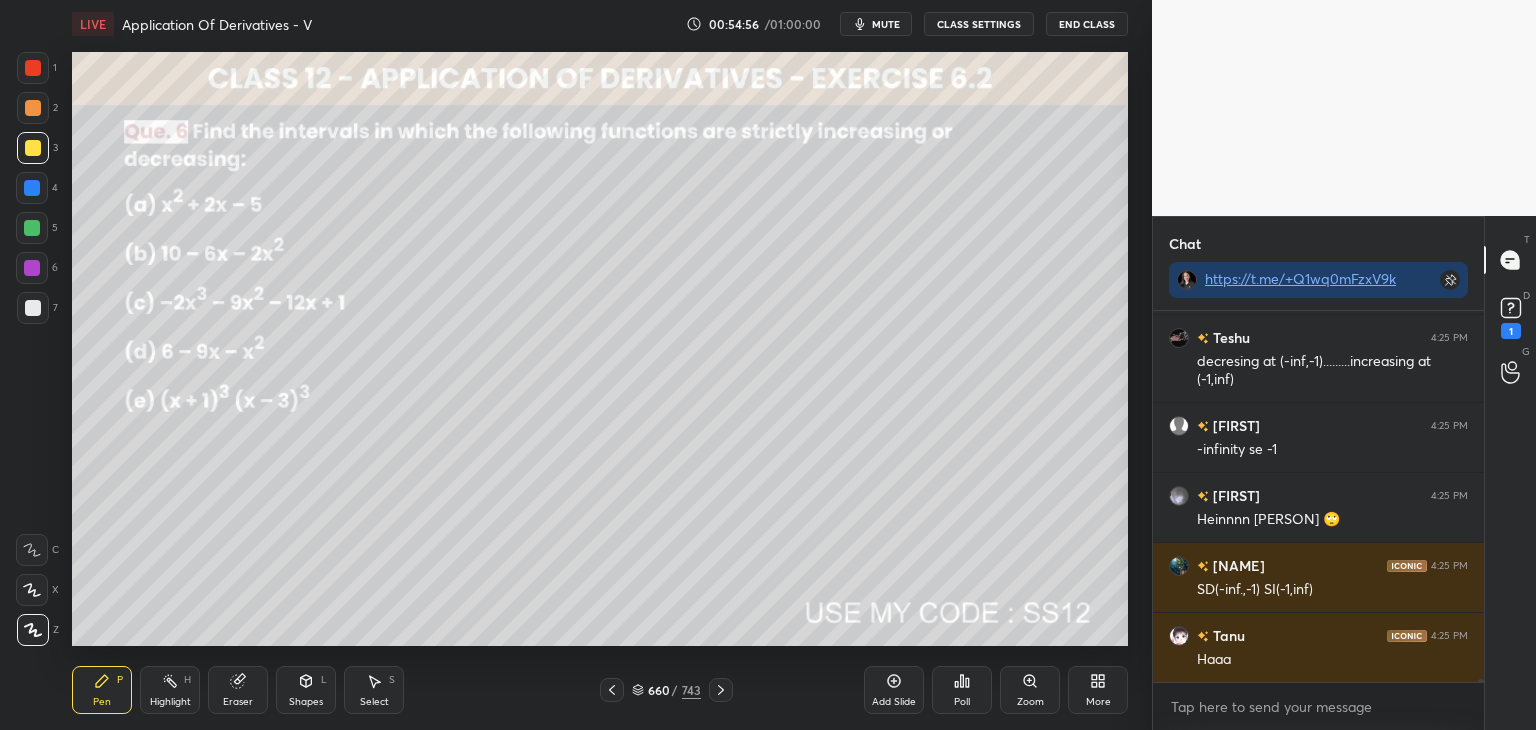 drag, startPoint x: 32, startPoint y: 139, endPoint x: 44, endPoint y: 143, distance: 12.649111 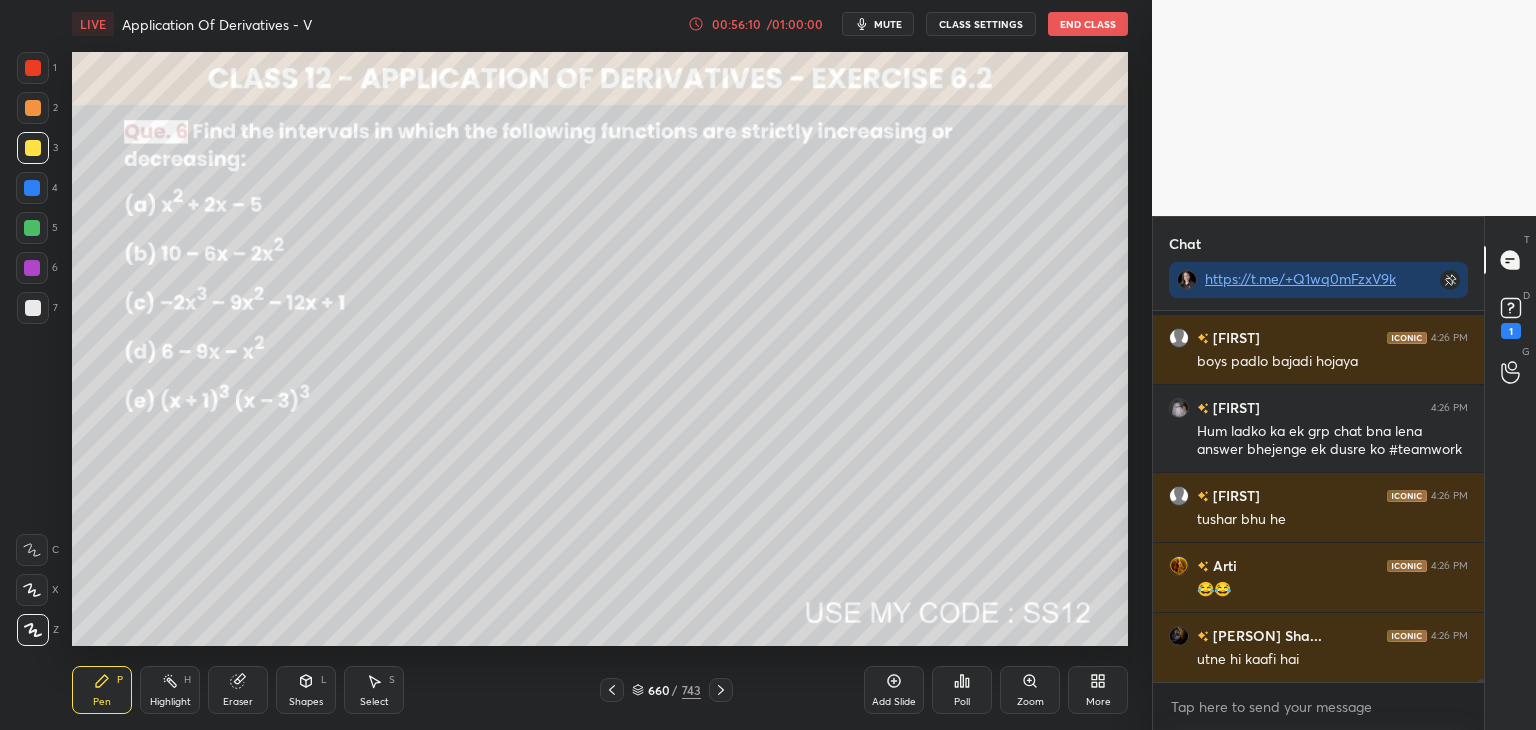 scroll, scrollTop: 52236, scrollLeft: 0, axis: vertical 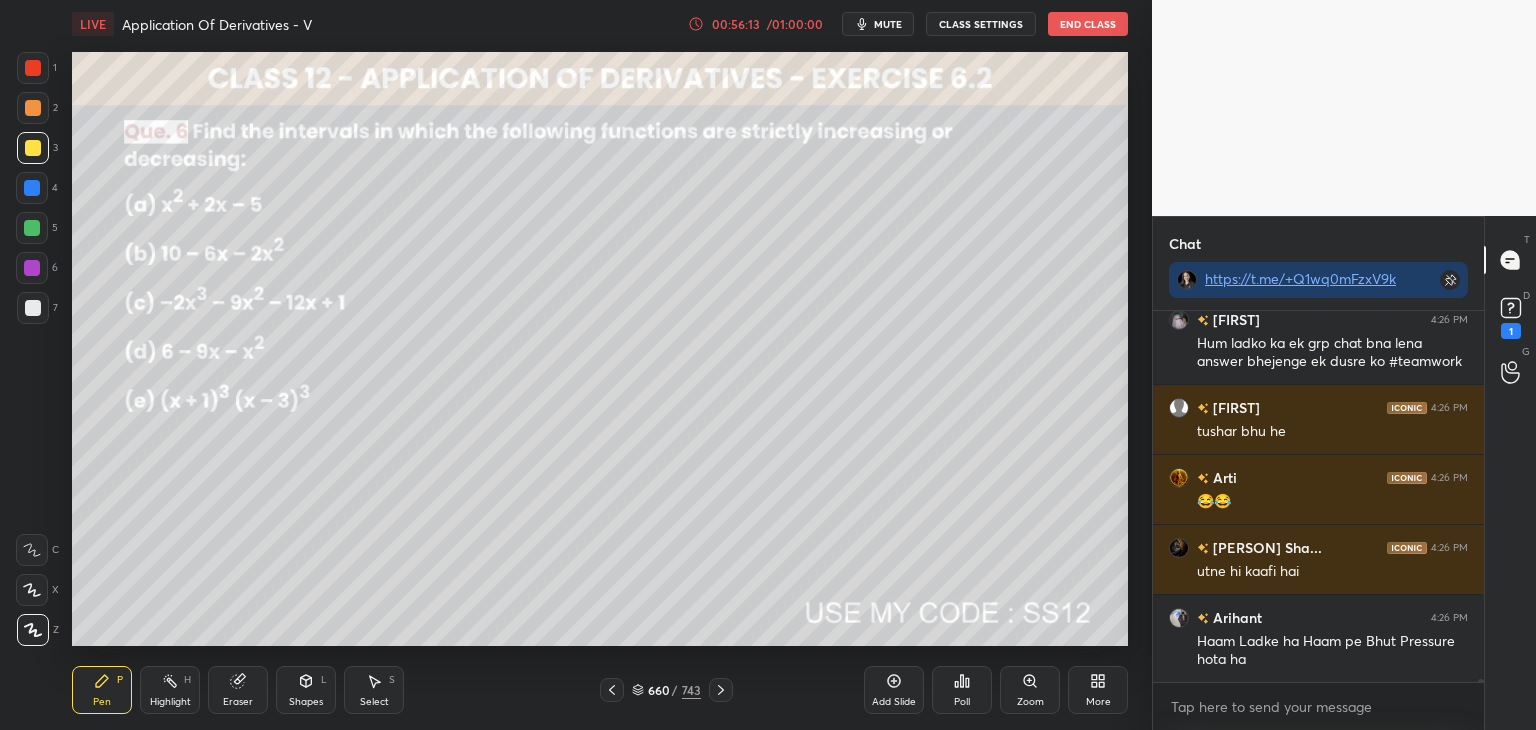 drag, startPoint x: 300, startPoint y: 703, endPoint x: 297, endPoint y: 689, distance: 14.3178215 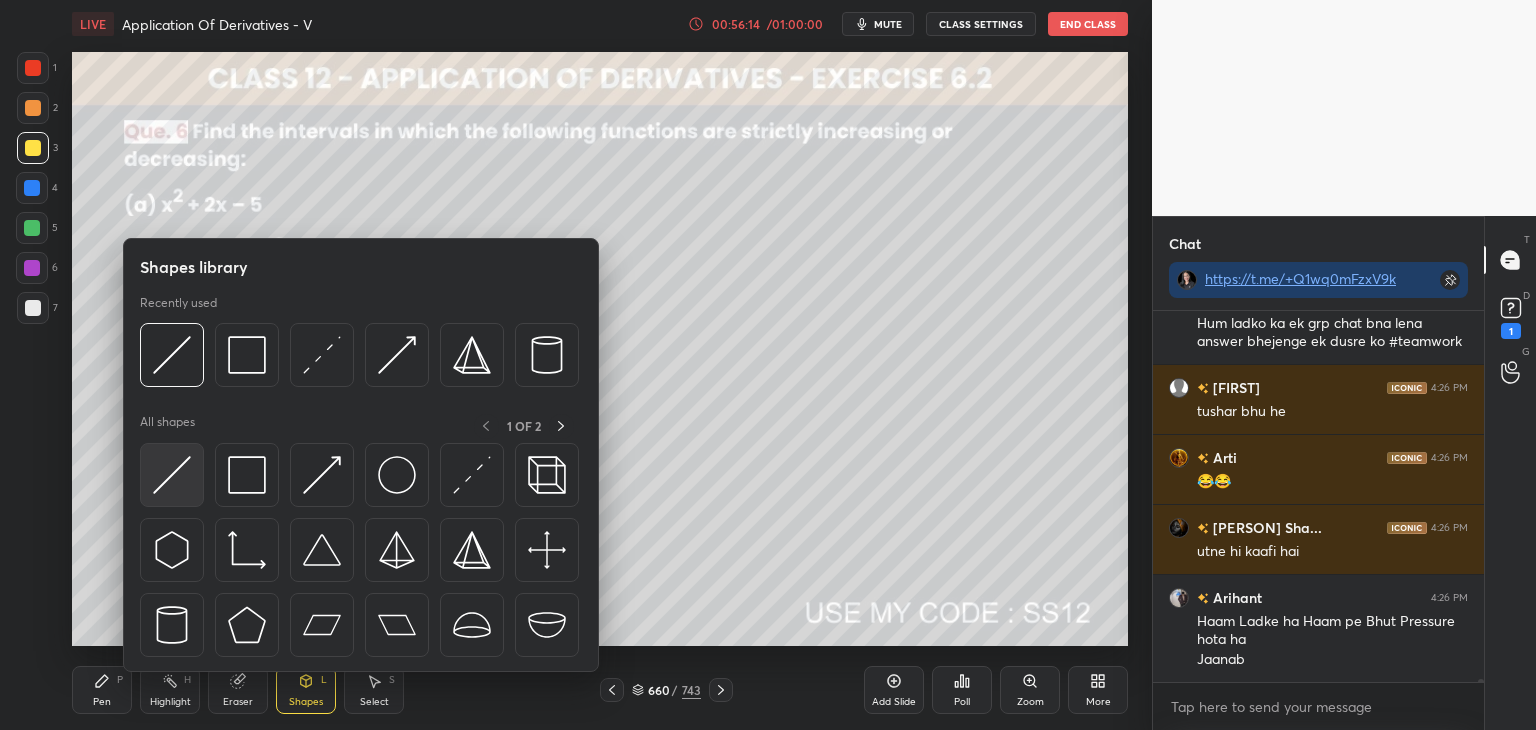 click at bounding box center (172, 475) 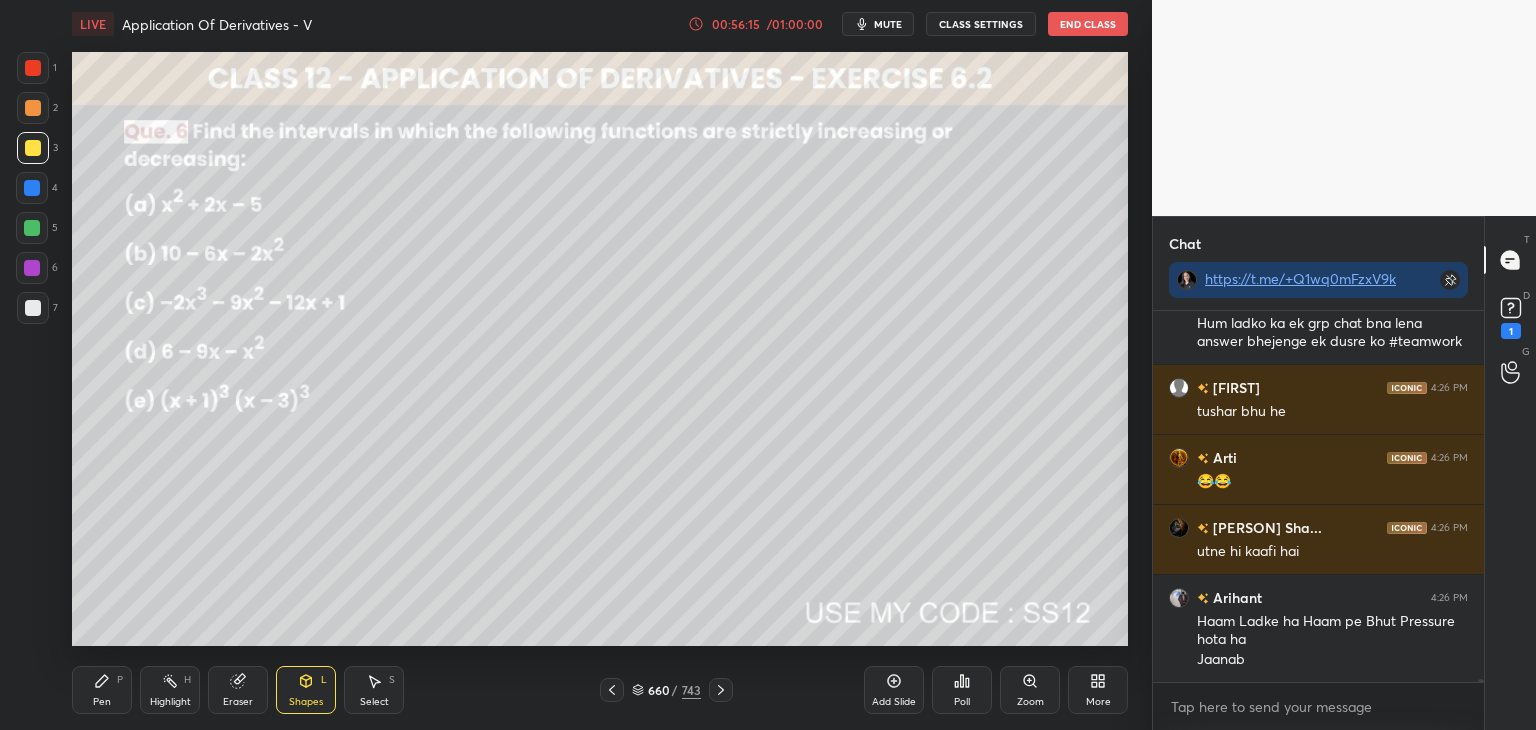 scroll, scrollTop: 52396, scrollLeft: 0, axis: vertical 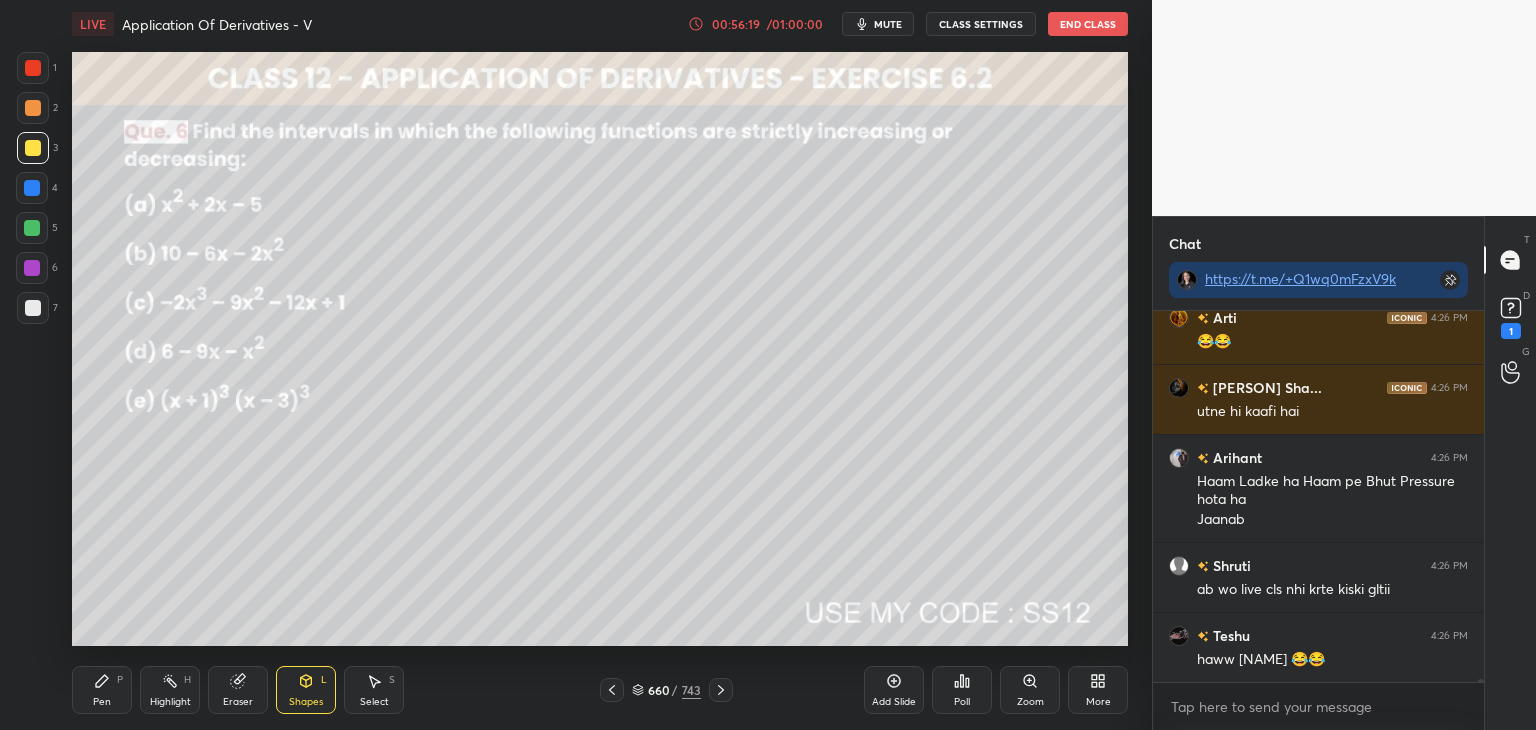 click on "Pen" at bounding box center [102, 702] 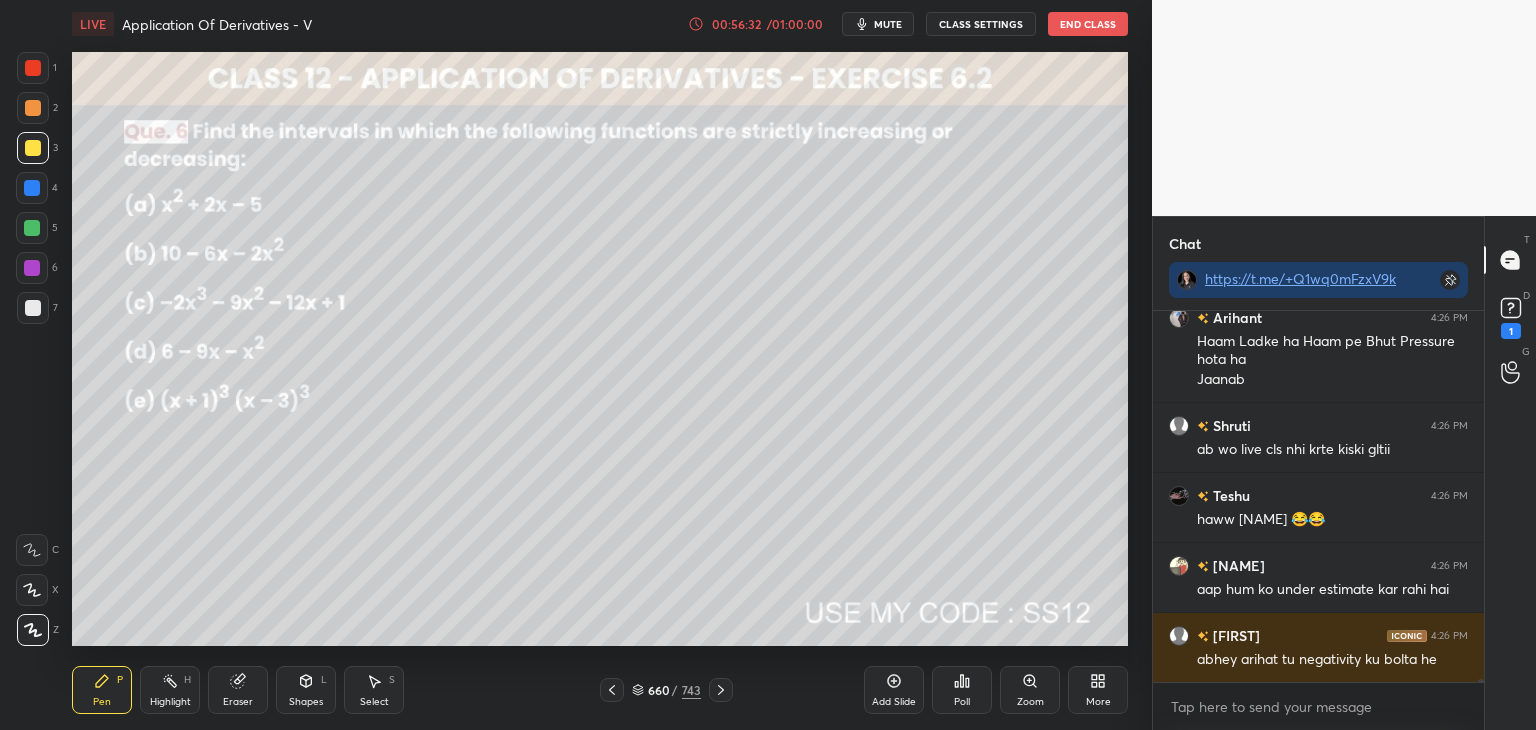 scroll, scrollTop: 52606, scrollLeft: 0, axis: vertical 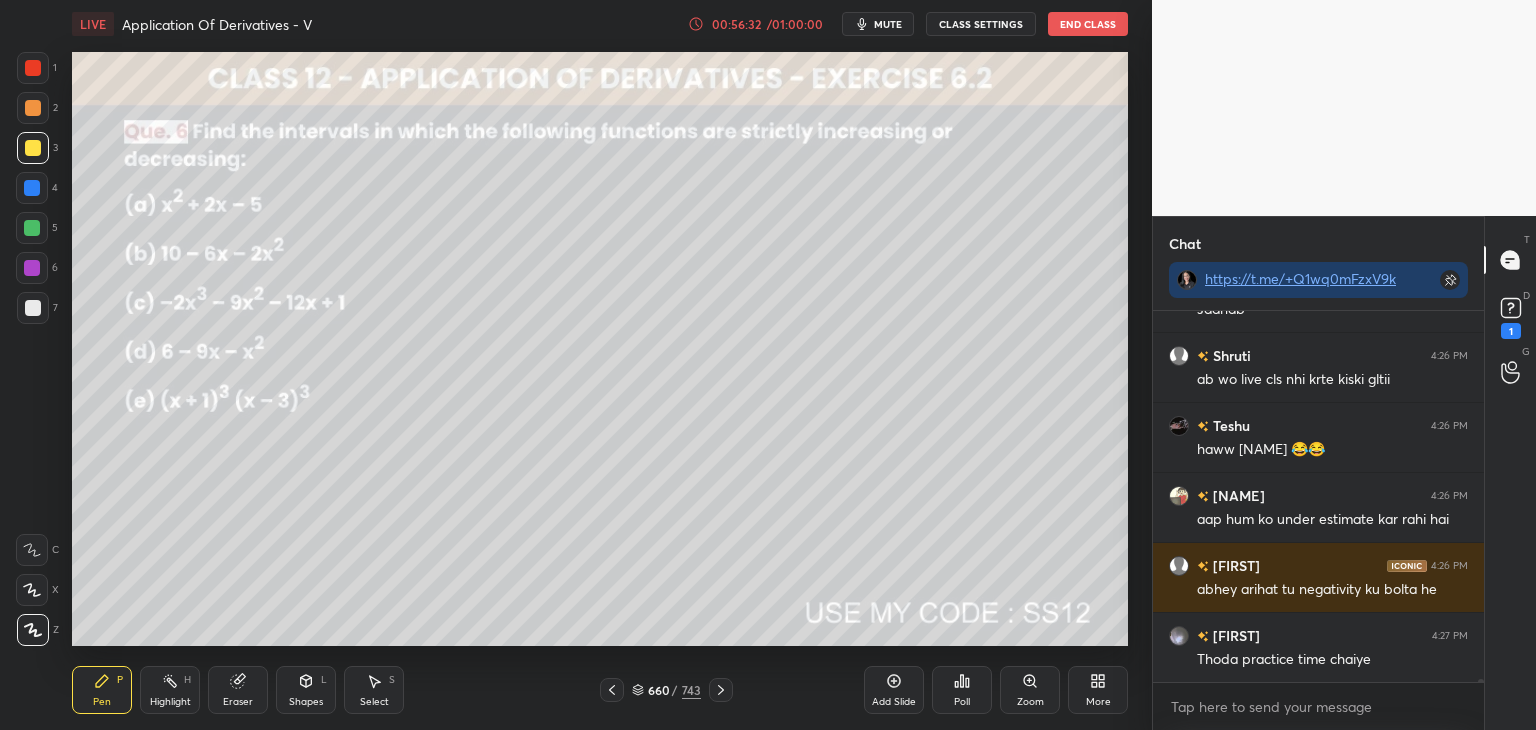 click at bounding box center [33, 308] 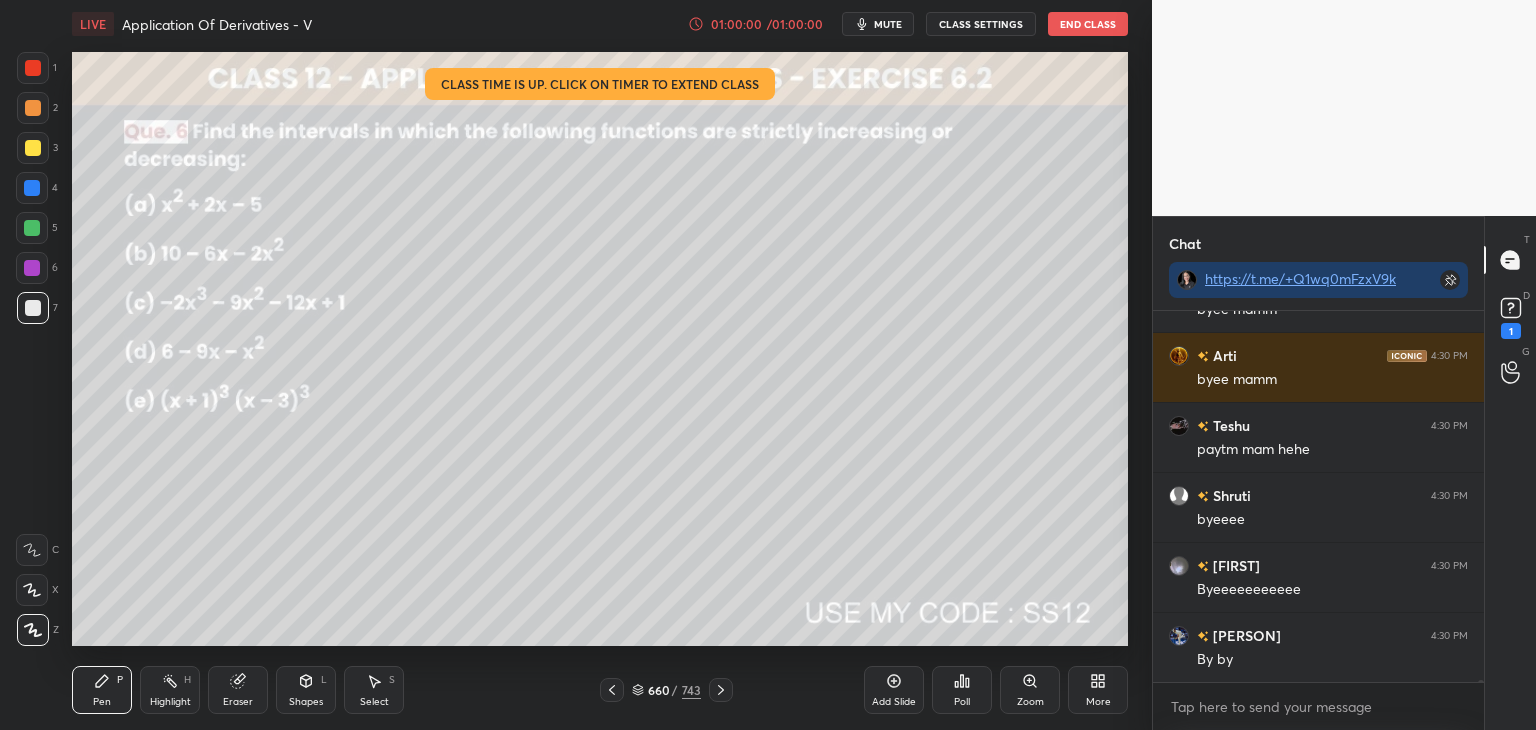 scroll, scrollTop: 58128, scrollLeft: 0, axis: vertical 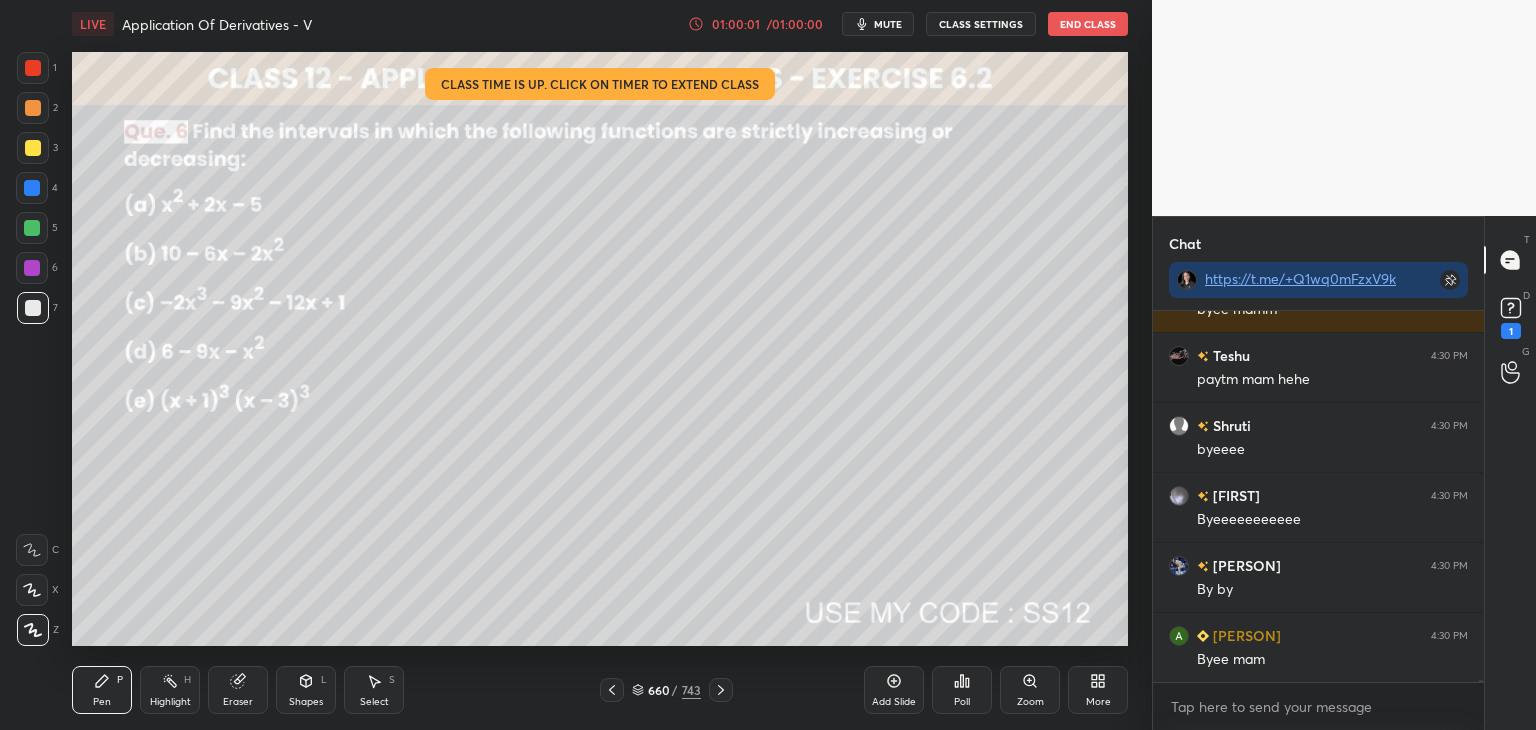 click on "End Class" at bounding box center [1088, 24] 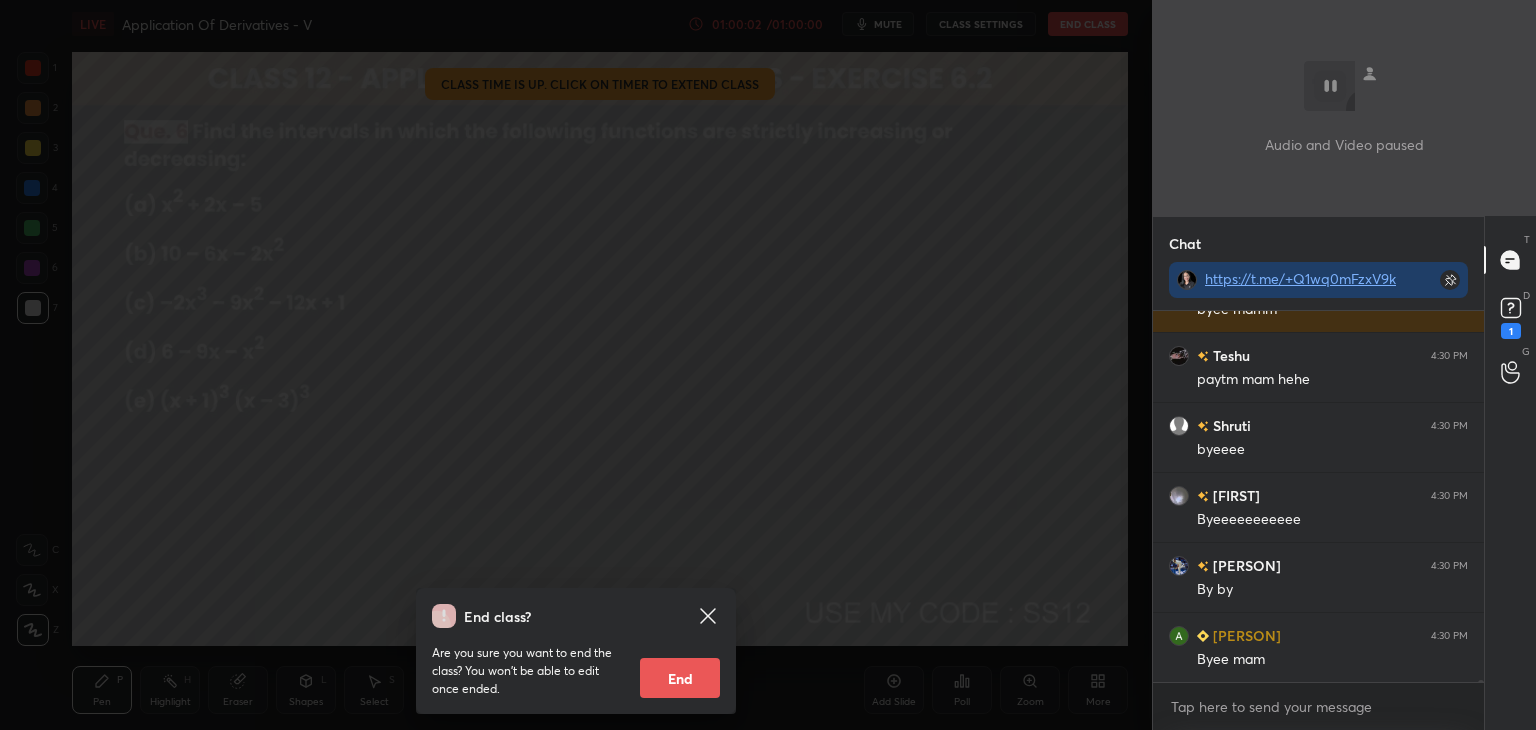 scroll, scrollTop: 58198, scrollLeft: 0, axis: vertical 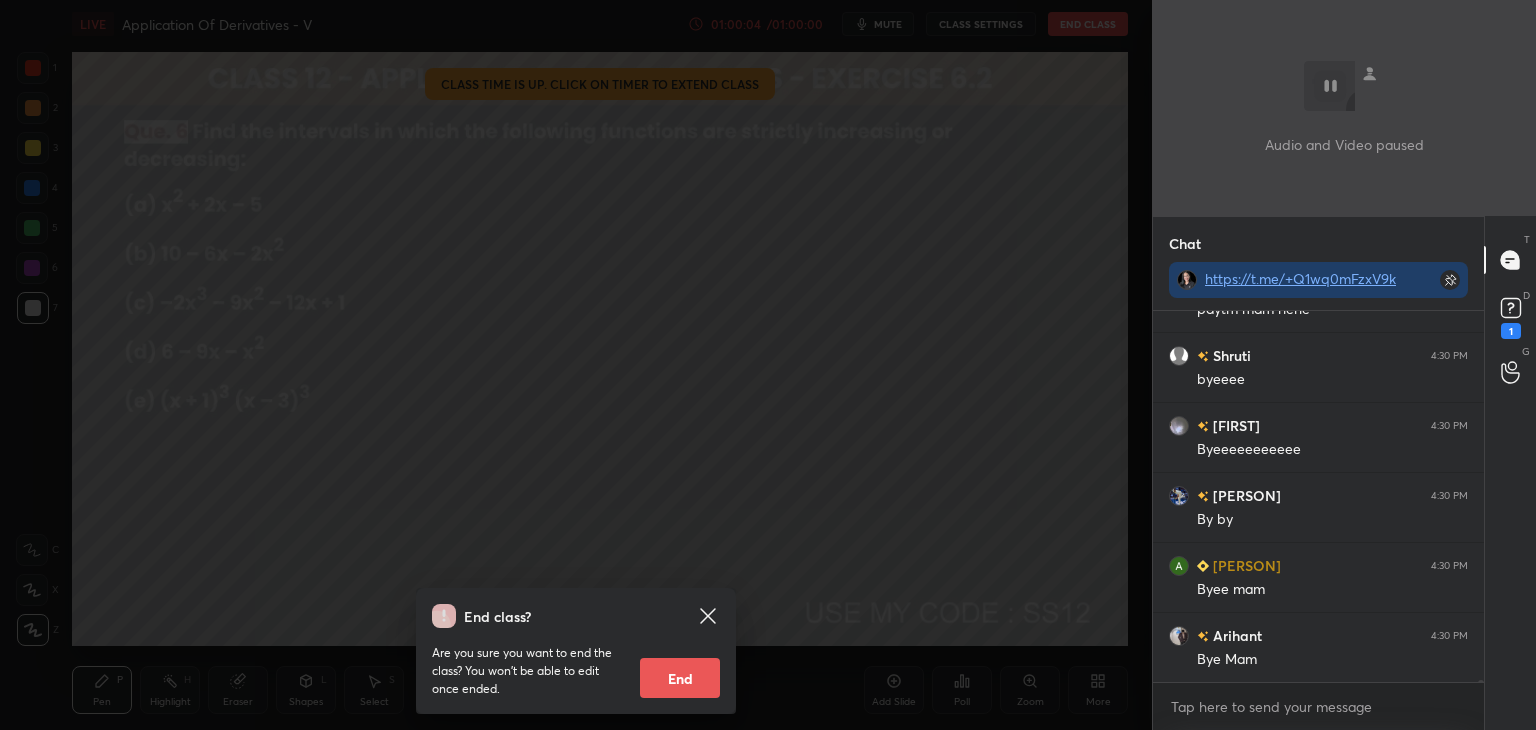 click on "End" at bounding box center (680, 678) 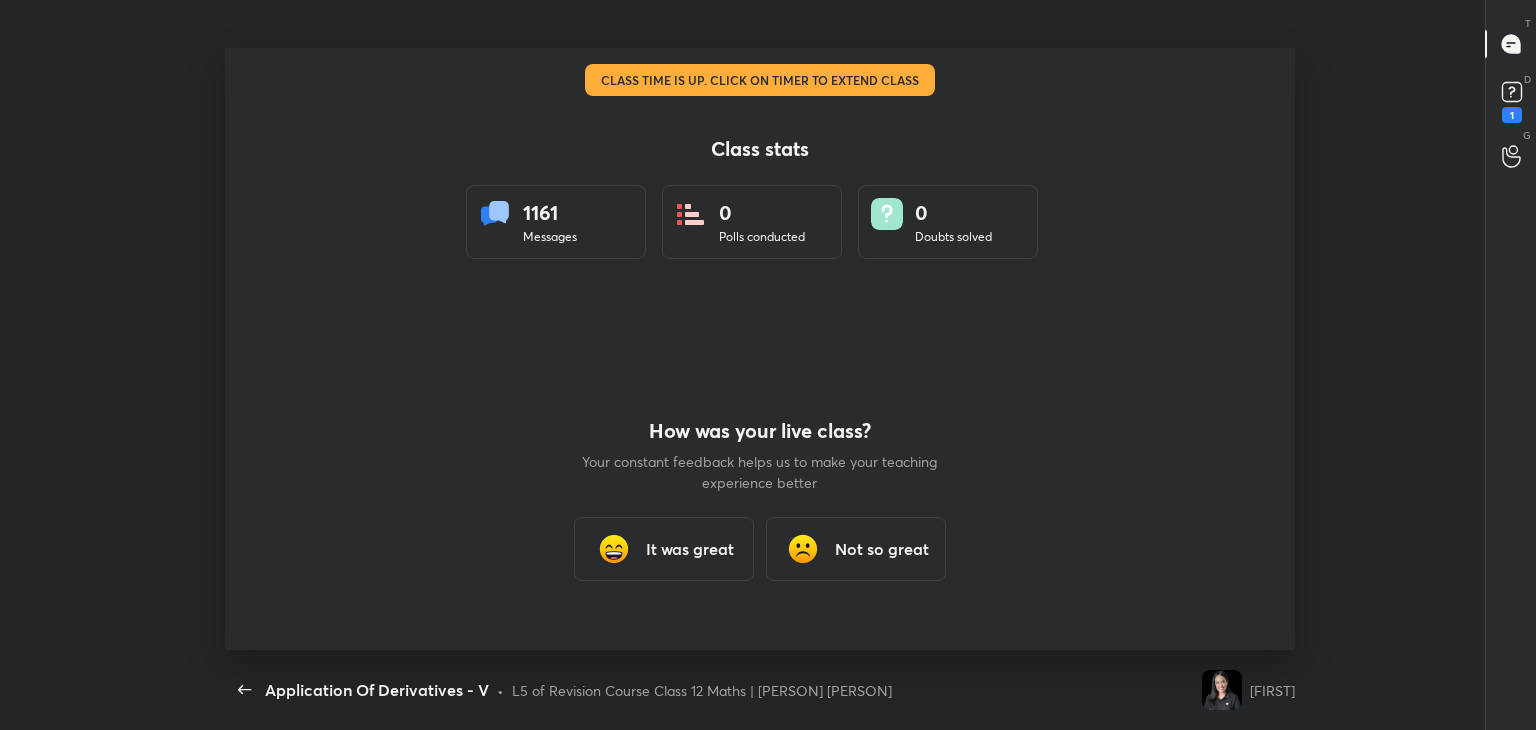 scroll, scrollTop: 99397, scrollLeft: 98501, axis: both 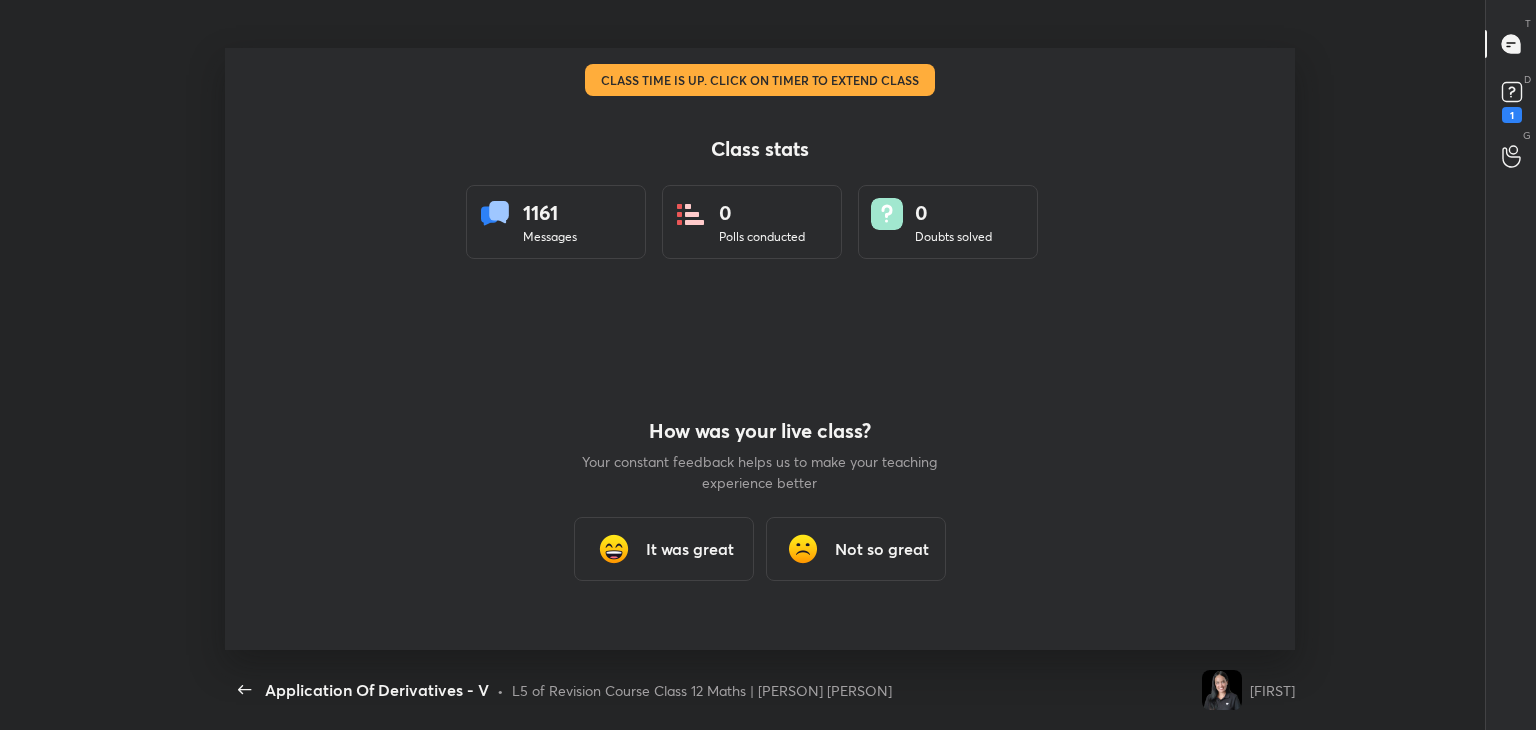 click on "It was great" at bounding box center [690, 549] 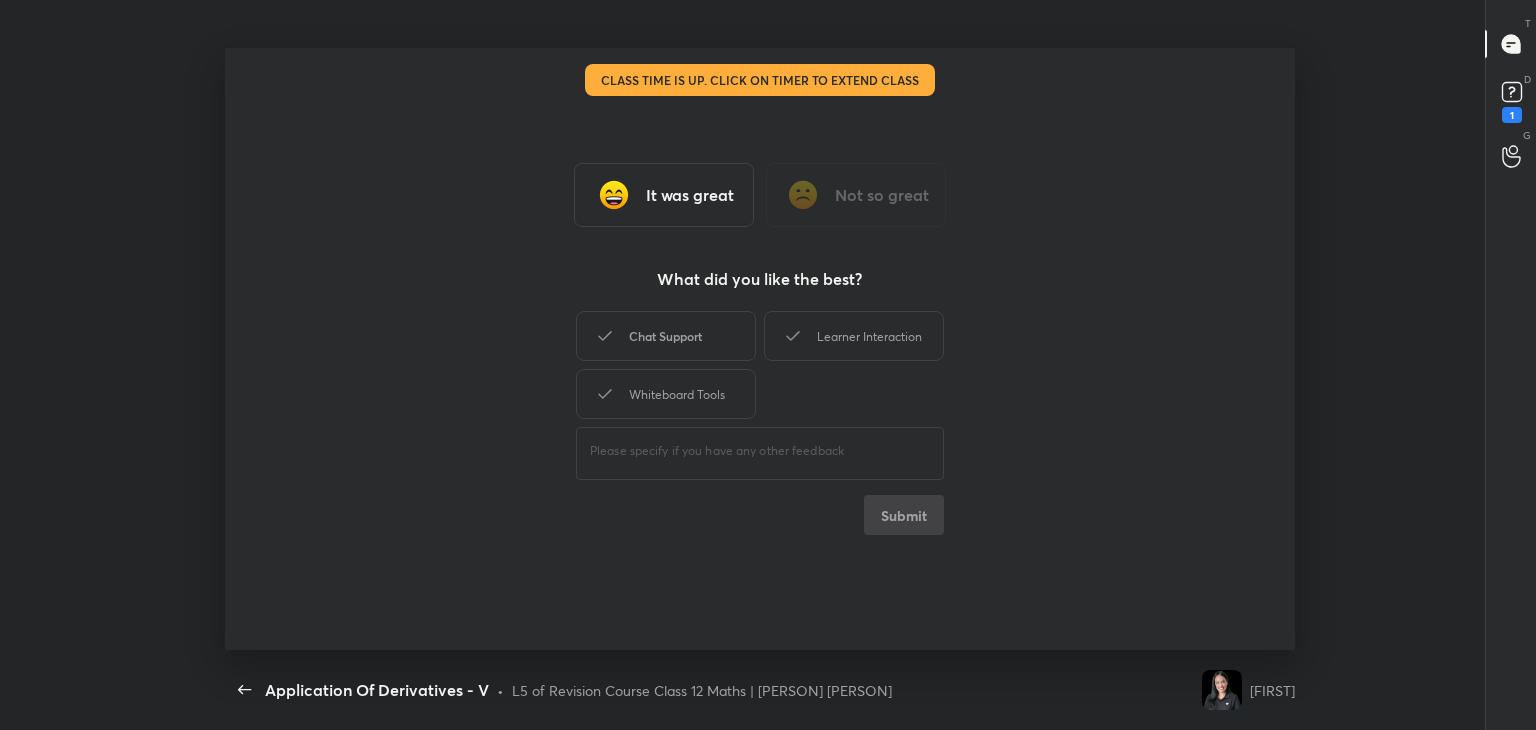 click on "Chat Support" at bounding box center [666, 336] 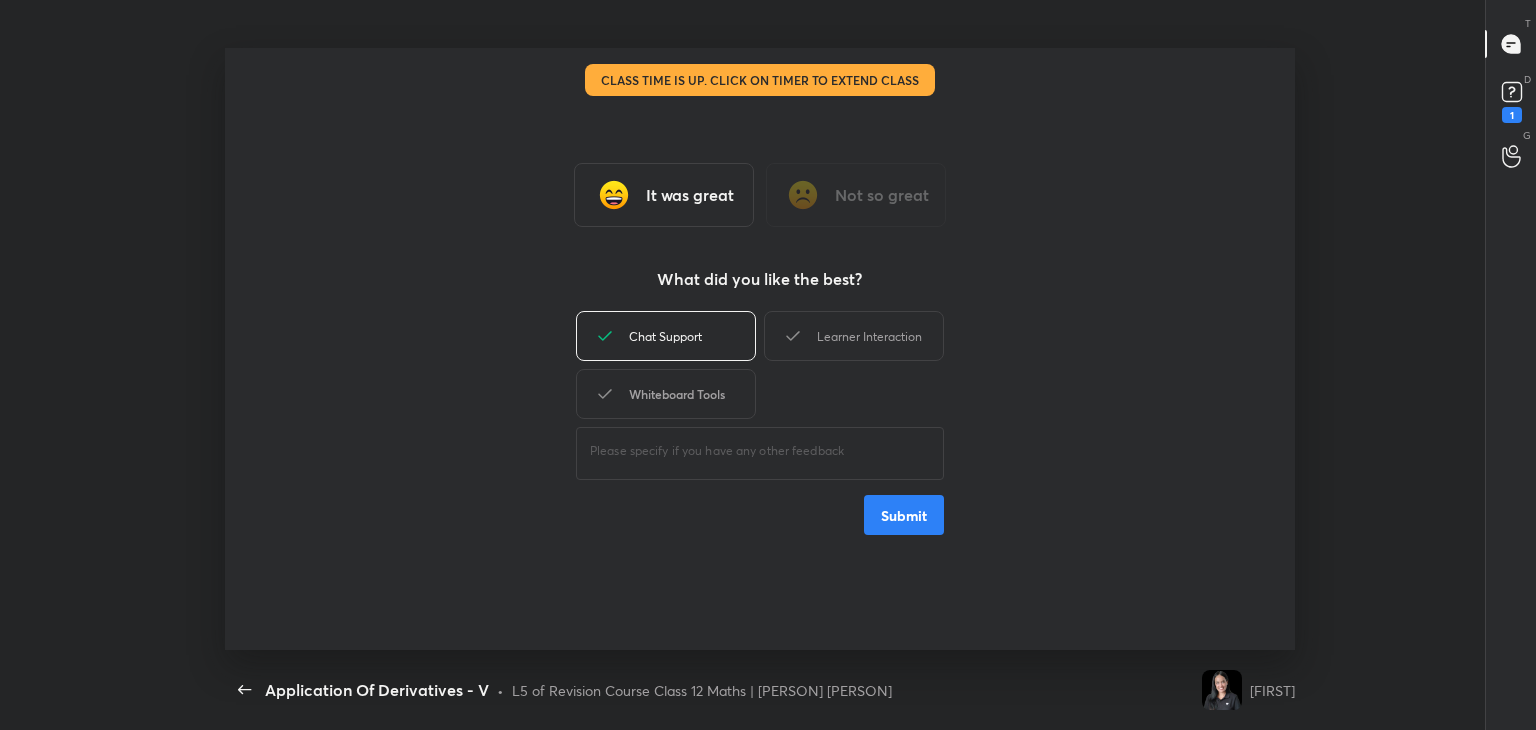 click on "Whiteboard Tools" at bounding box center [666, 394] 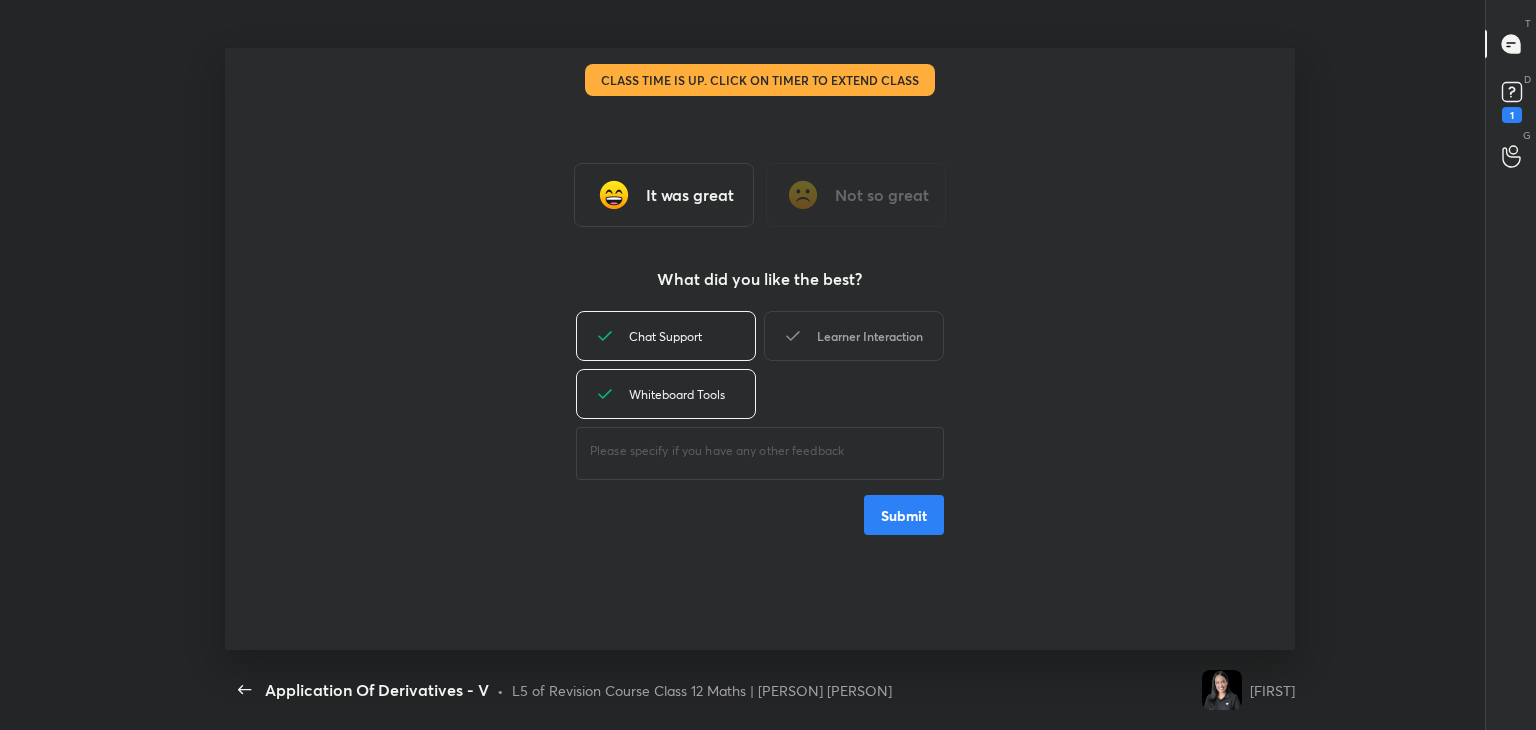 click on "Learner Interaction" at bounding box center [854, 336] 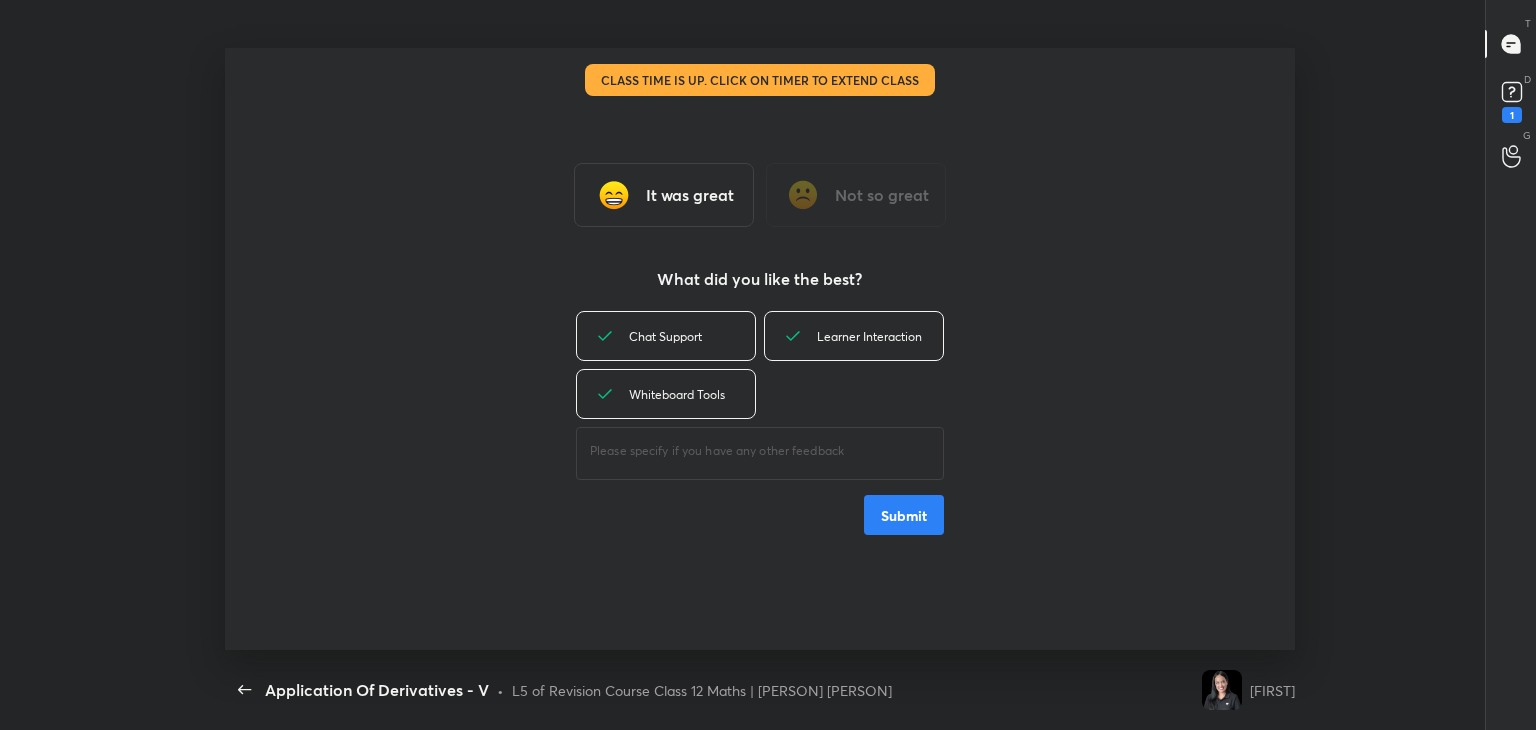 click on "Submit" at bounding box center [904, 515] 